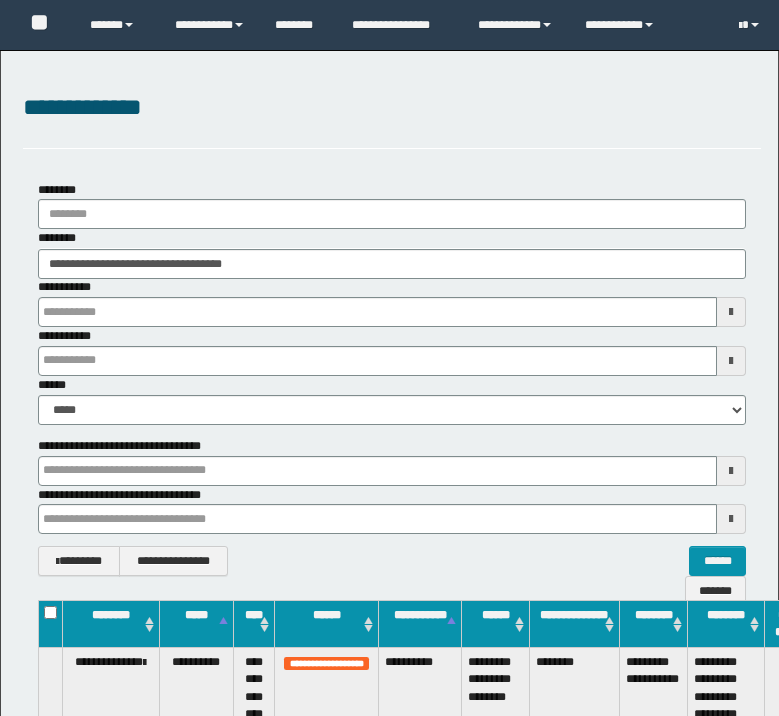 scroll, scrollTop: 0, scrollLeft: 0, axis: both 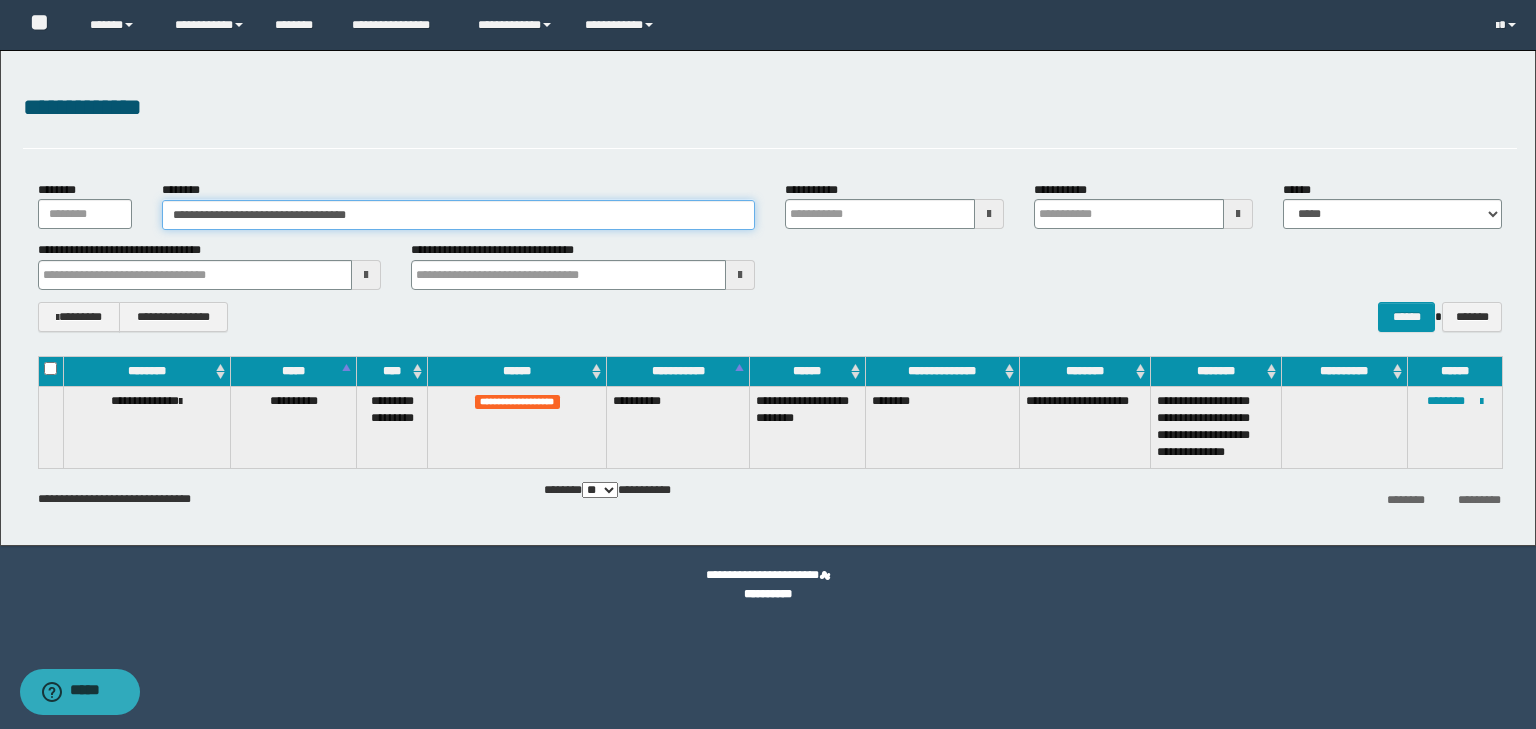 drag, startPoint x: 504, startPoint y: 220, endPoint x: 5, endPoint y: 209, distance: 499.12122 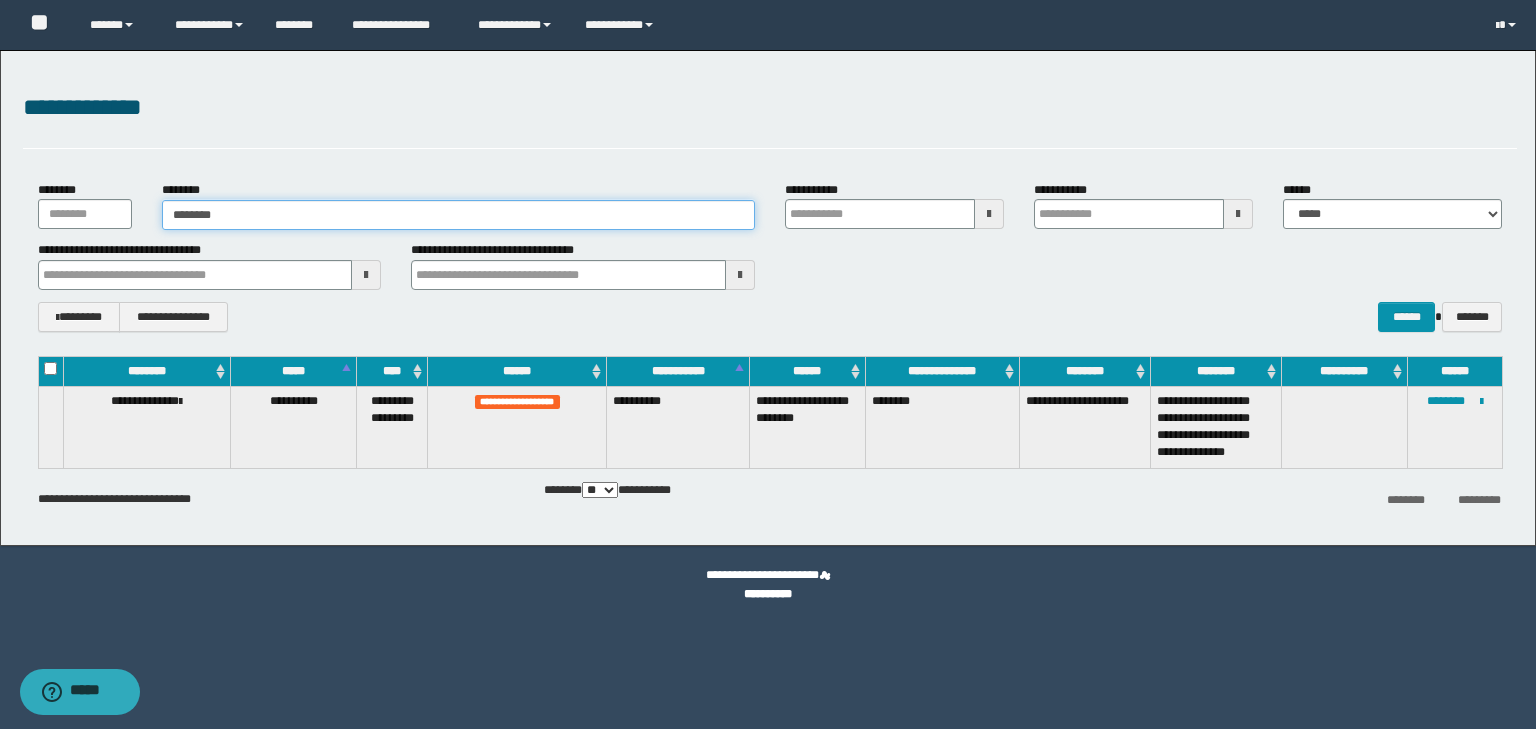 type on "********" 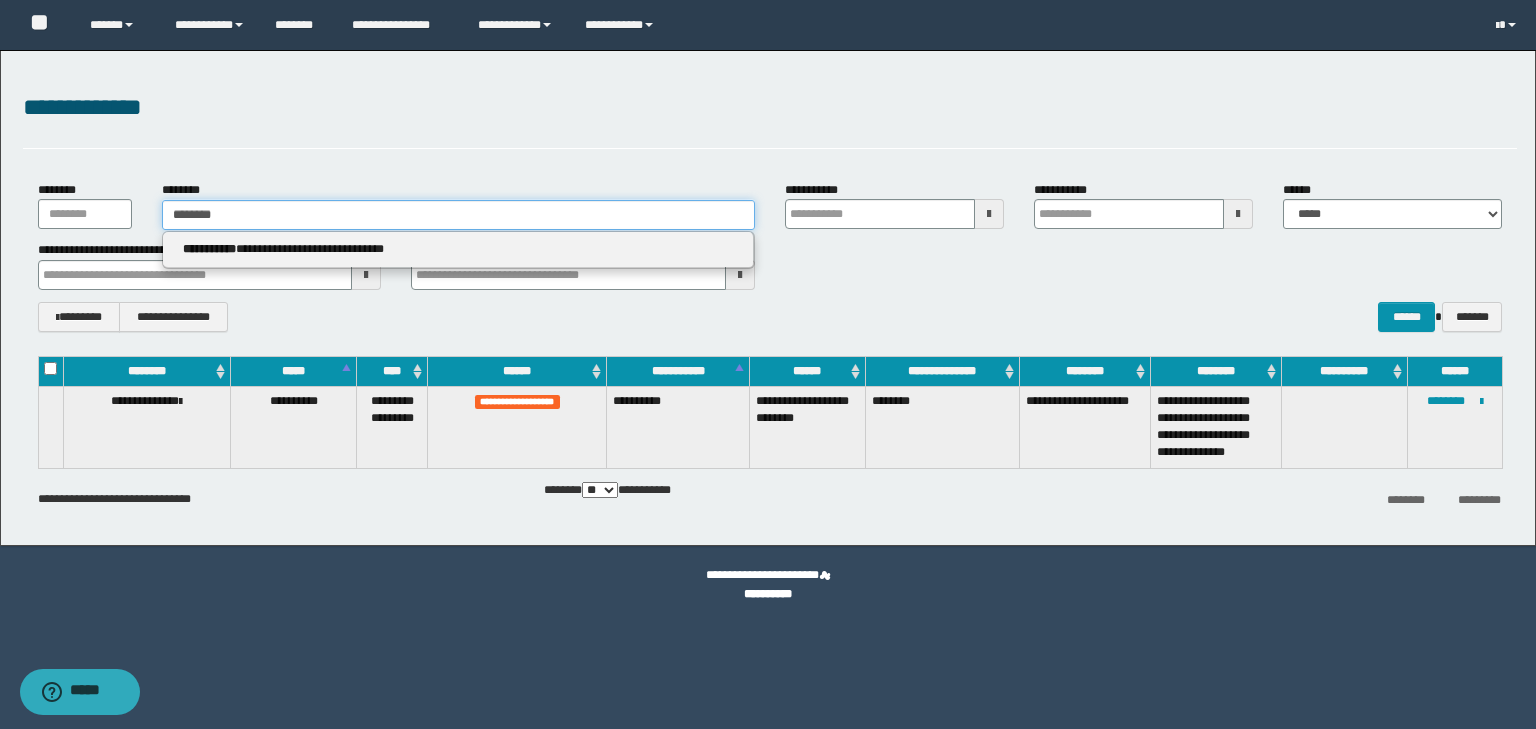 type on "********" 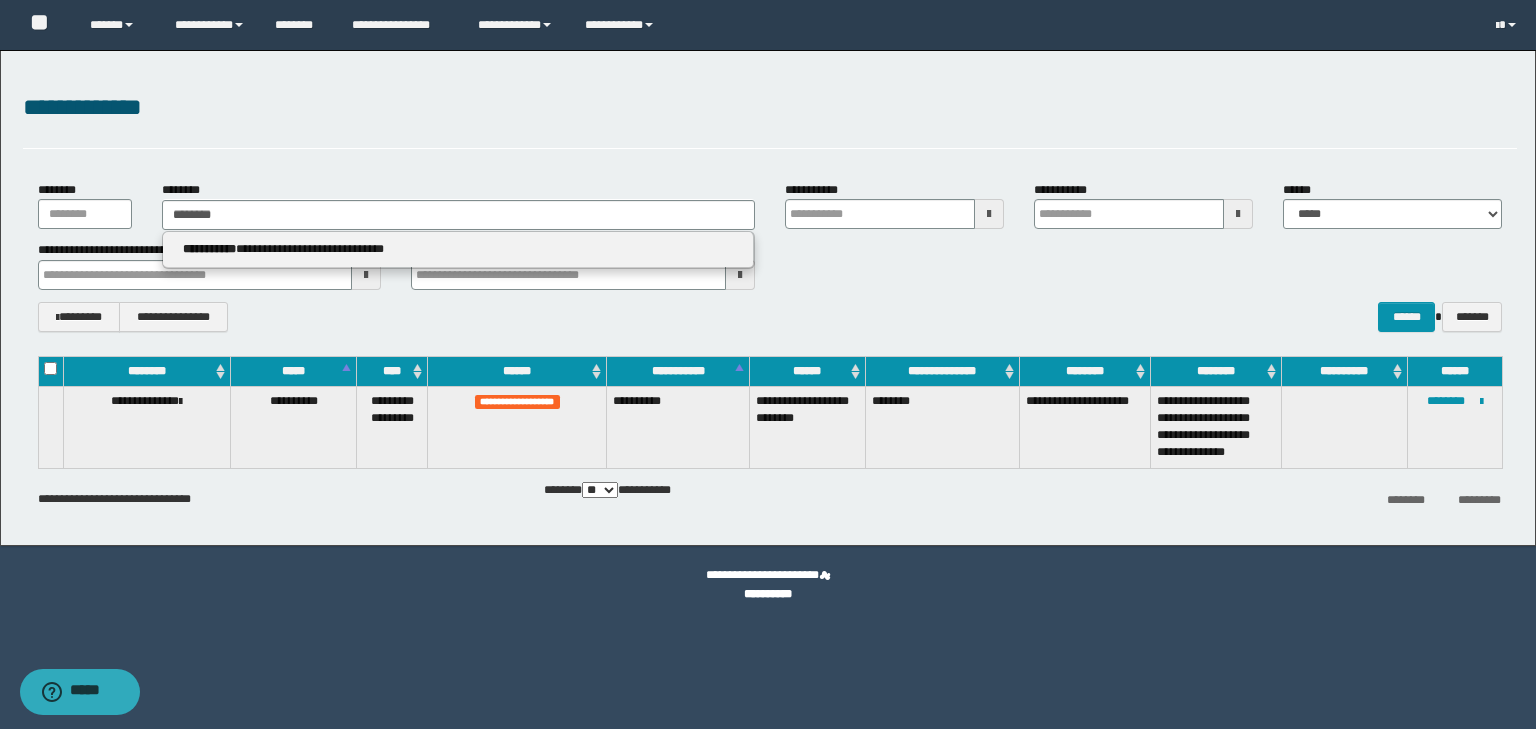click on "**********" at bounding box center [458, 249] 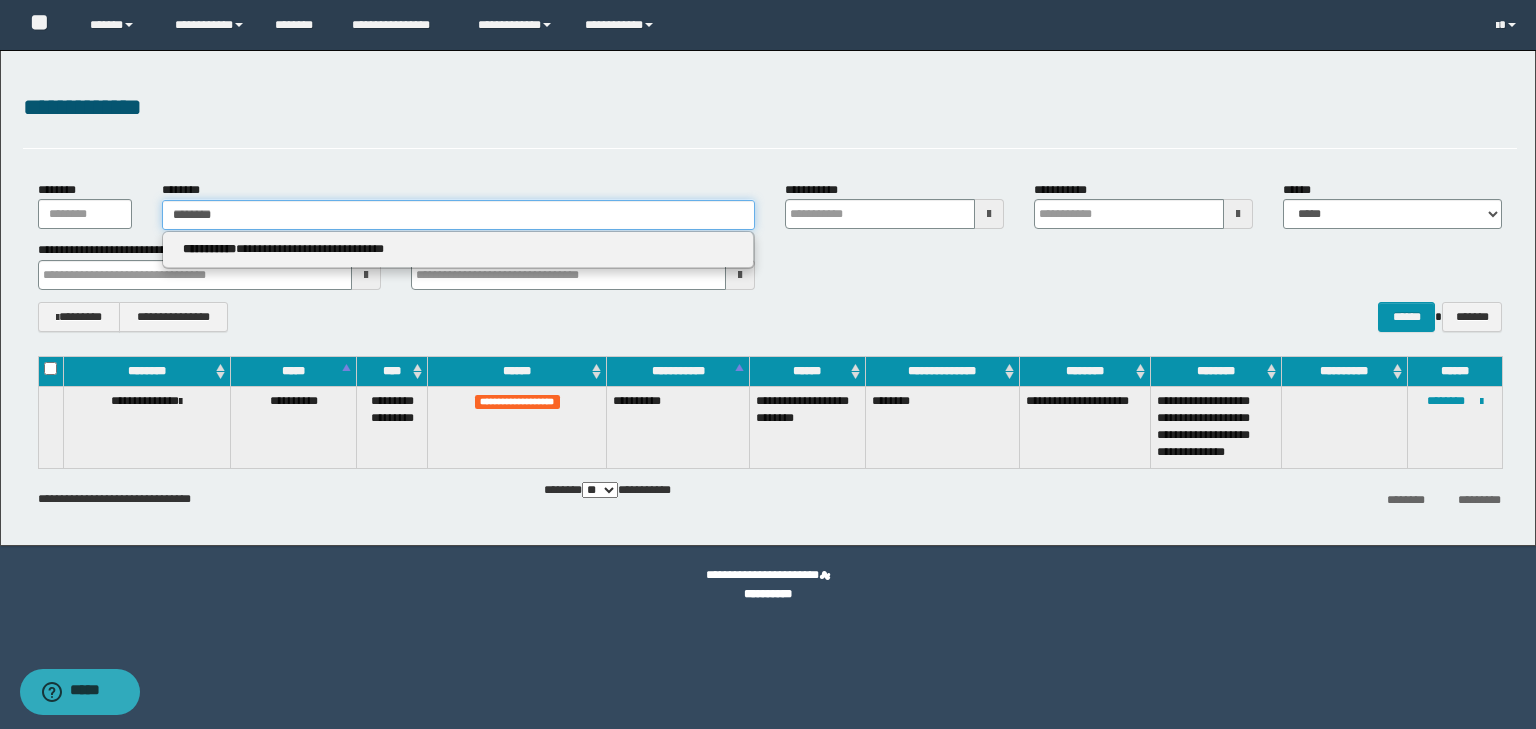 type 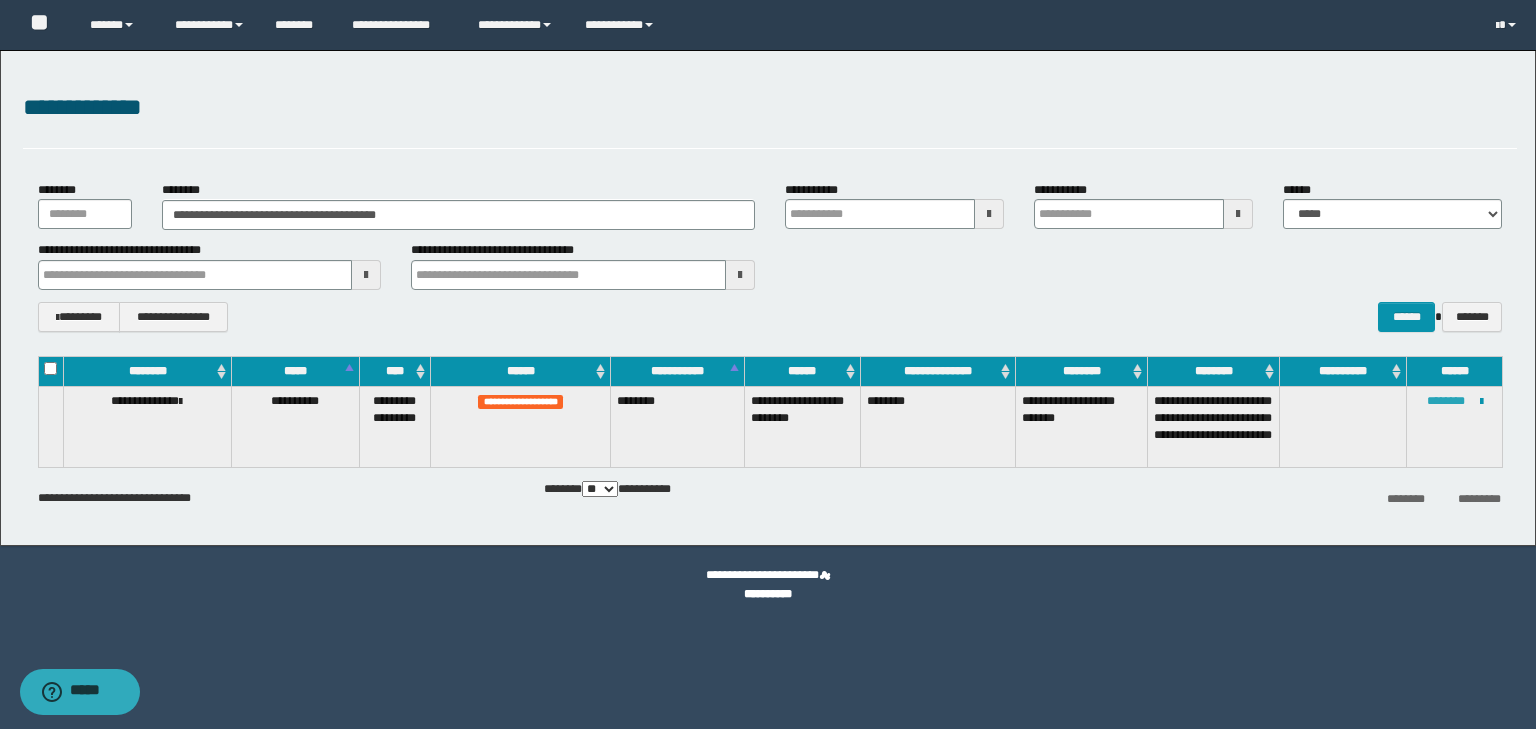 click on "********" at bounding box center [1446, 401] 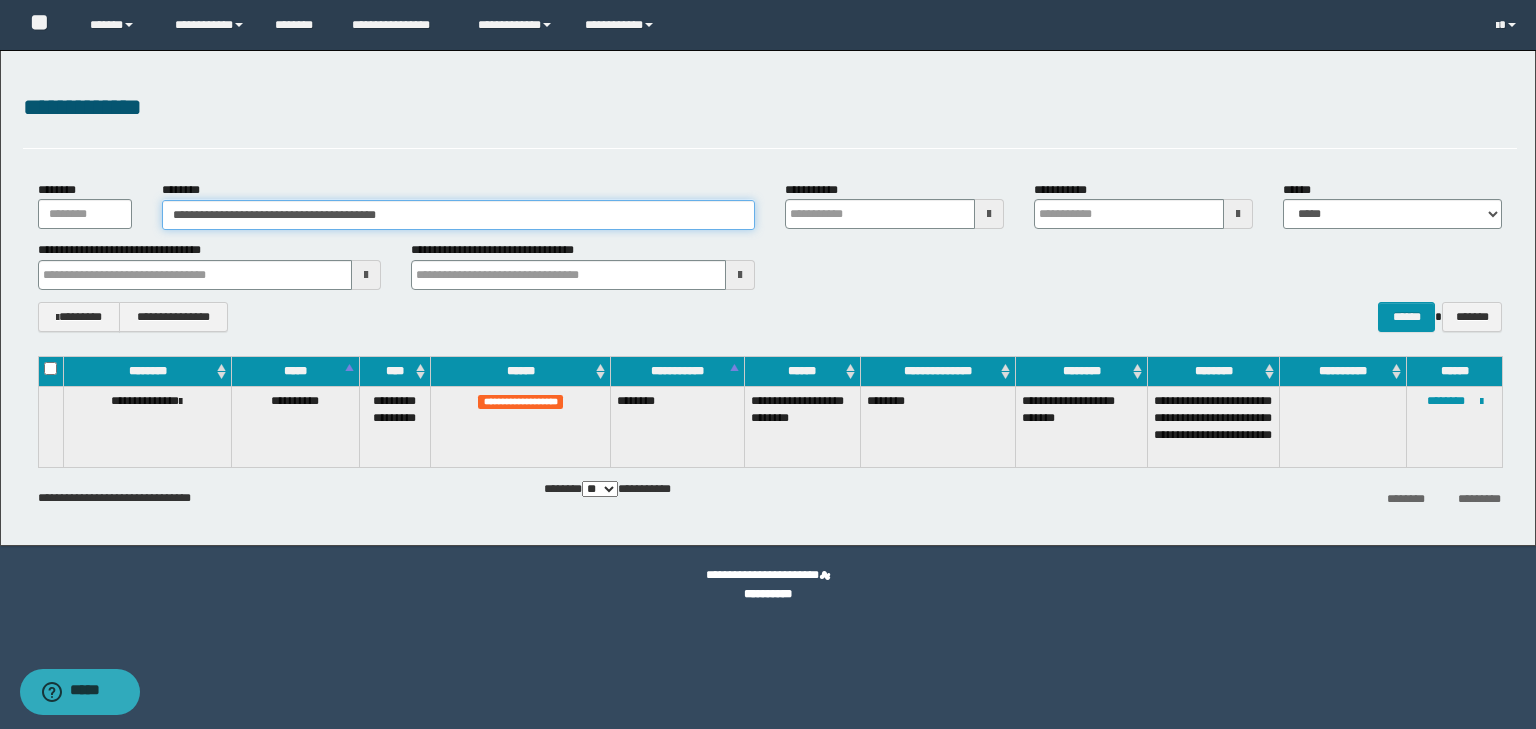 drag, startPoint x: 377, startPoint y: 212, endPoint x: 135, endPoint y: 224, distance: 242.29733 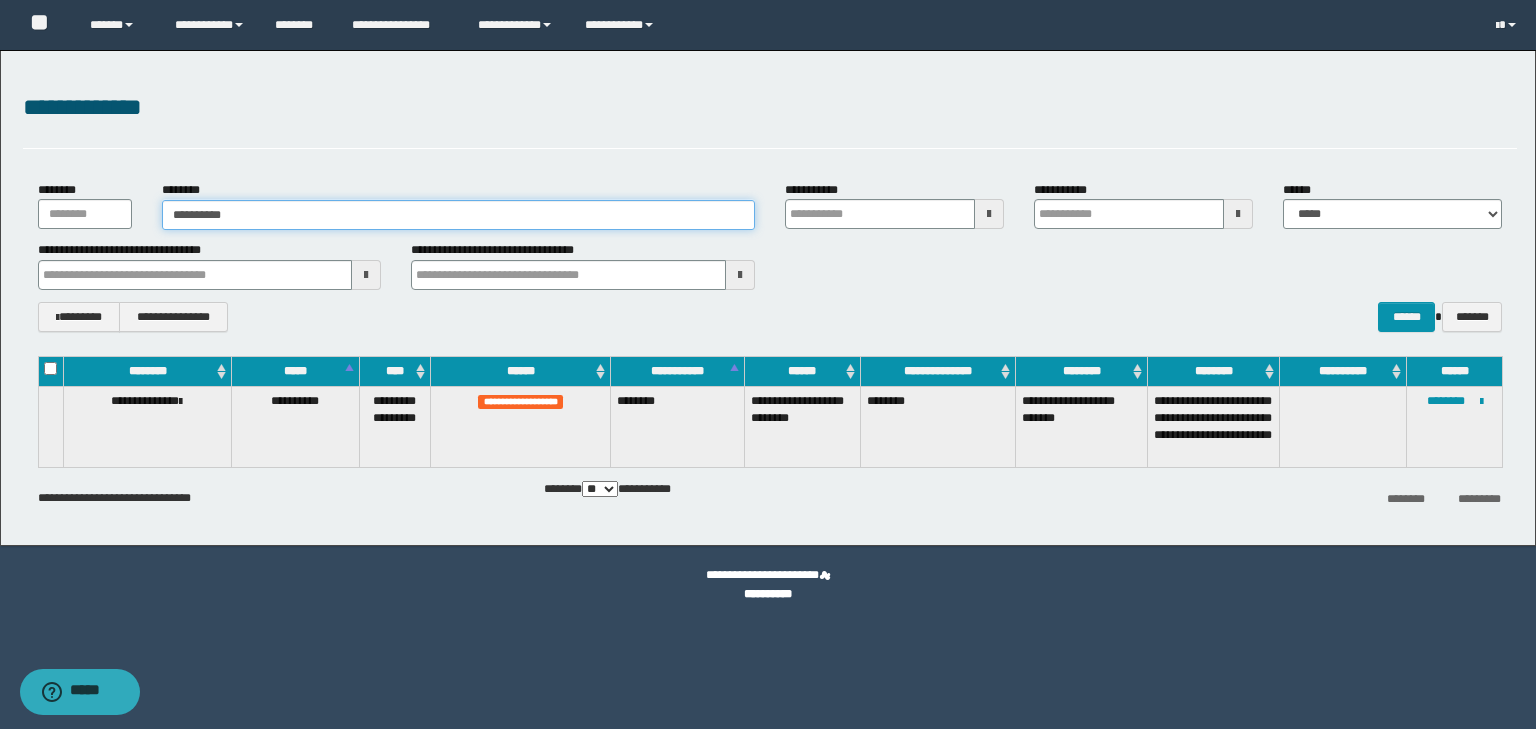 type on "**********" 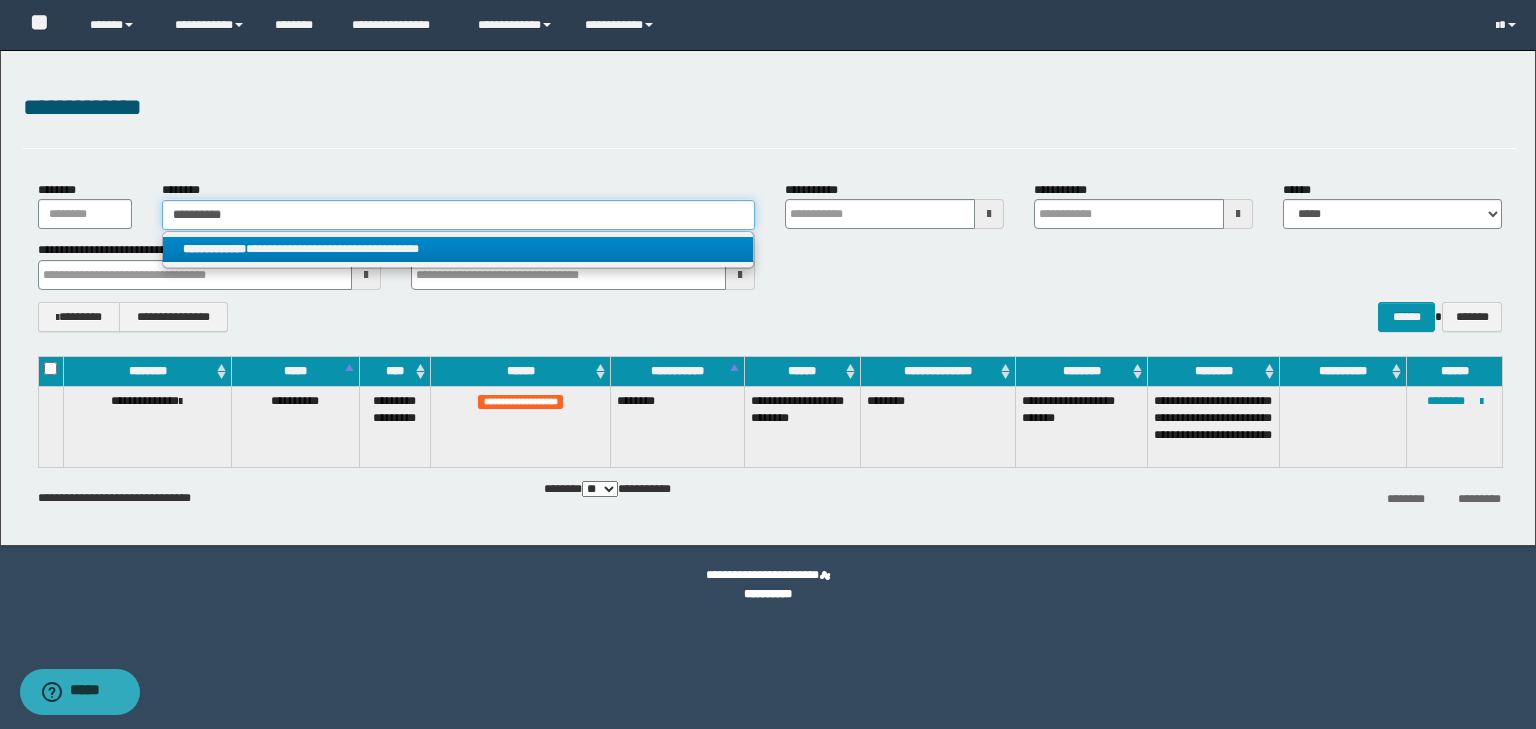 type on "**********" 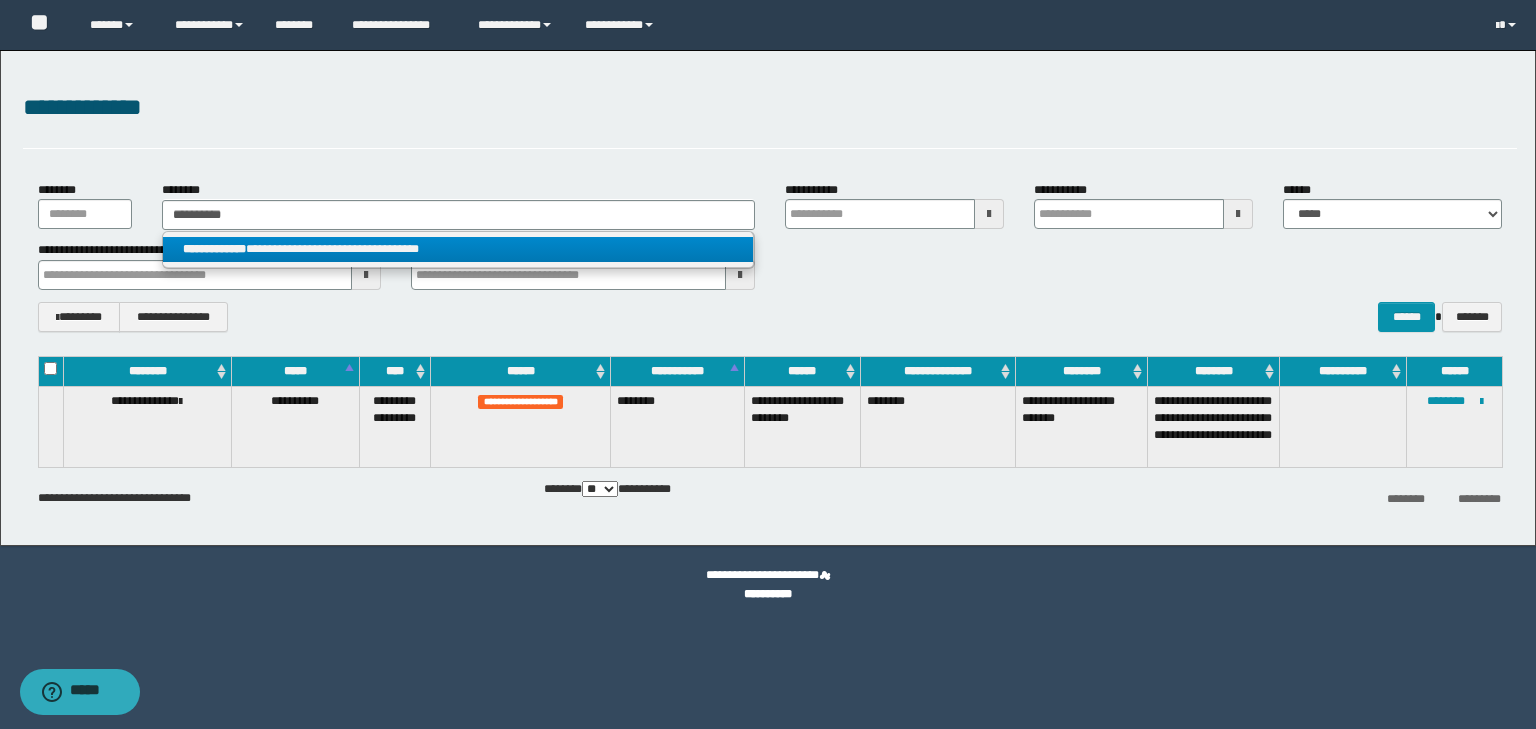 click on "**********" at bounding box center [458, 249] 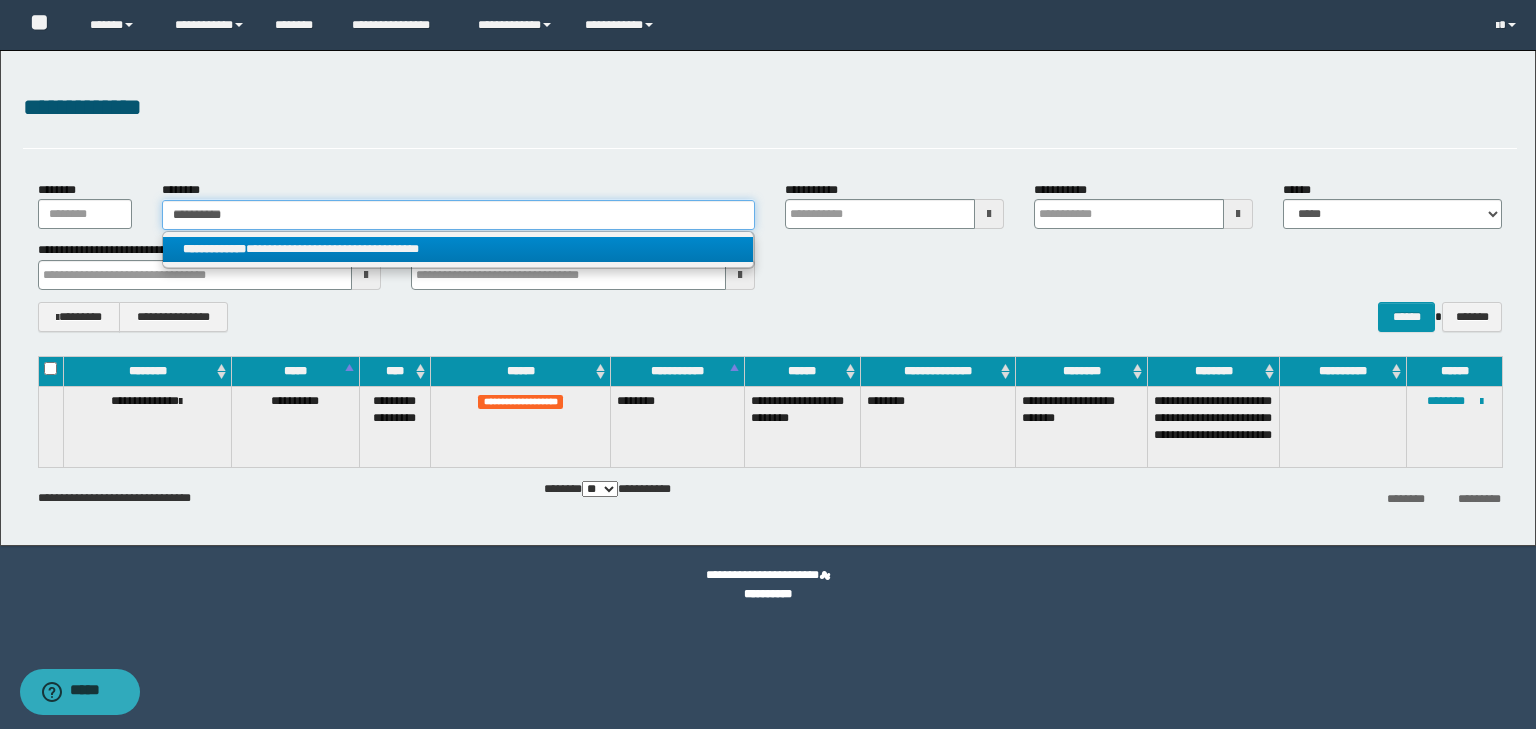 type 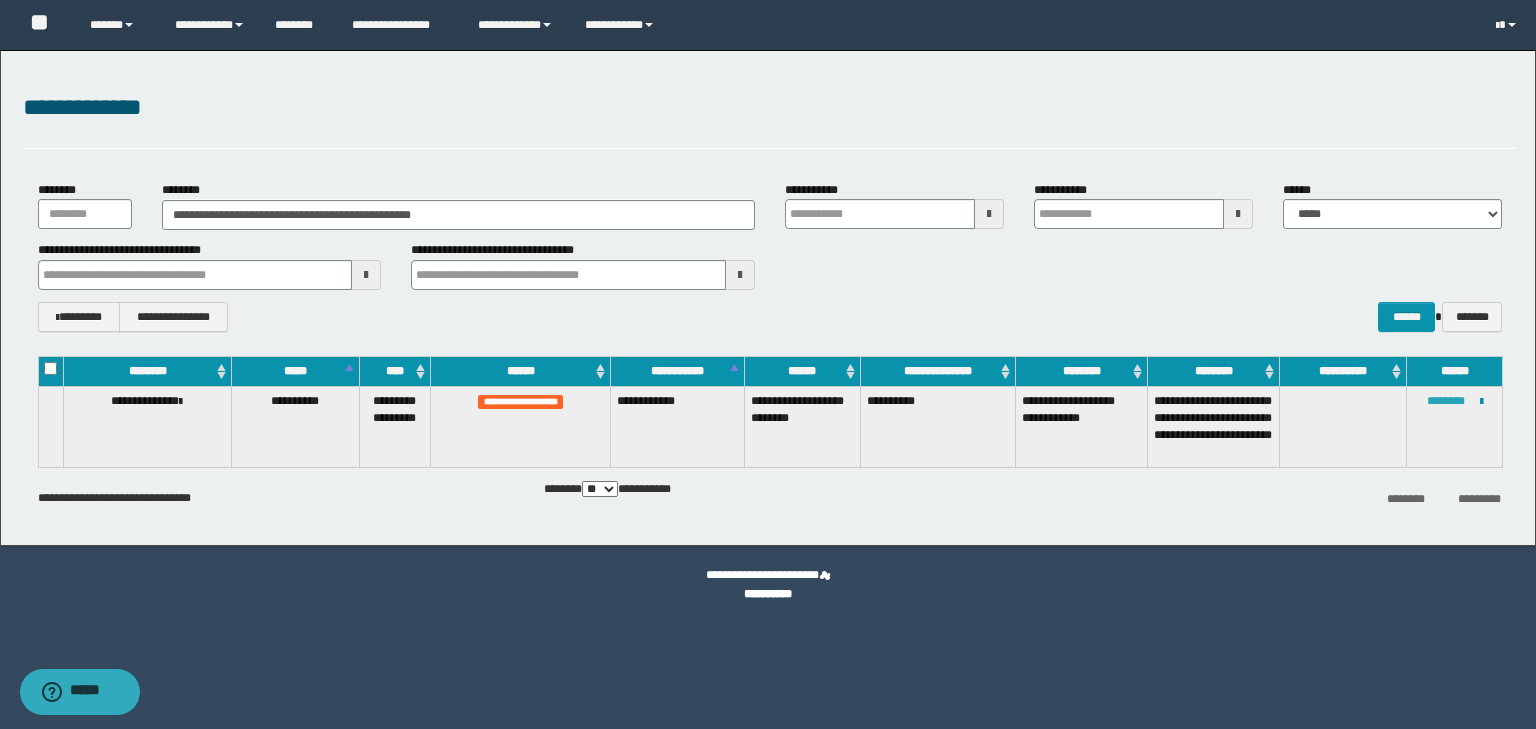 click on "********" at bounding box center [1446, 401] 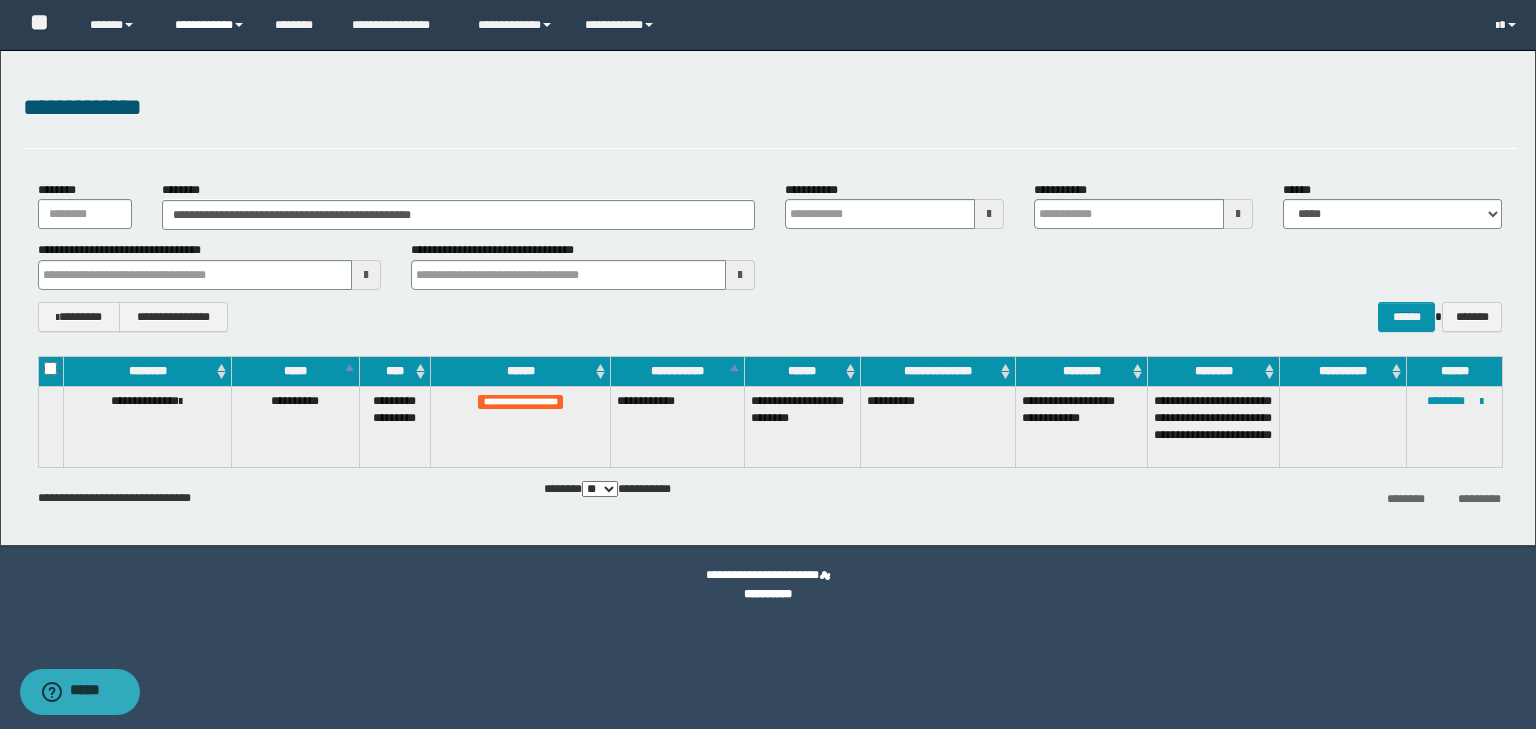 click on "**********" at bounding box center (210, 25) 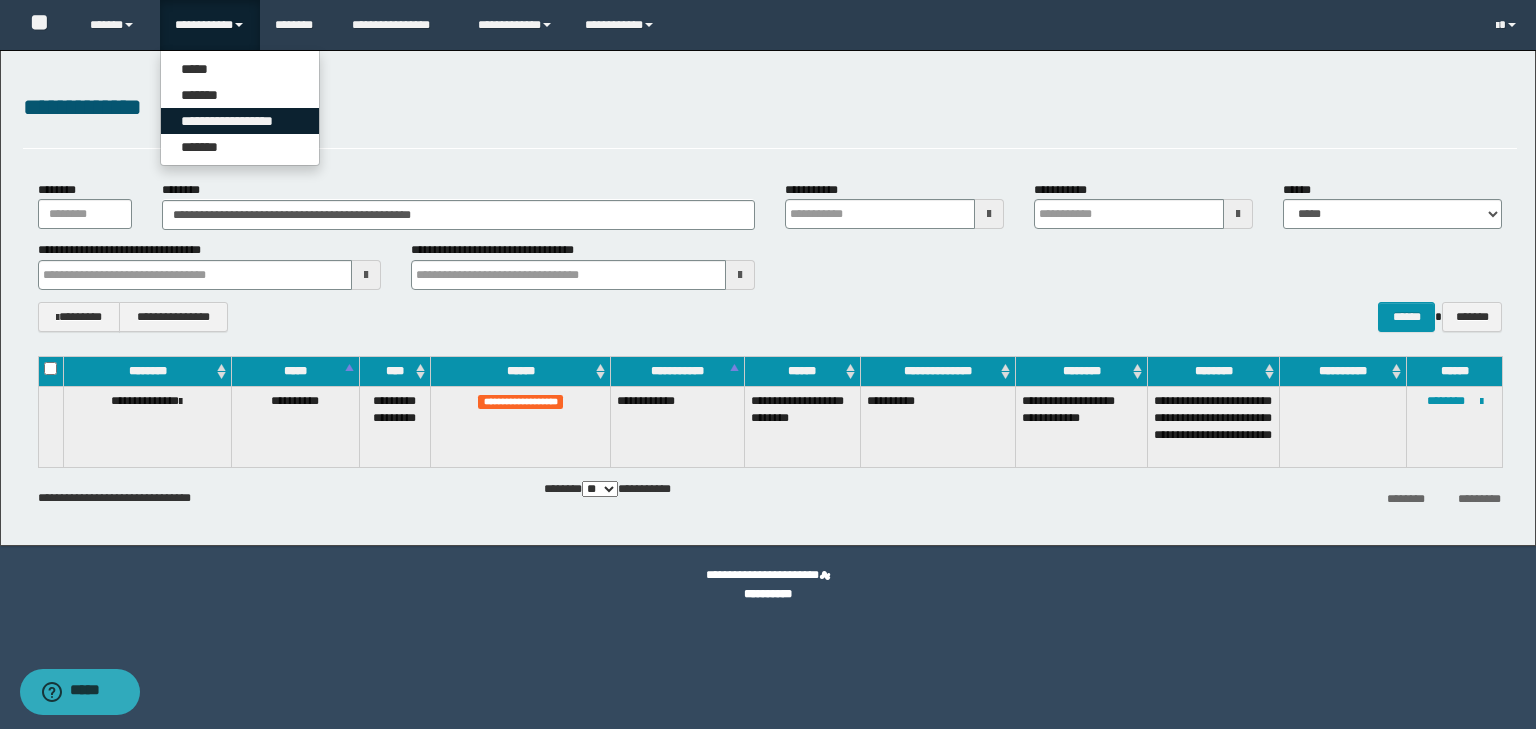 click on "**********" at bounding box center (240, 121) 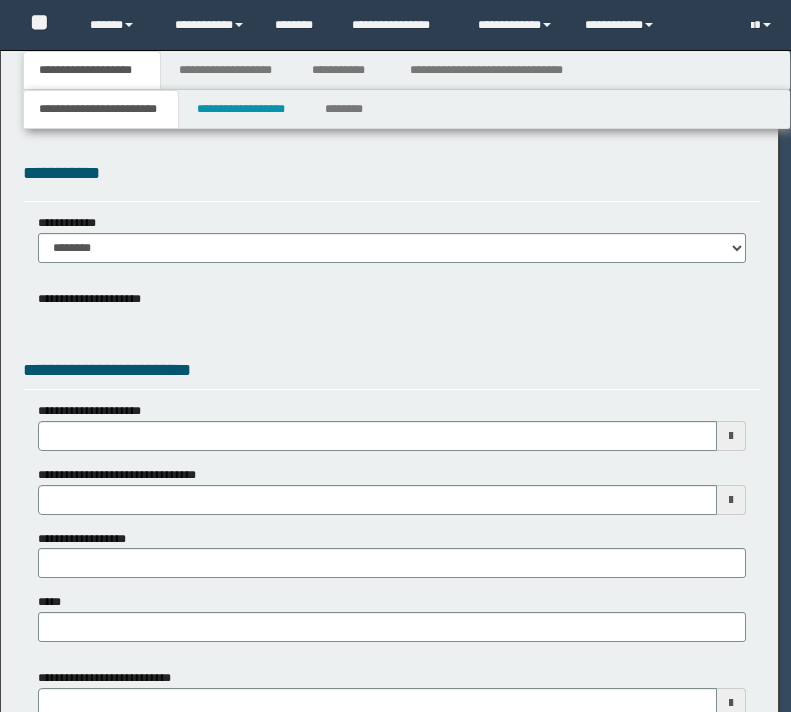 scroll, scrollTop: 0, scrollLeft: 0, axis: both 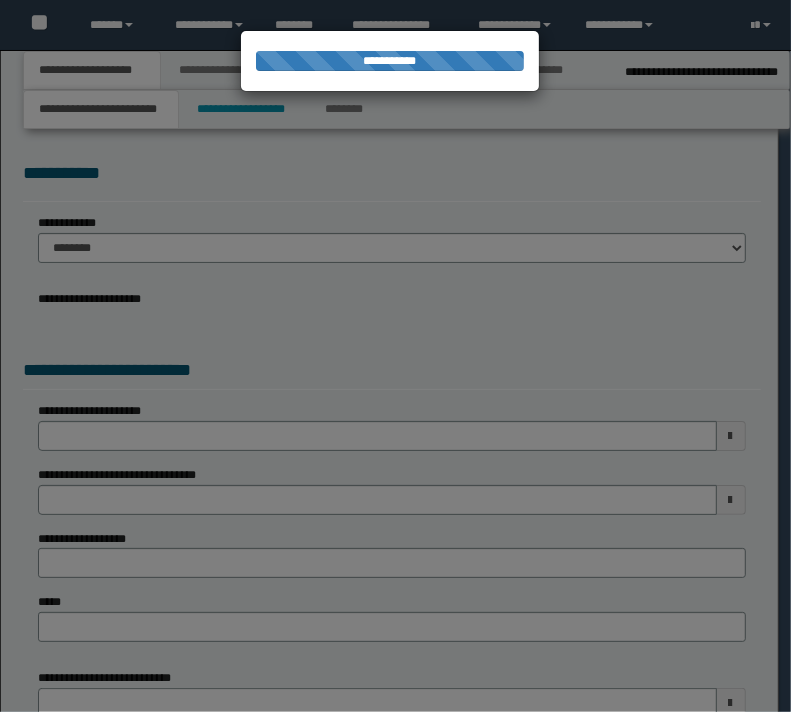 select on "*" 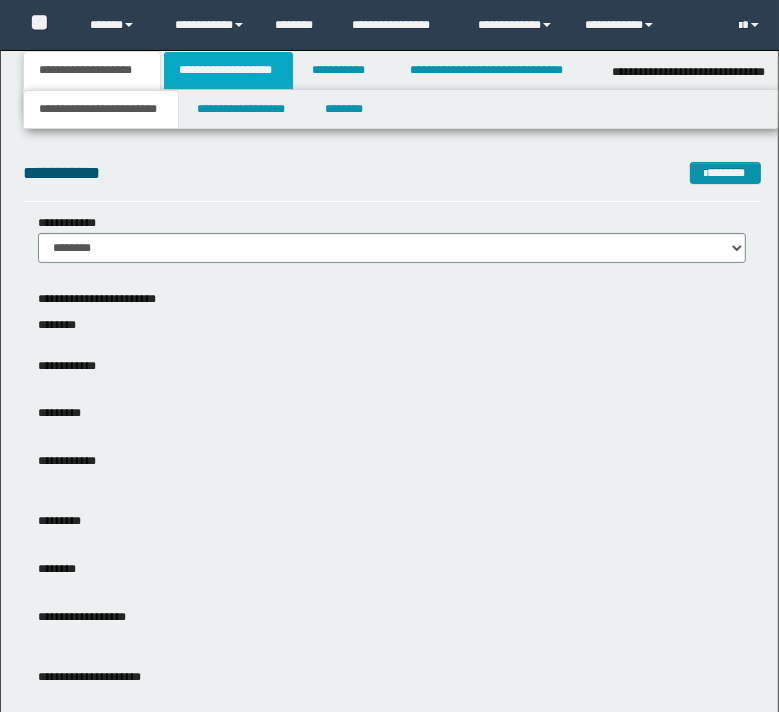 click on "**********" at bounding box center (228, 70) 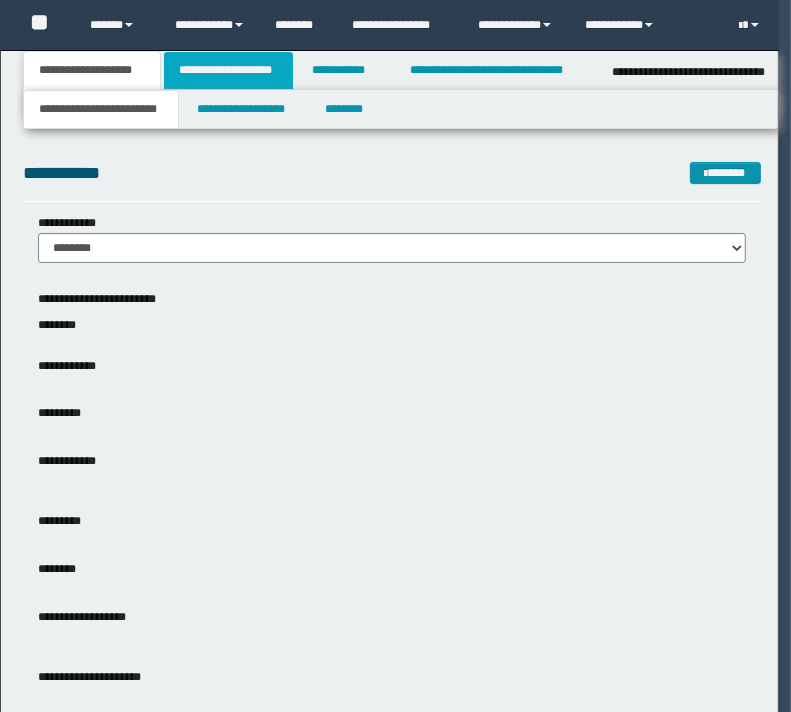 scroll, scrollTop: 0, scrollLeft: 0, axis: both 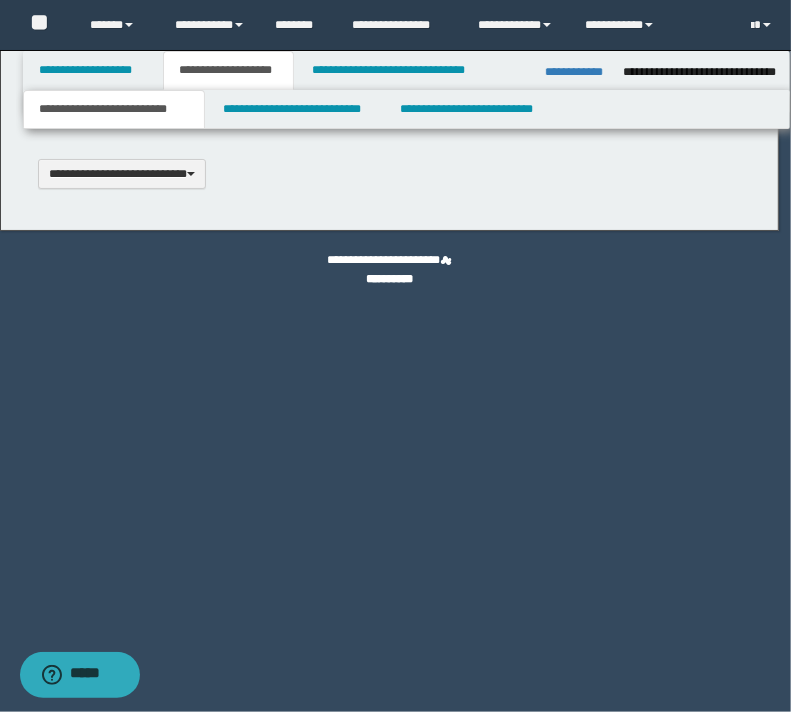 type 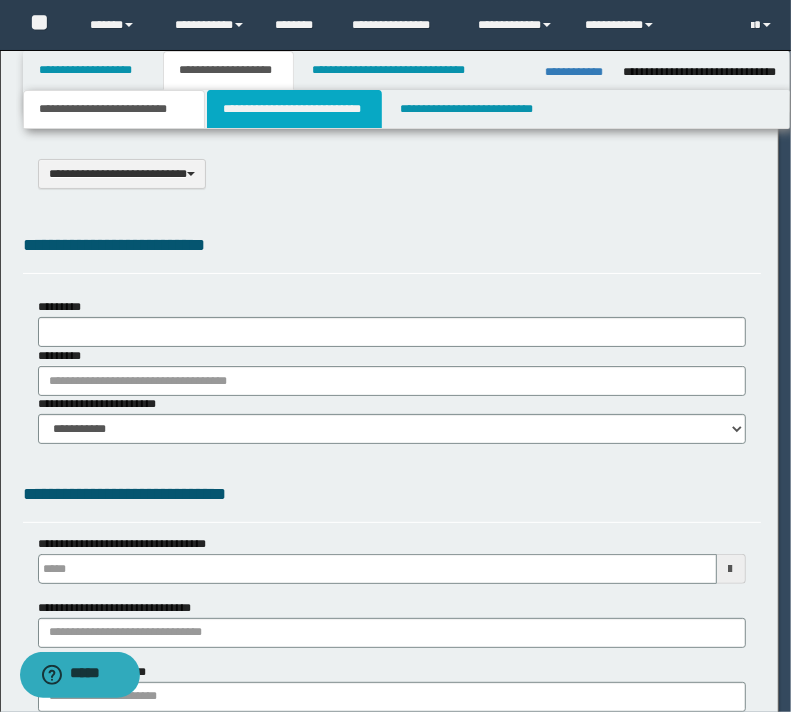 click on "**********" at bounding box center [294, 109] 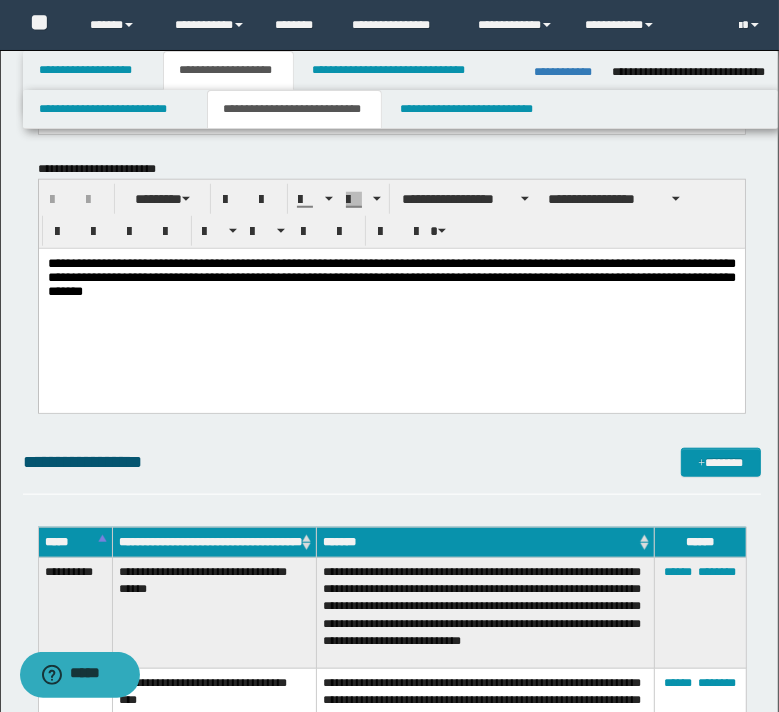 scroll, scrollTop: 960, scrollLeft: 0, axis: vertical 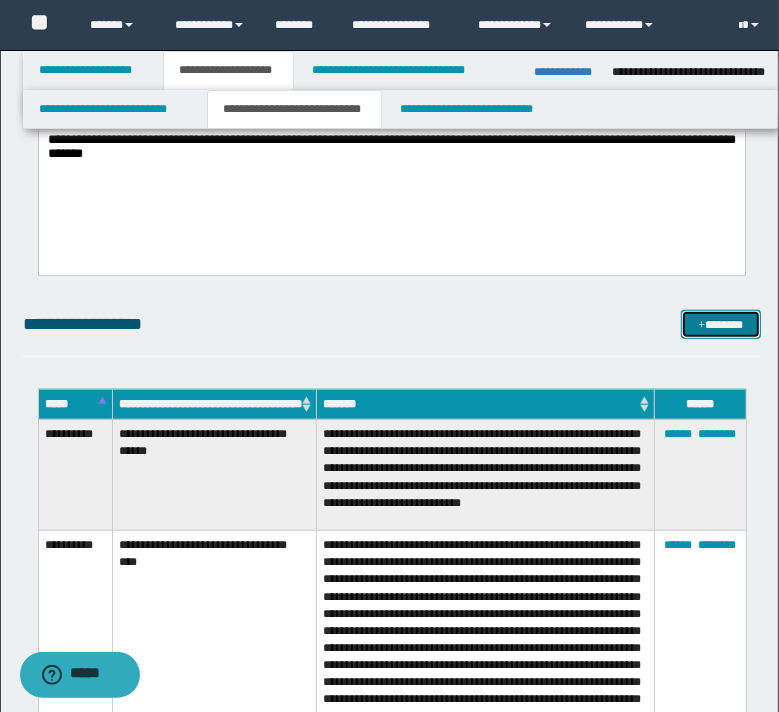 click on "*******" at bounding box center (720, 325) 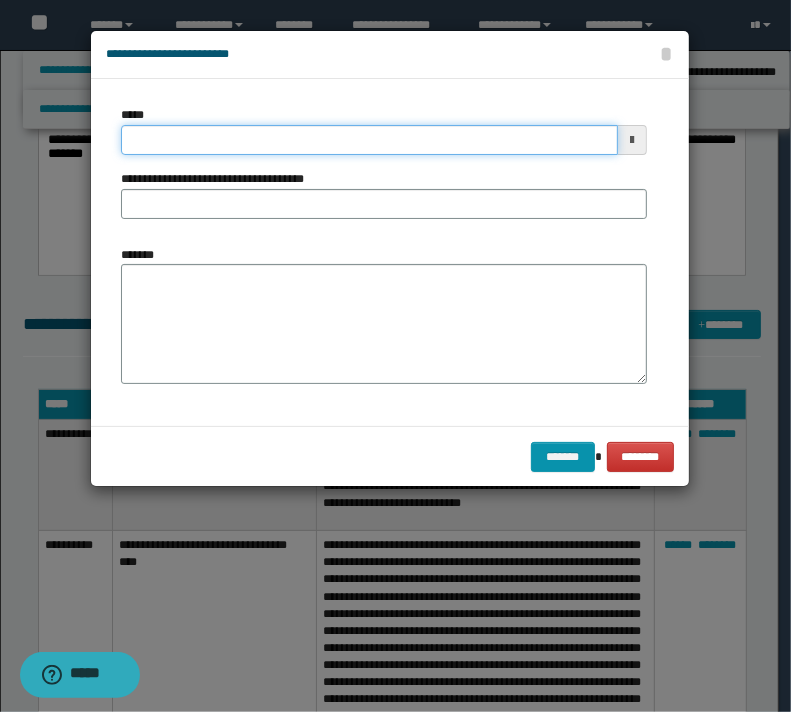 click on "*****" at bounding box center (369, 140) 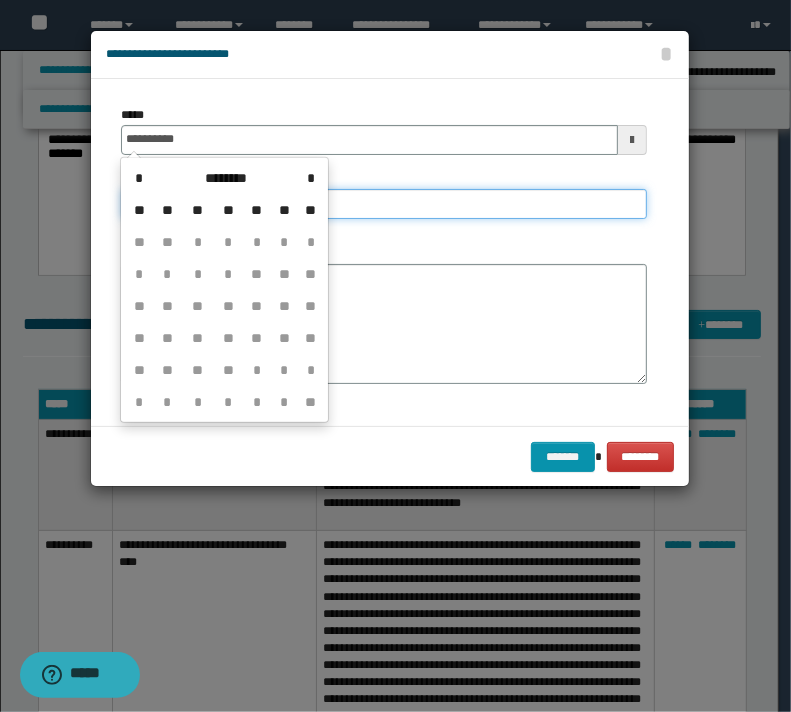 type on "**********" 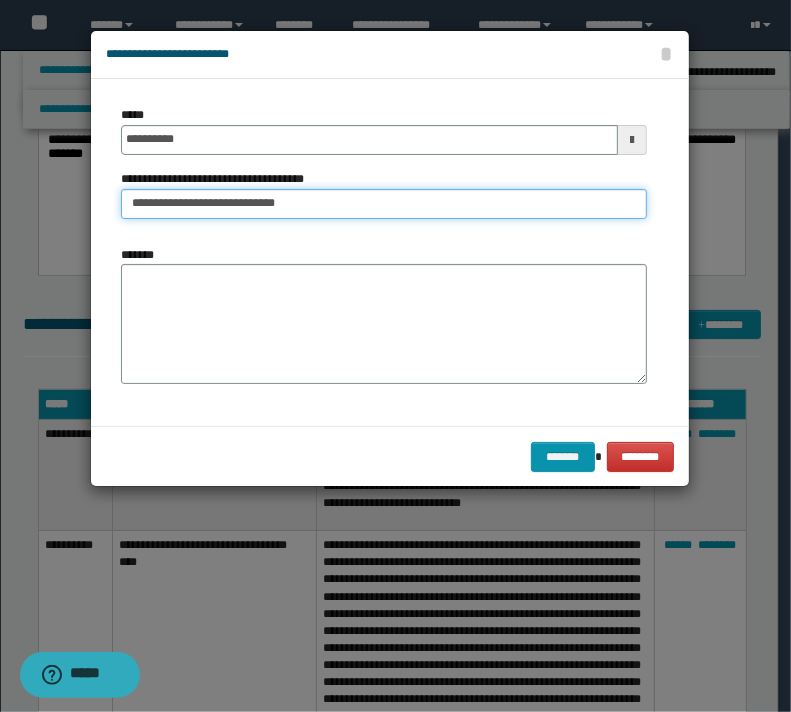 type on "**********" 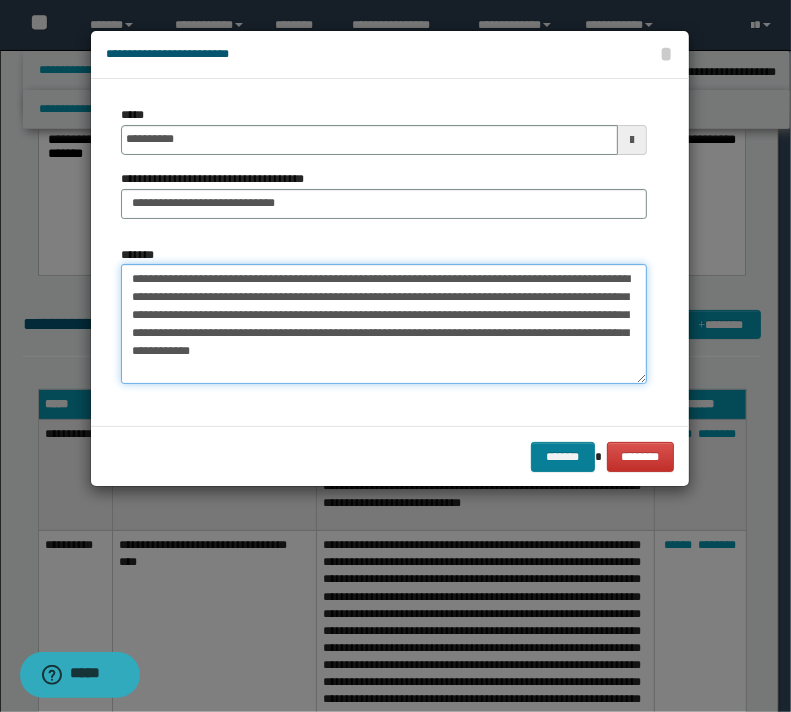 type on "**********" 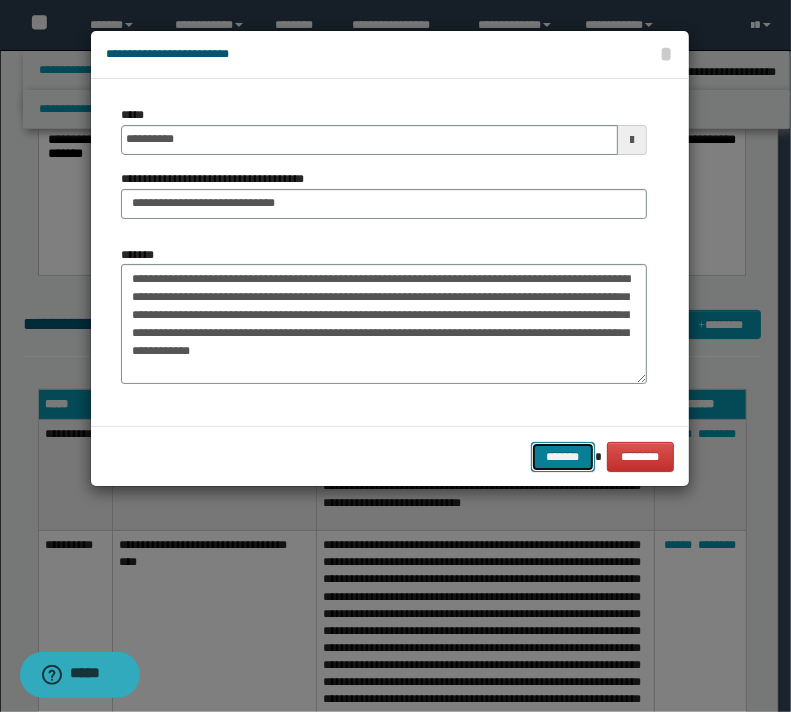 click on "*******" at bounding box center [563, 457] 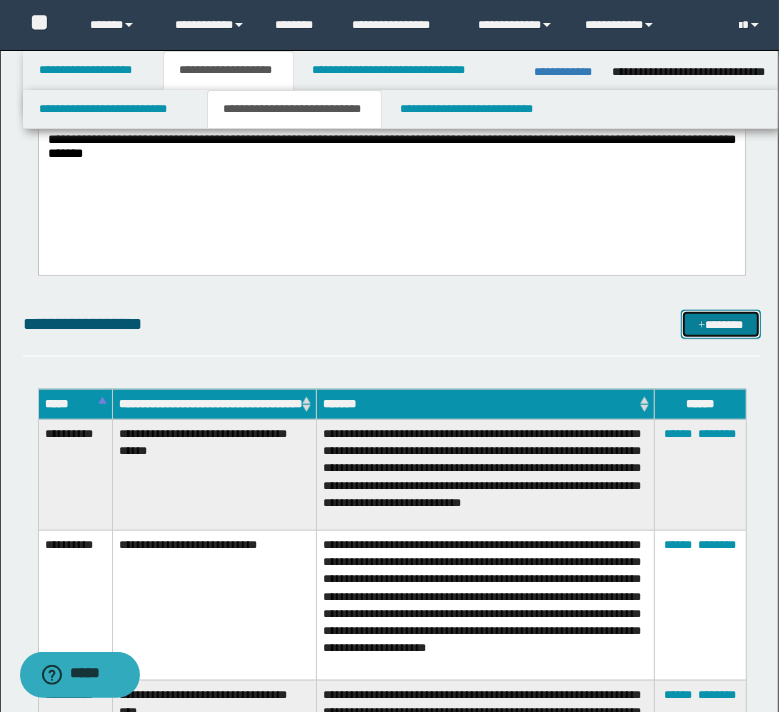 click at bounding box center (701, 326) 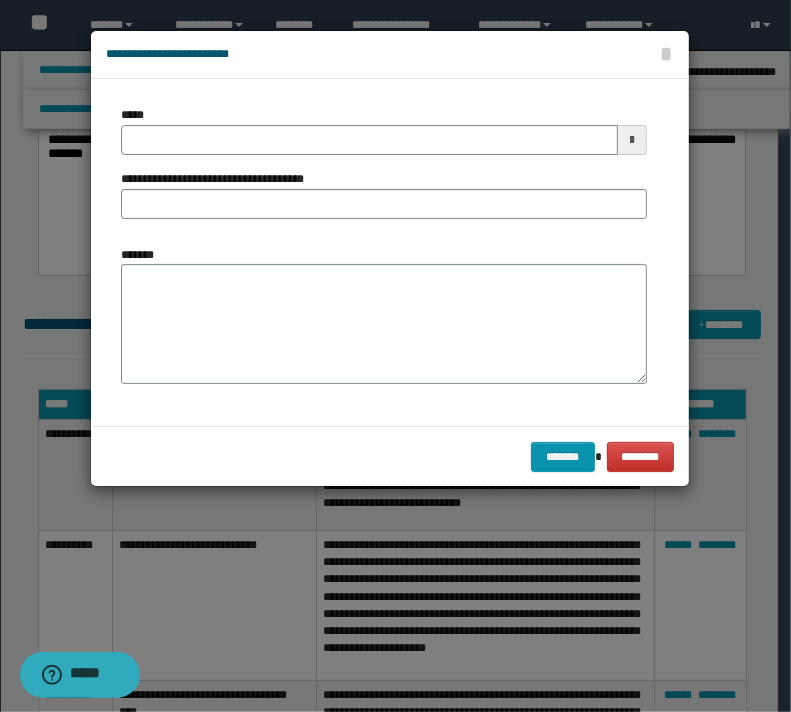 click on "**********" at bounding box center [384, 170] 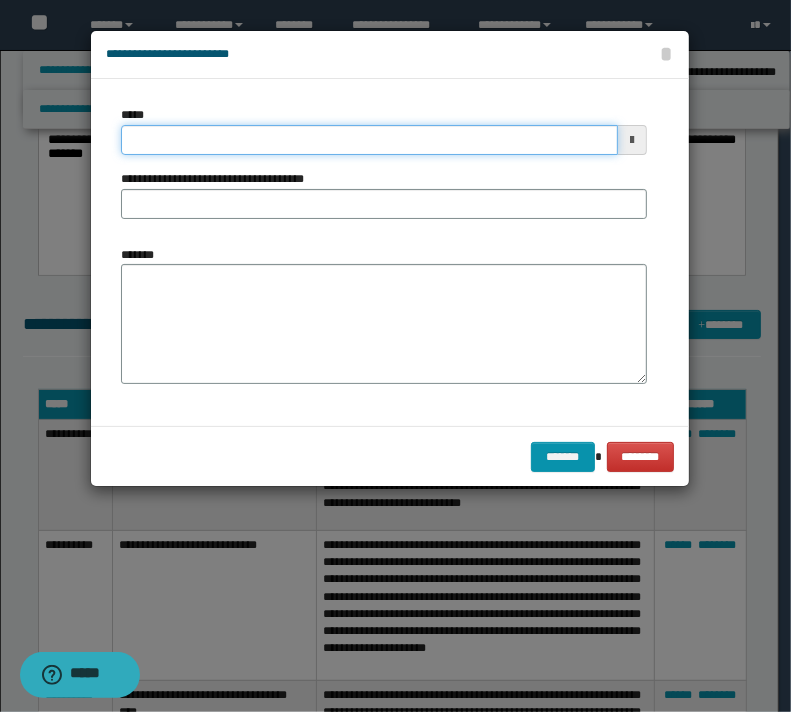click on "*****" at bounding box center [369, 140] 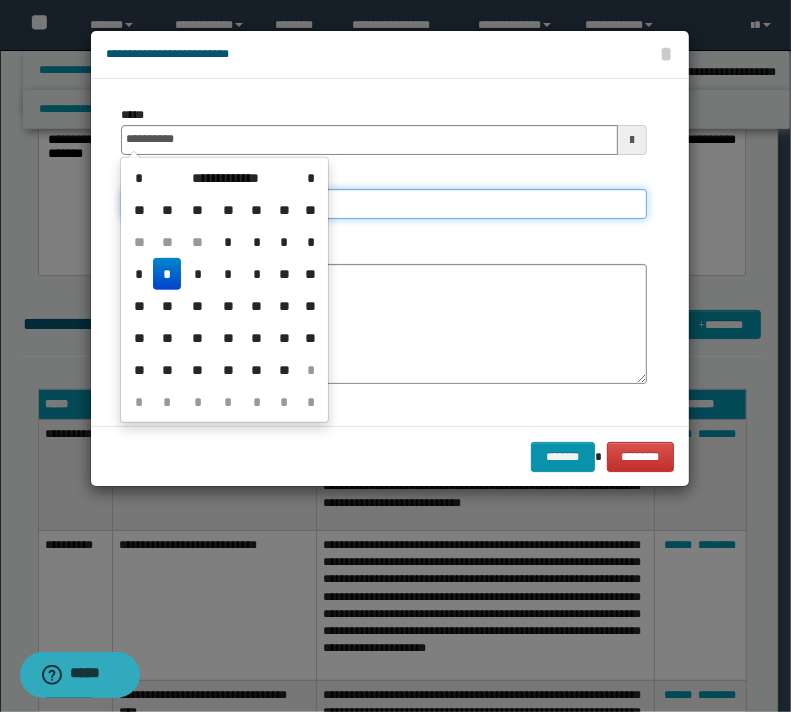 type on "**********" 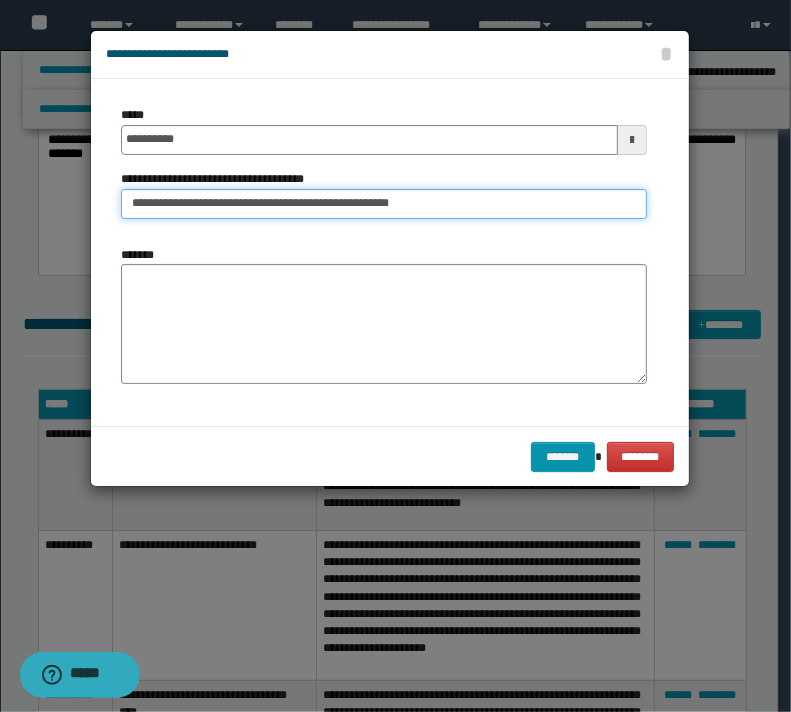type on "**********" 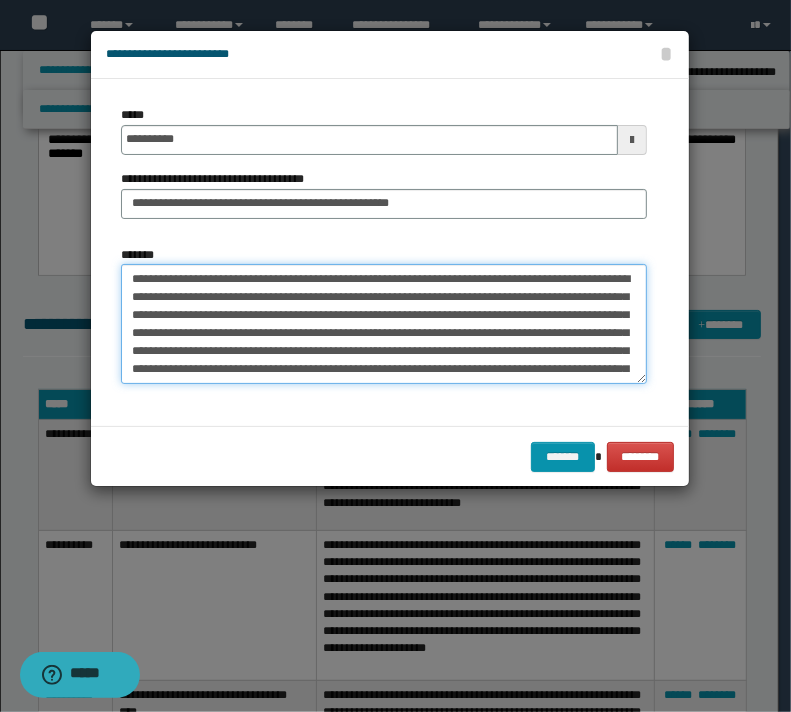 type on "**********" 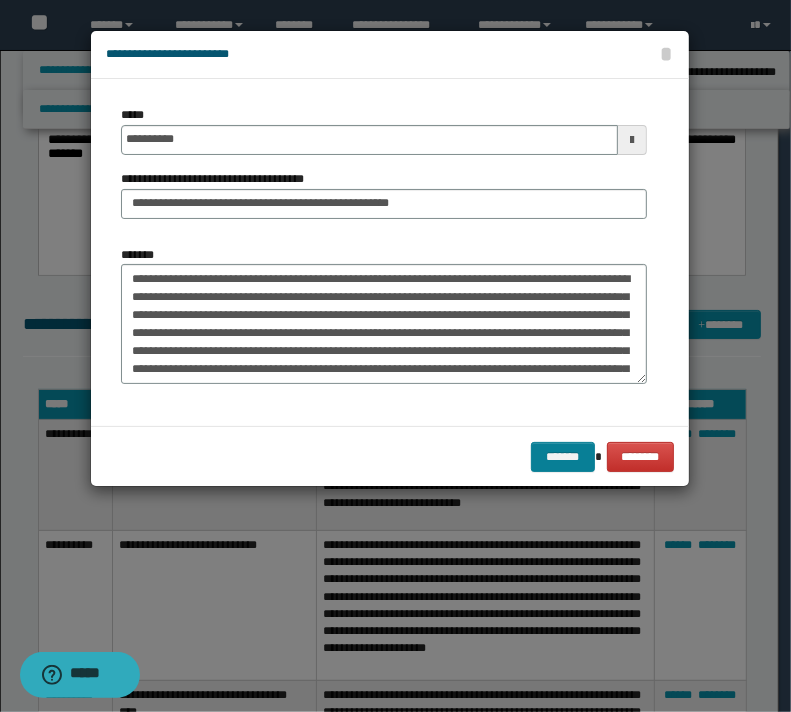 drag, startPoint x: 522, startPoint y: 465, endPoint x: 552, endPoint y: 465, distance: 30 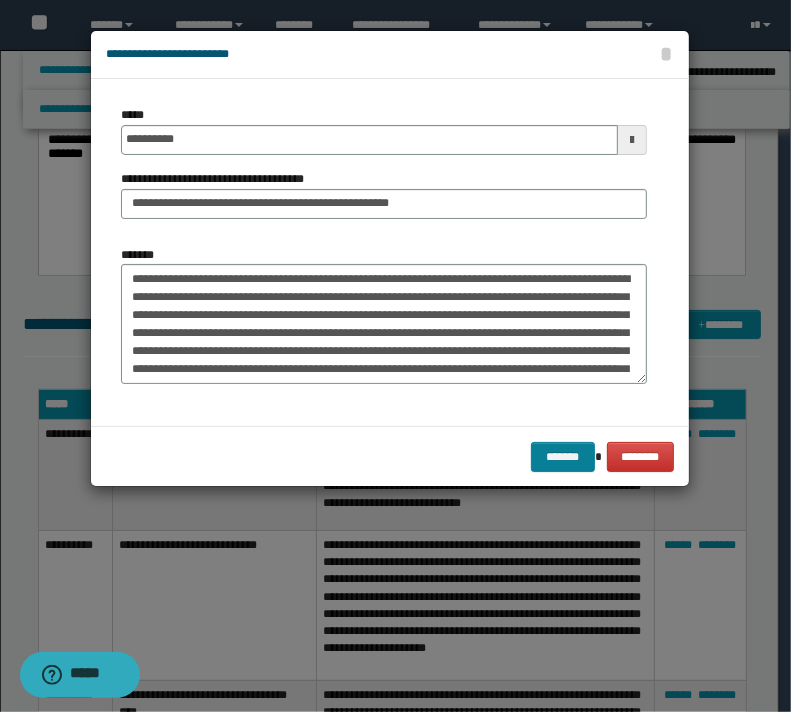 click on "*******
********" at bounding box center (390, 456) 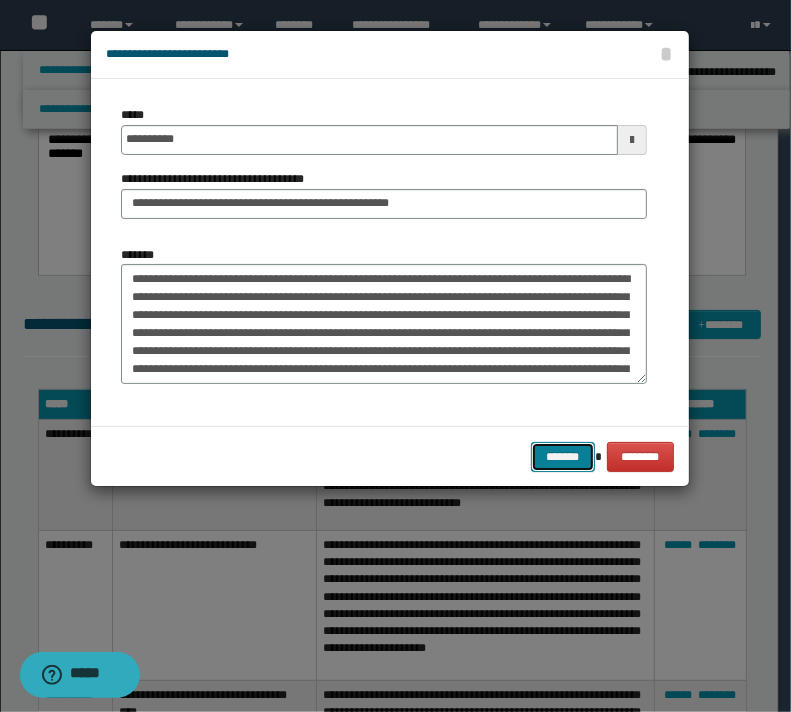 click on "*******" at bounding box center (563, 457) 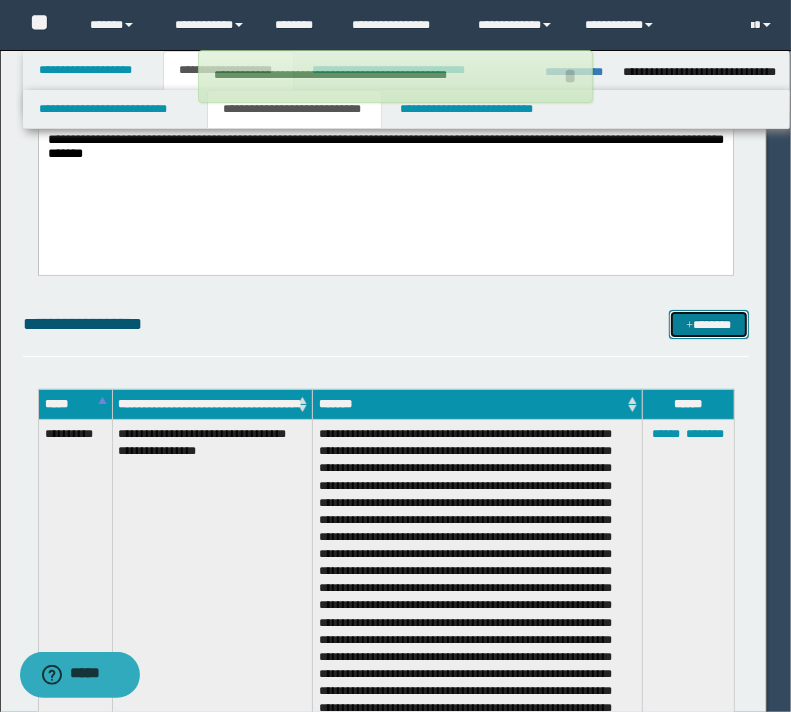 type 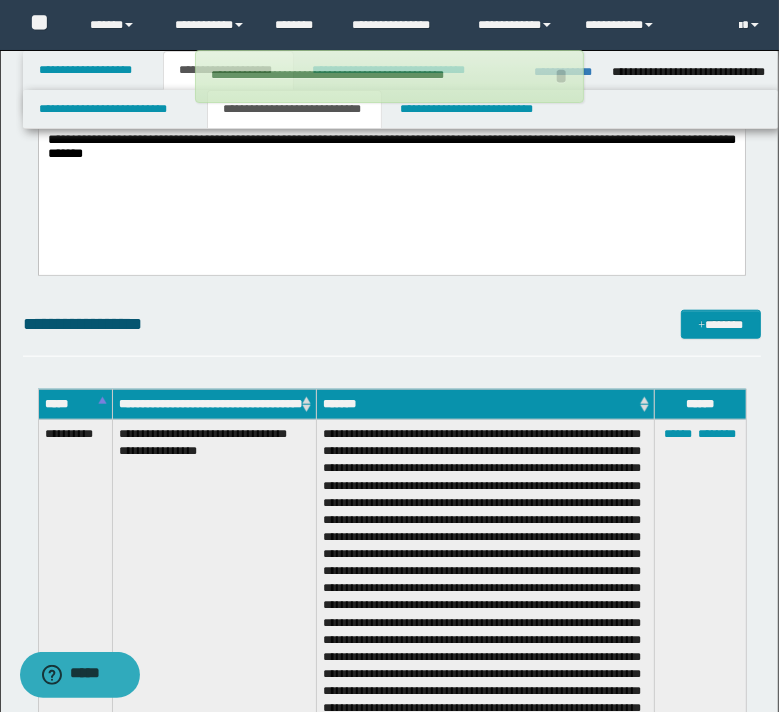 click on "**********" at bounding box center [392, 938] 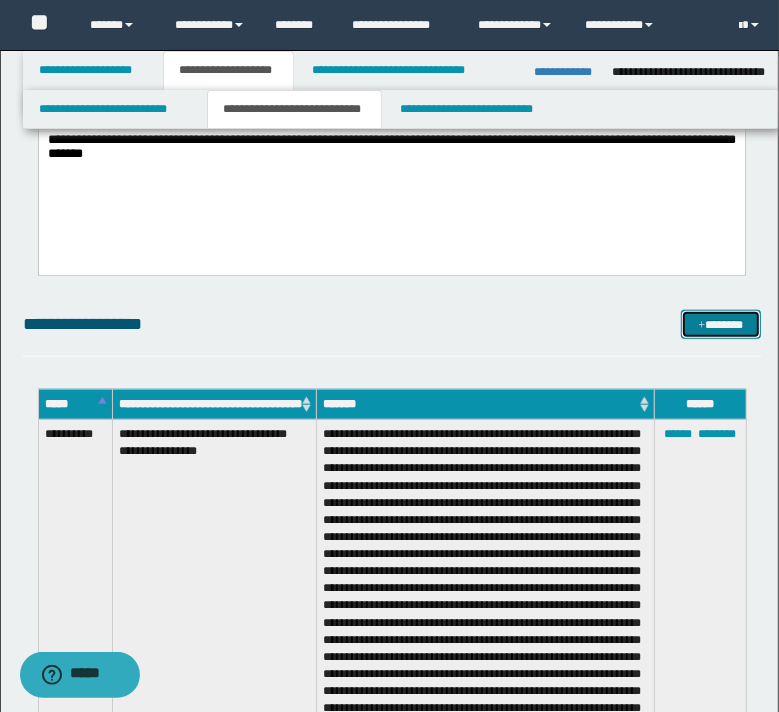 click on "*******" at bounding box center [720, 325] 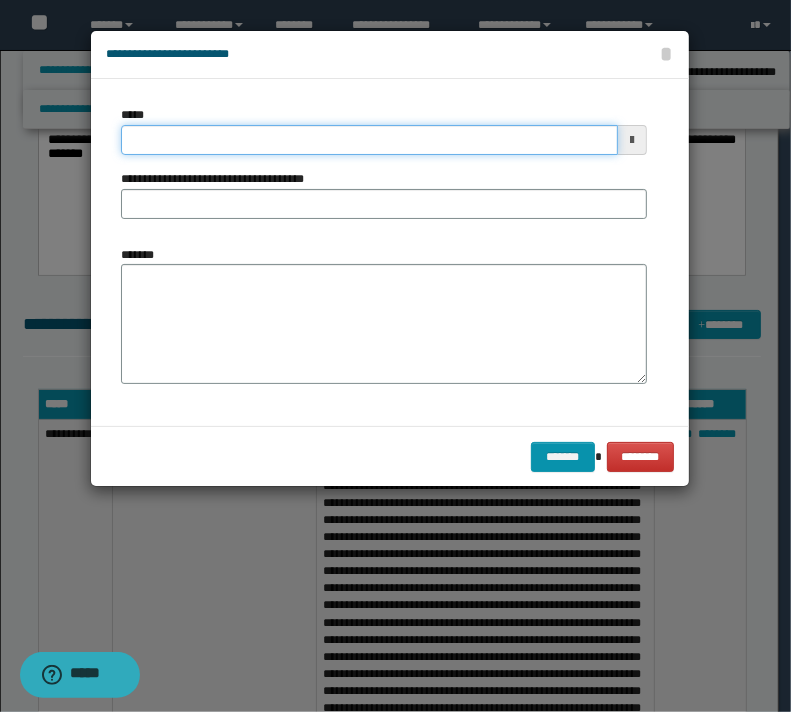 click on "*****" at bounding box center [369, 140] 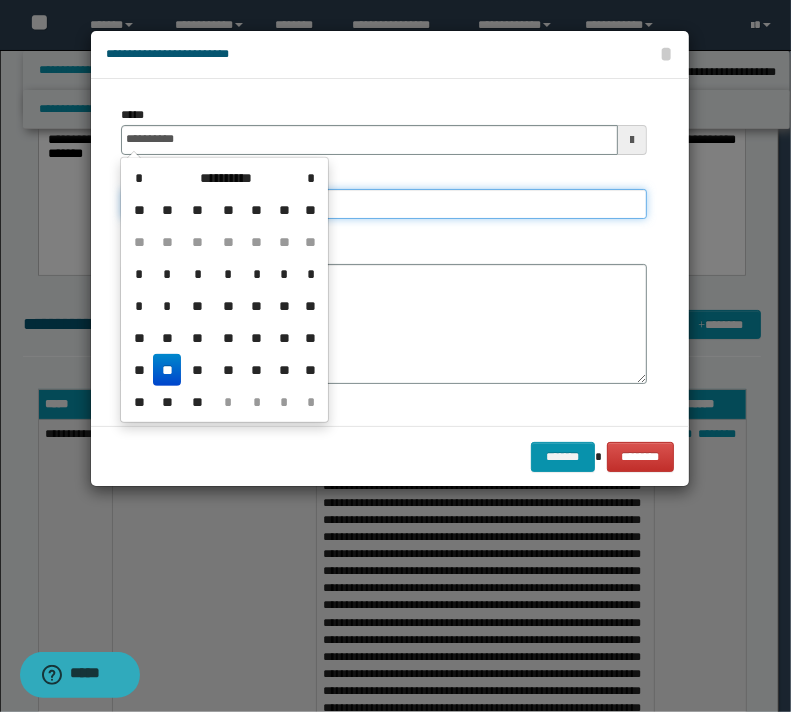 type on "**********" 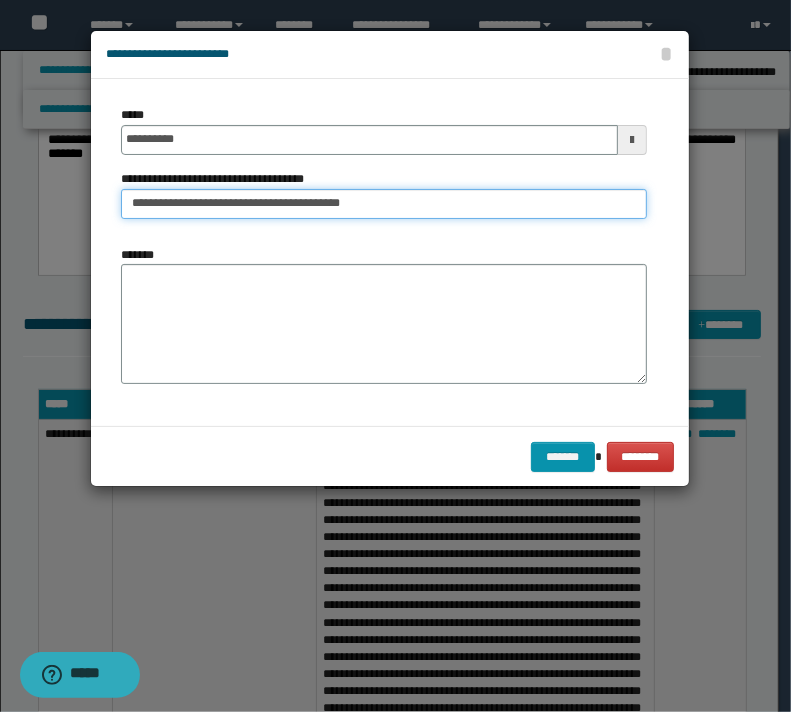 type on "**********" 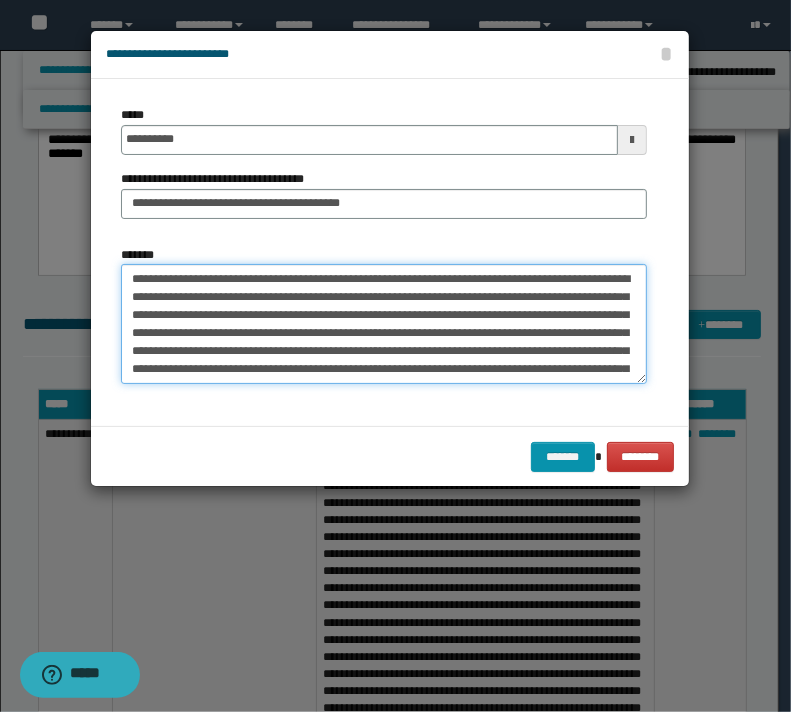 type on "**********" 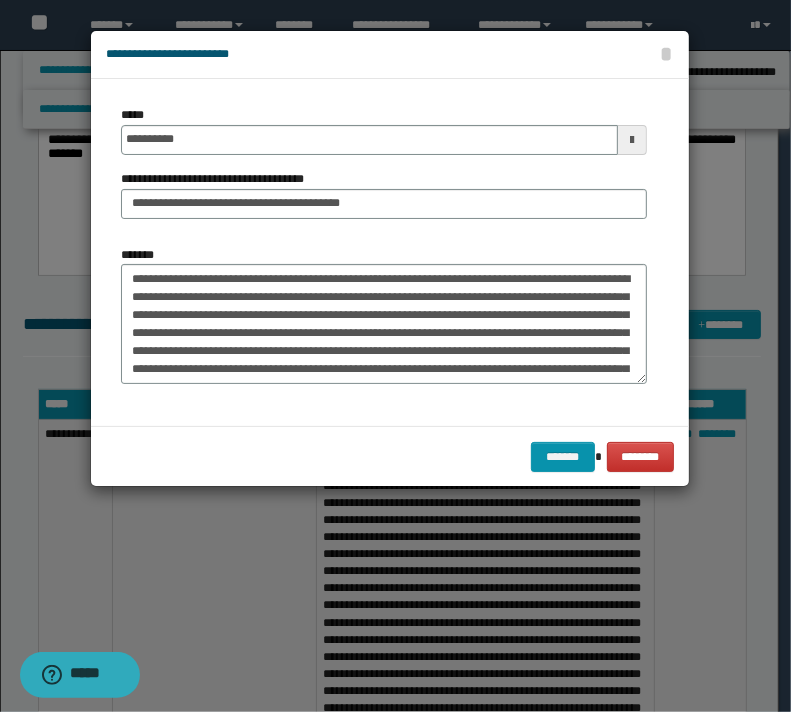 click on "*******
********" at bounding box center (390, 456) 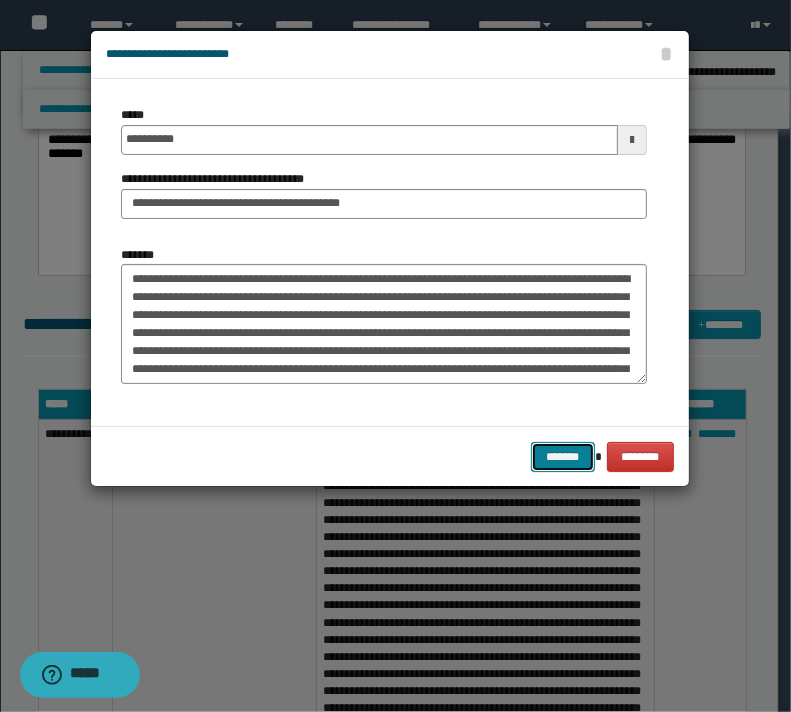 click on "*******" at bounding box center (563, 457) 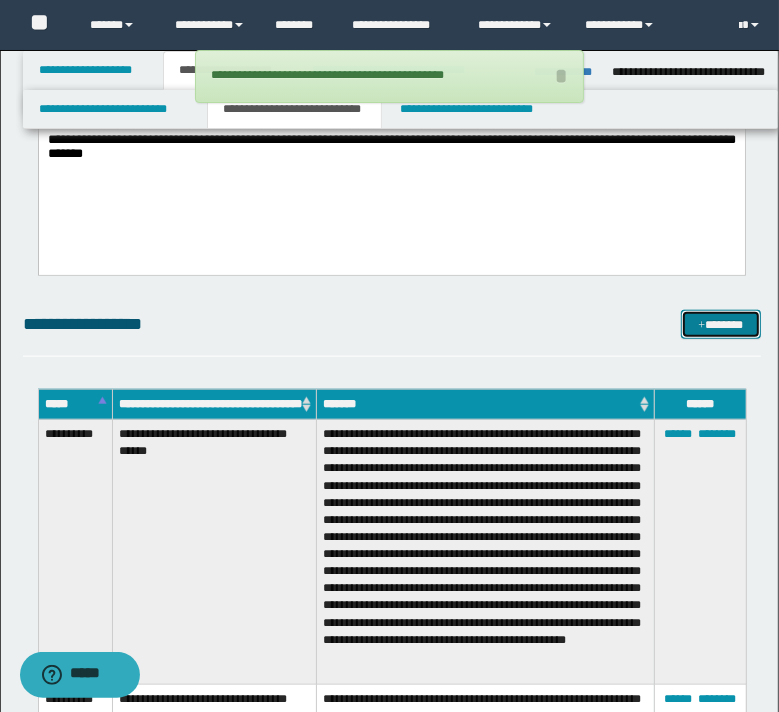 click on "*******" at bounding box center [720, 325] 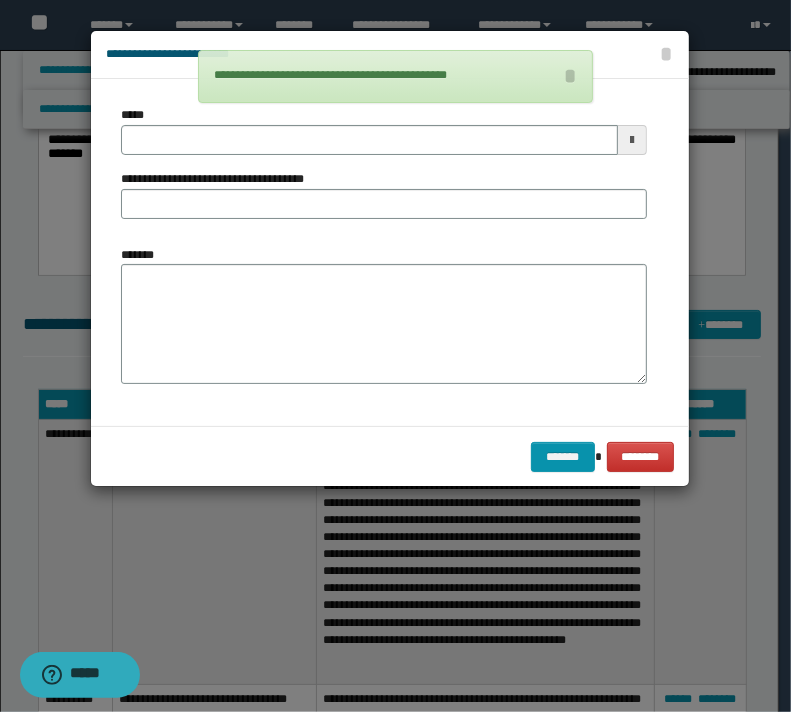 click on "**********" at bounding box center (220, 179) 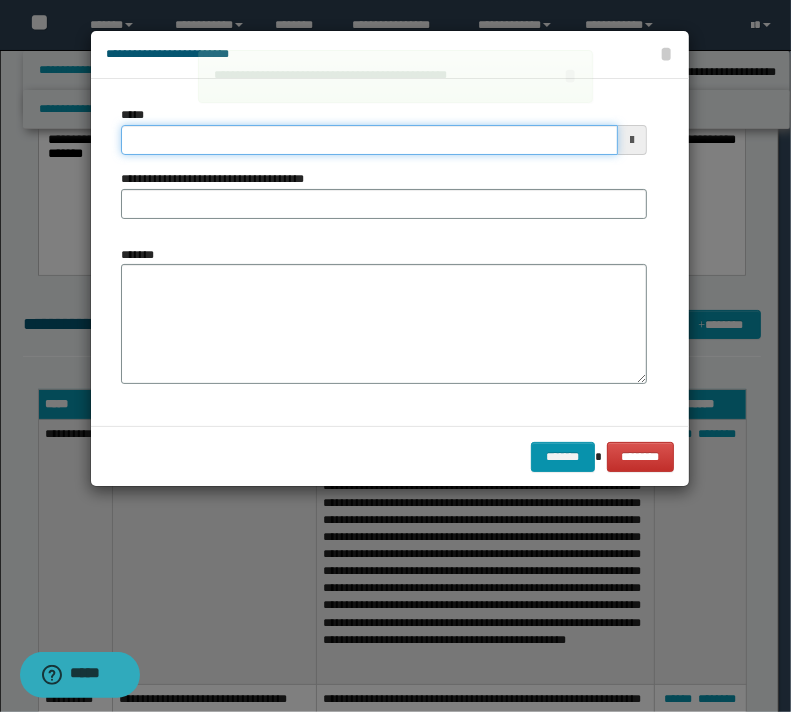 click on "*****" at bounding box center [369, 140] 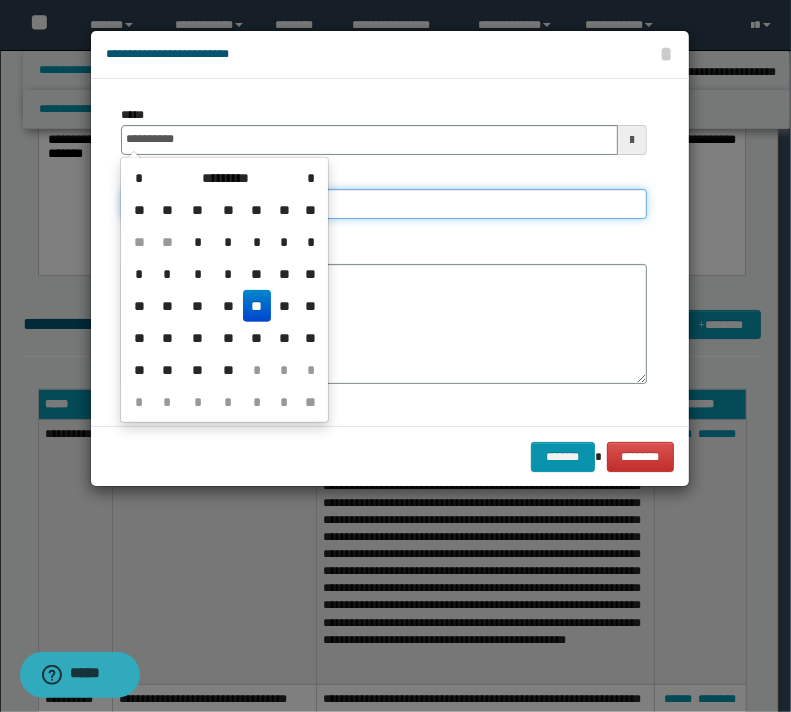 type on "**********" 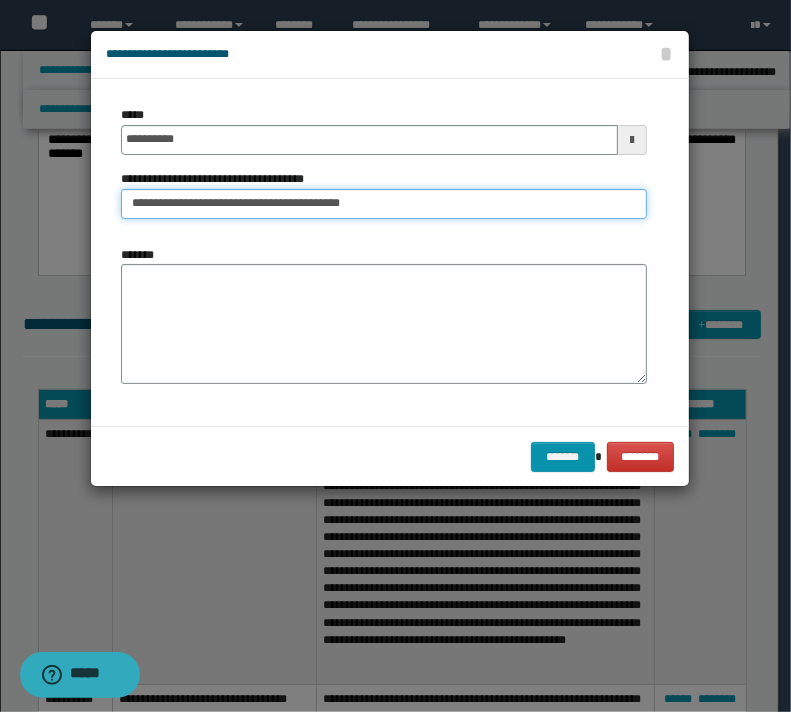 type on "**********" 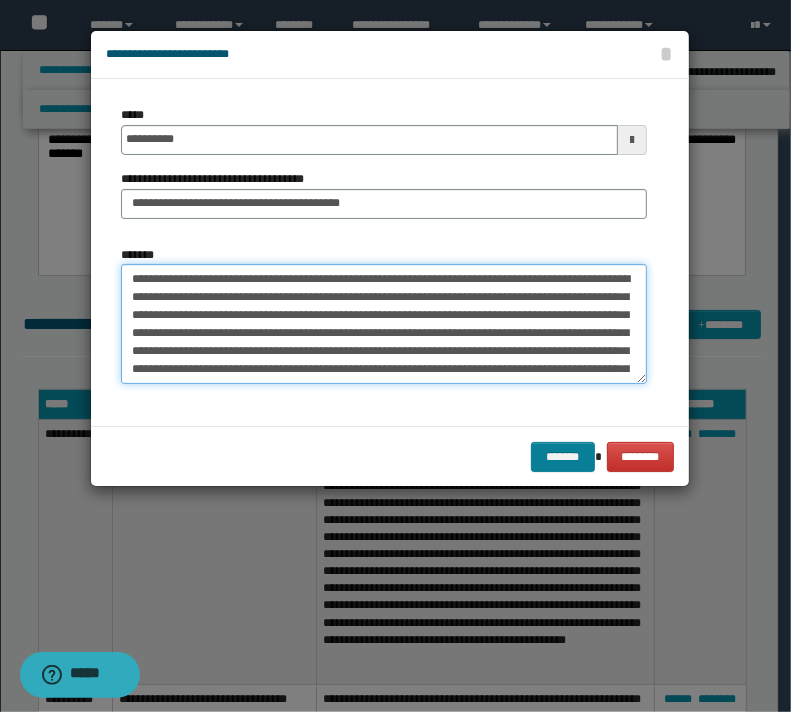 type on "**********" 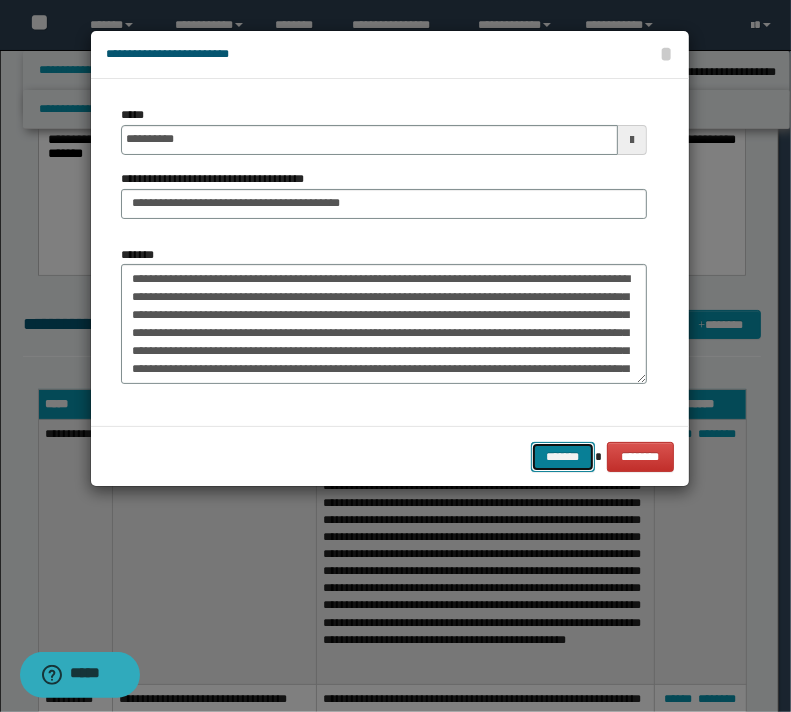 click on "*******" at bounding box center [563, 457] 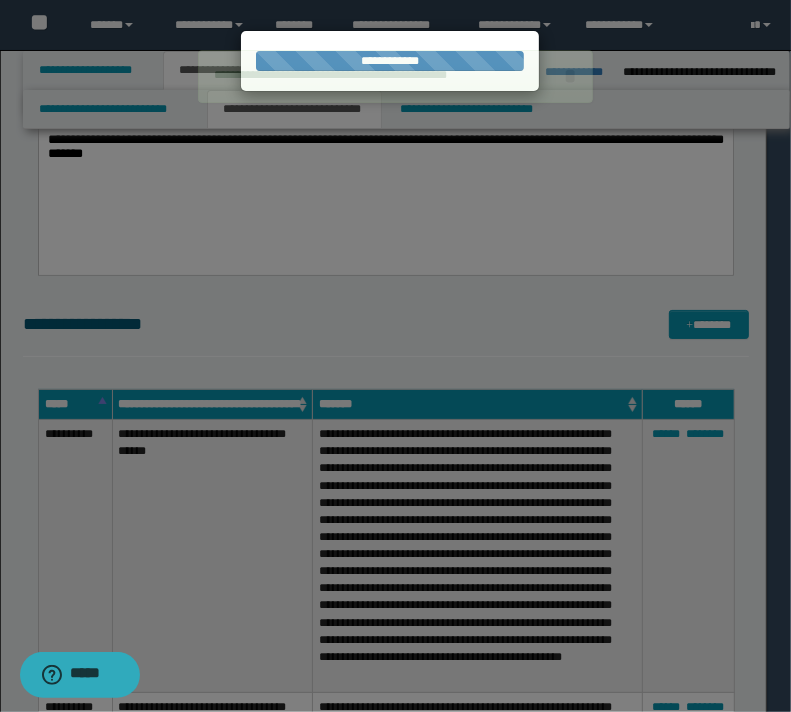 type 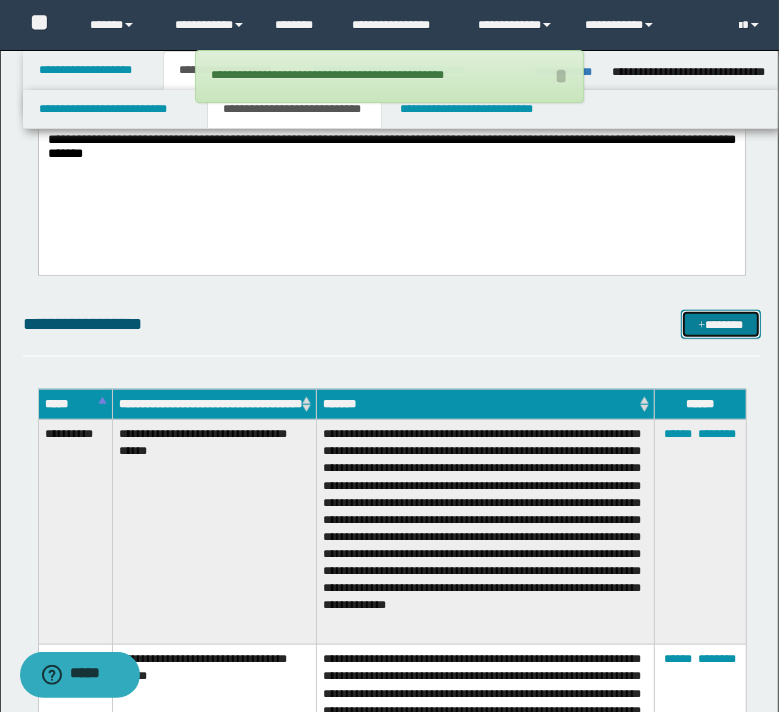 click on "*******" at bounding box center (720, 325) 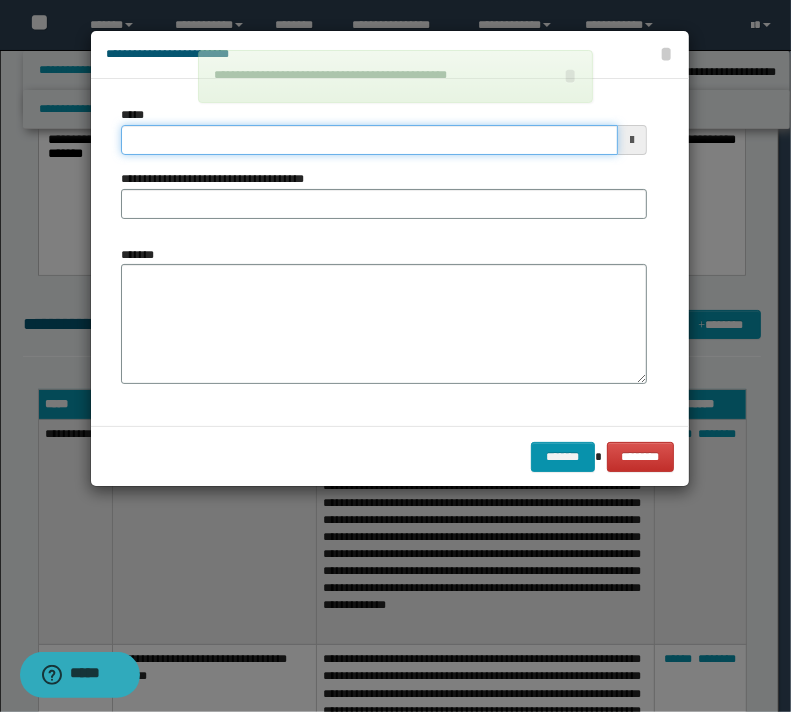 click on "*****" at bounding box center [369, 140] 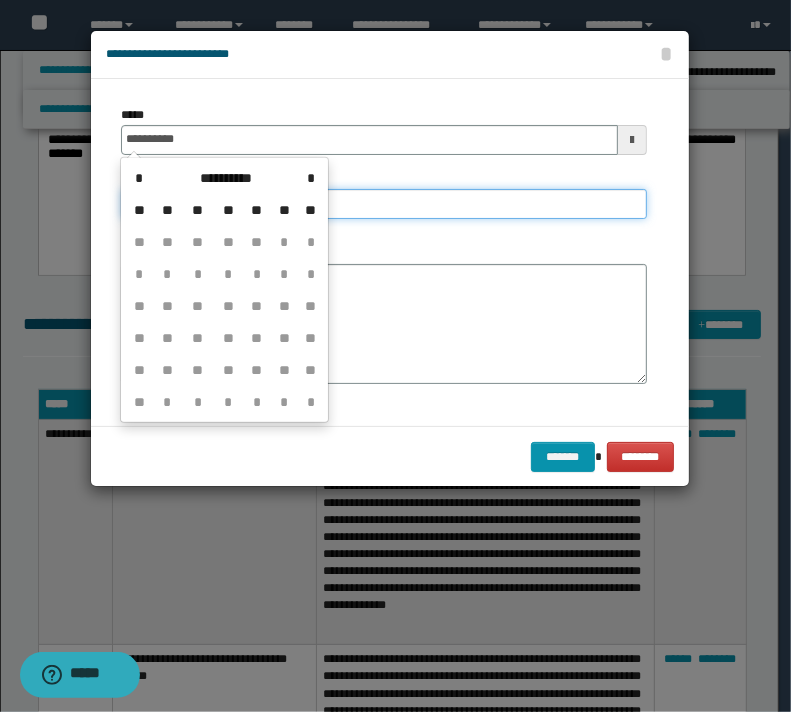type on "**********" 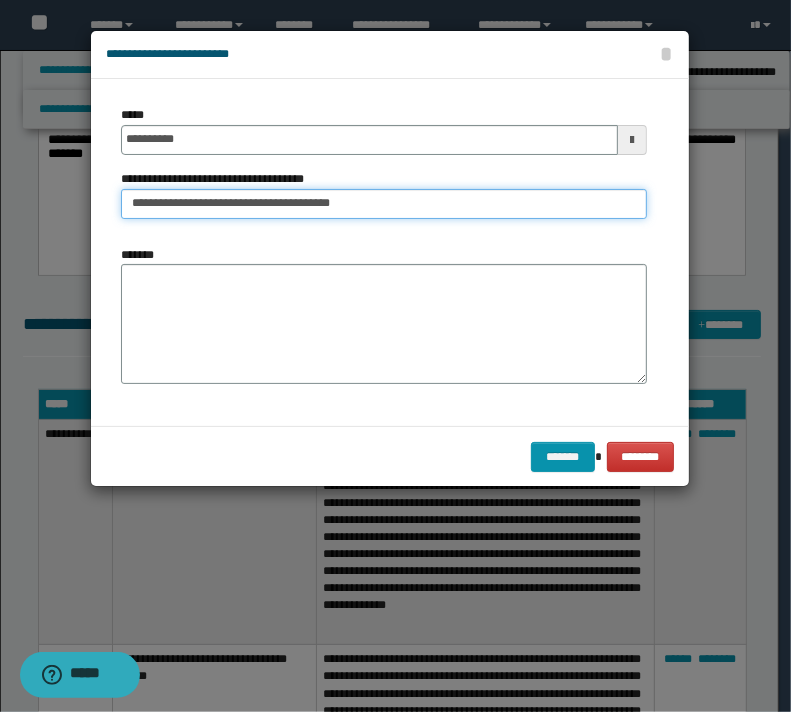 type on "**********" 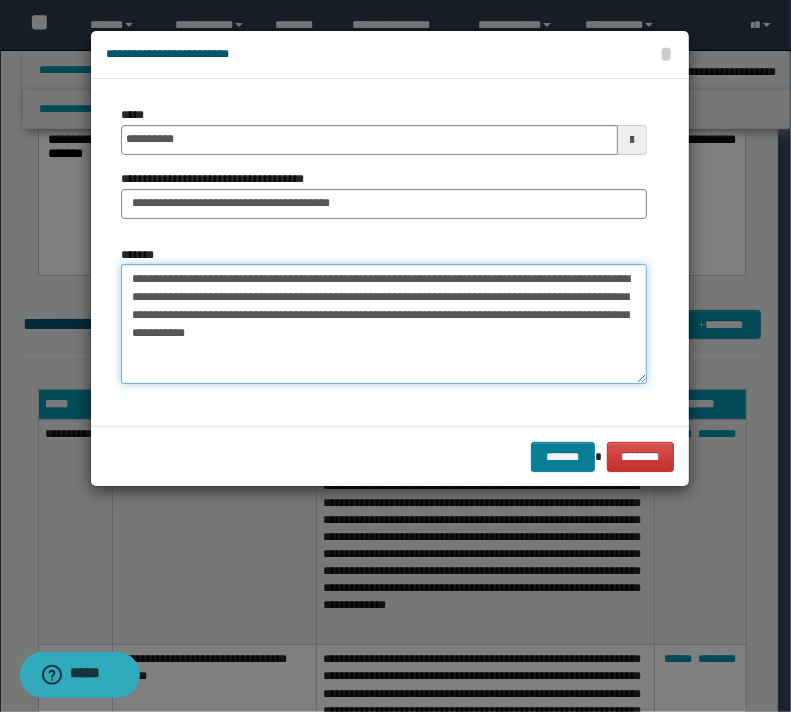 type on "**********" 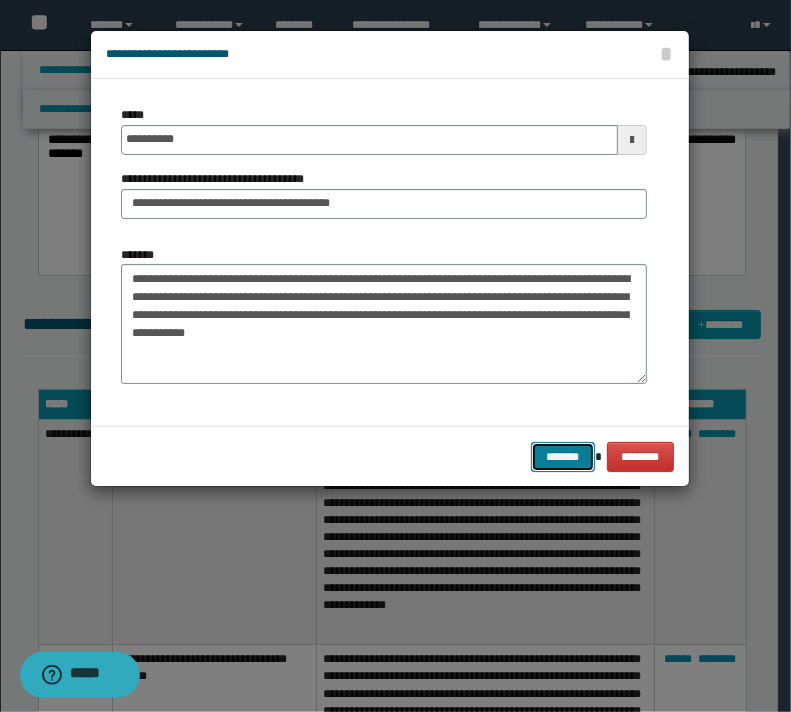 click on "*******" at bounding box center (563, 457) 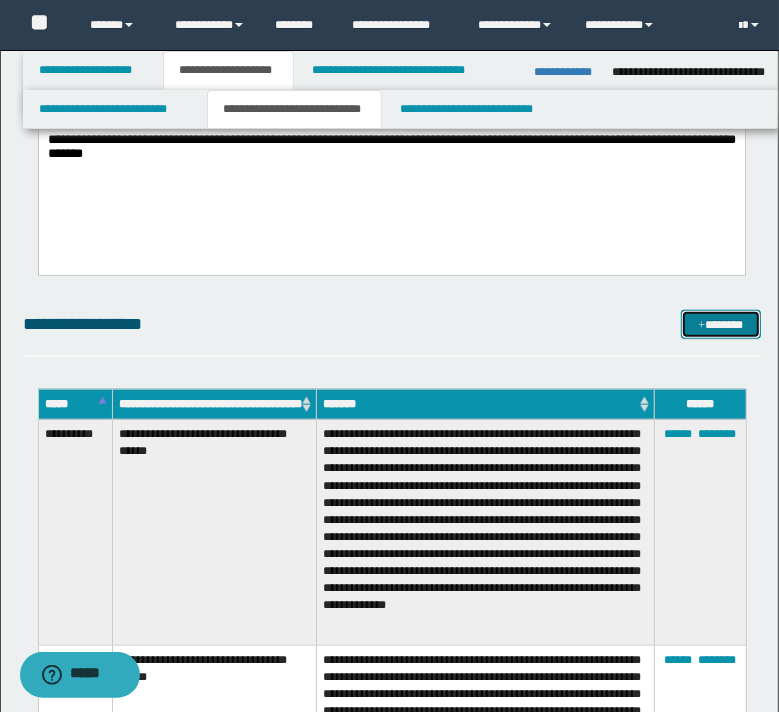 click on "*******" at bounding box center (720, 325) 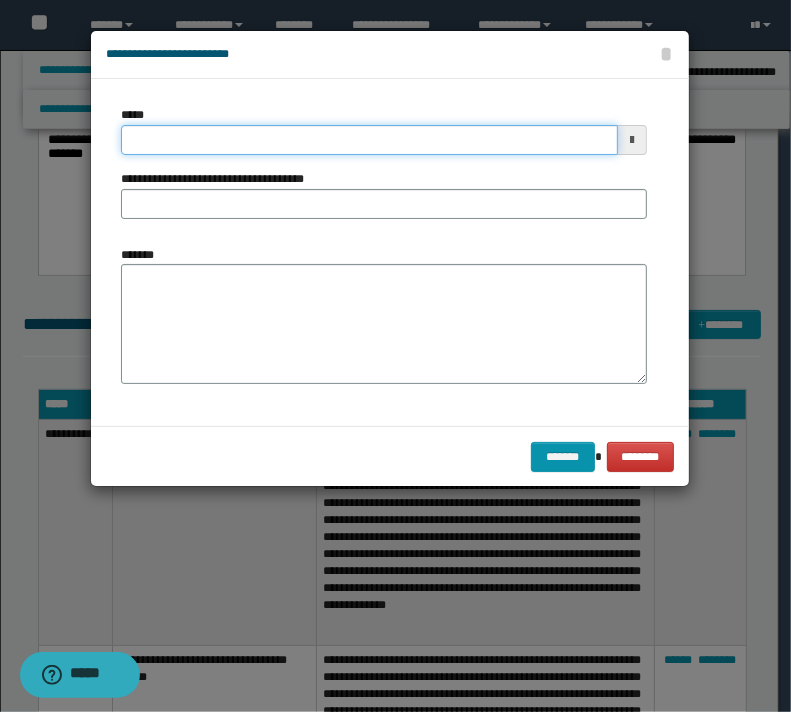 click on "*****" at bounding box center (369, 140) 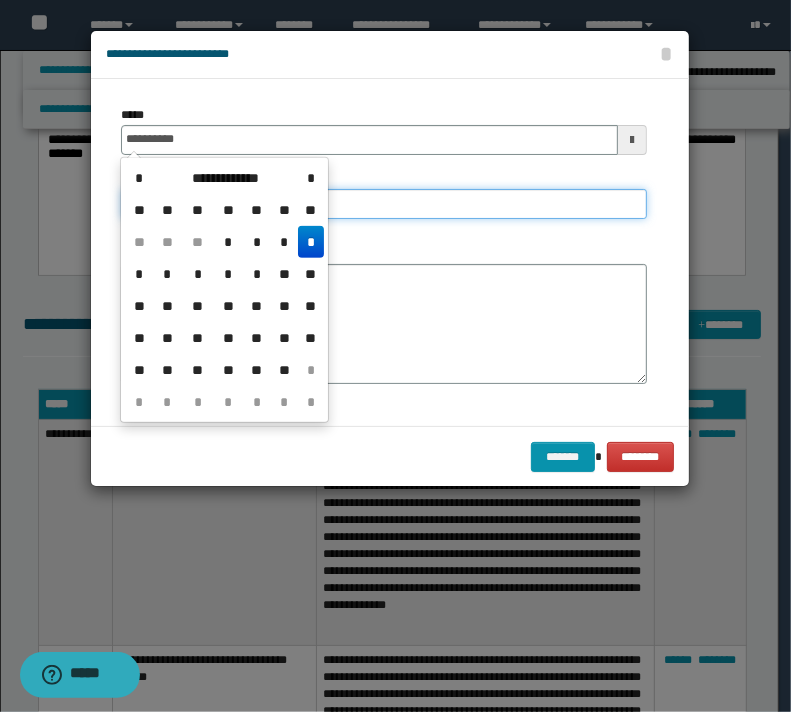 type on "**********" 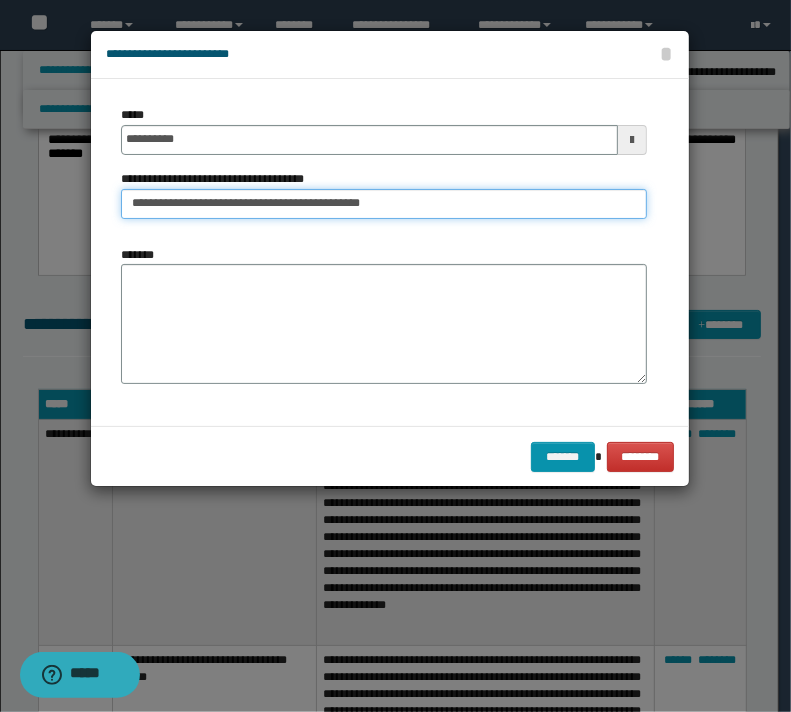 type on "**********" 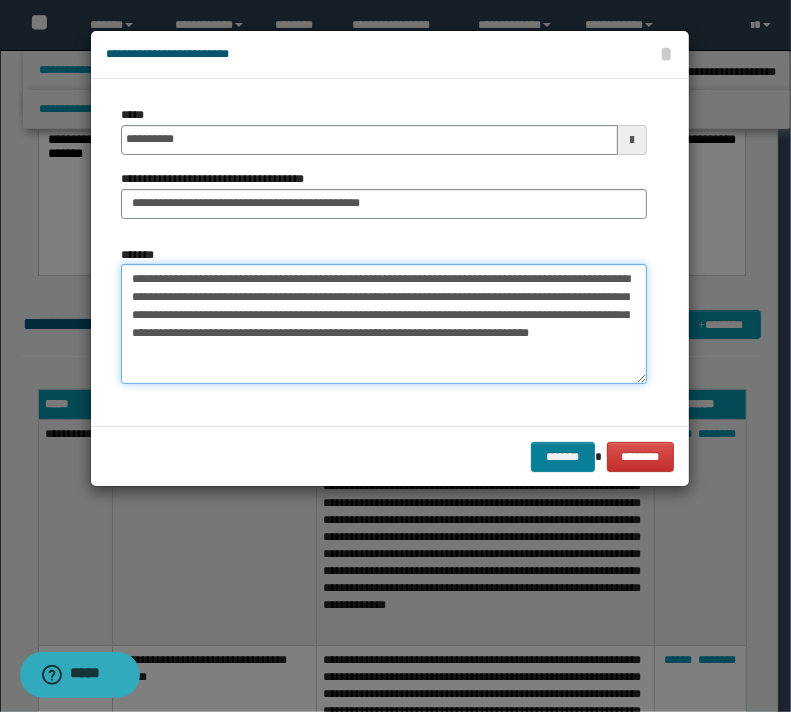 type on "**********" 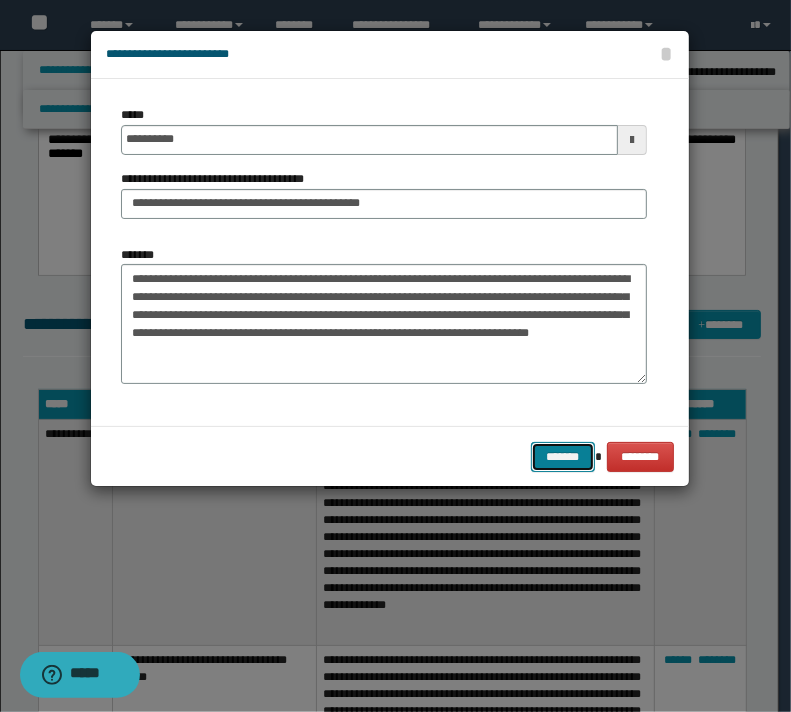 click on "*******" at bounding box center [563, 457] 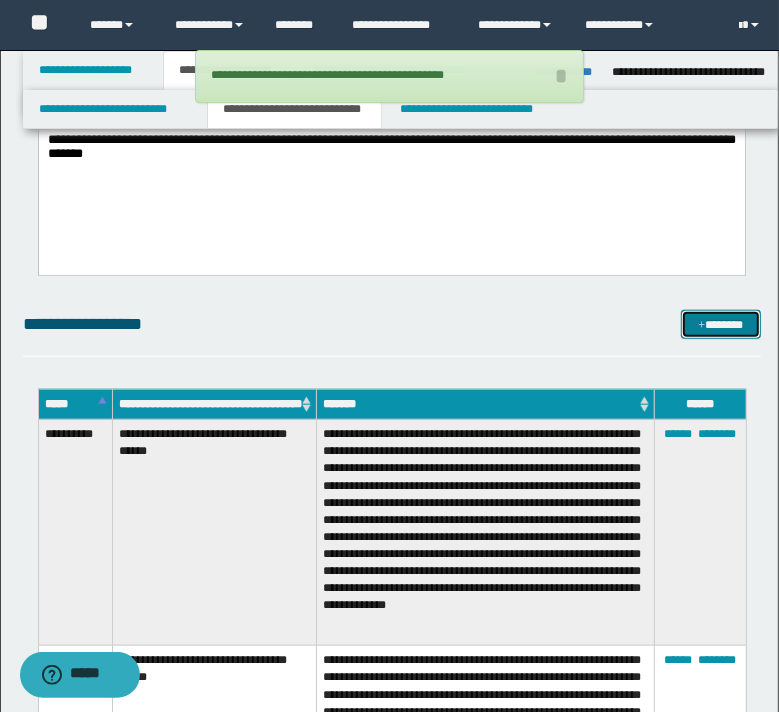 click at bounding box center (701, 326) 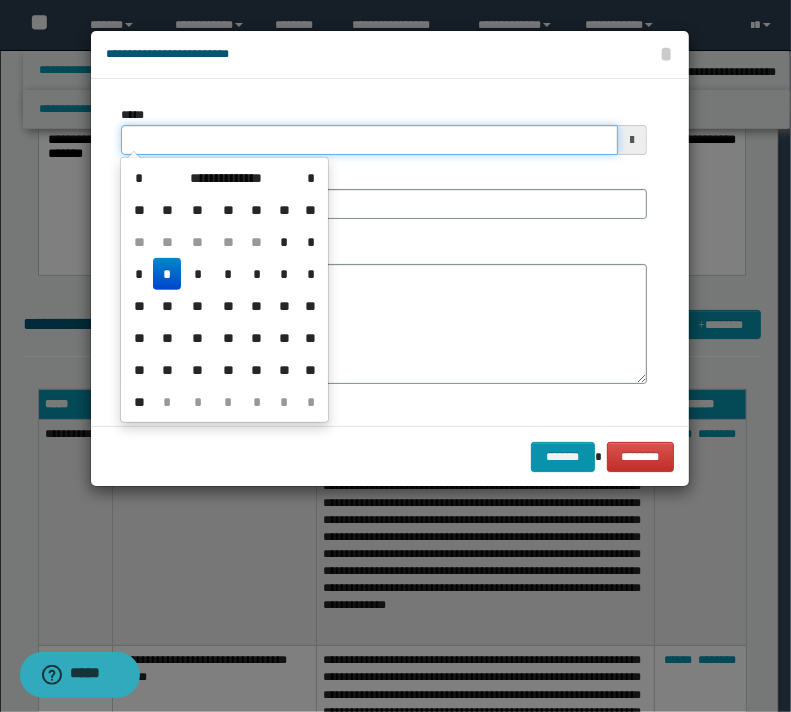 click on "*****" at bounding box center [369, 140] 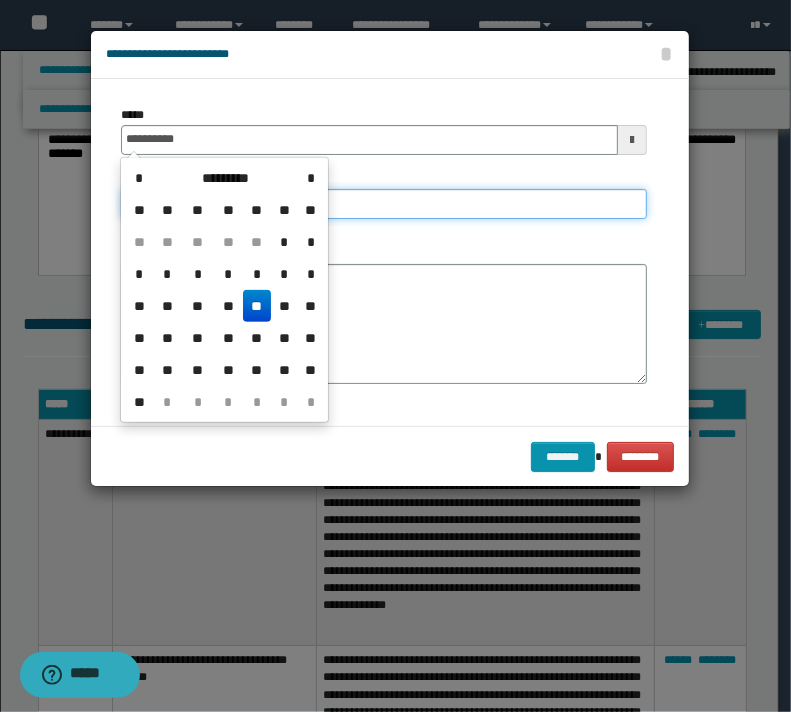 type on "**********" 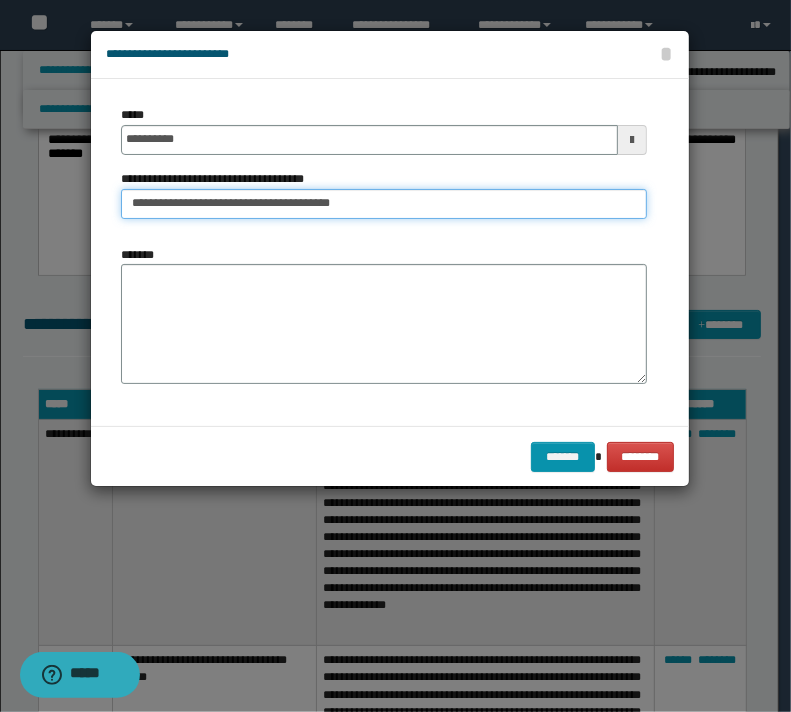 type on "**********" 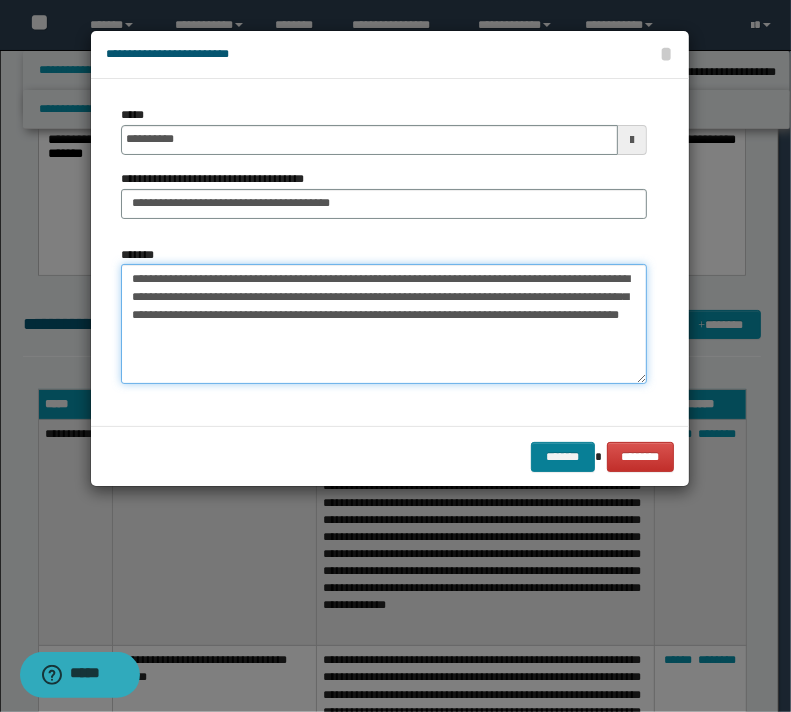 type on "**********" 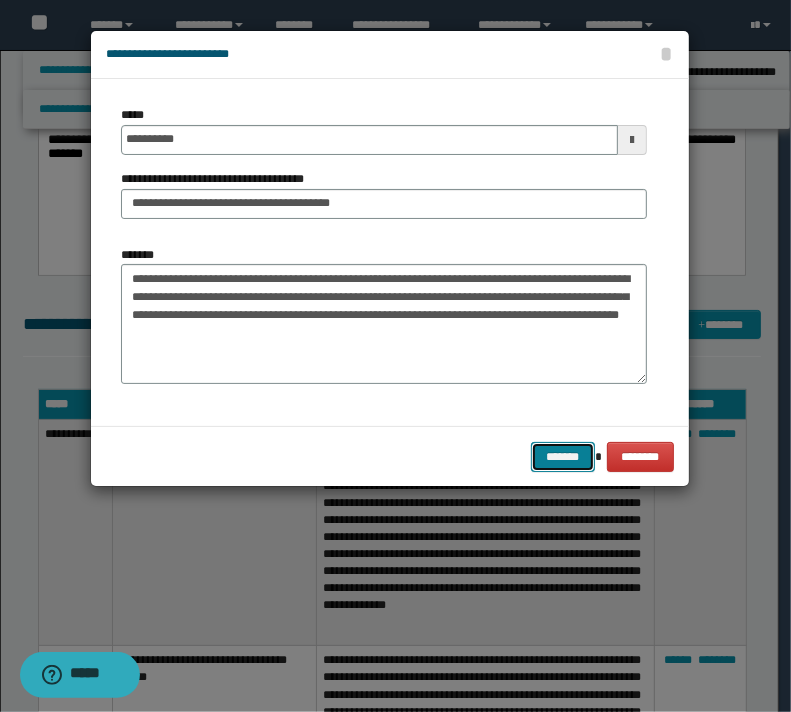 click on "*******" at bounding box center (563, 457) 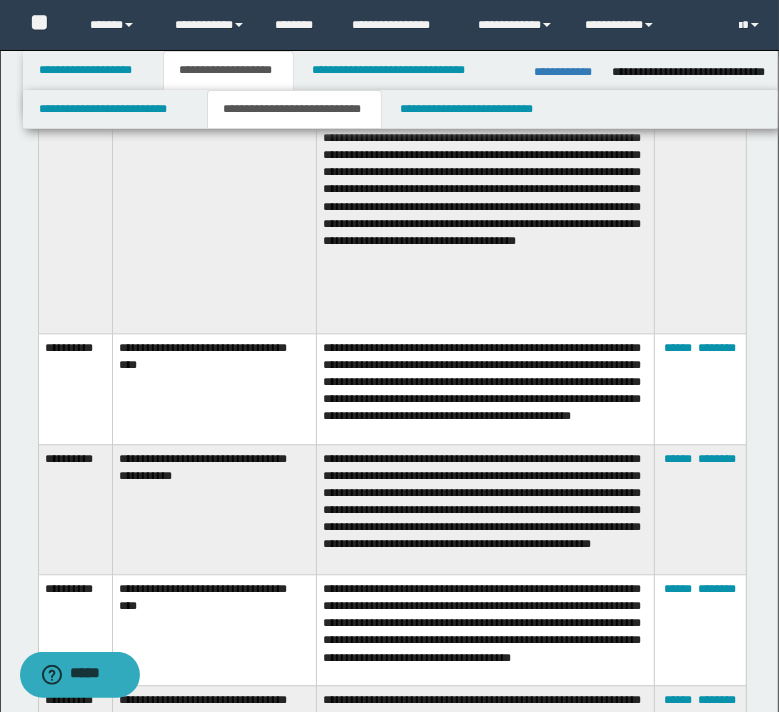 scroll, scrollTop: 2240, scrollLeft: 0, axis: vertical 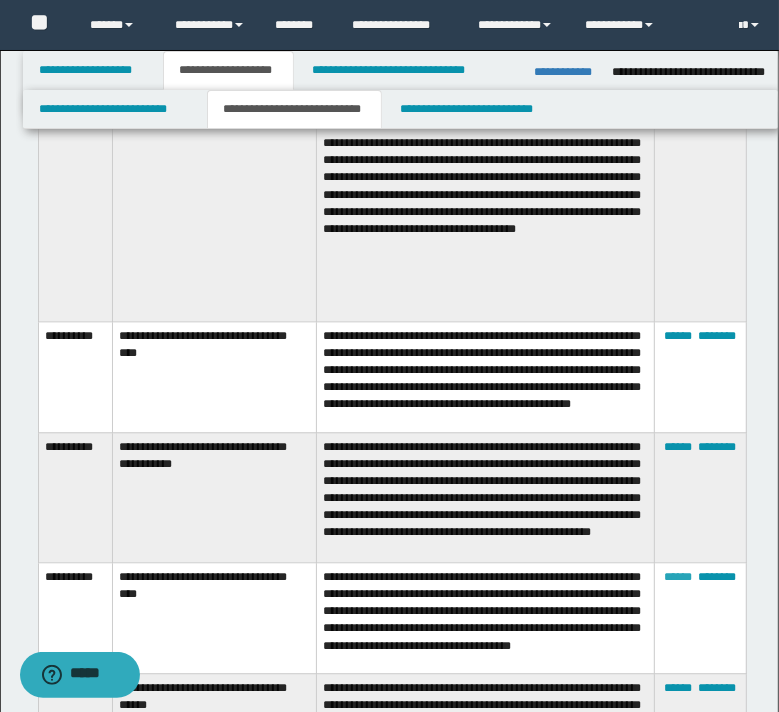 click on "******" at bounding box center [678, 577] 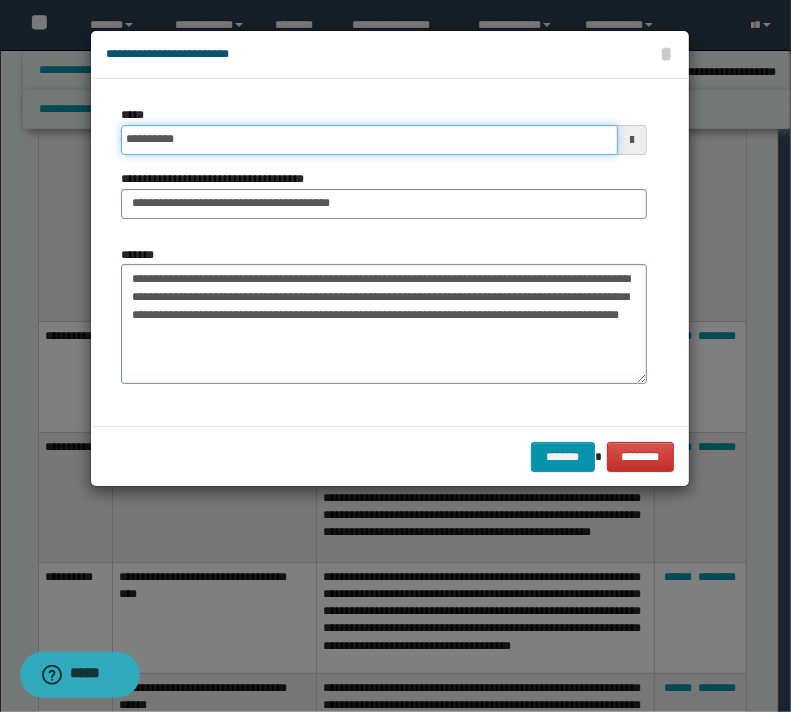 drag, startPoint x: 199, startPoint y: 144, endPoint x: 53, endPoint y: 144, distance: 146 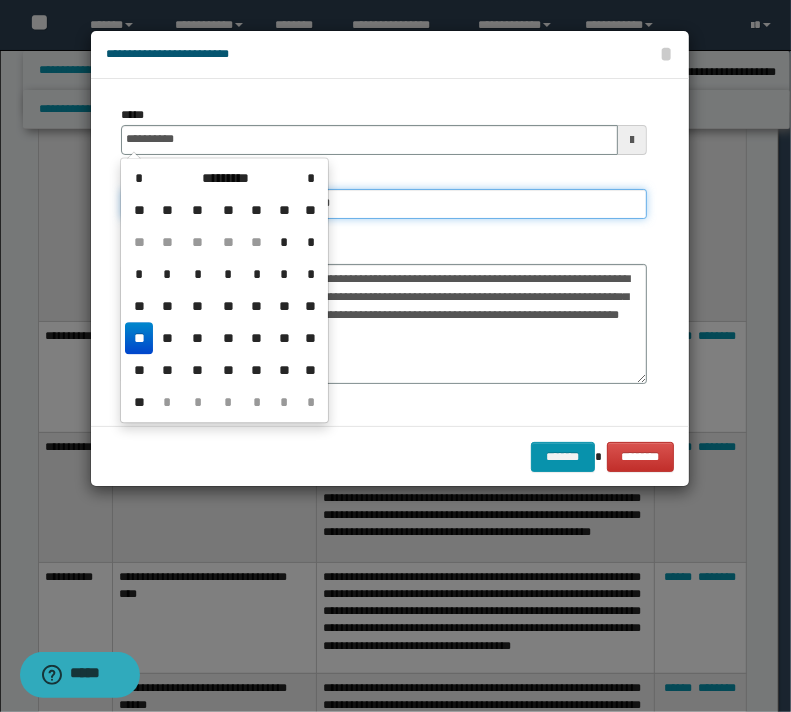 type on "**********" 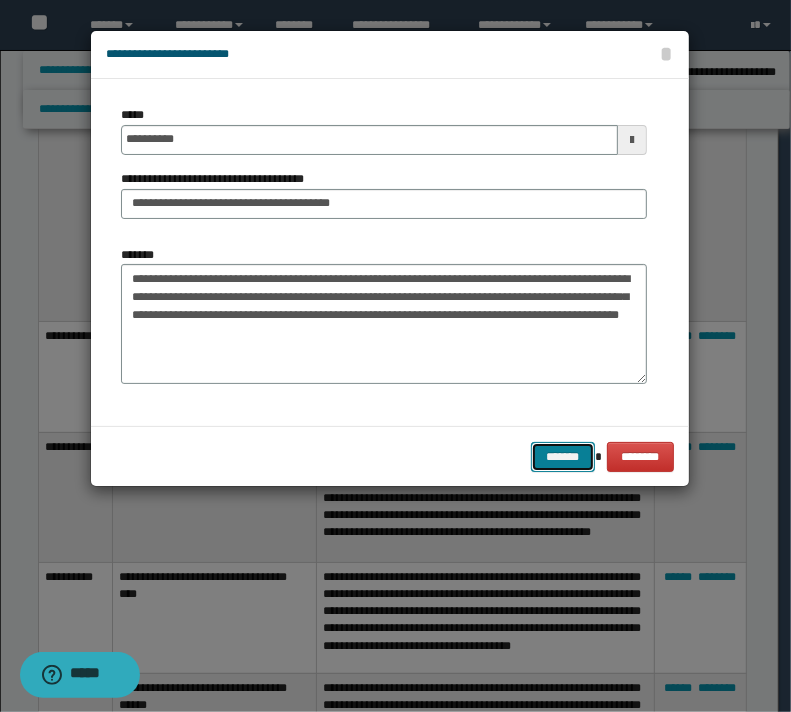 click on "*******" at bounding box center (563, 457) 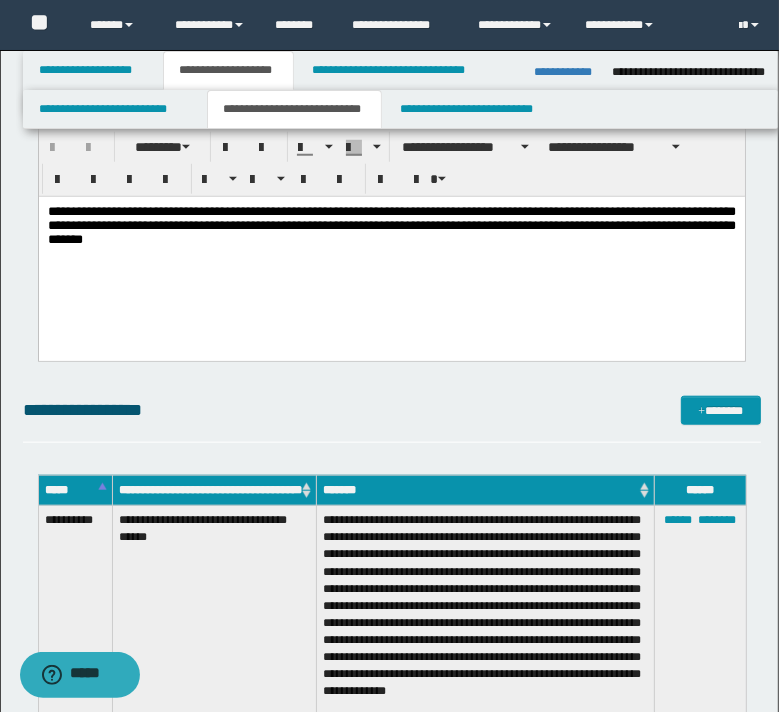 scroll, scrollTop: 880, scrollLeft: 0, axis: vertical 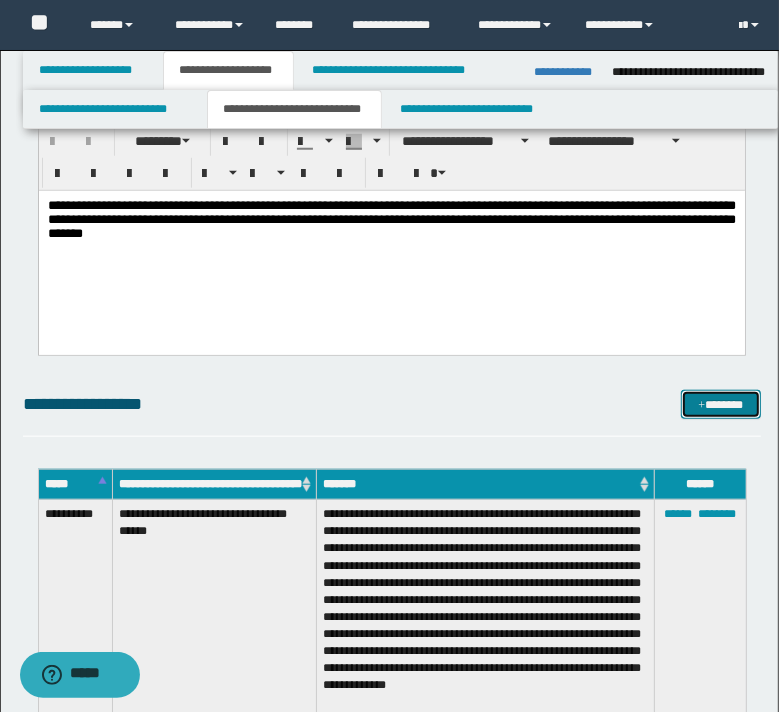 click on "*******" at bounding box center (720, 405) 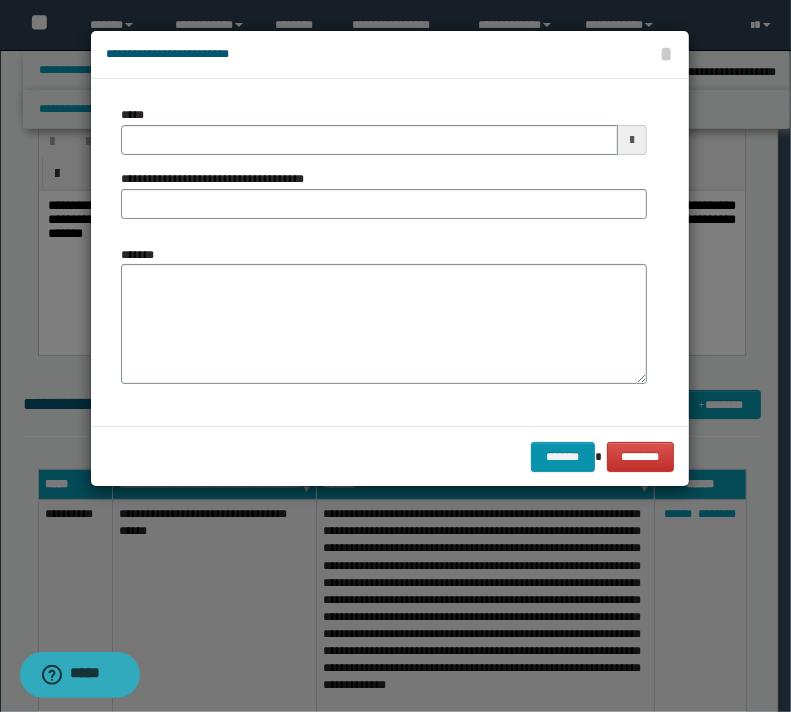click on "**********" at bounding box center (384, 170) 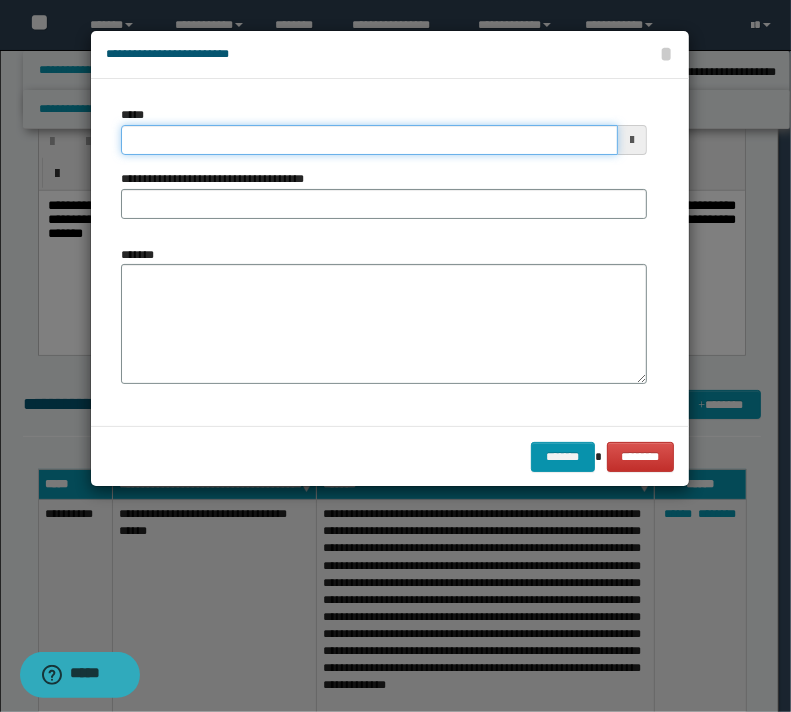 click on "*****" at bounding box center [369, 140] 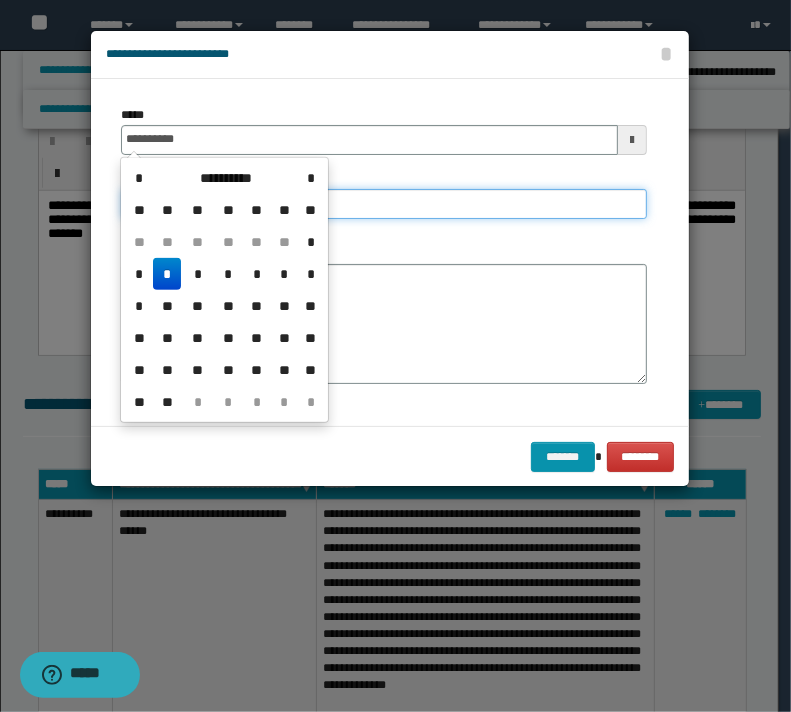 type on "**********" 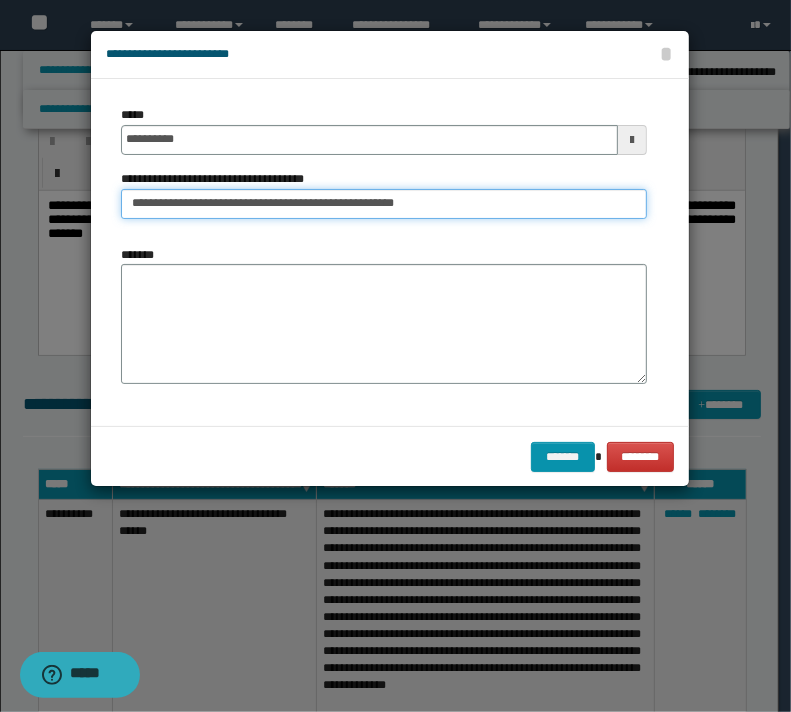 type on "**********" 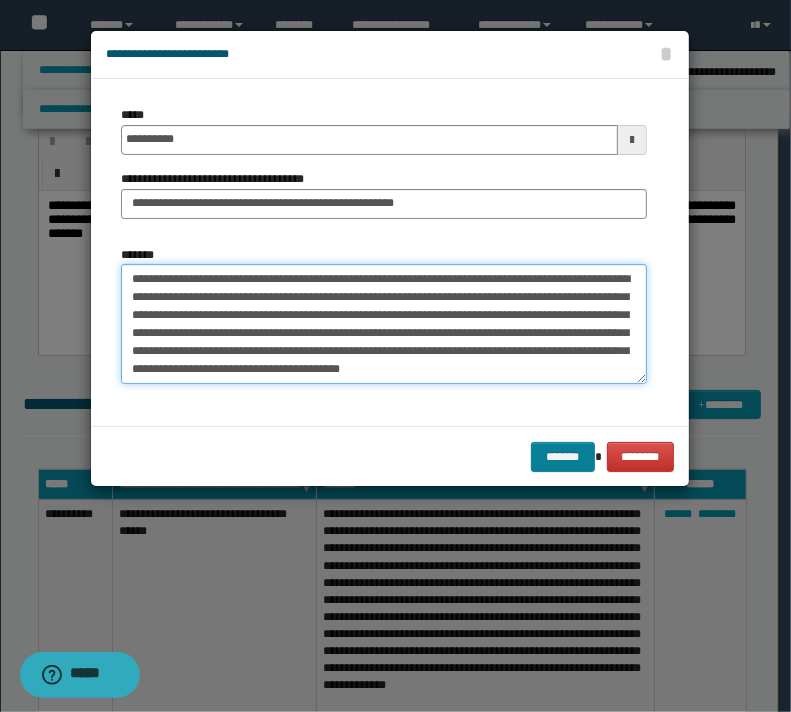 type on "**********" 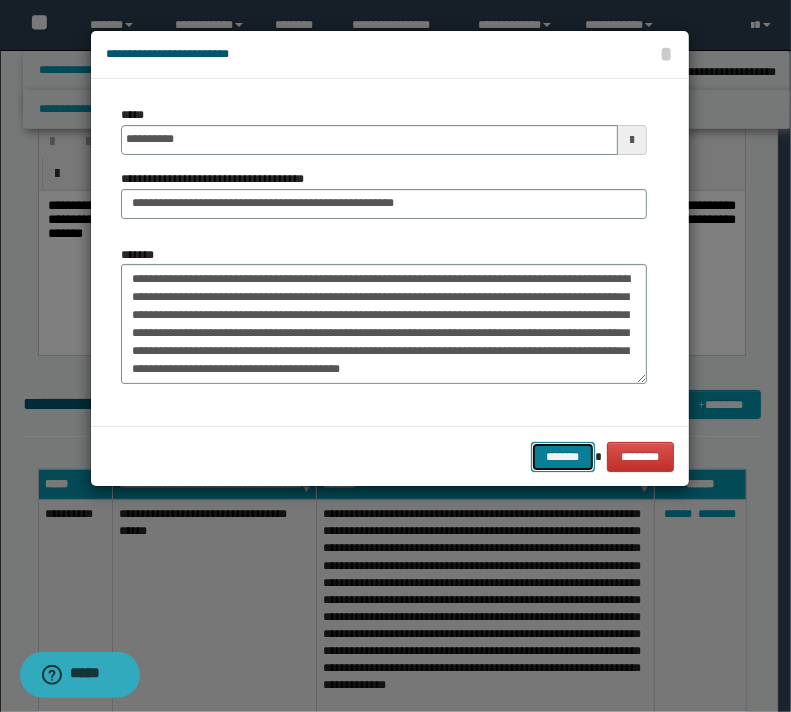 click on "*******" at bounding box center [563, 457] 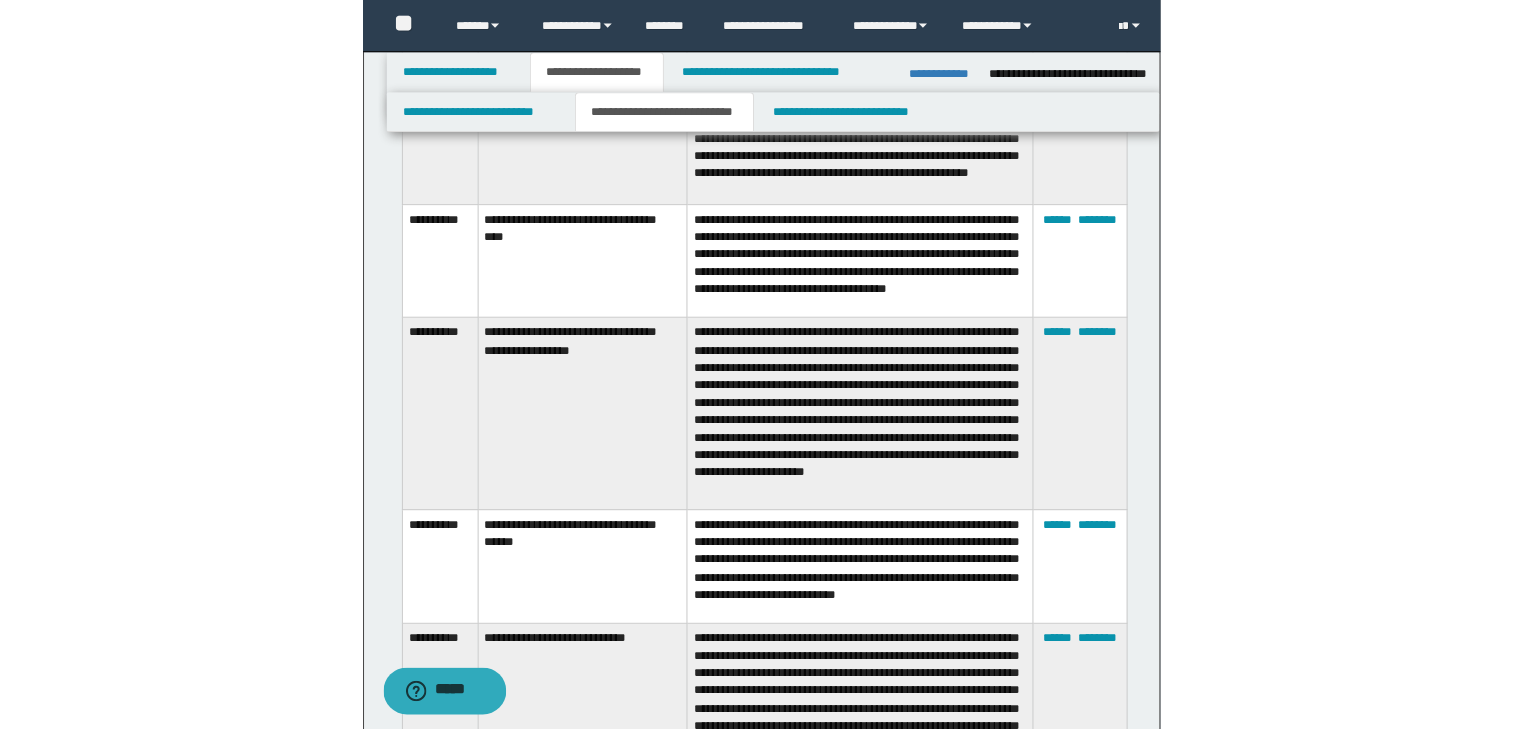 scroll, scrollTop: 2560, scrollLeft: 0, axis: vertical 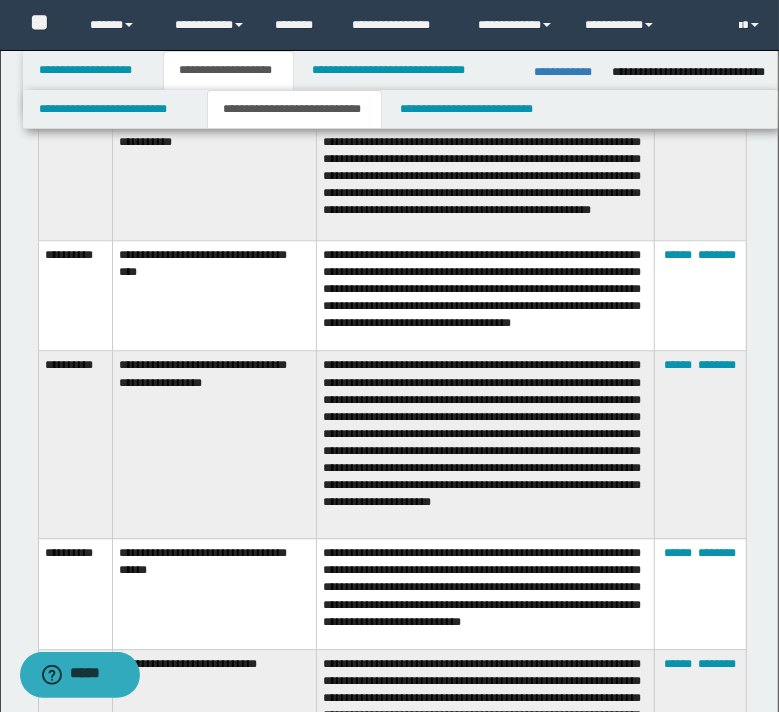 drag, startPoint x: 734, startPoint y: 354, endPoint x: 734, endPoint y: 337, distance: 17 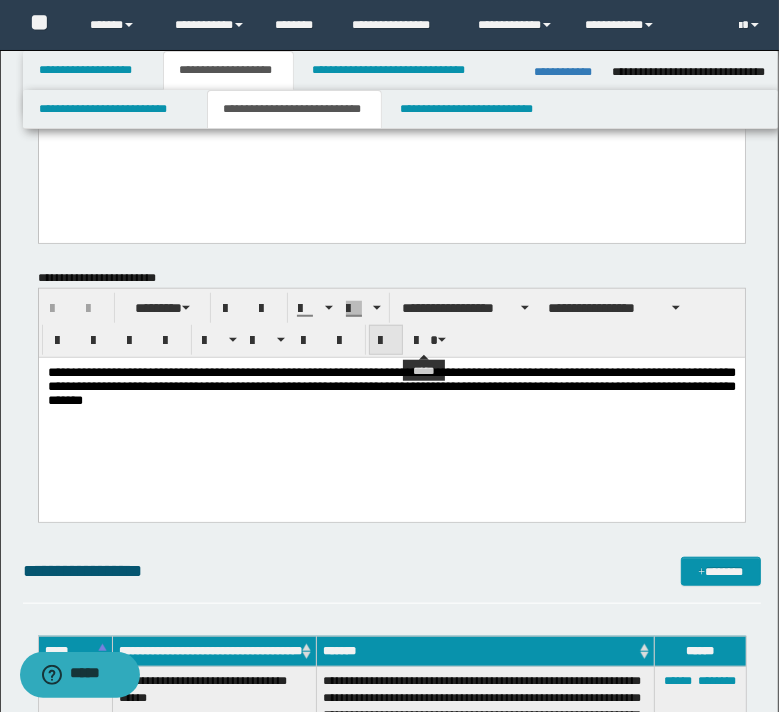 scroll, scrollTop: 720, scrollLeft: 0, axis: vertical 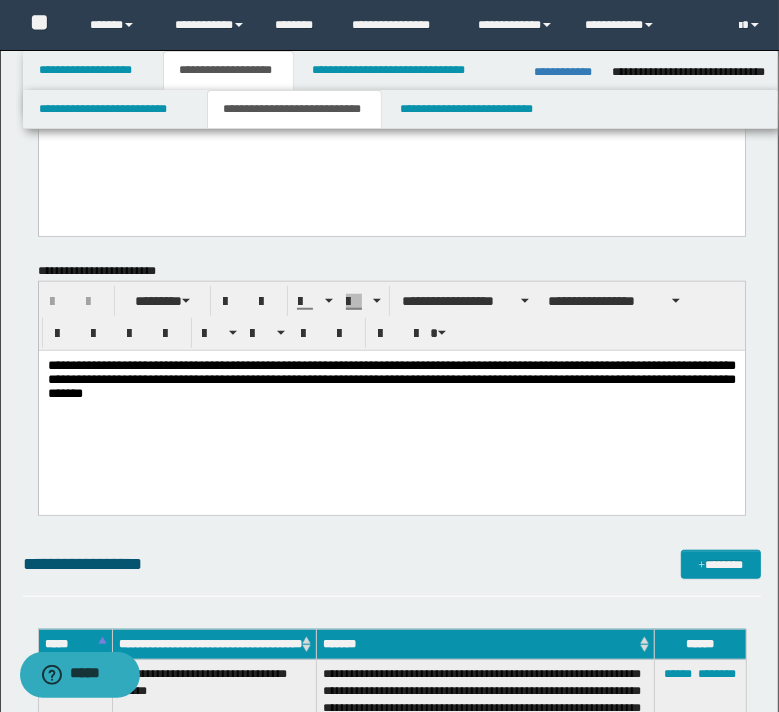 drag, startPoint x: 379, startPoint y: 389, endPoint x: 608, endPoint y: 429, distance: 232.46721 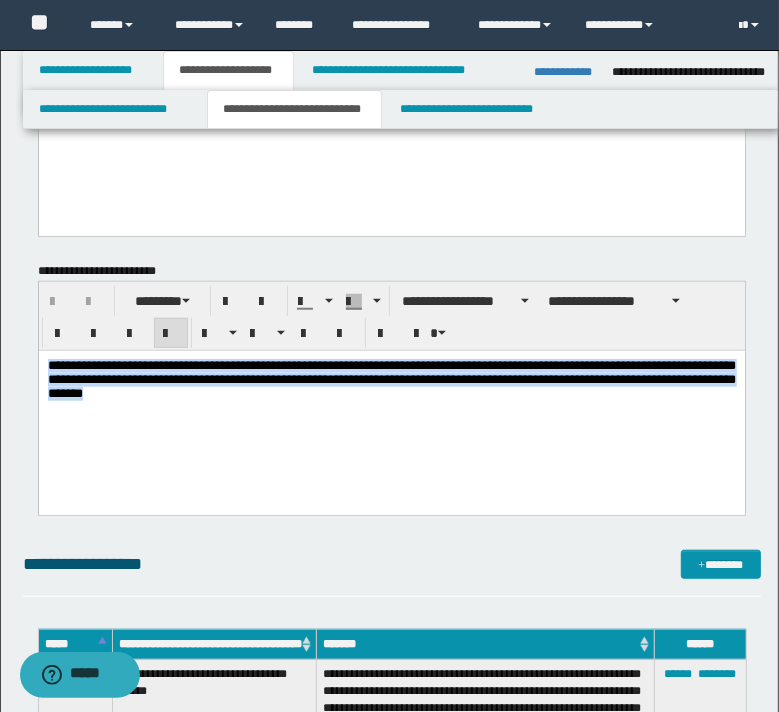 drag, startPoint x: 552, startPoint y: 406, endPoint x: 37, endPoint y: 326, distance: 521.1766 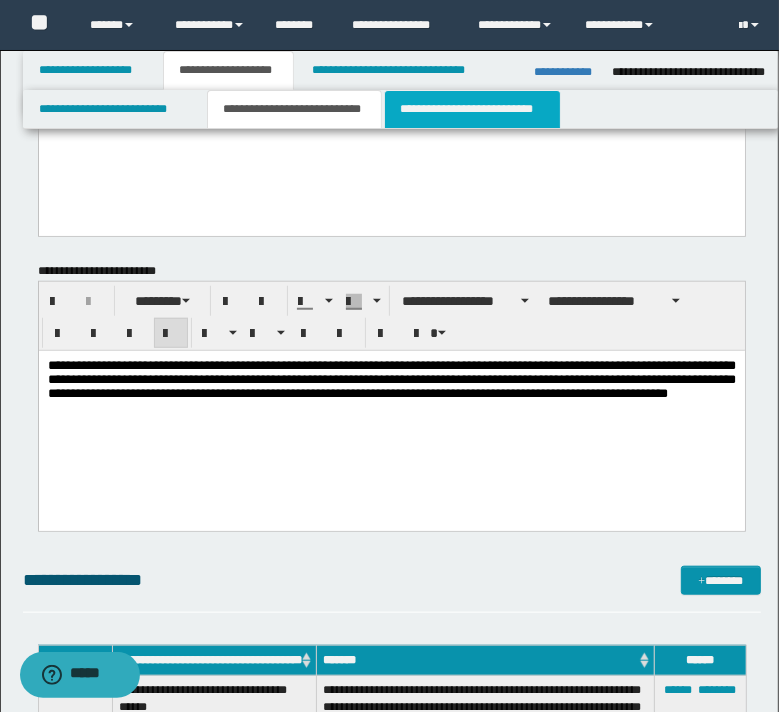 click on "**********" at bounding box center (472, 109) 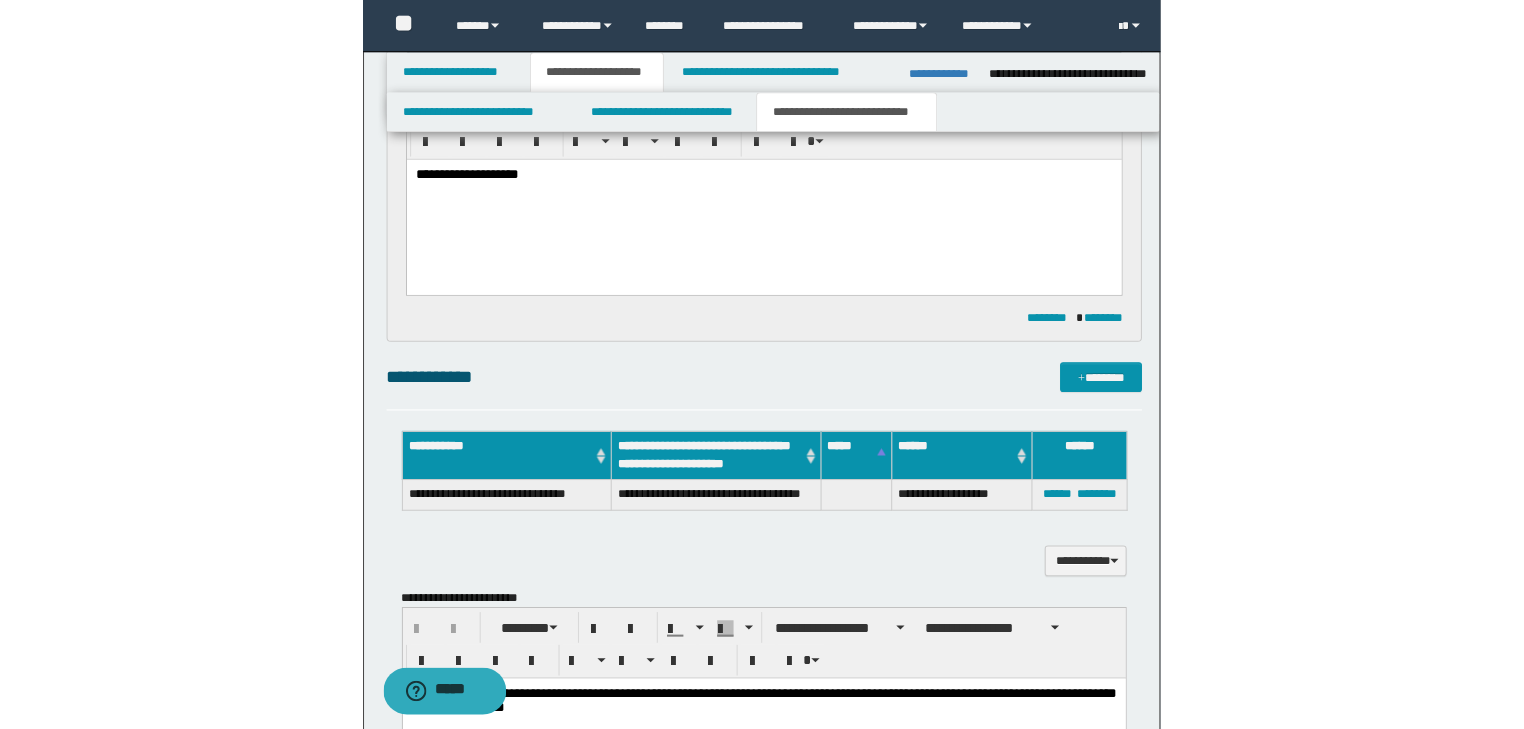 scroll, scrollTop: 320, scrollLeft: 0, axis: vertical 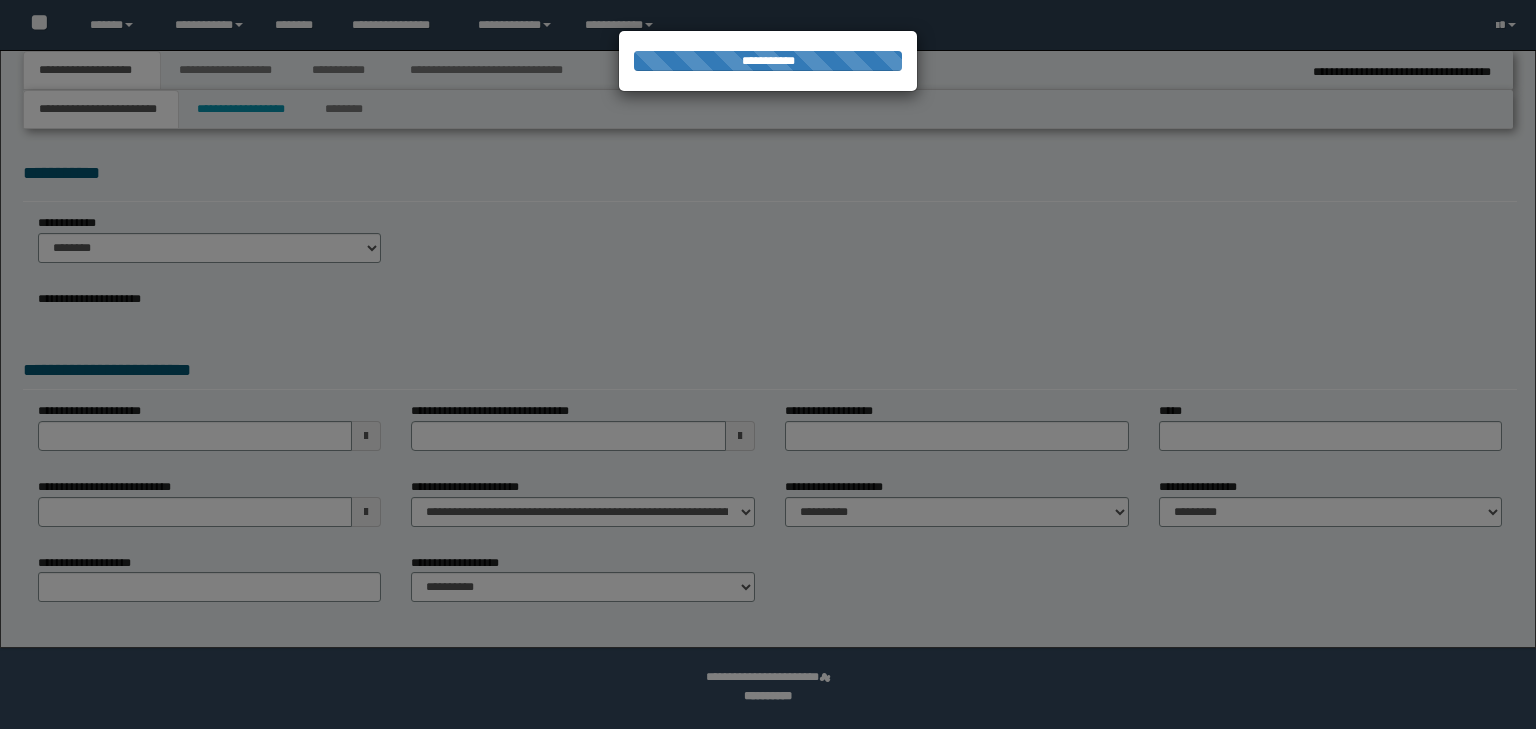 select on "**" 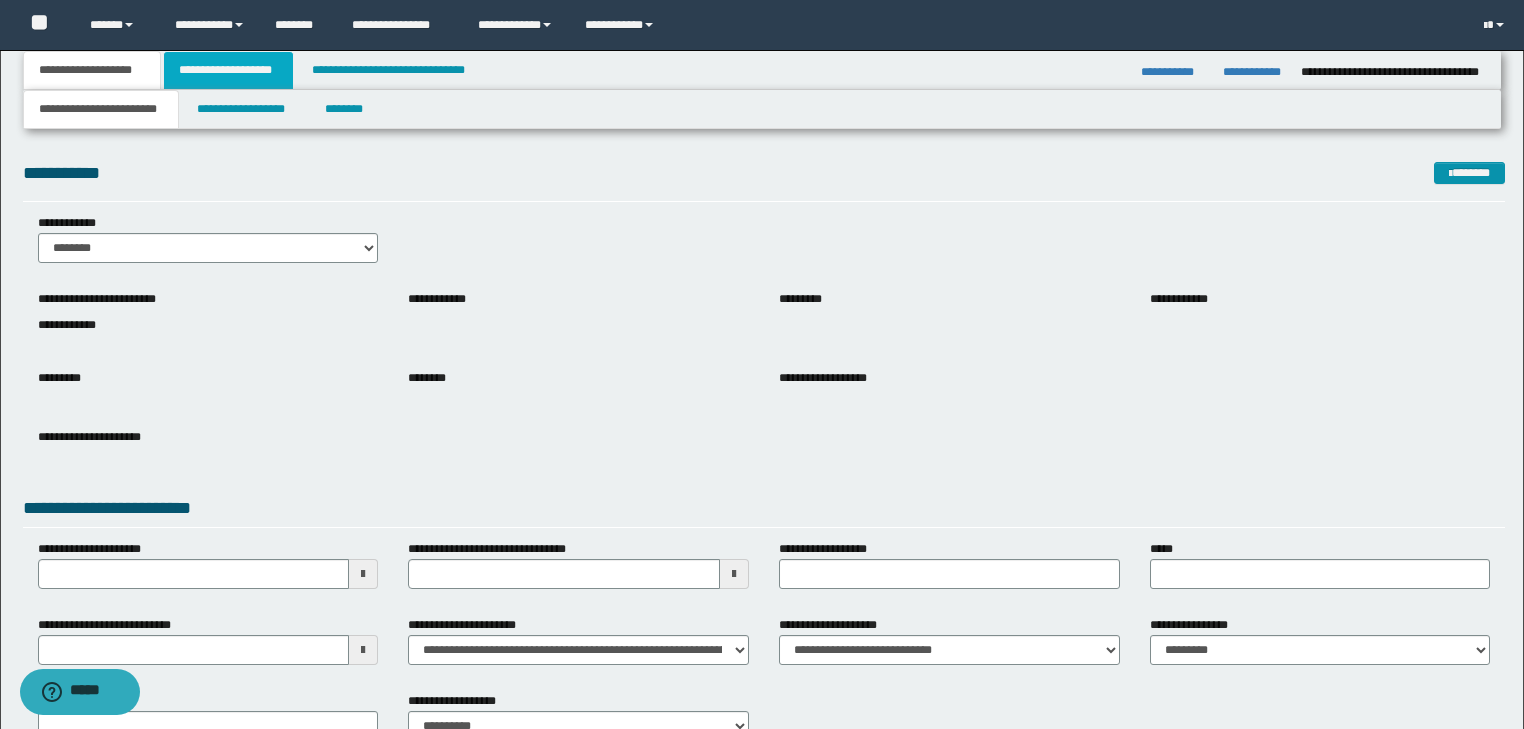 click on "**********" at bounding box center (228, 70) 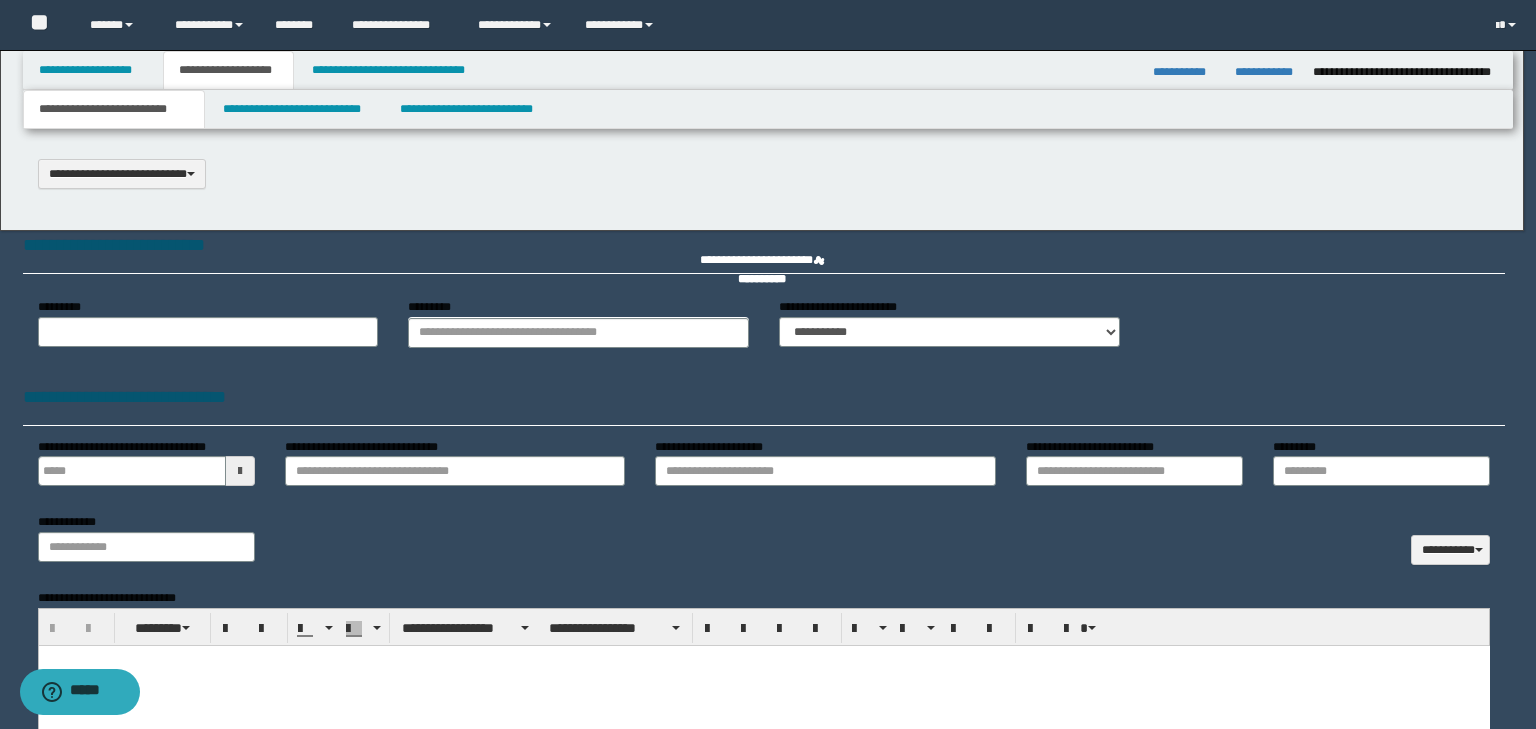 scroll, scrollTop: 0, scrollLeft: 0, axis: both 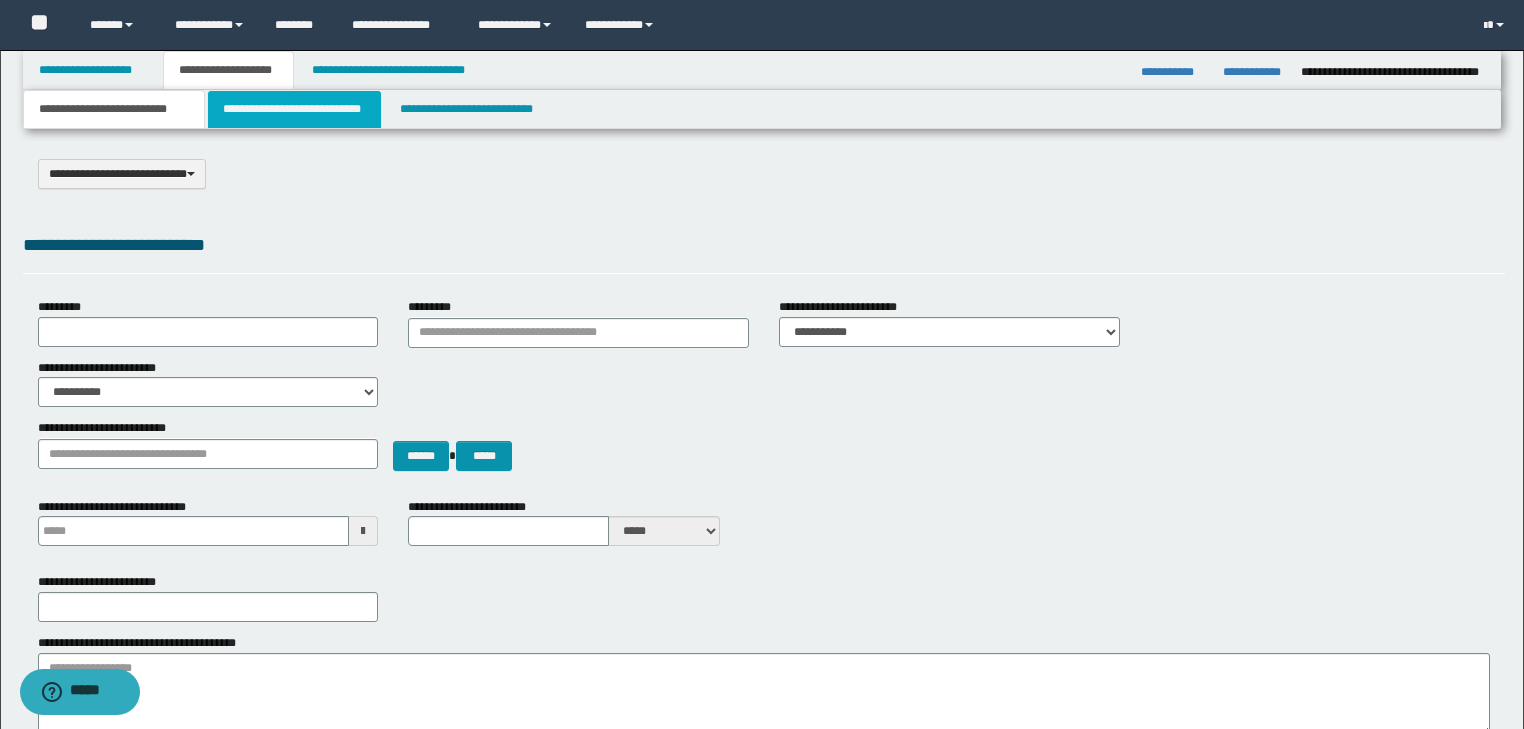click on "**********" at bounding box center (294, 109) 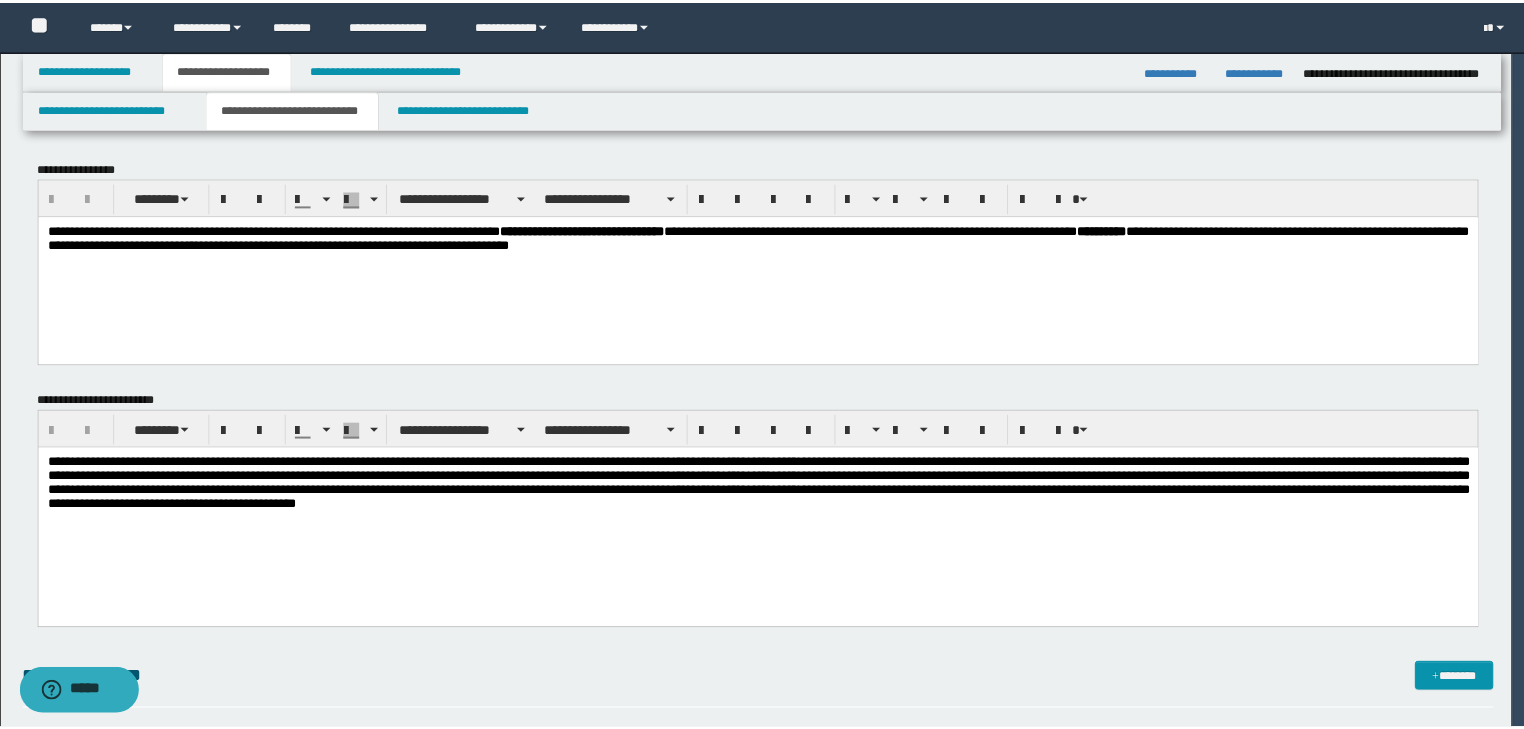 scroll, scrollTop: 0, scrollLeft: 0, axis: both 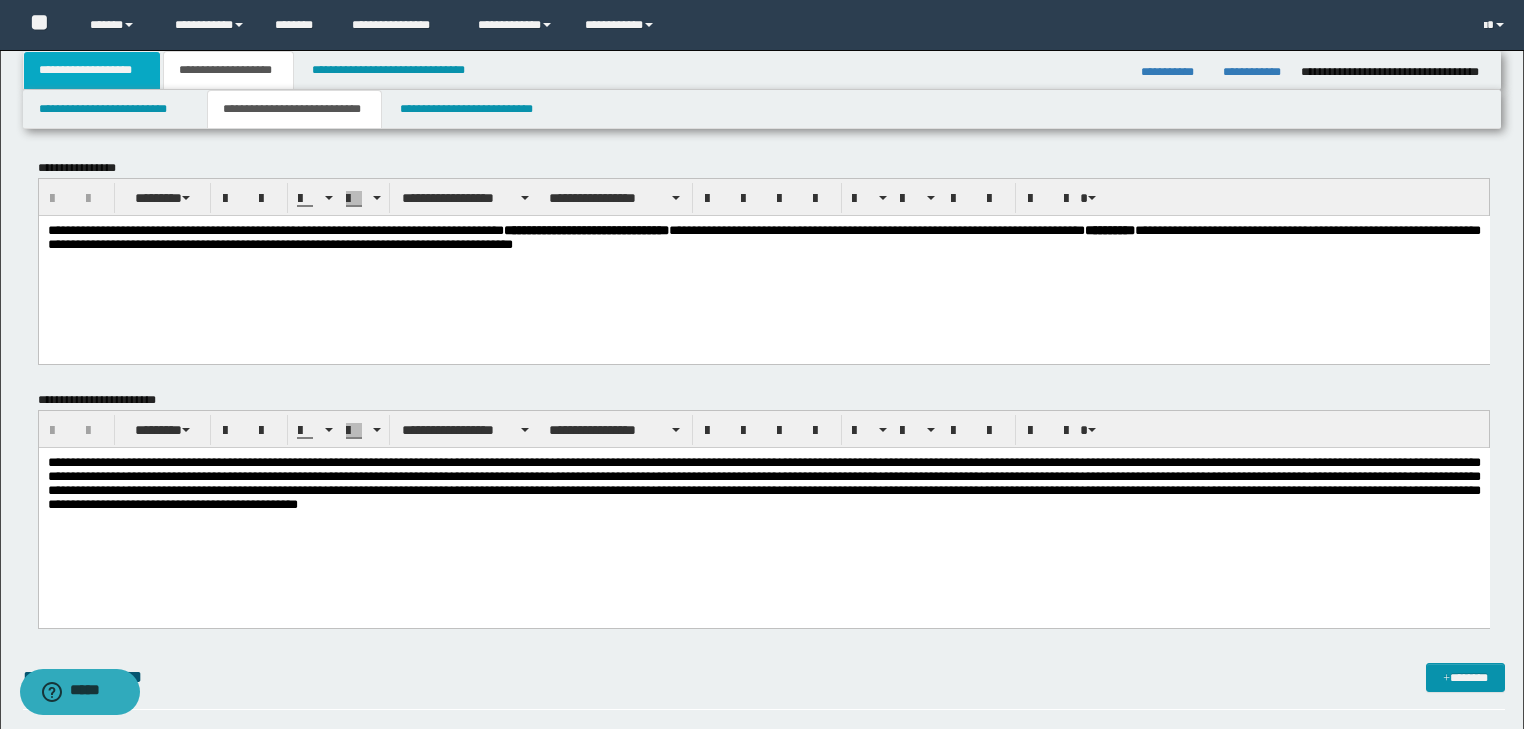 click on "**********" at bounding box center [92, 70] 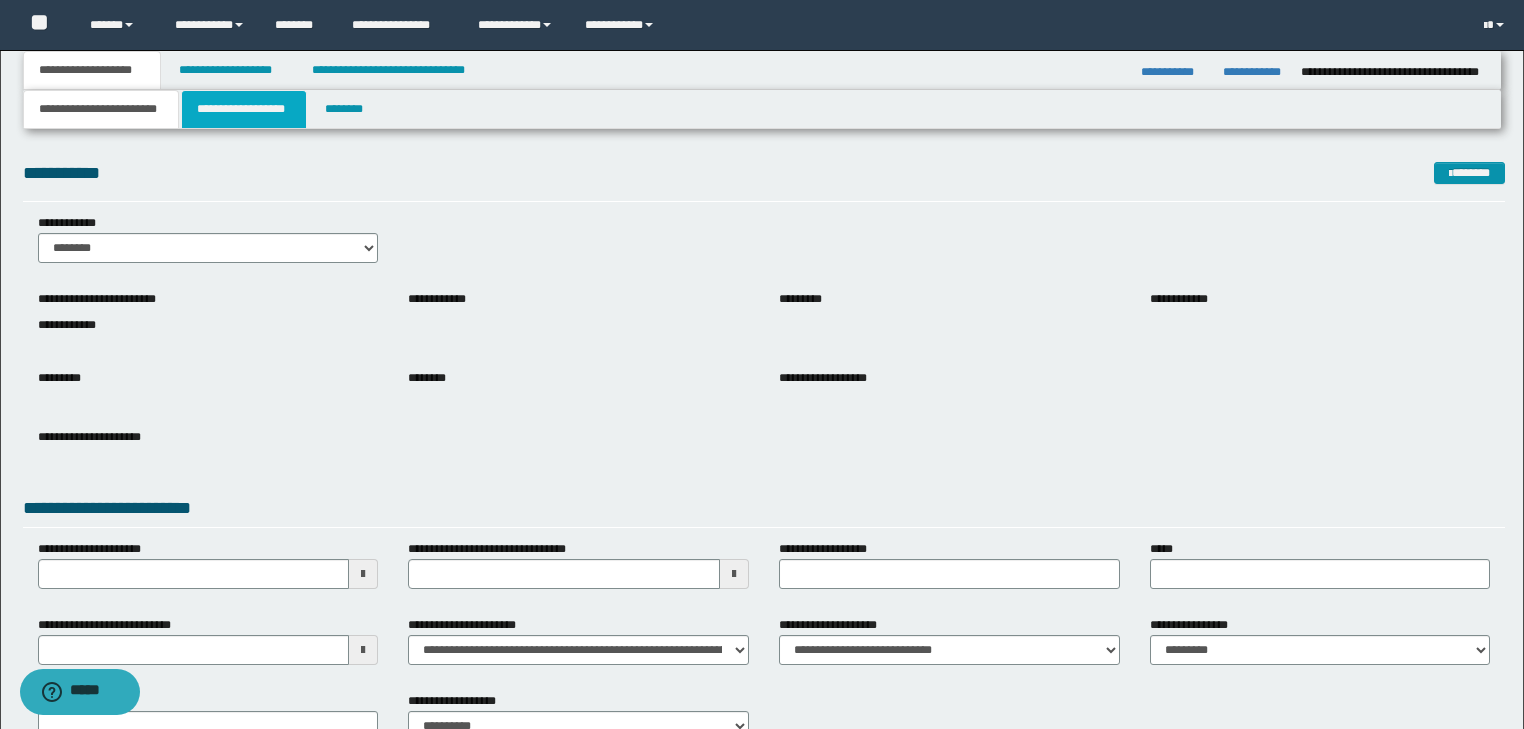 click on "**********" at bounding box center [244, 109] 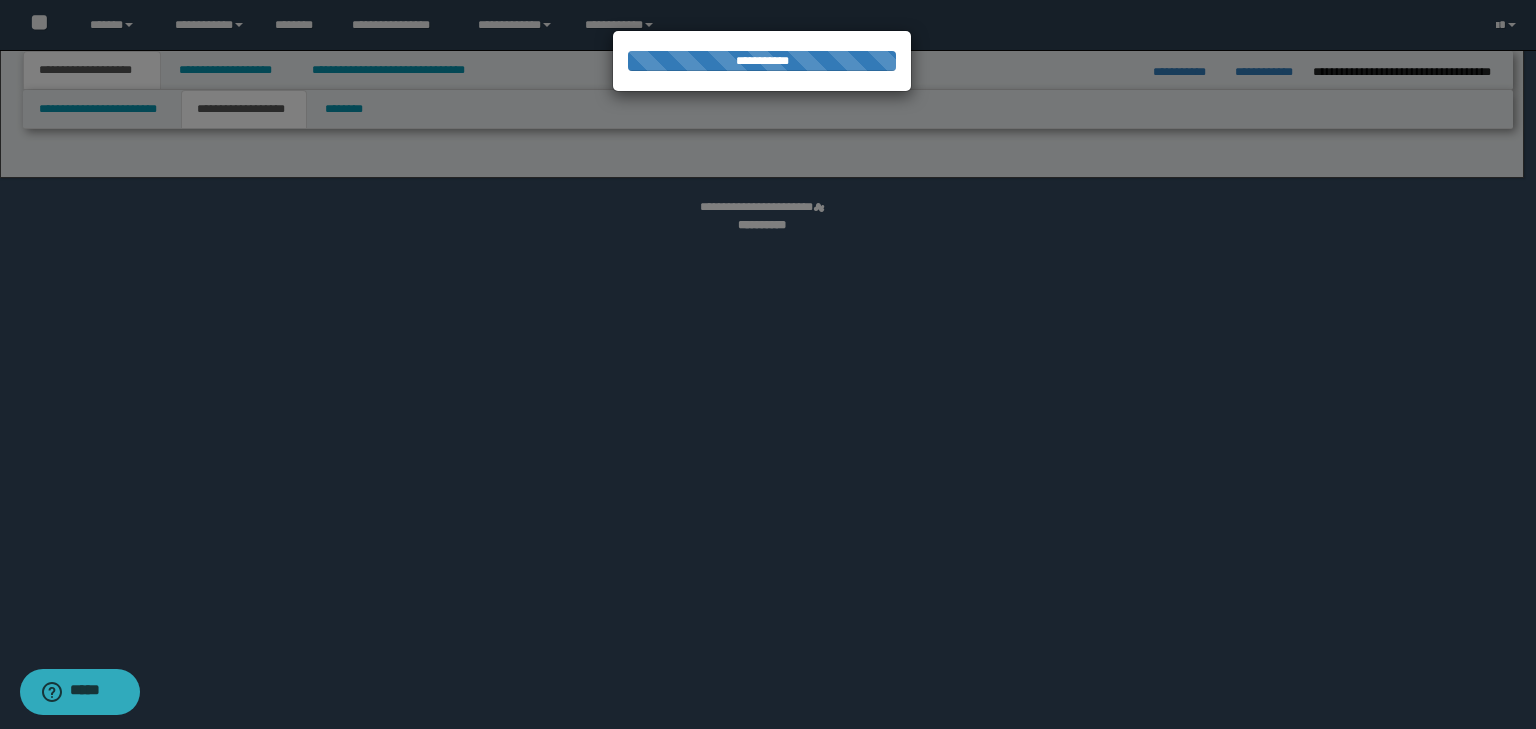 select on "*" 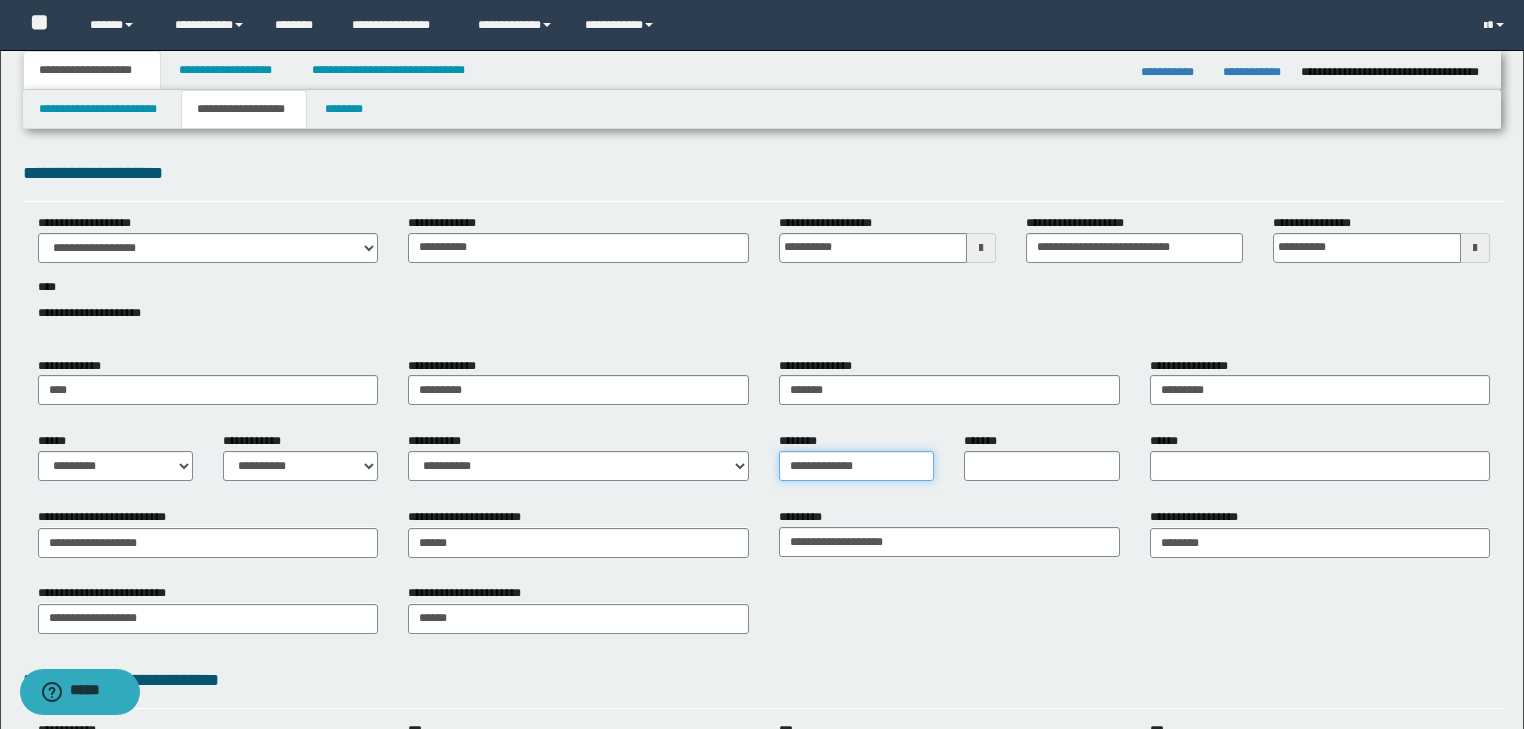 drag, startPoint x: 791, startPoint y: 469, endPoint x: 852, endPoint y: 472, distance: 61.073727 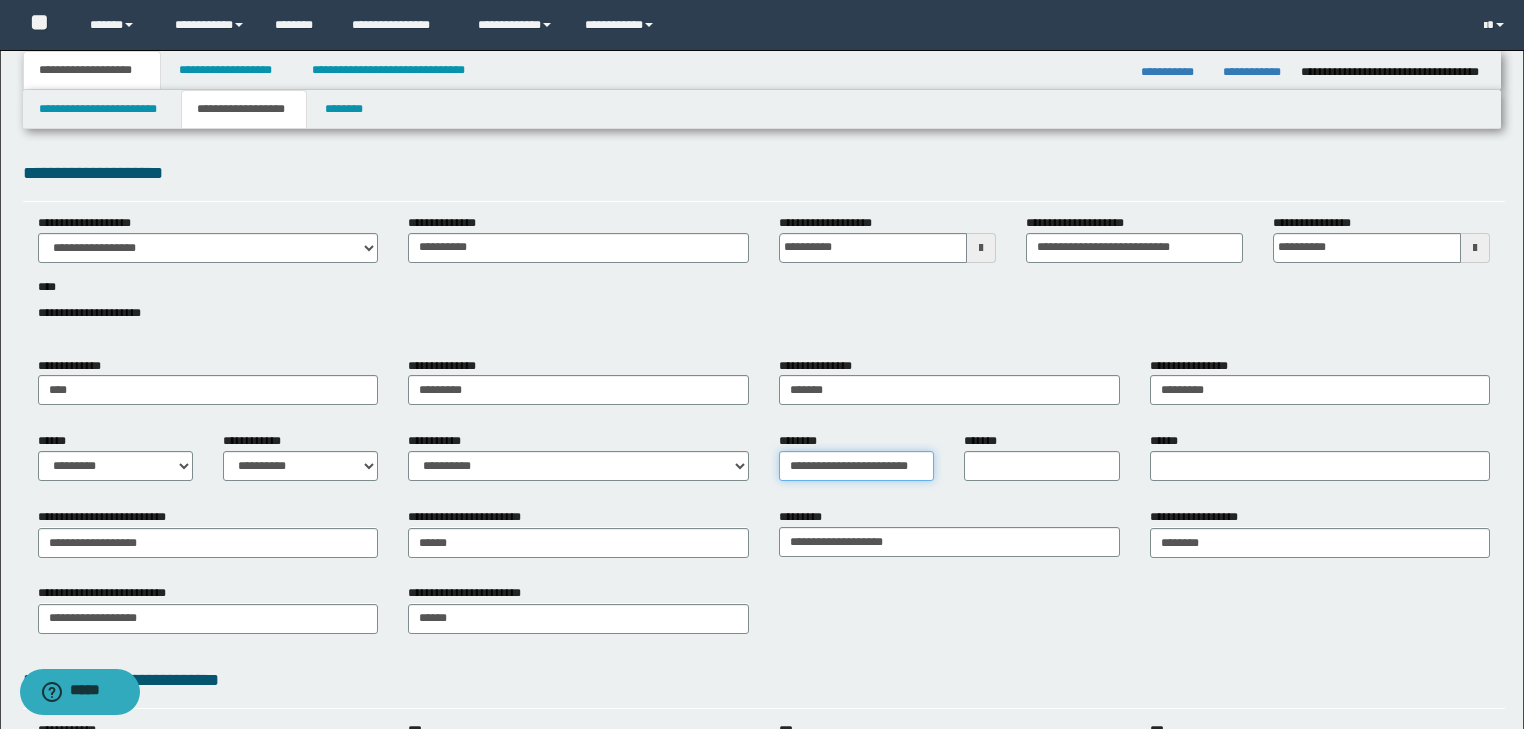 scroll, scrollTop: 0, scrollLeft: 10, axis: horizontal 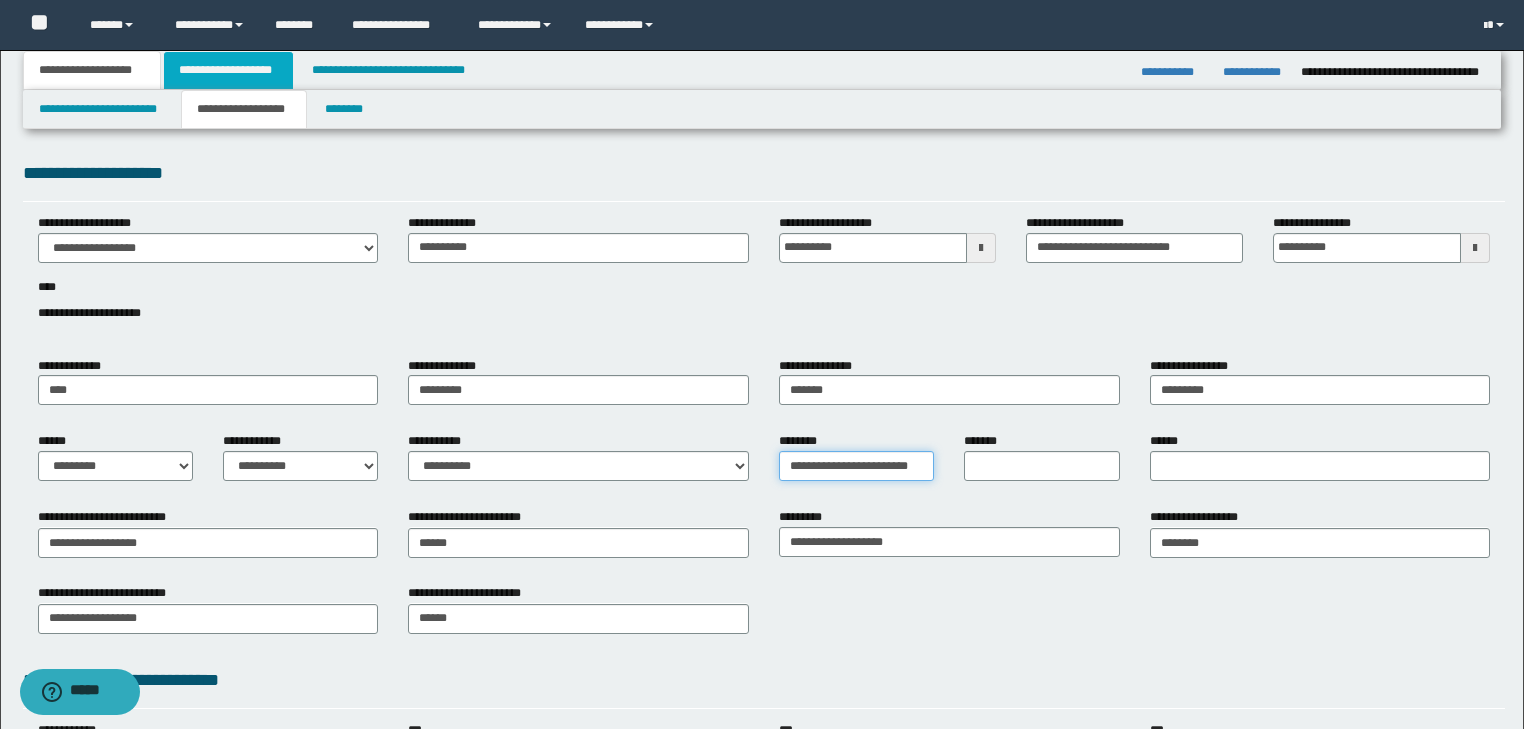 type on "**********" 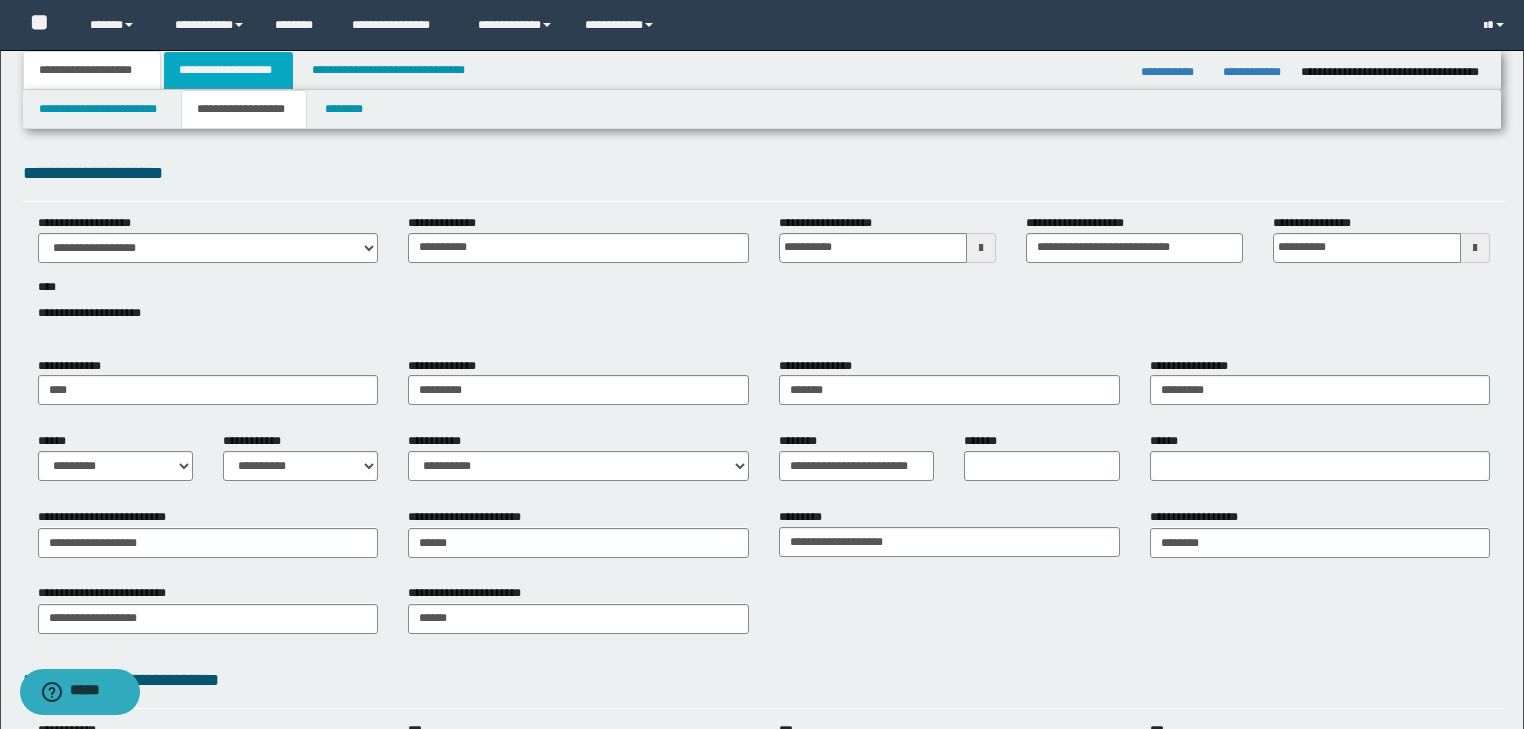 scroll, scrollTop: 0, scrollLeft: 0, axis: both 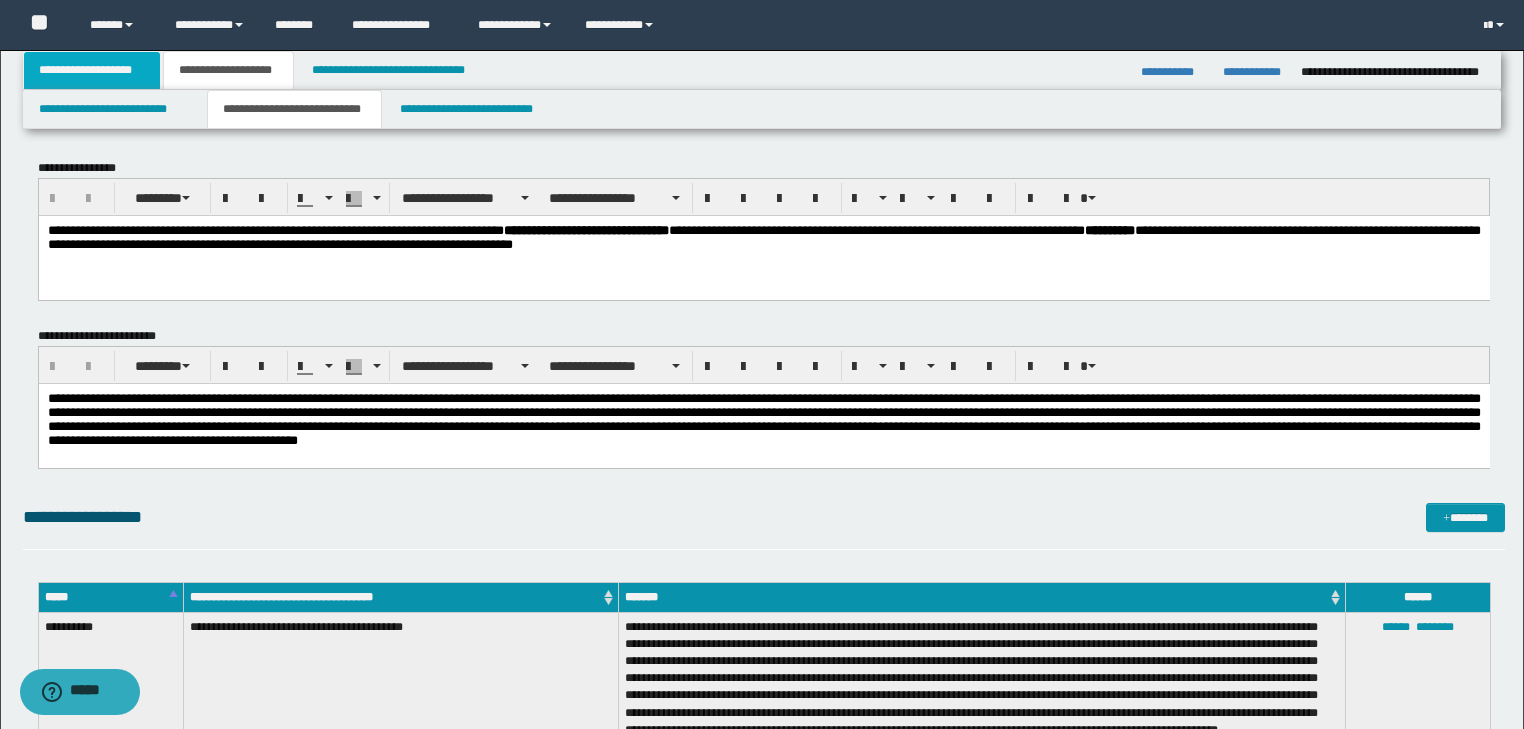 click on "**********" at bounding box center (92, 70) 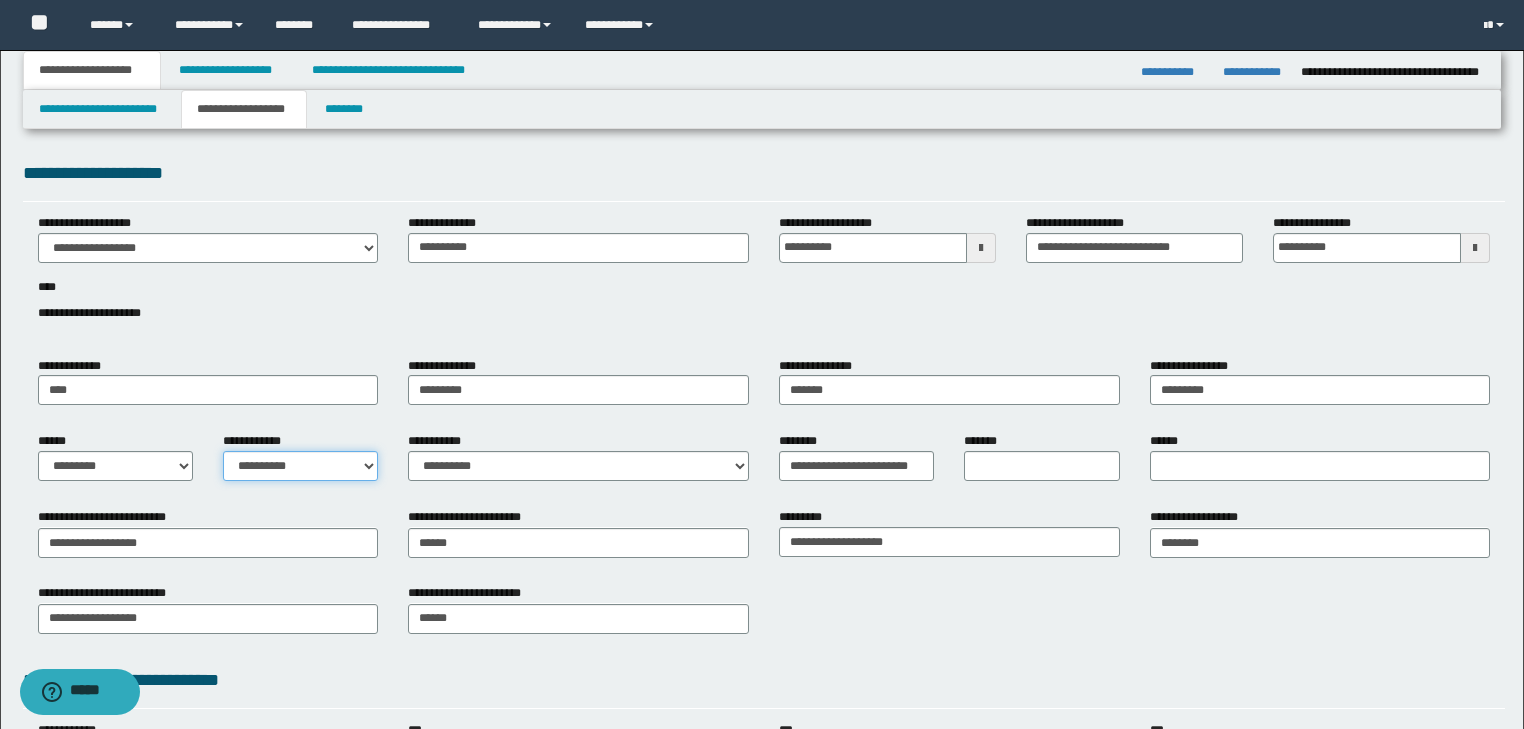 click on "**********" at bounding box center (300, 466) 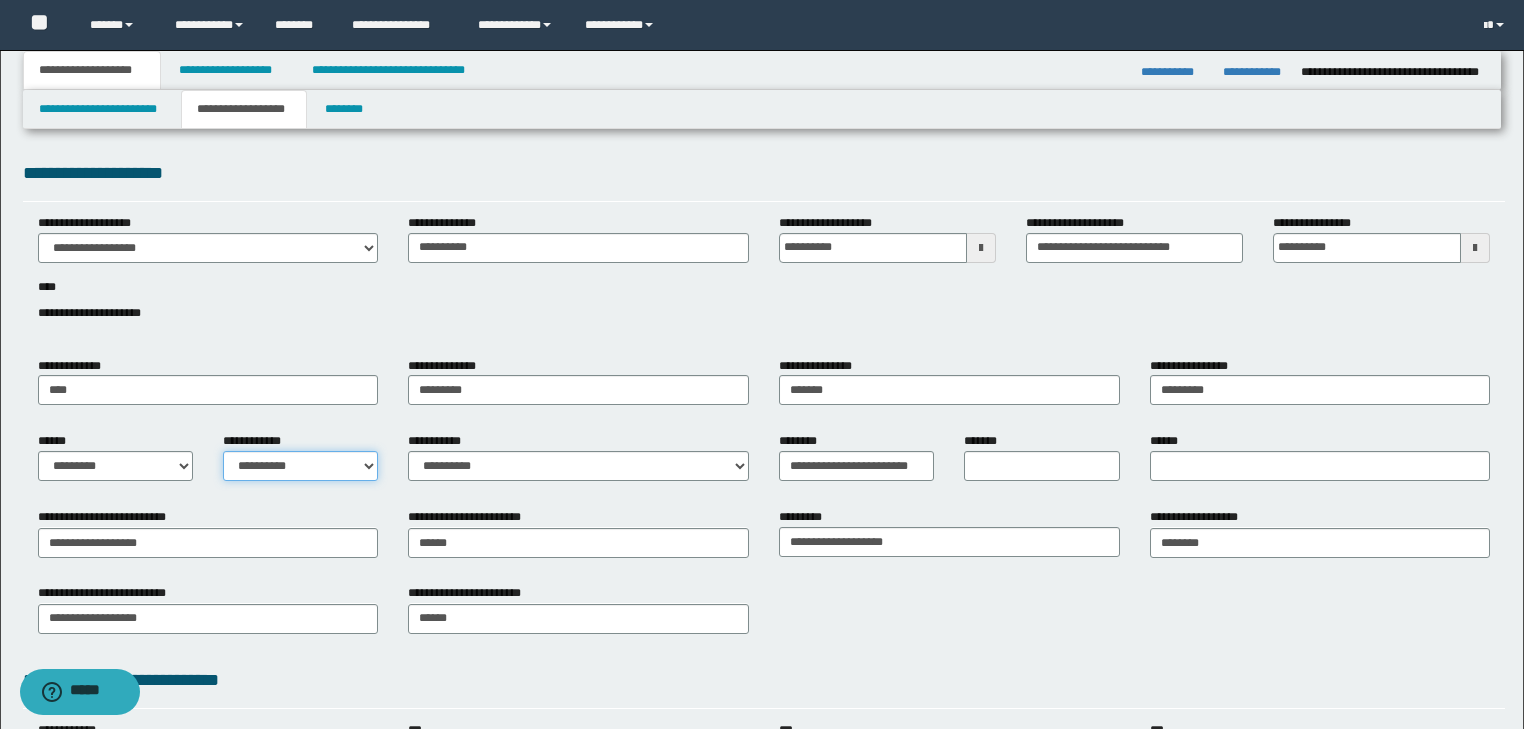 select on "*" 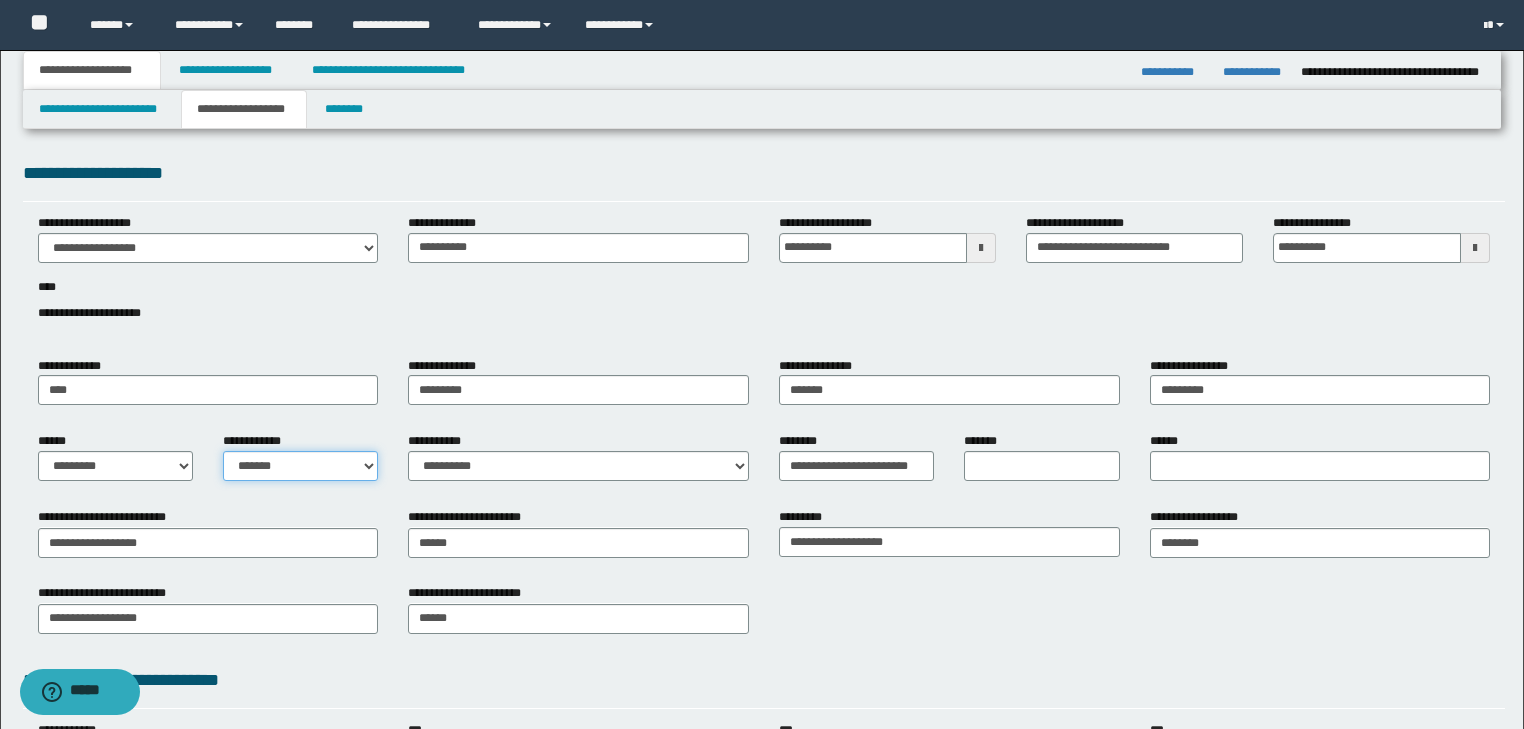 click on "**********" at bounding box center [300, 466] 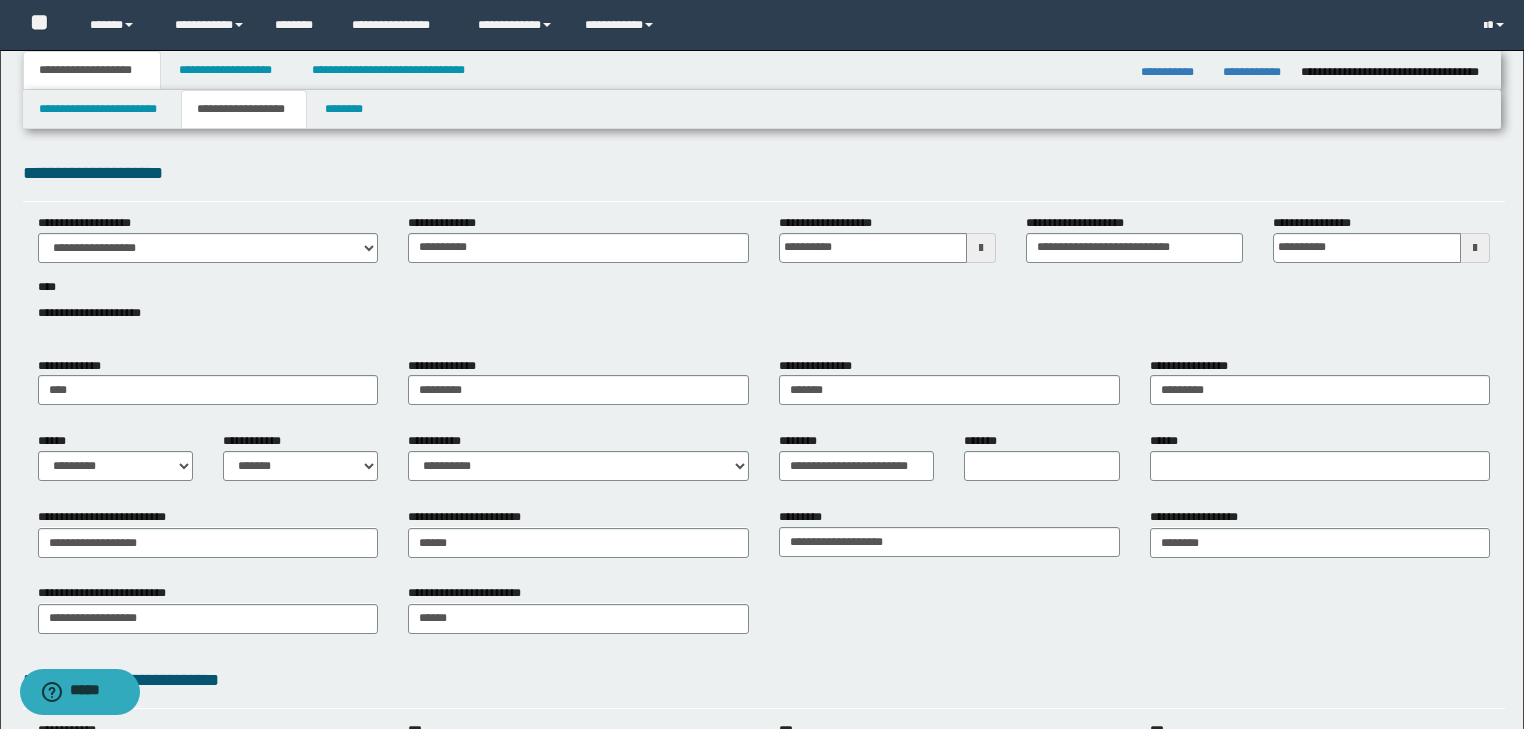 click on "**********" at bounding box center [578, 456] 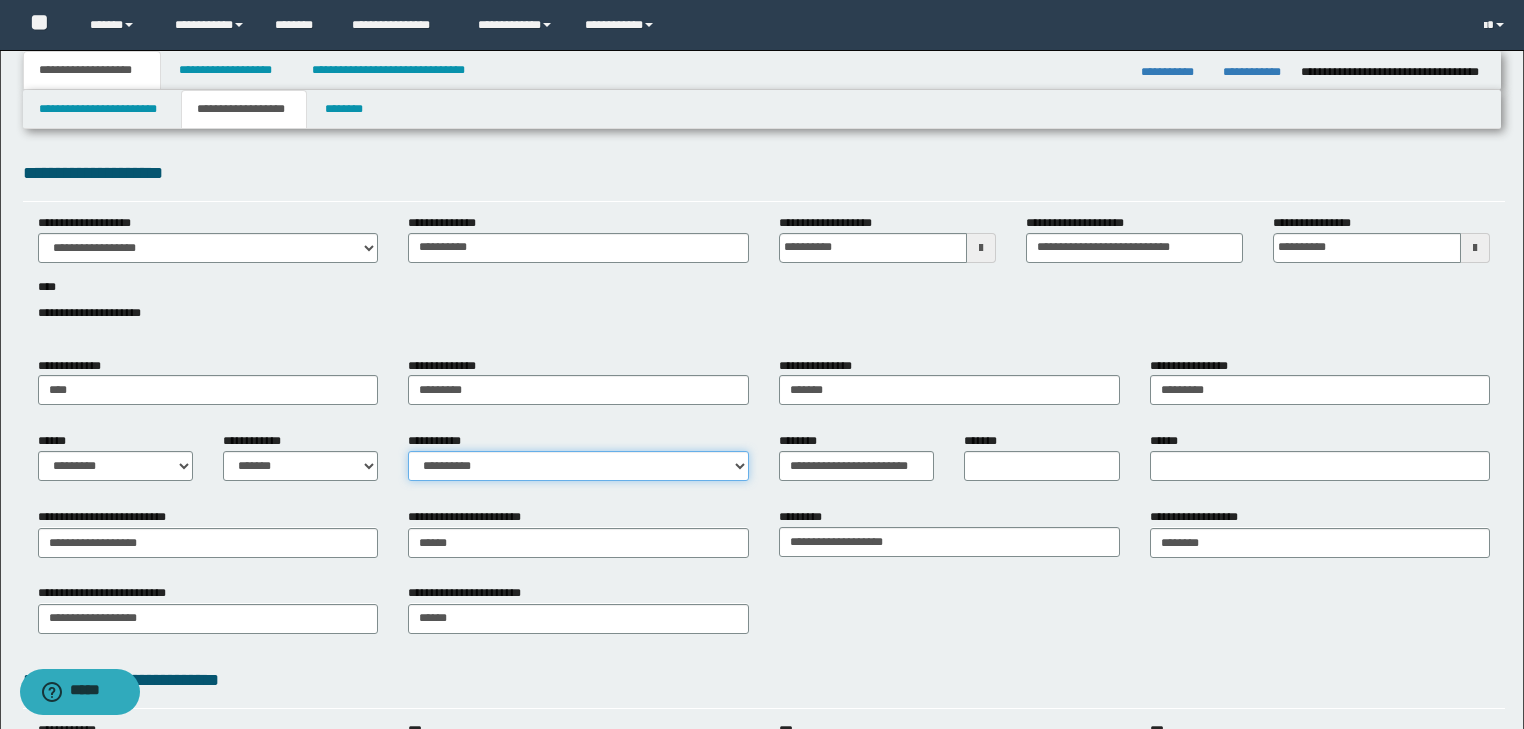 click on "**********" at bounding box center [578, 466] 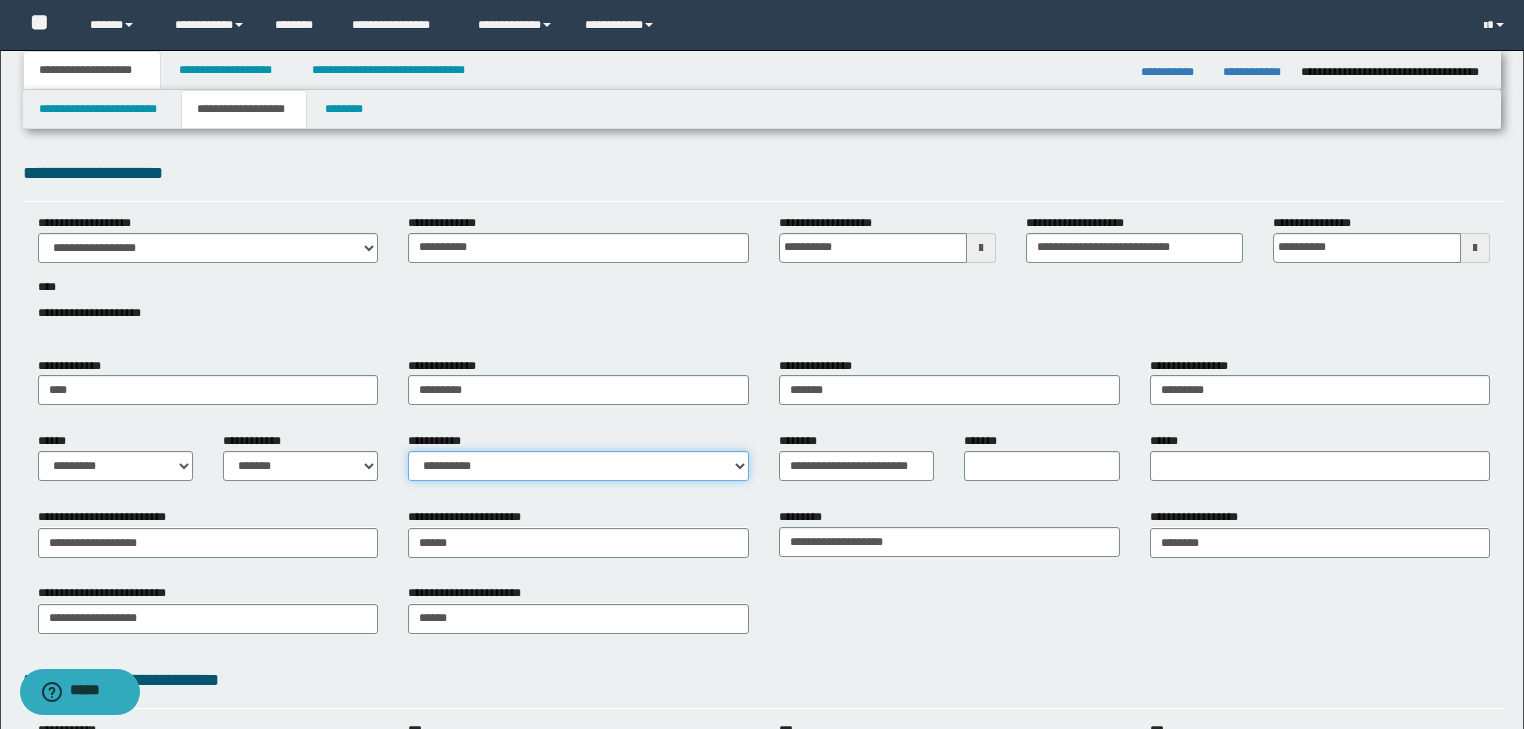 select on "*" 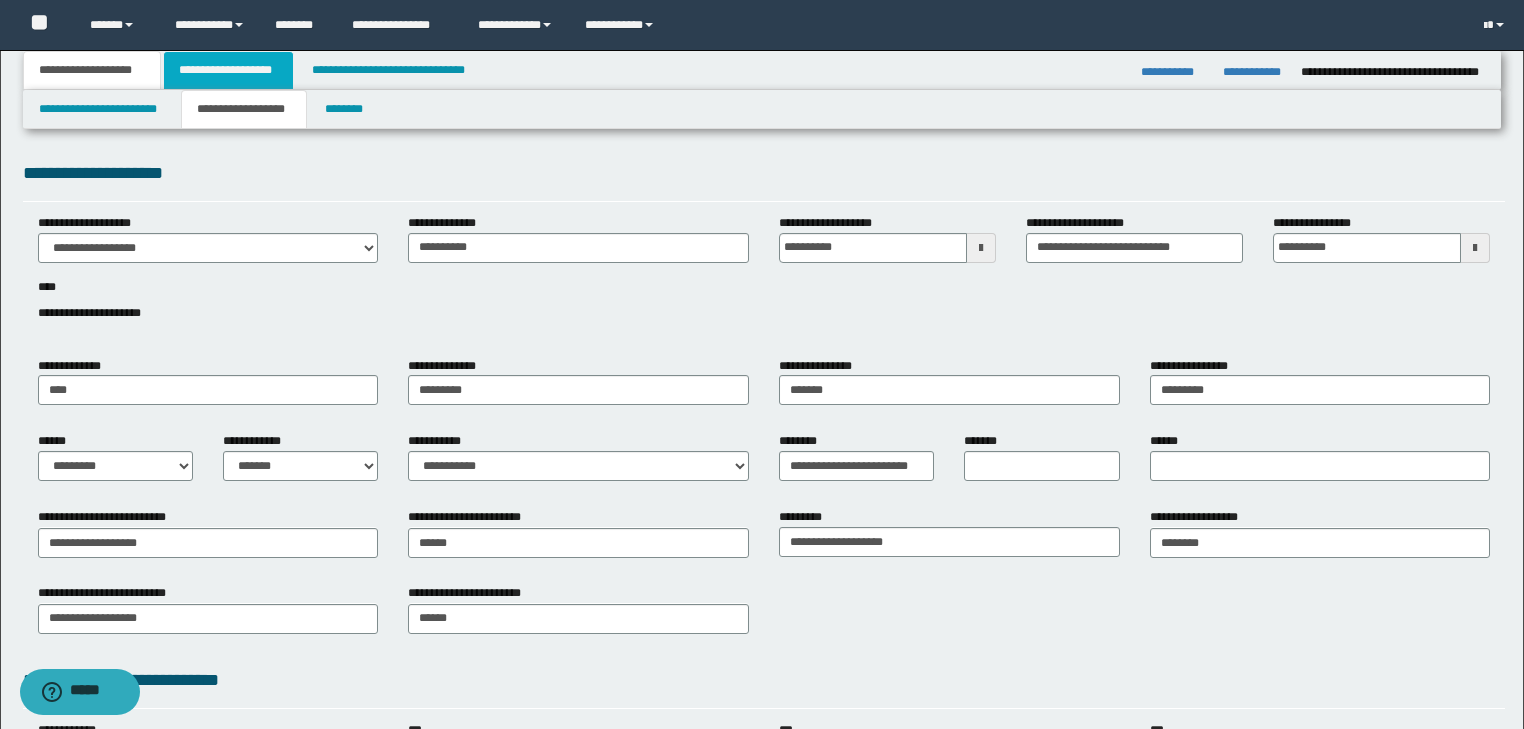 click on "**********" at bounding box center [228, 70] 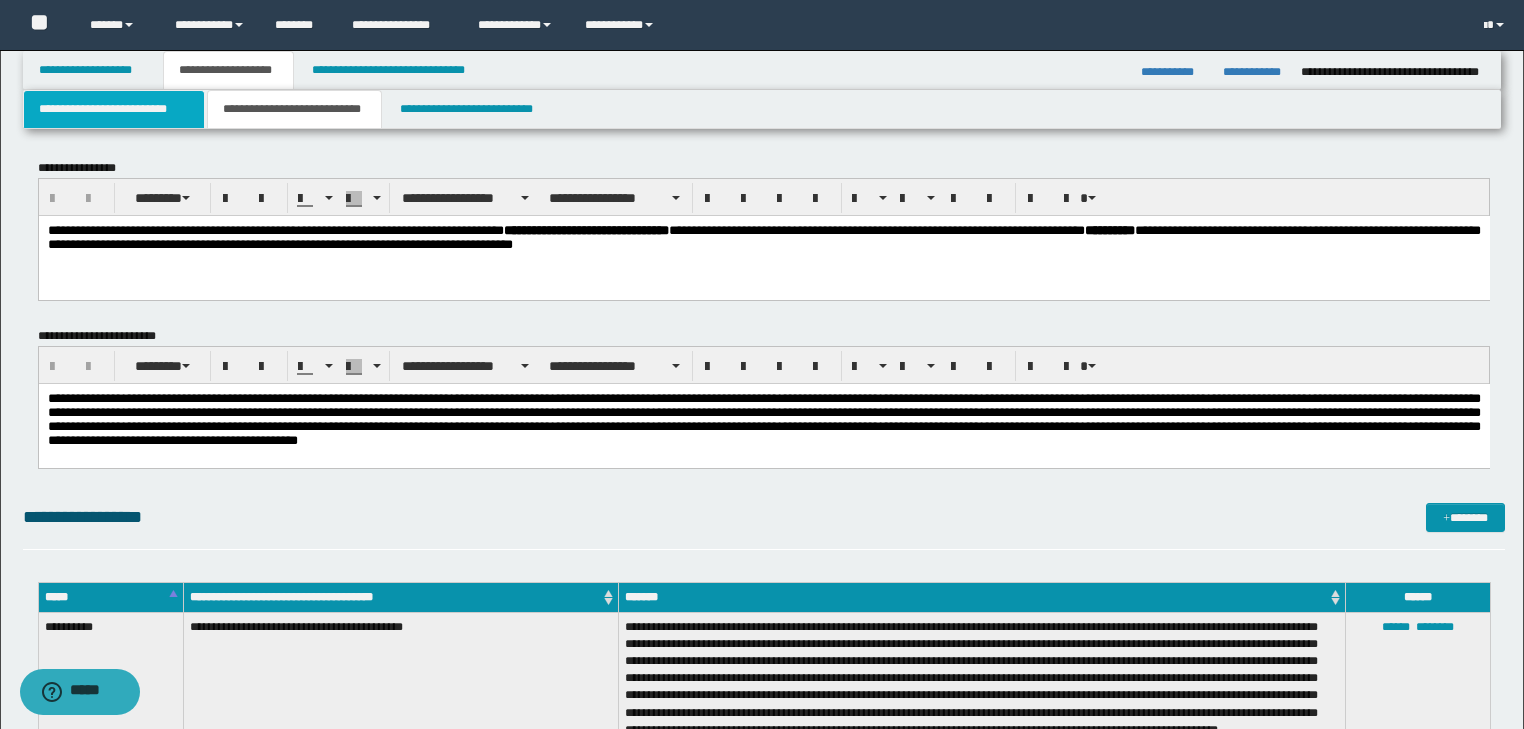 click on "**********" at bounding box center (114, 109) 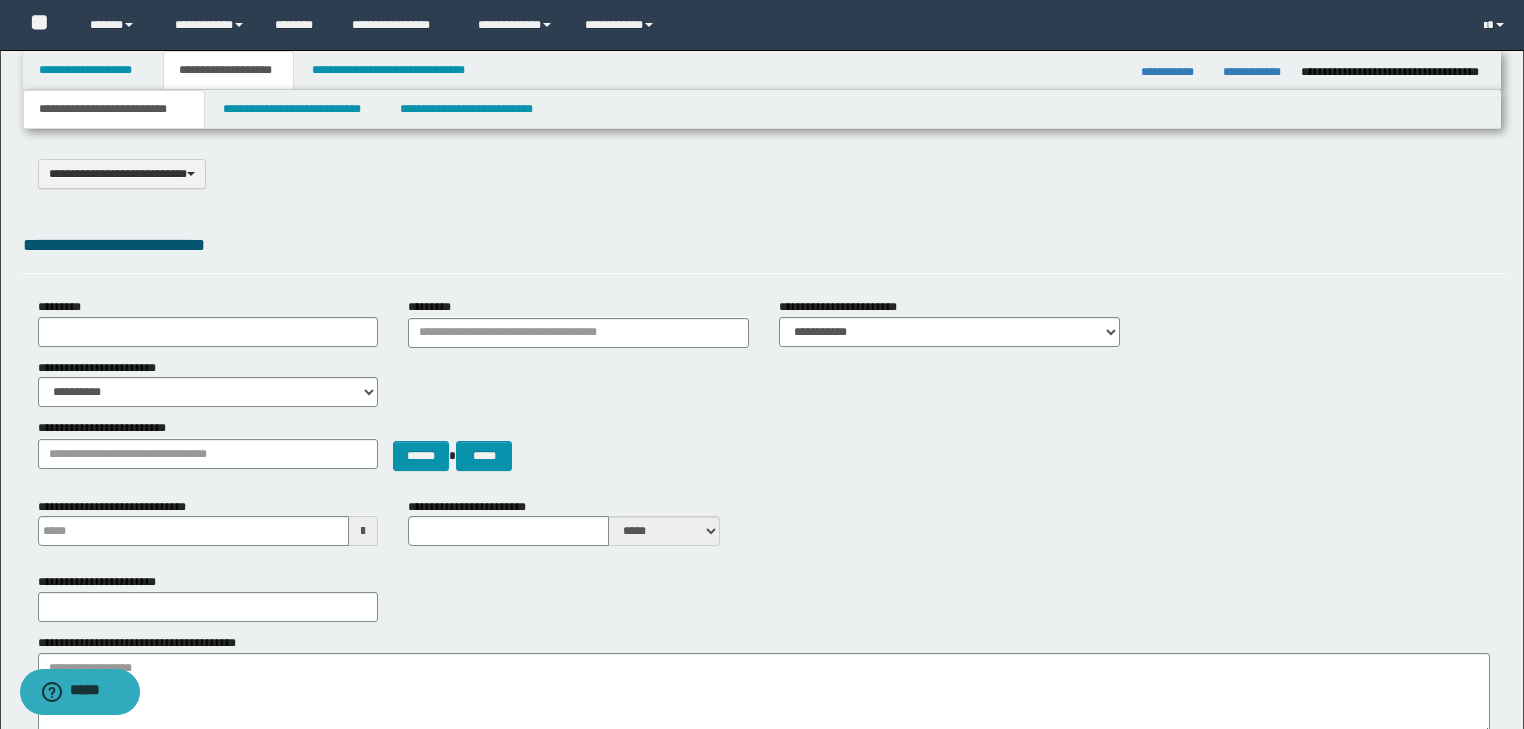 type 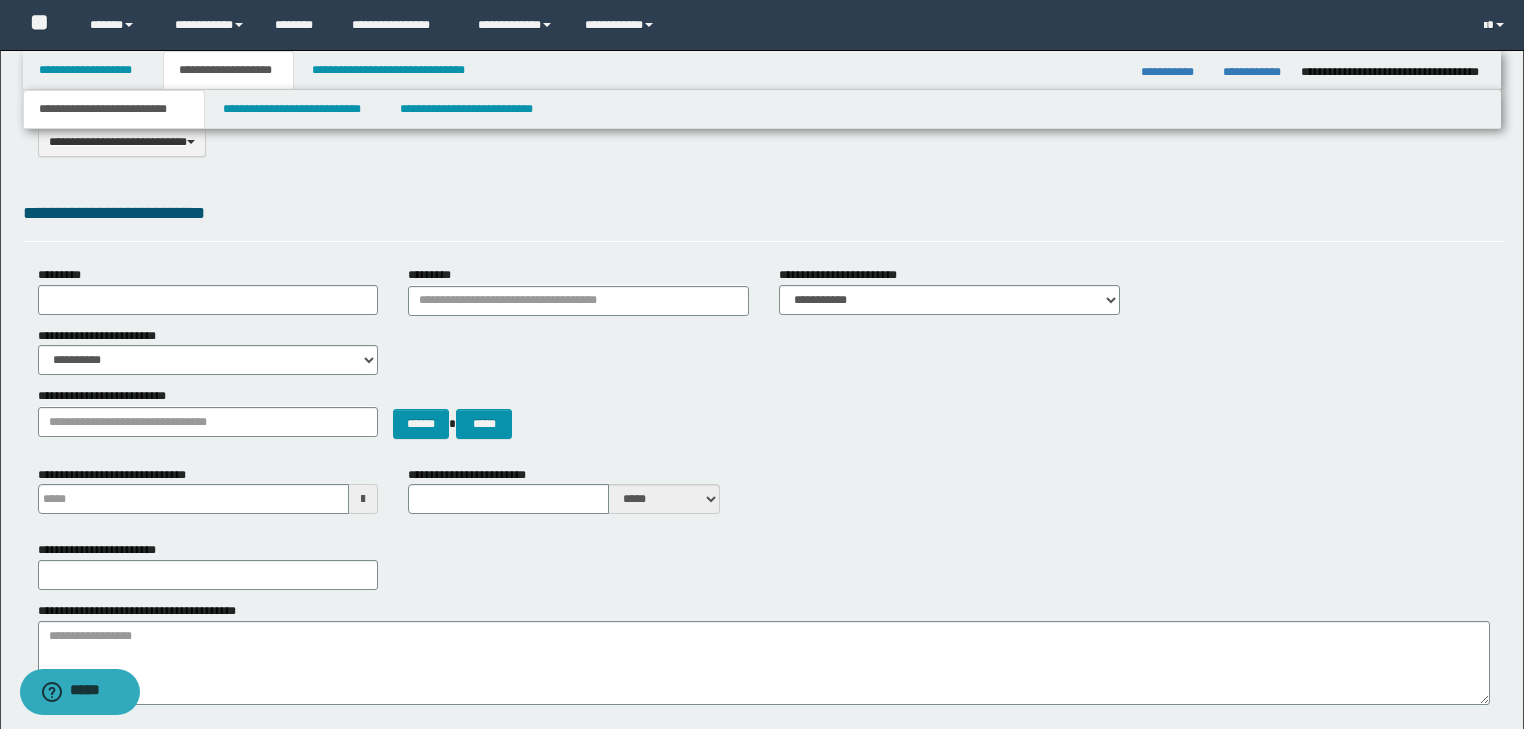 scroll, scrollTop: 160, scrollLeft: 0, axis: vertical 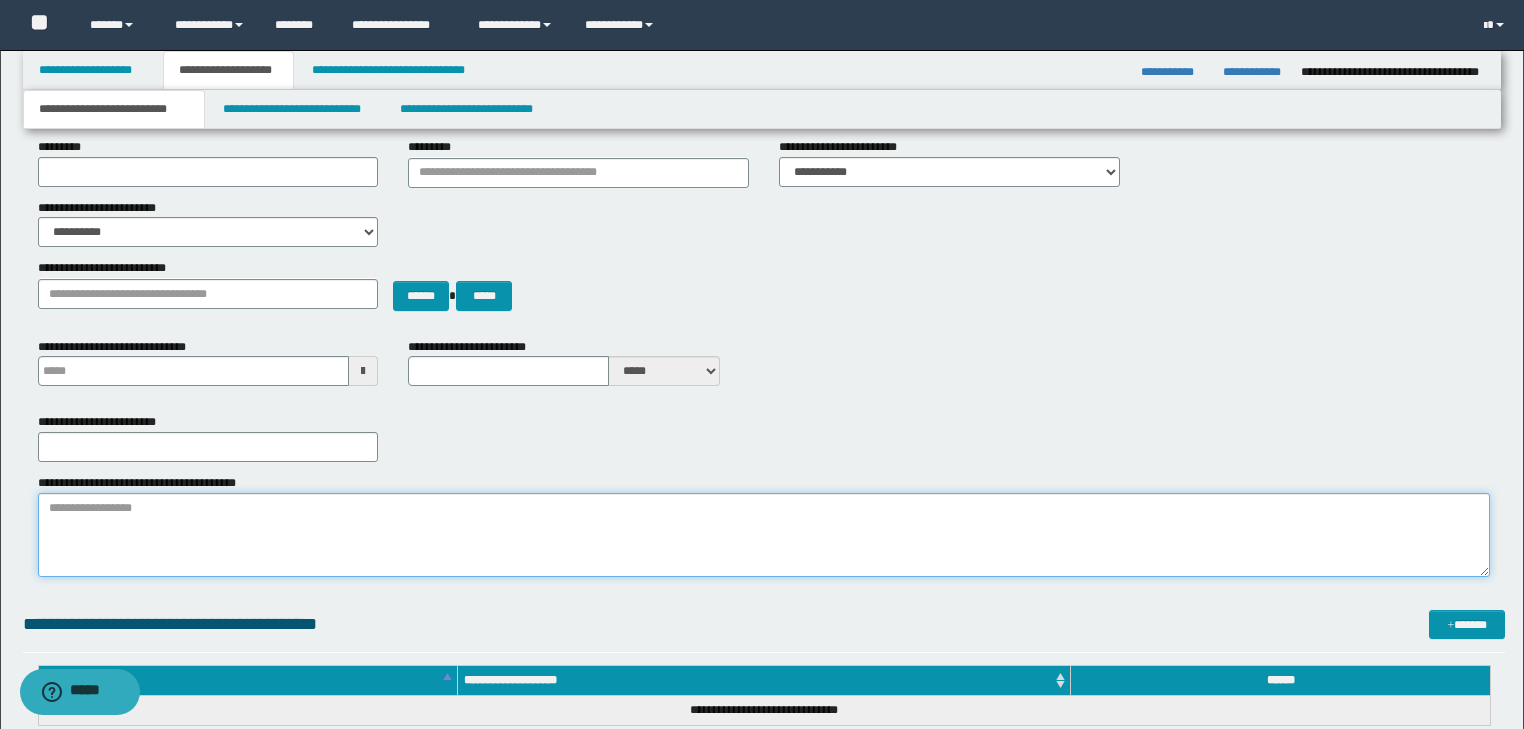 click on "**********" at bounding box center (764, 535) 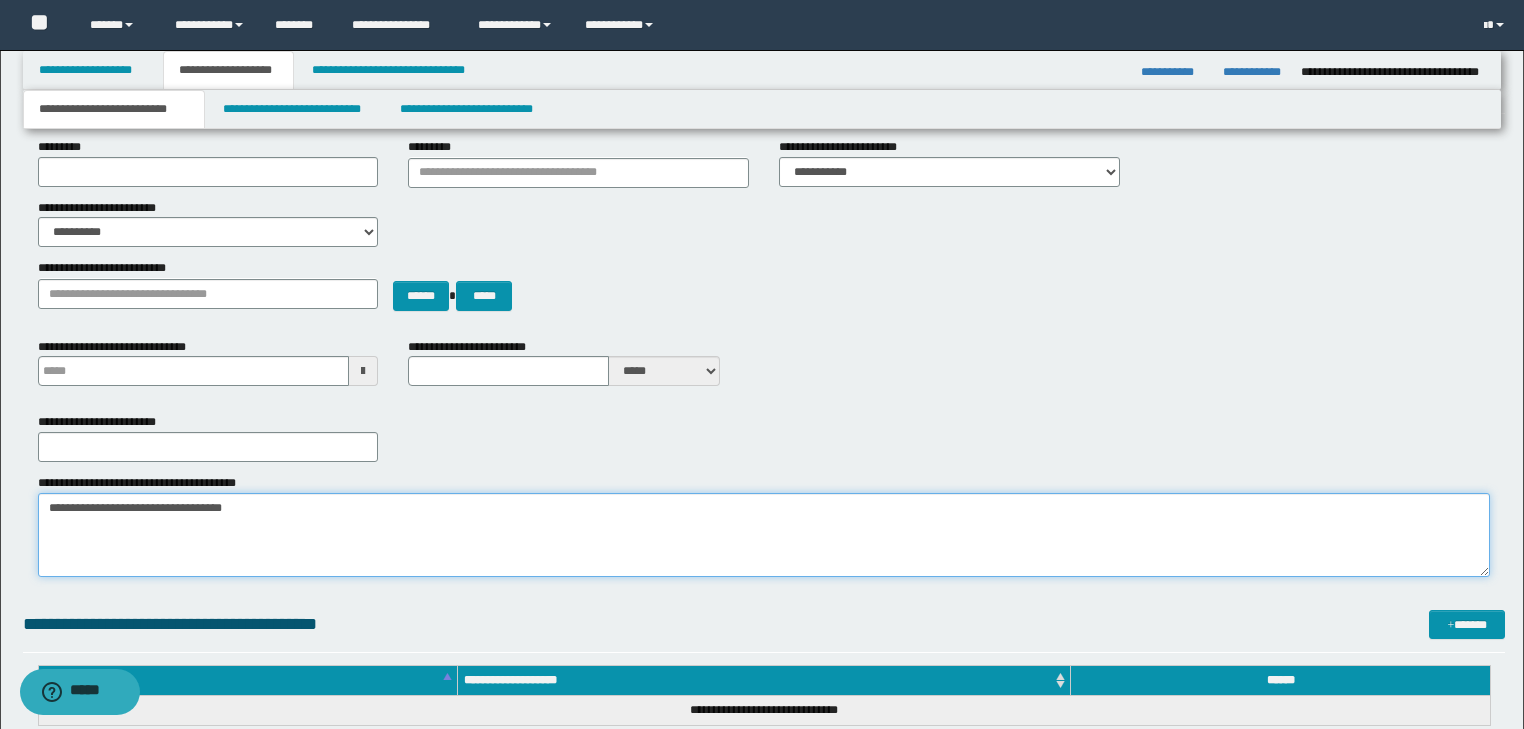 type on "**********" 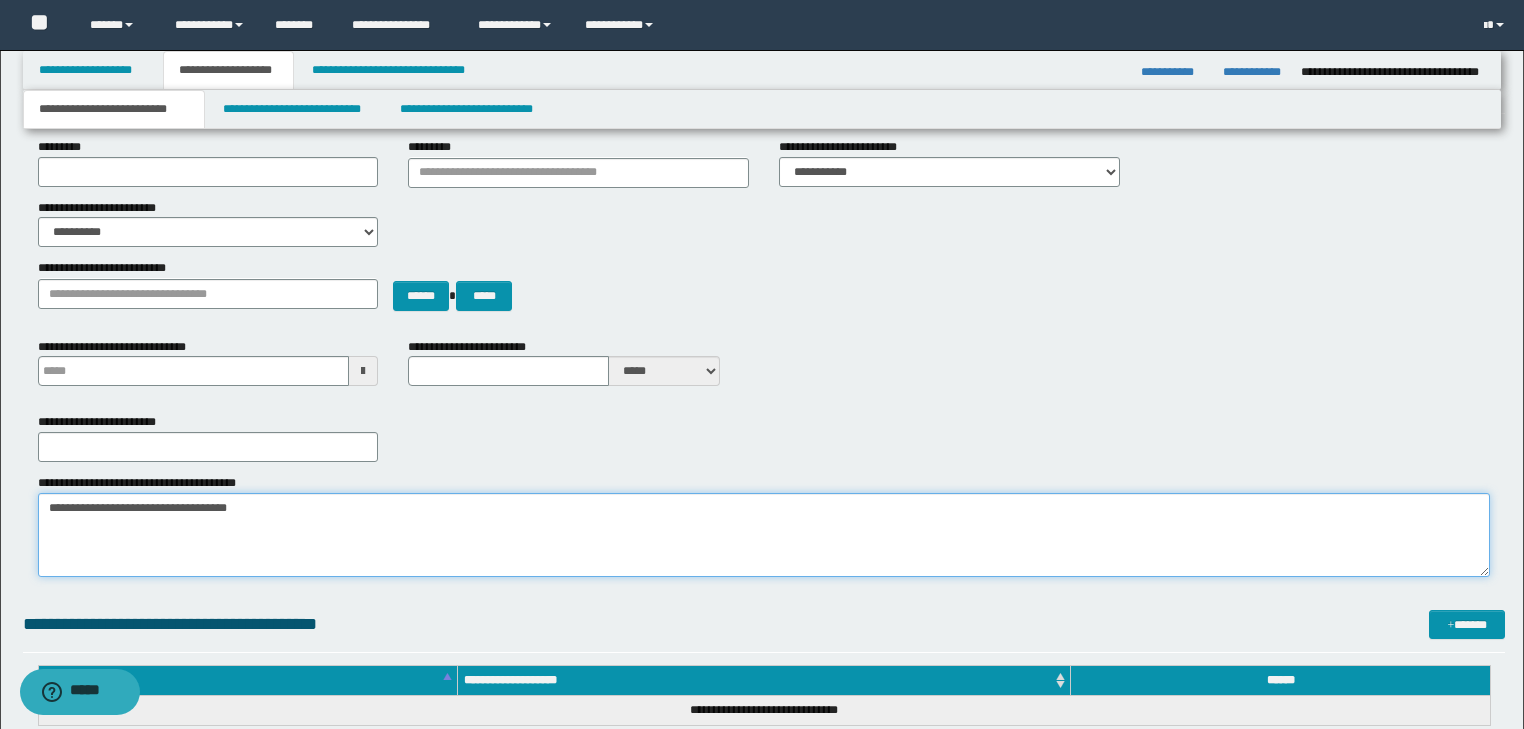 type 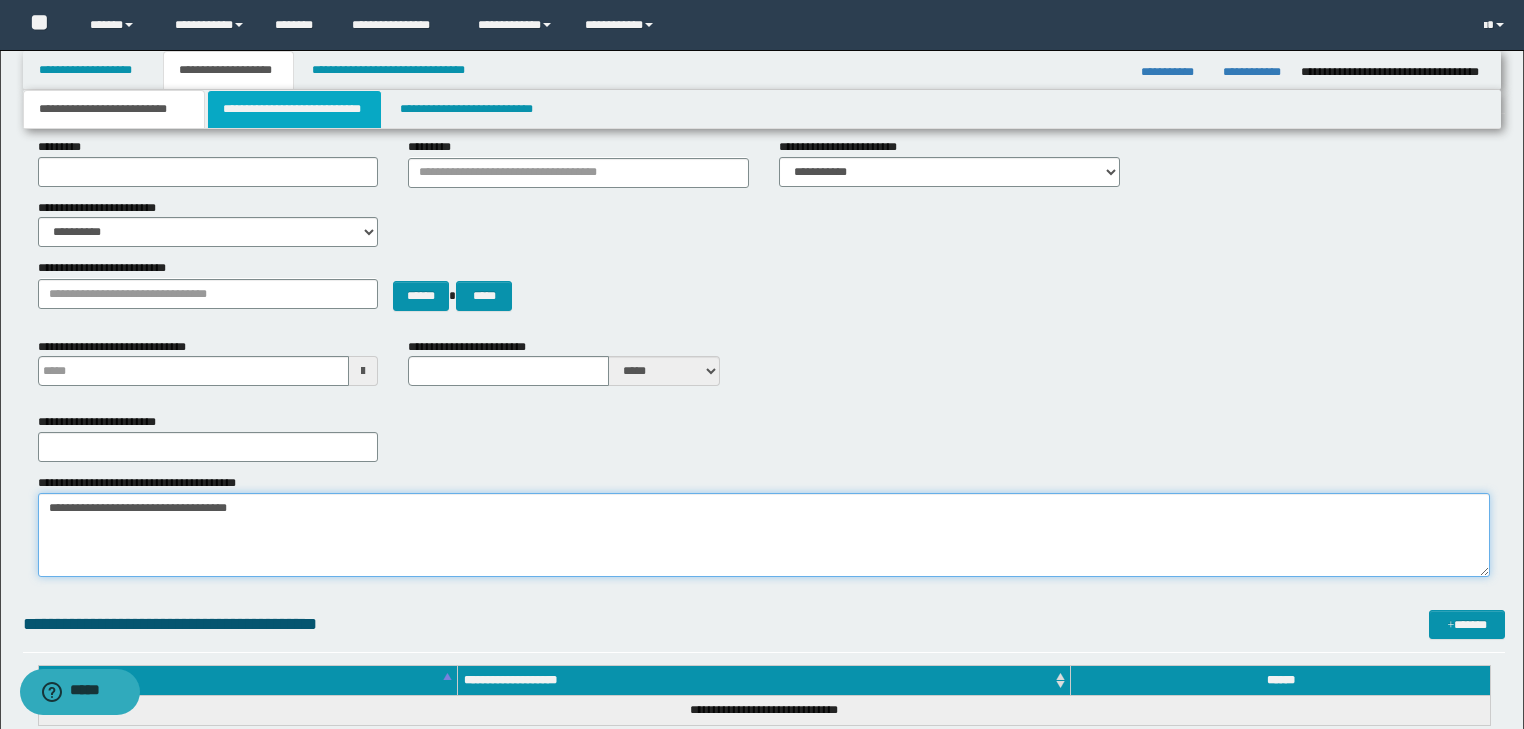 type on "**********" 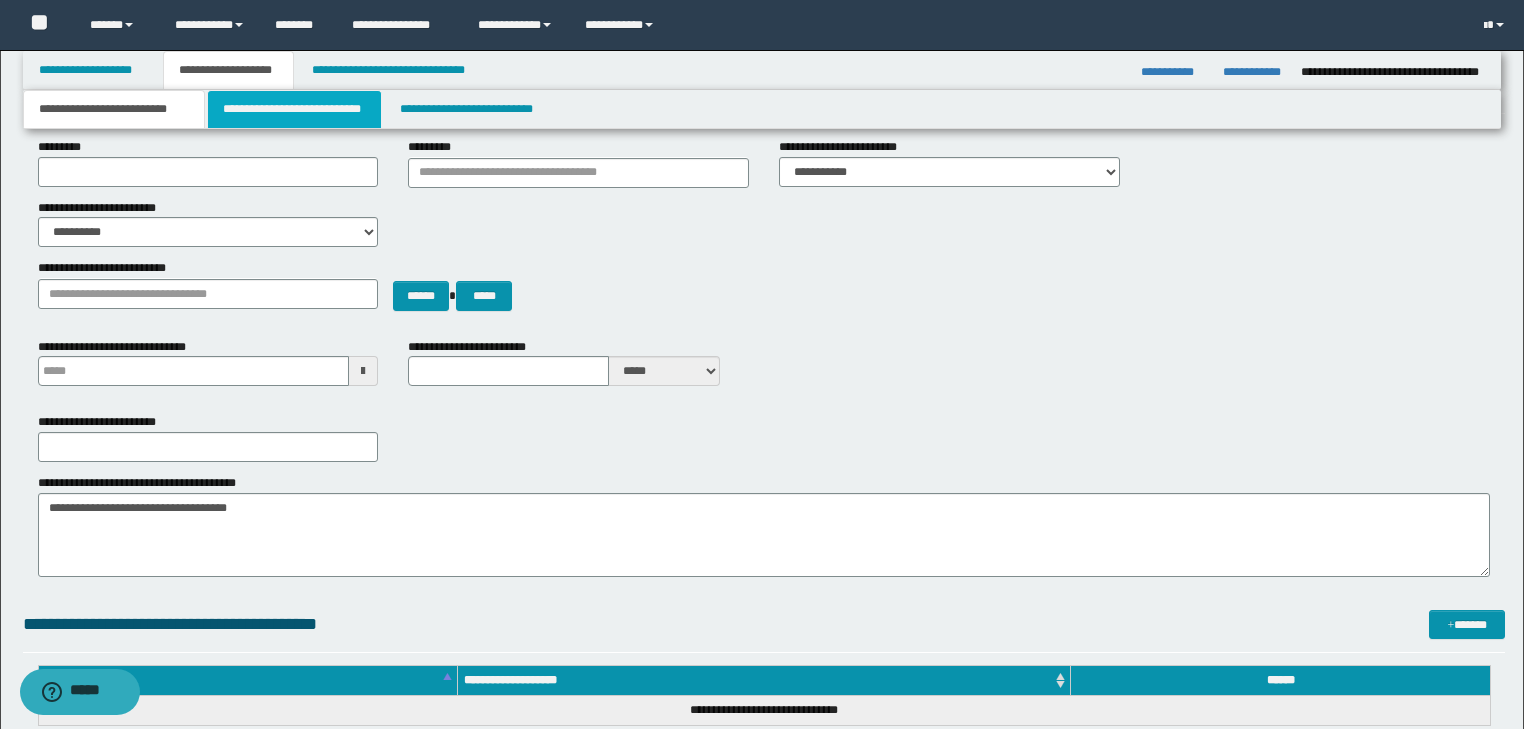 click on "**********" at bounding box center [294, 109] 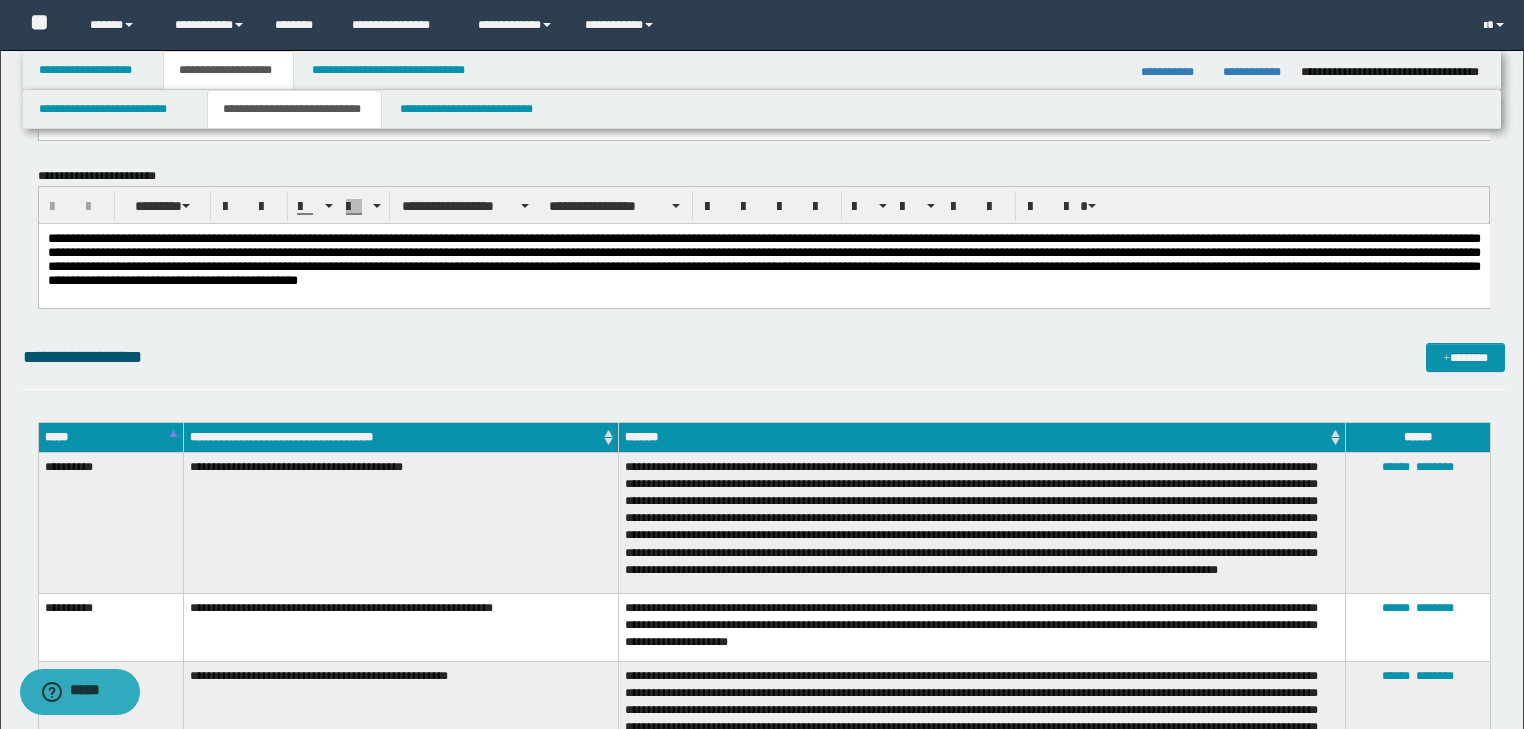 scroll, scrollTop: 0, scrollLeft: 0, axis: both 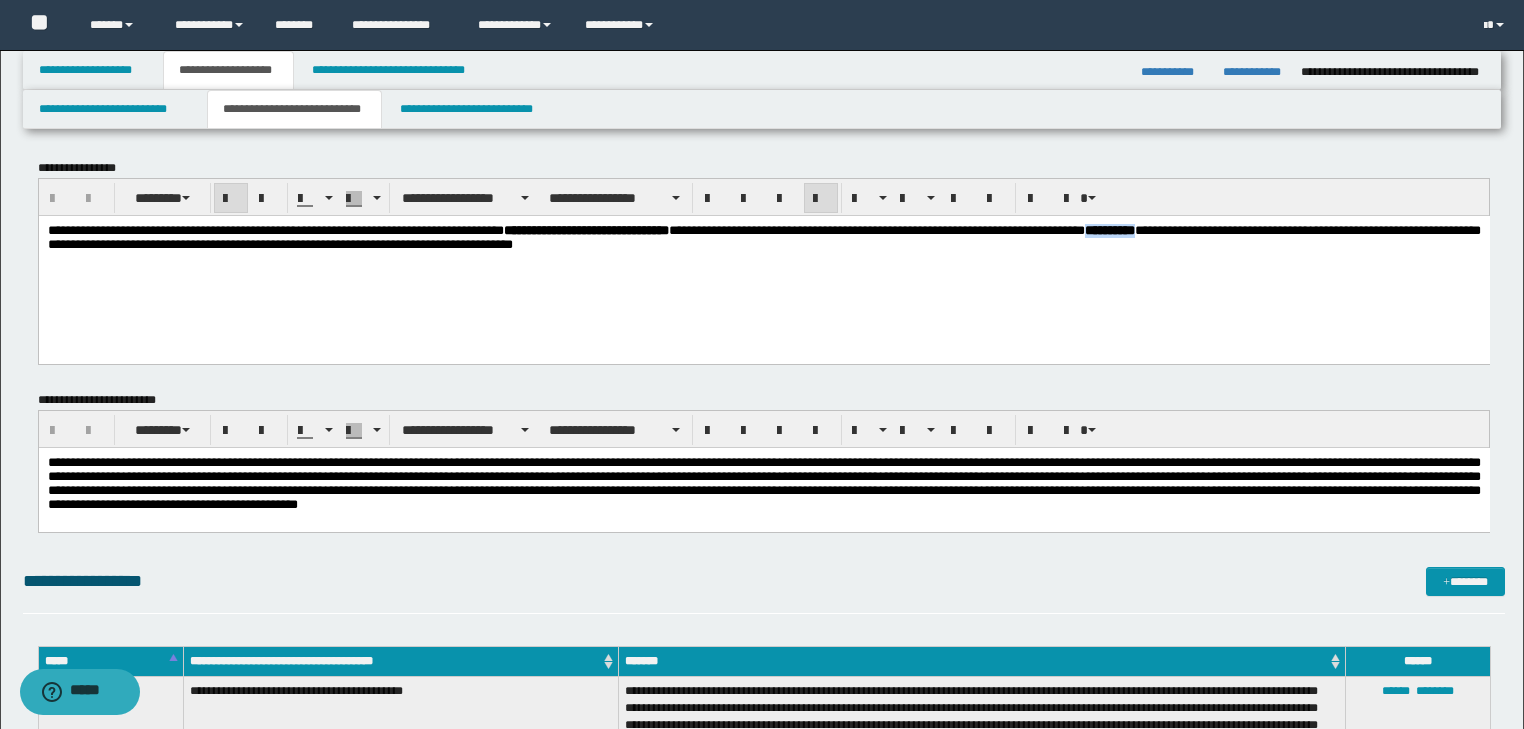 drag, startPoint x: 1326, startPoint y: 232, endPoint x: 1389, endPoint y: 234, distance: 63.03174 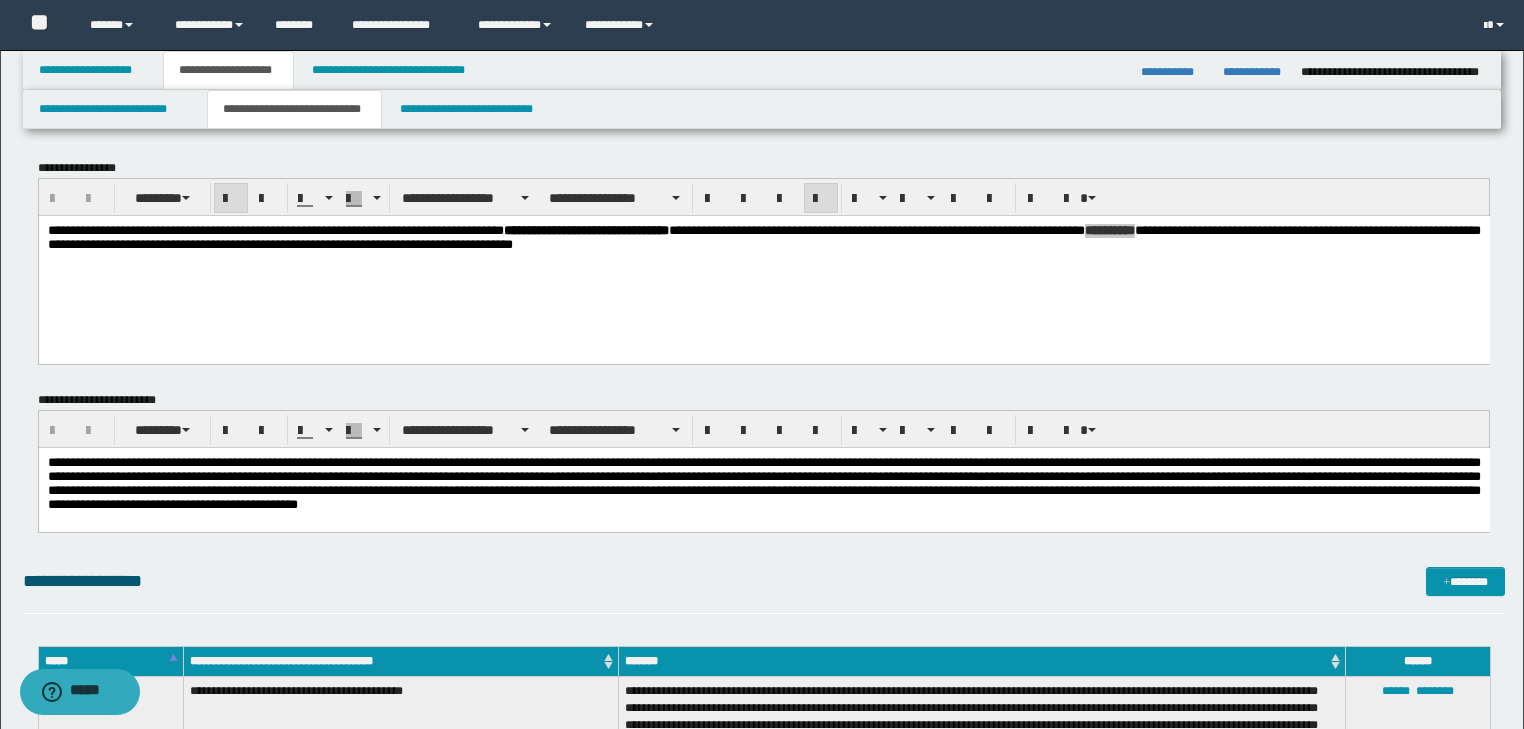 click on "**********" at bounding box center [763, 483] 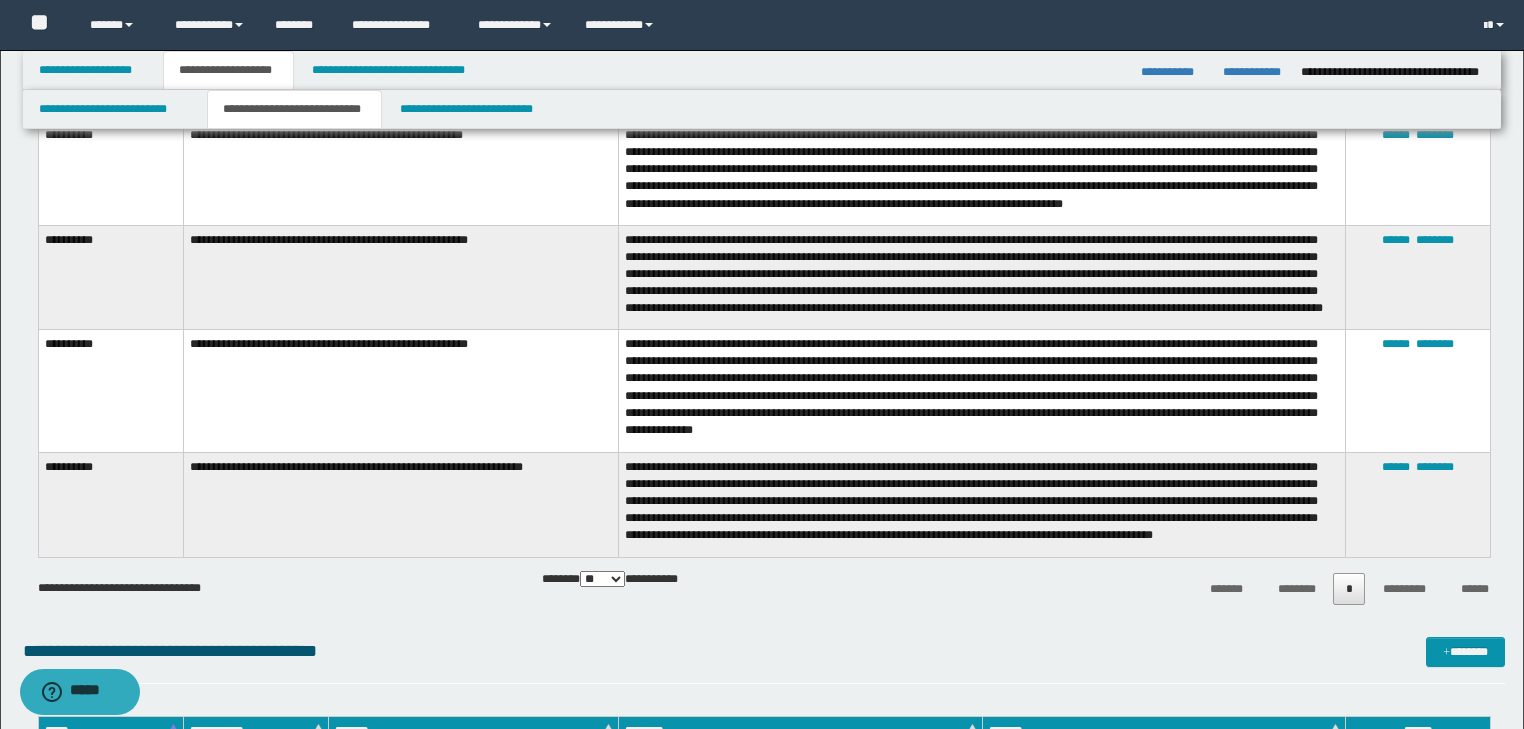 scroll, scrollTop: 1440, scrollLeft: 0, axis: vertical 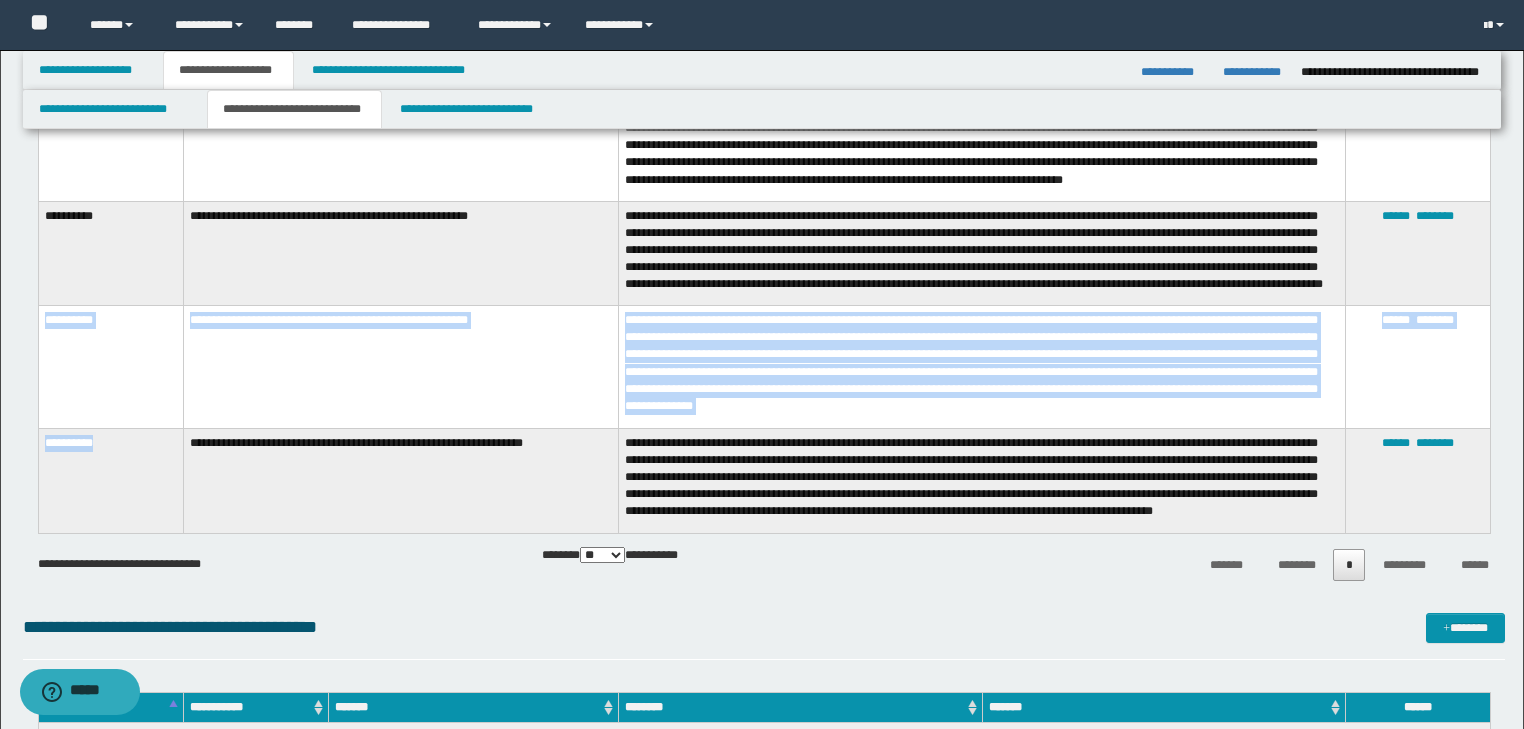 drag, startPoint x: 120, startPoint y: 456, endPoint x: 46, endPoint y: 327, distance: 148.71785 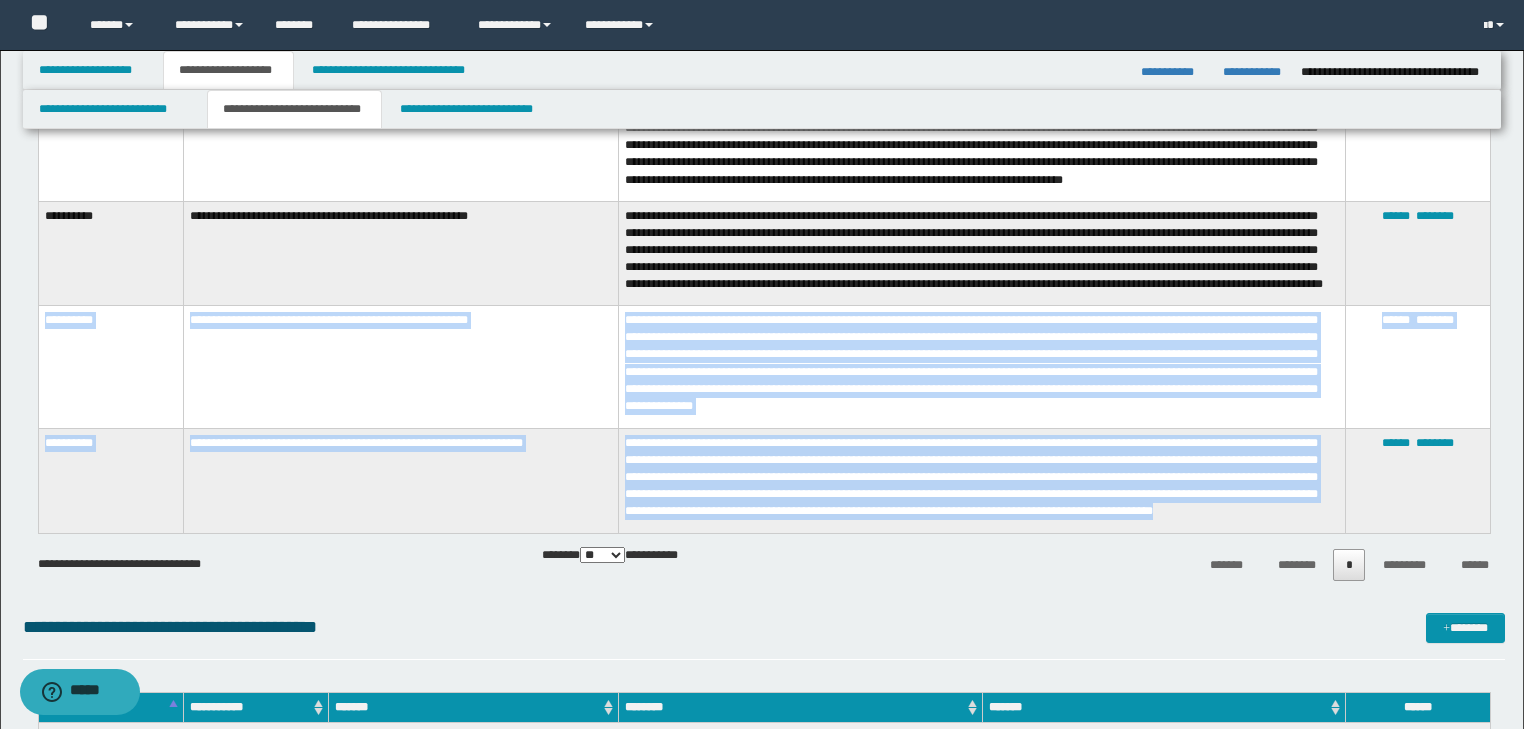 drag, startPoint x: 43, startPoint y: 332, endPoint x: 1248, endPoint y: 516, distance: 1218.9672 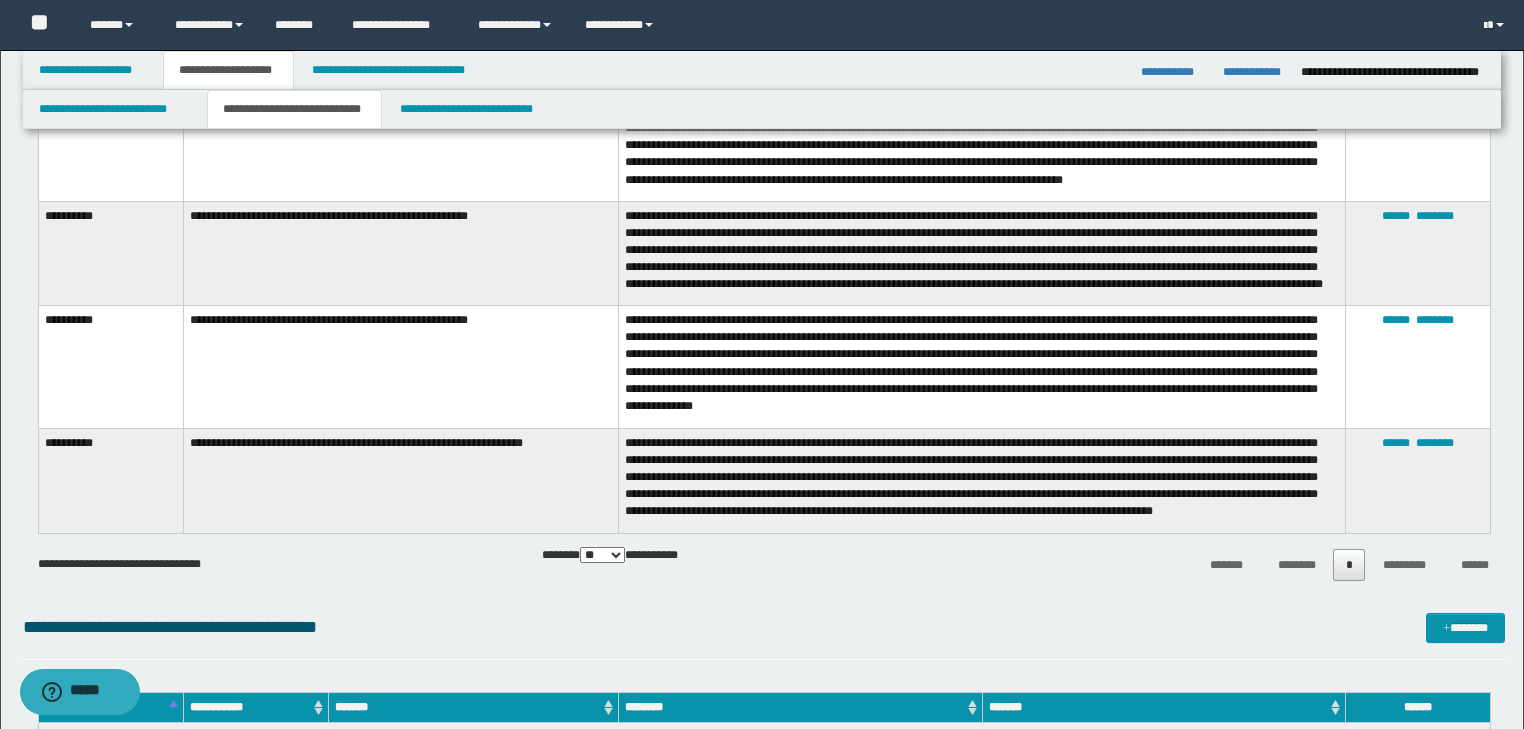 click on "**********" at bounding box center (982, 480) 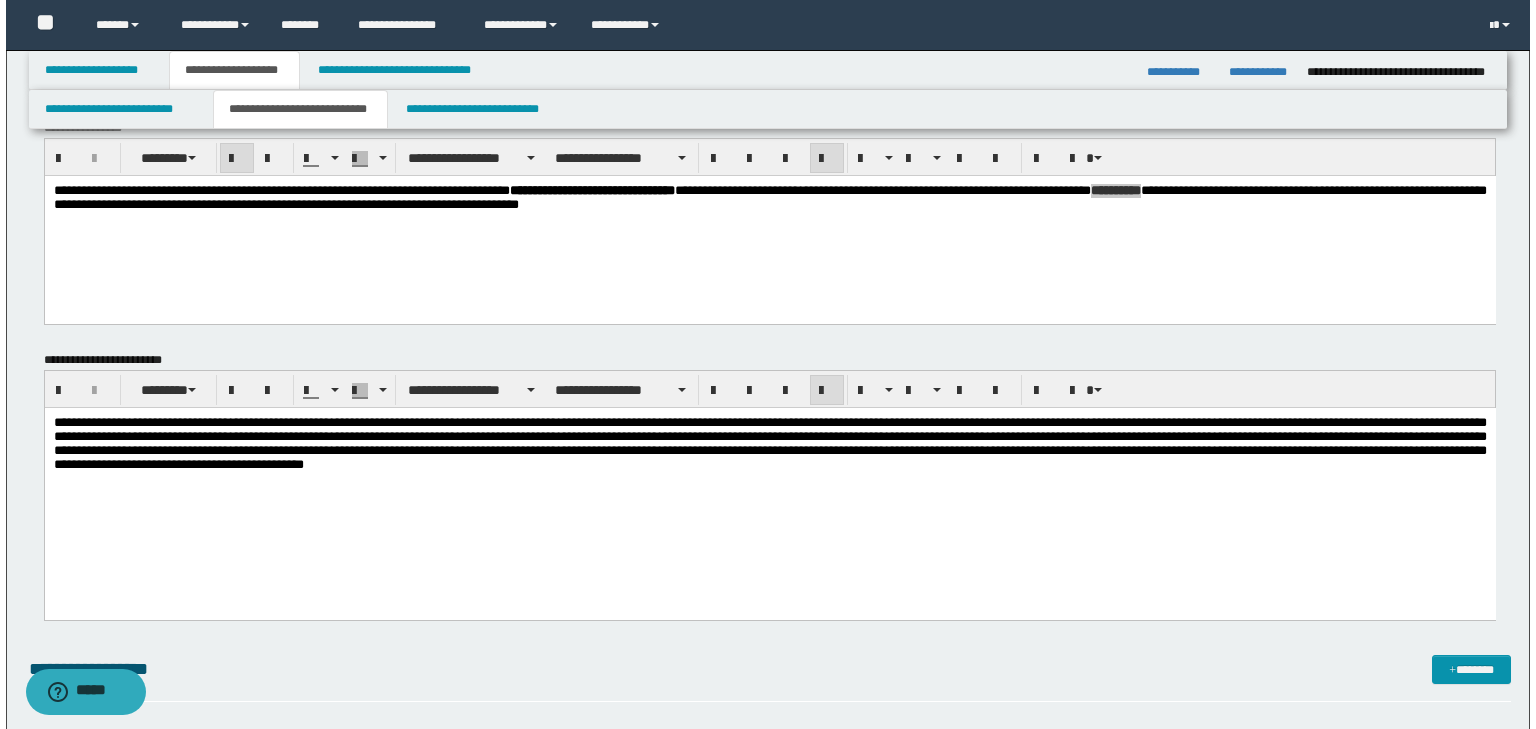 scroll, scrollTop: 0, scrollLeft: 0, axis: both 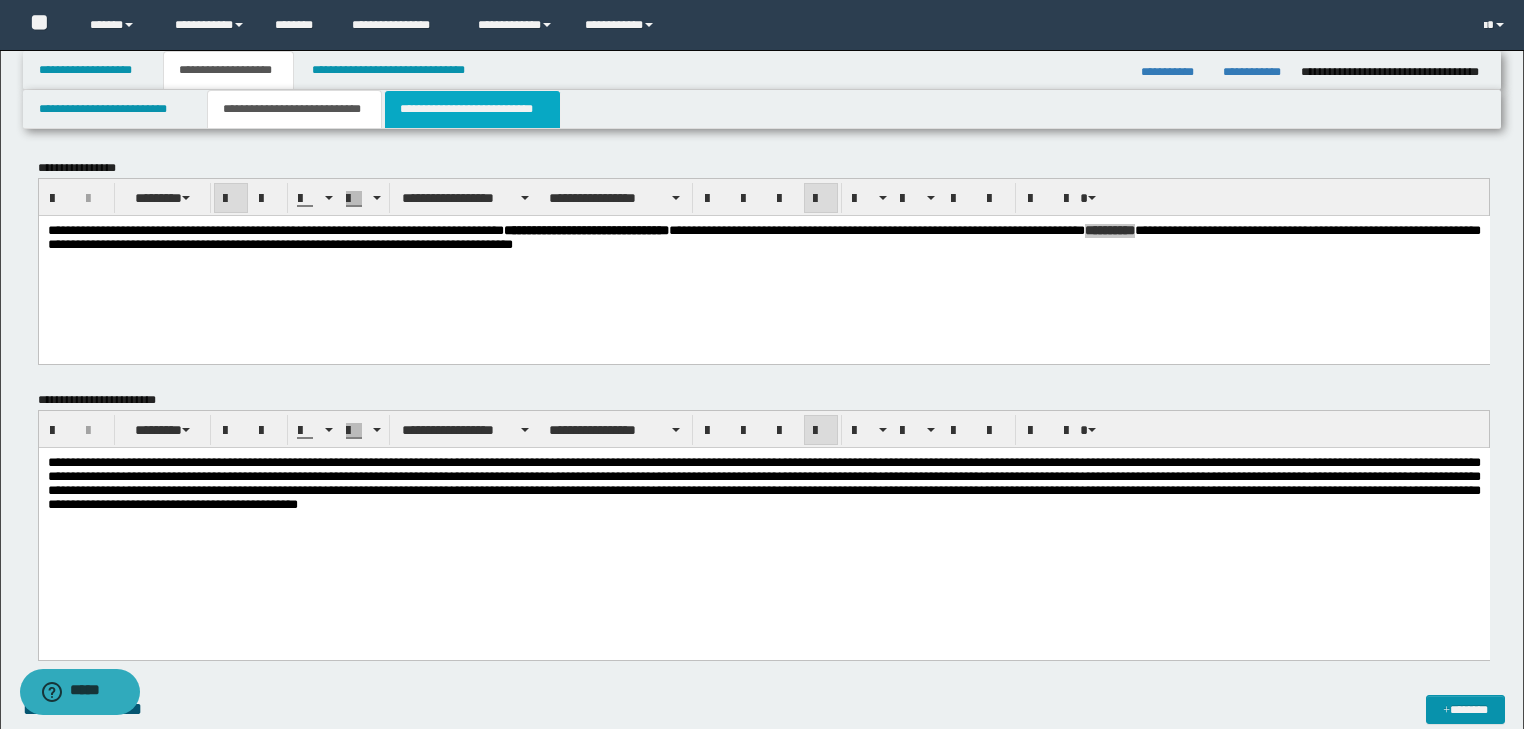 click on "**********" at bounding box center [472, 109] 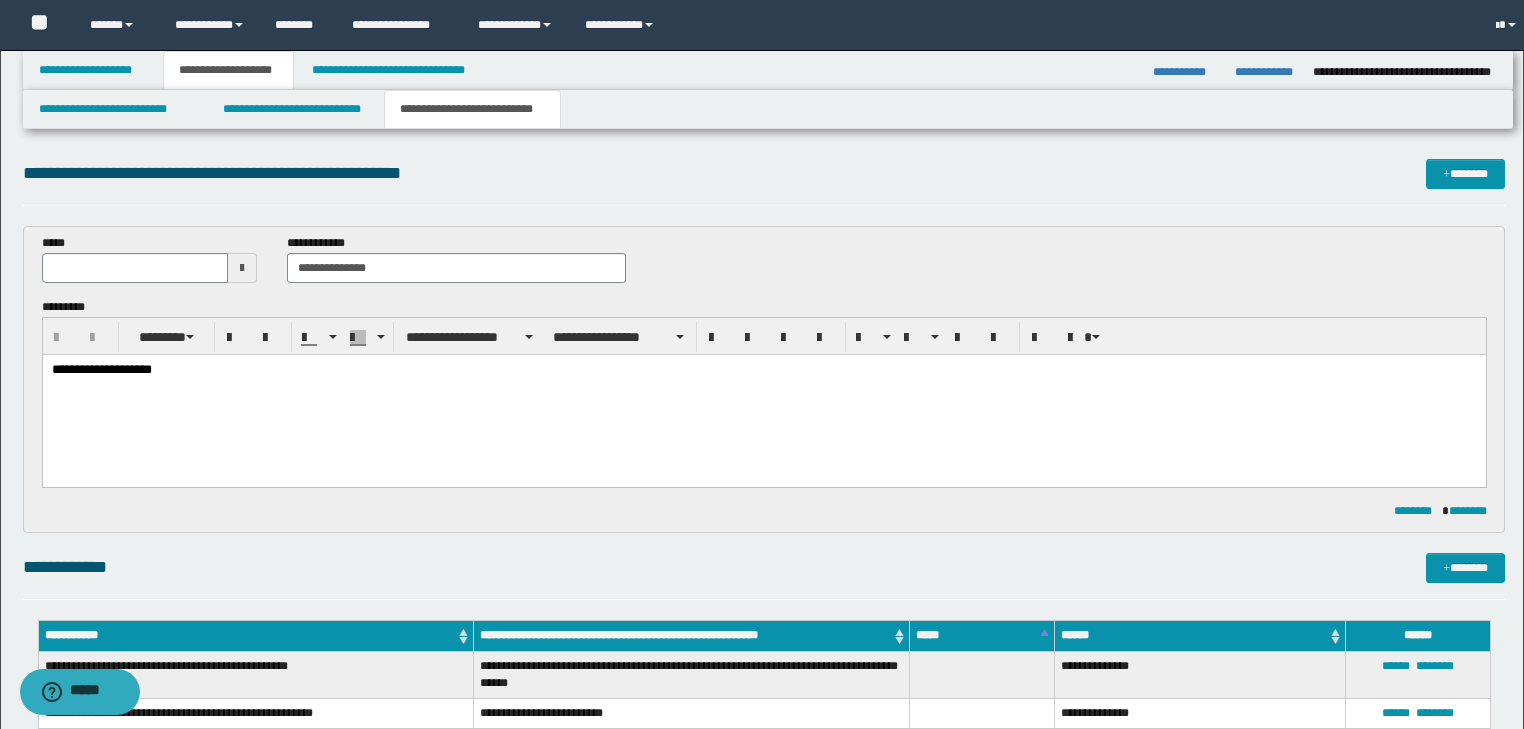 scroll, scrollTop: 0, scrollLeft: 0, axis: both 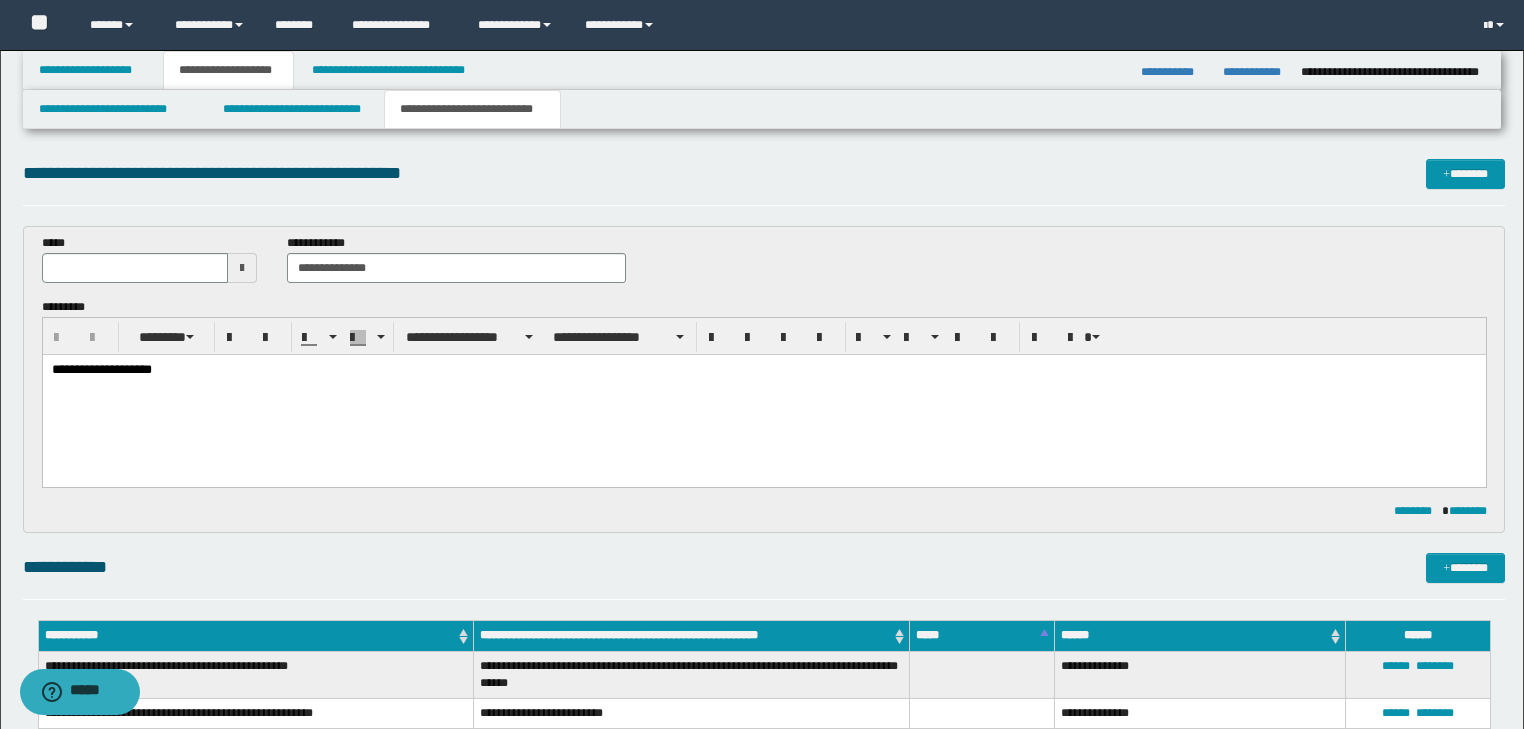 click on "**********" at bounding box center [763, 394] 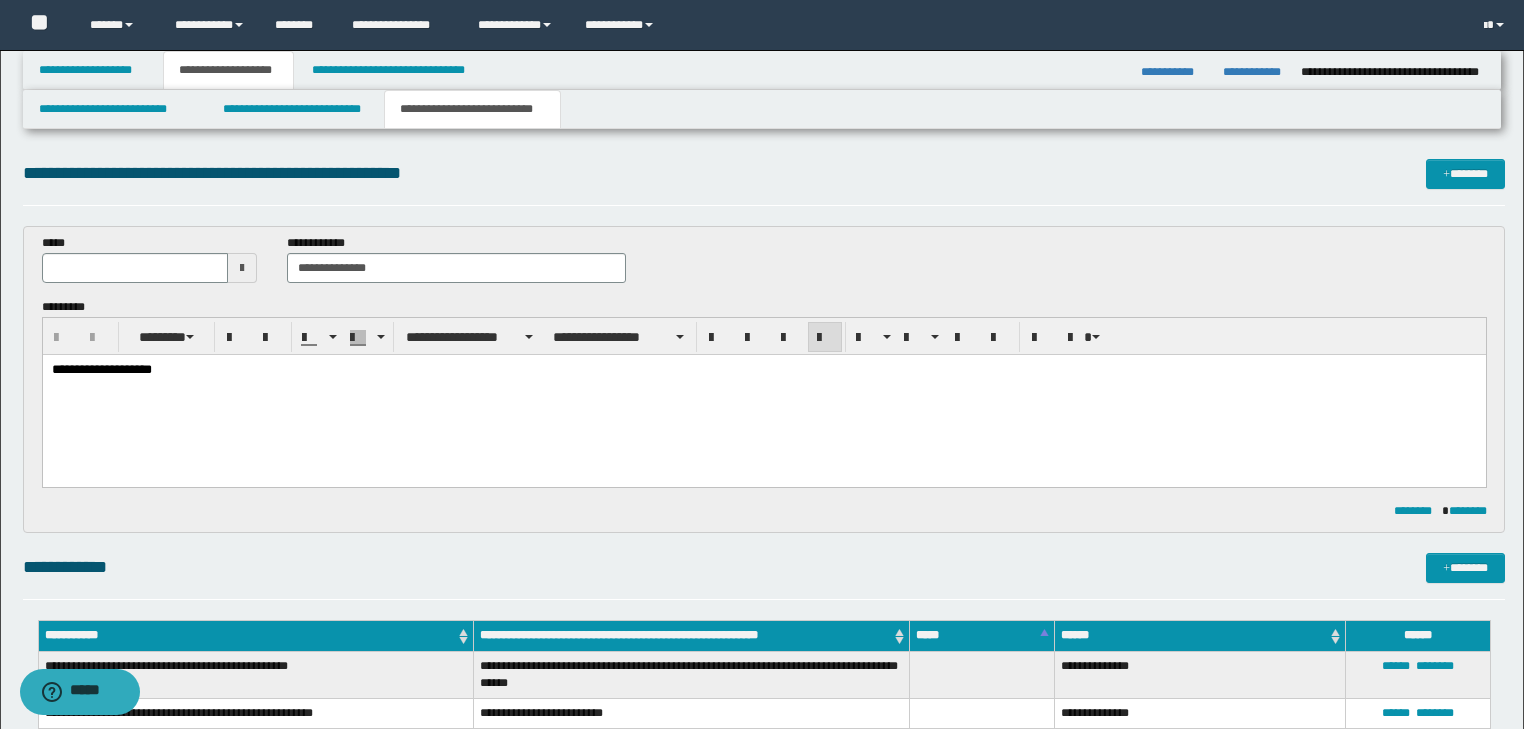 click on "**********" at bounding box center [101, 368] 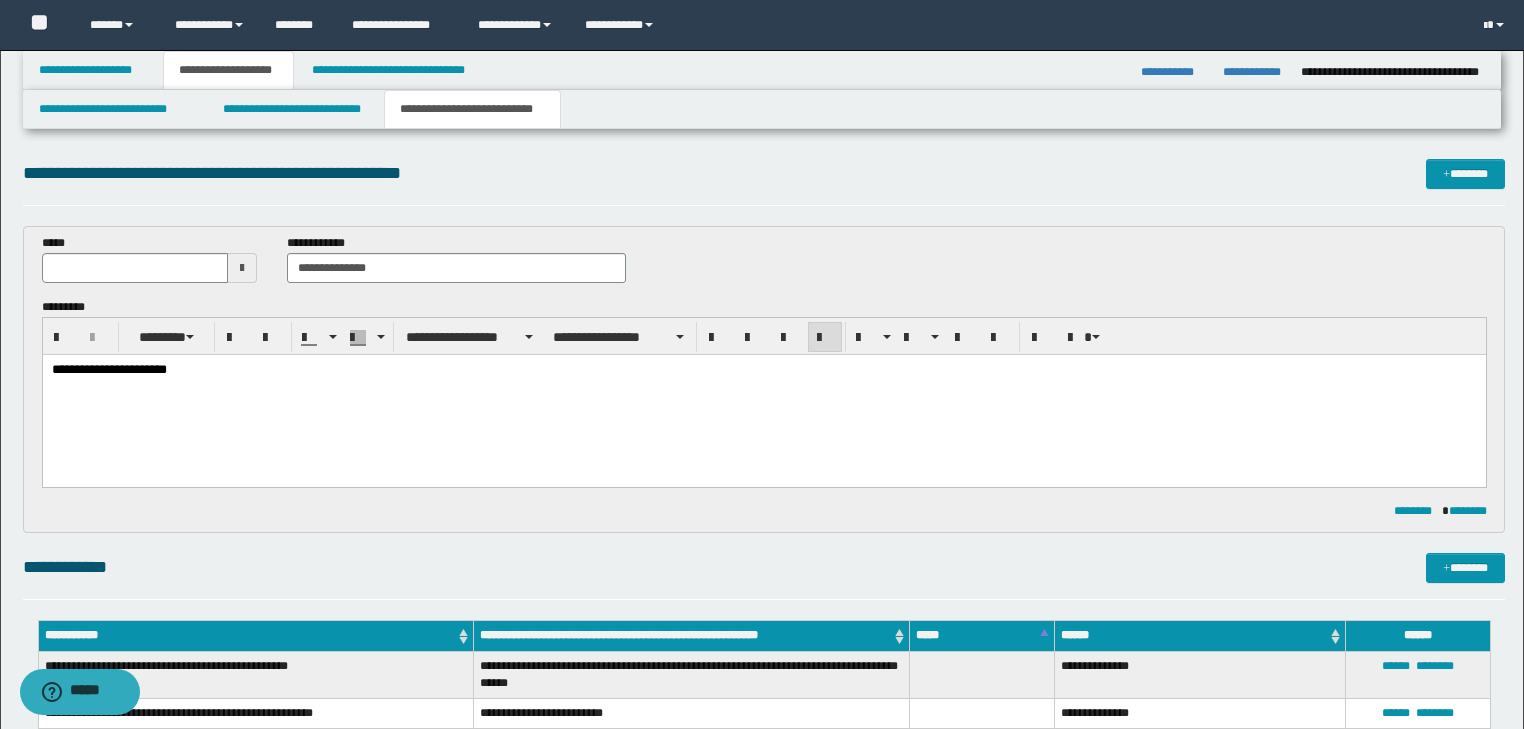 click on "**********" at bounding box center (108, 368) 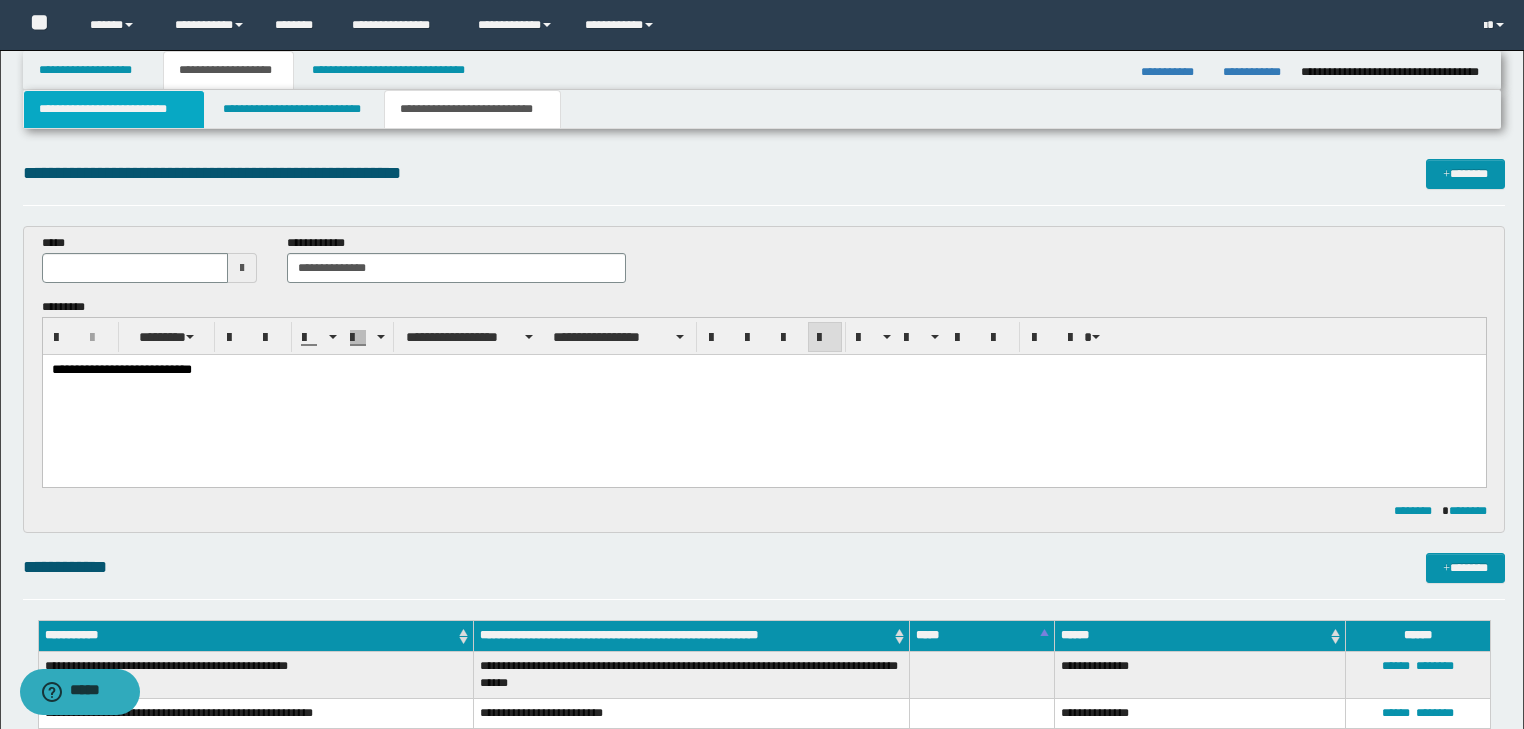 click on "**********" at bounding box center (114, 109) 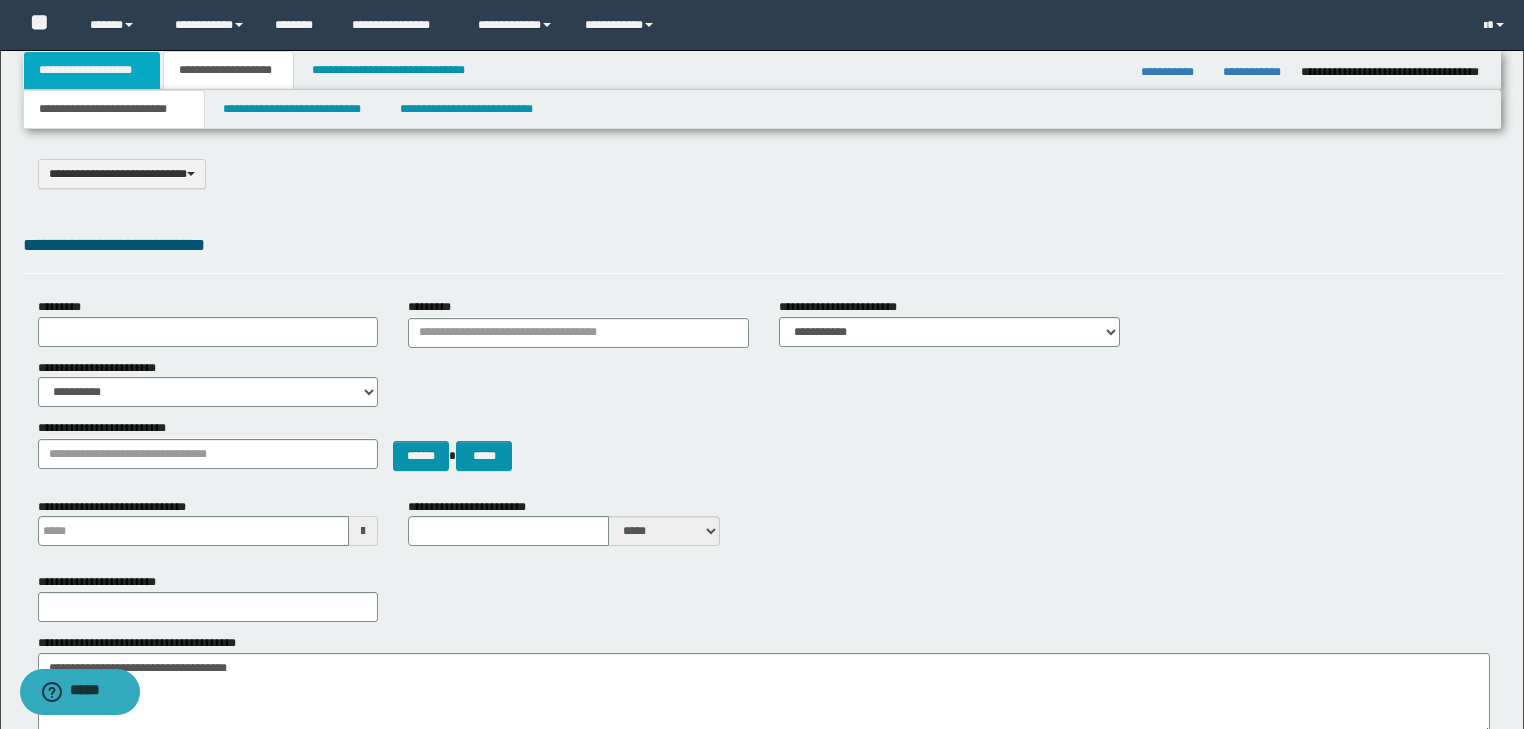 click on "**********" at bounding box center [92, 70] 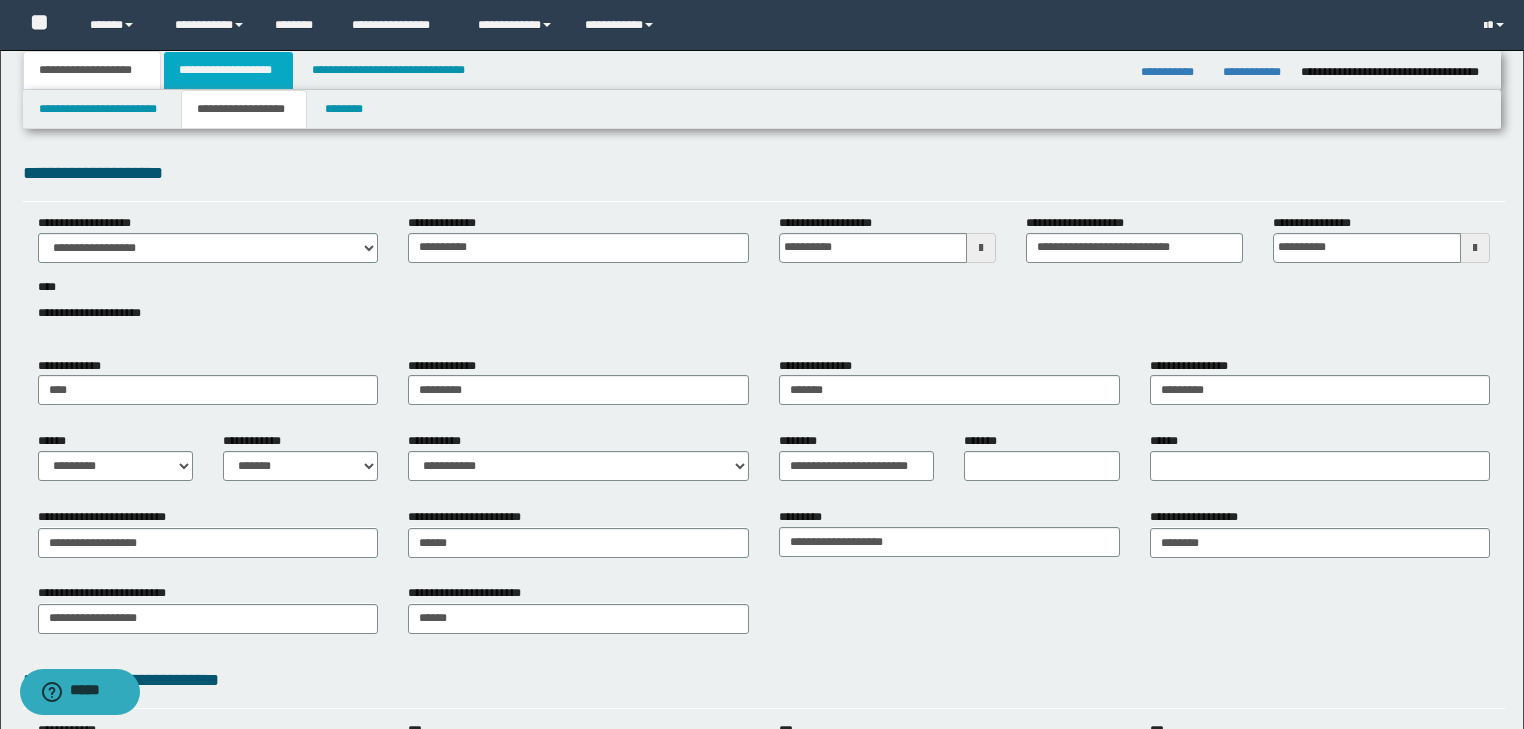 click on "**********" at bounding box center (228, 70) 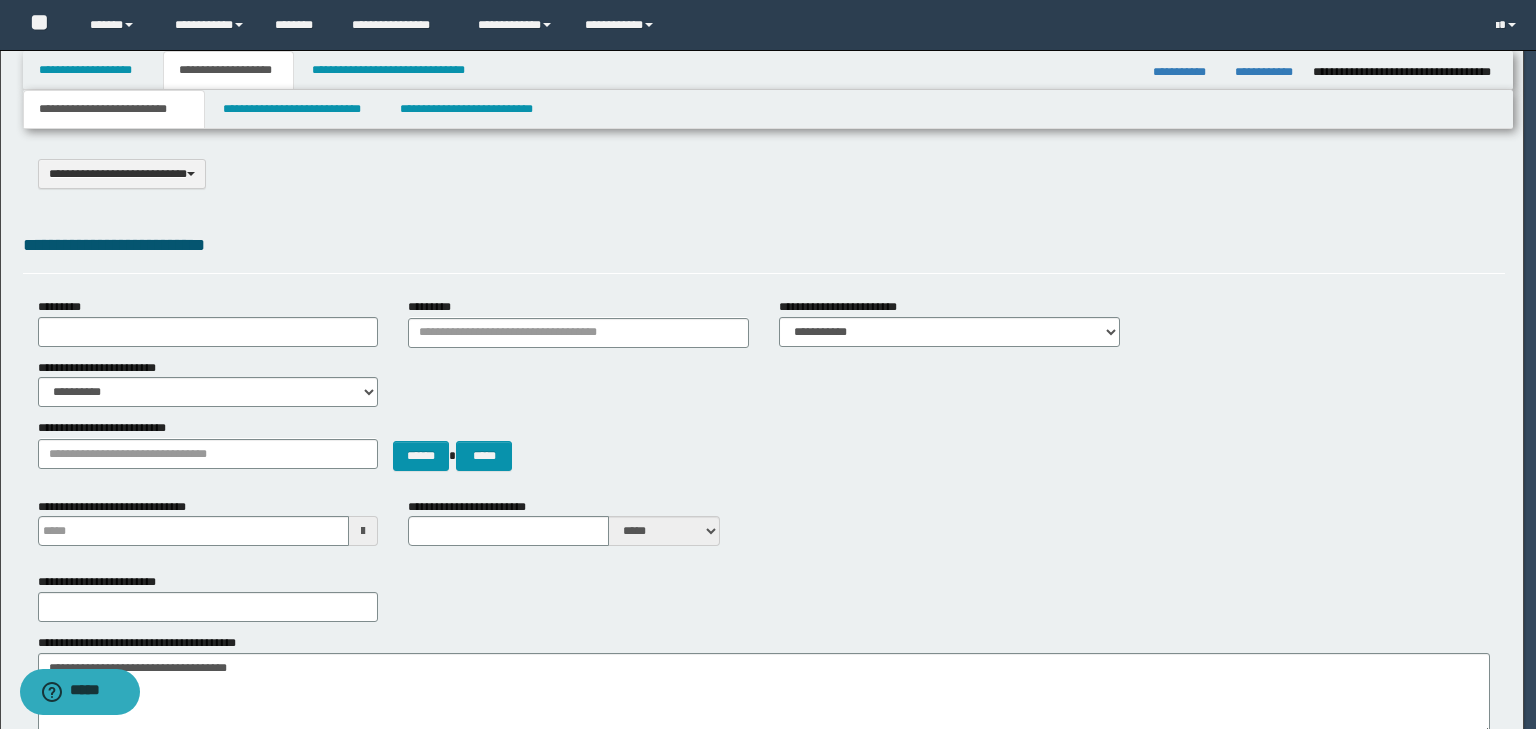 type 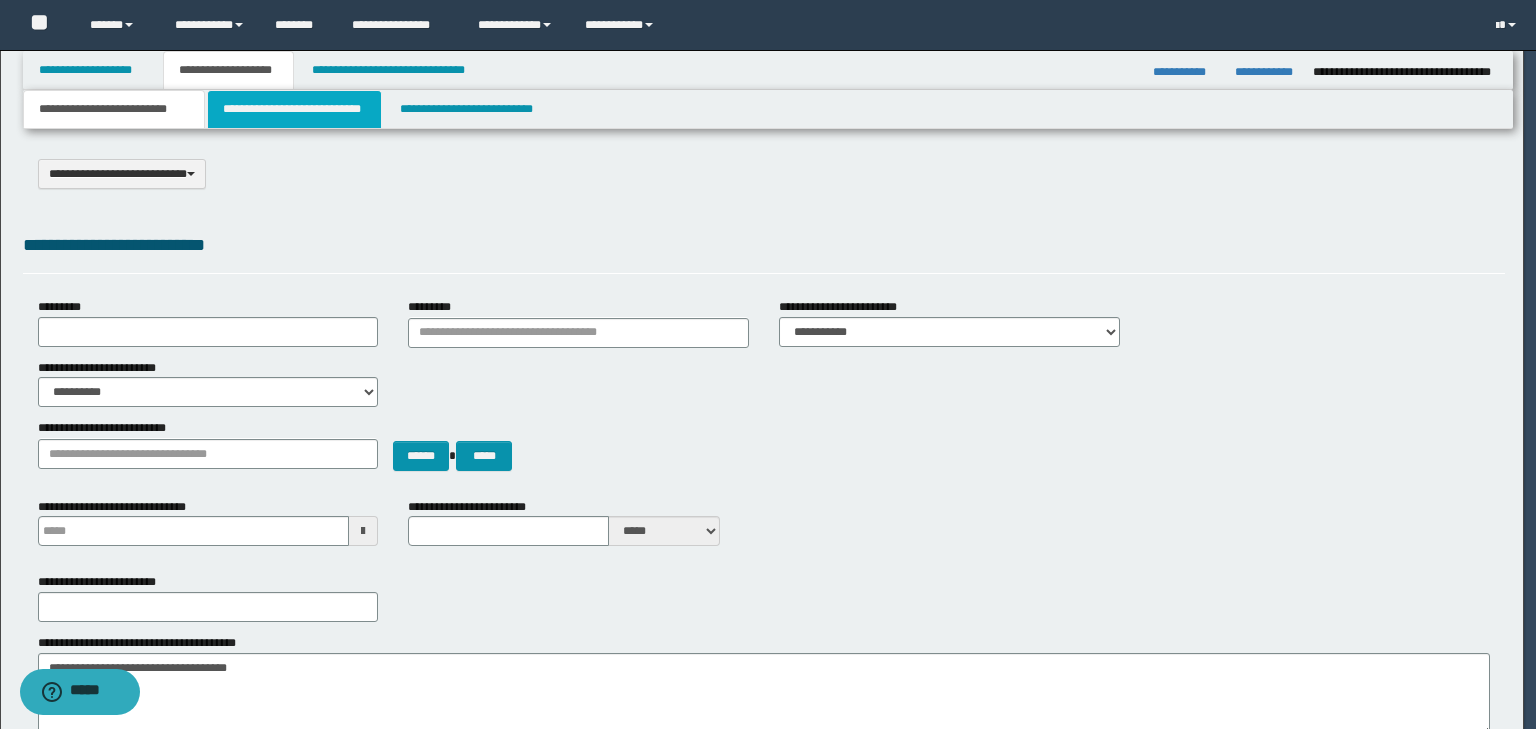 click on "**********" at bounding box center (294, 109) 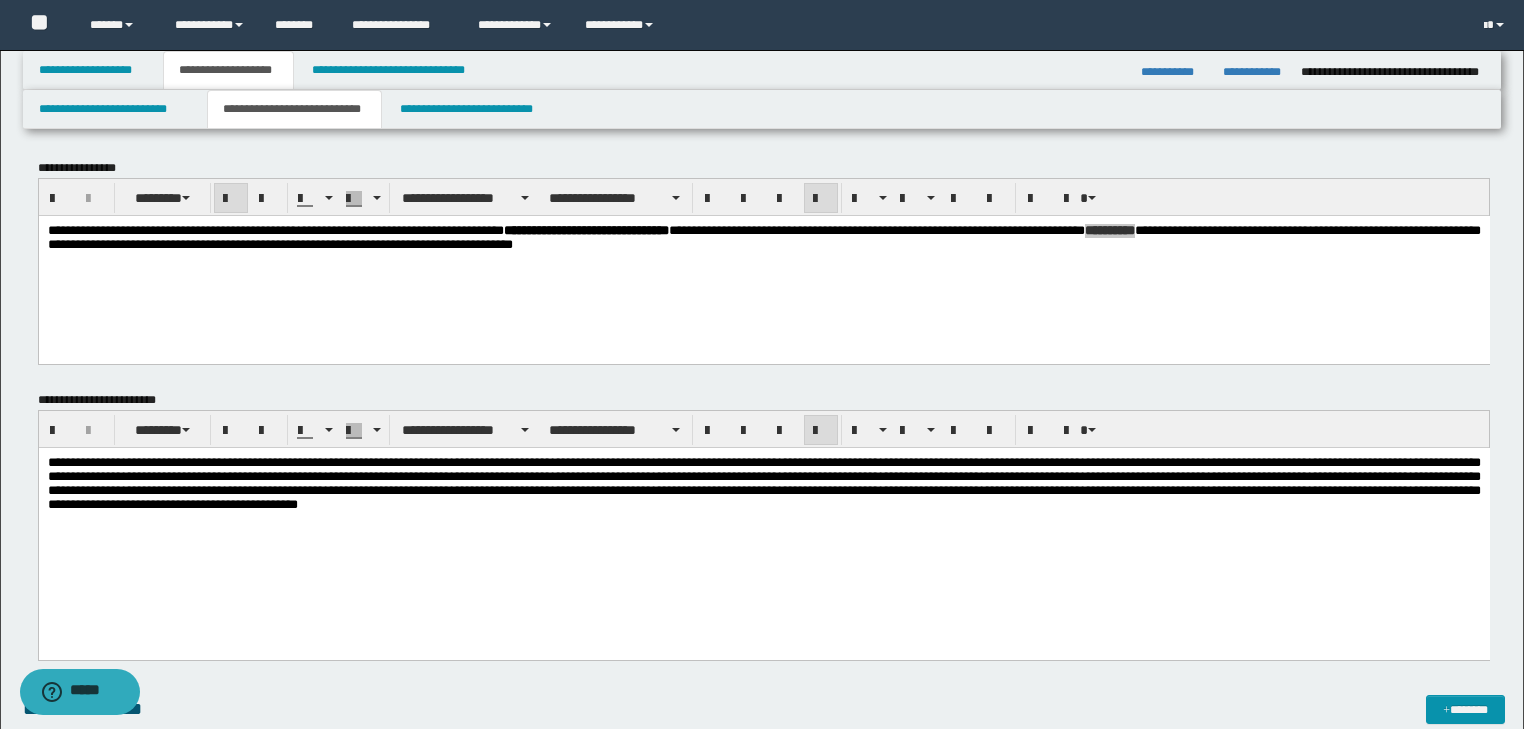 click on "**********" at bounding box center (763, 522) 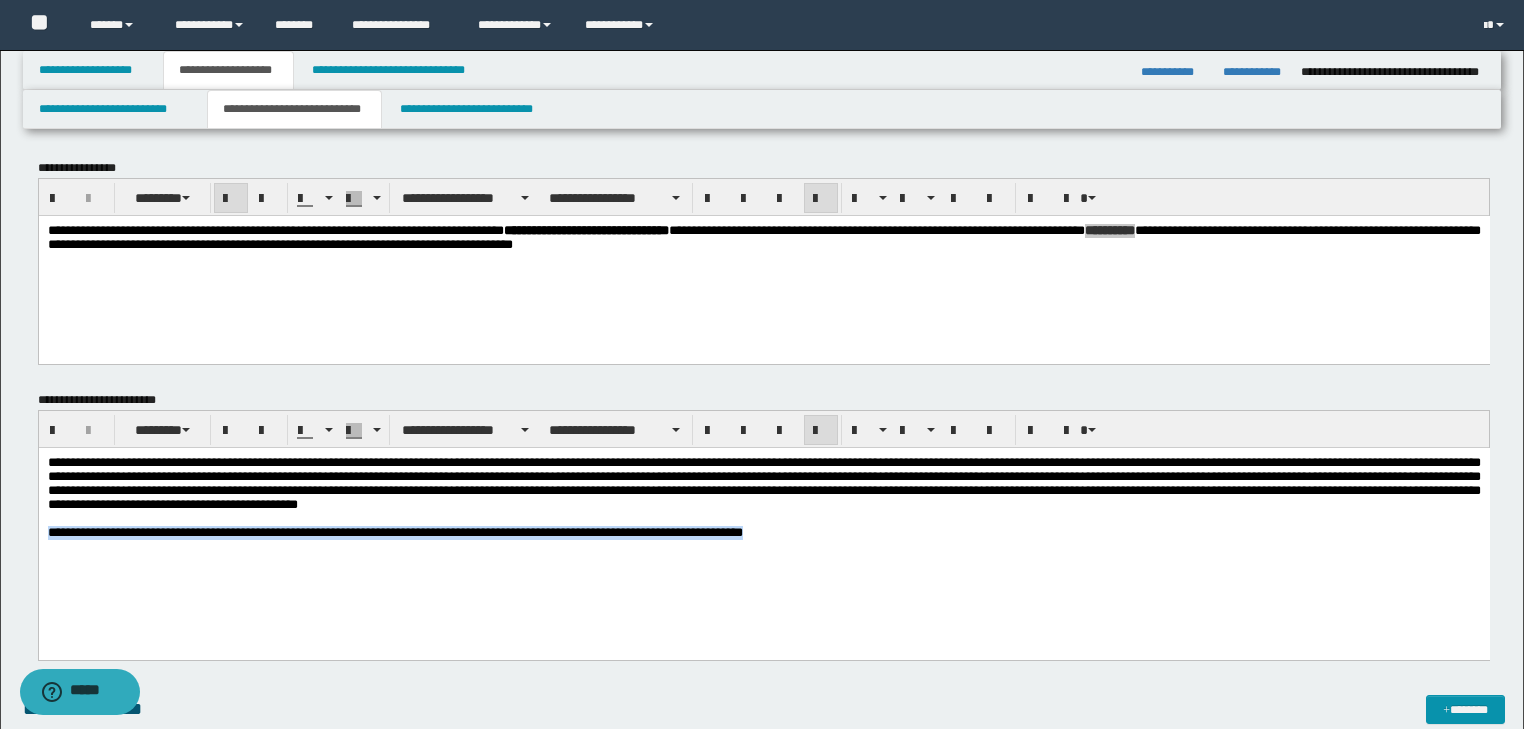 click on "**********" at bounding box center [394, 531] 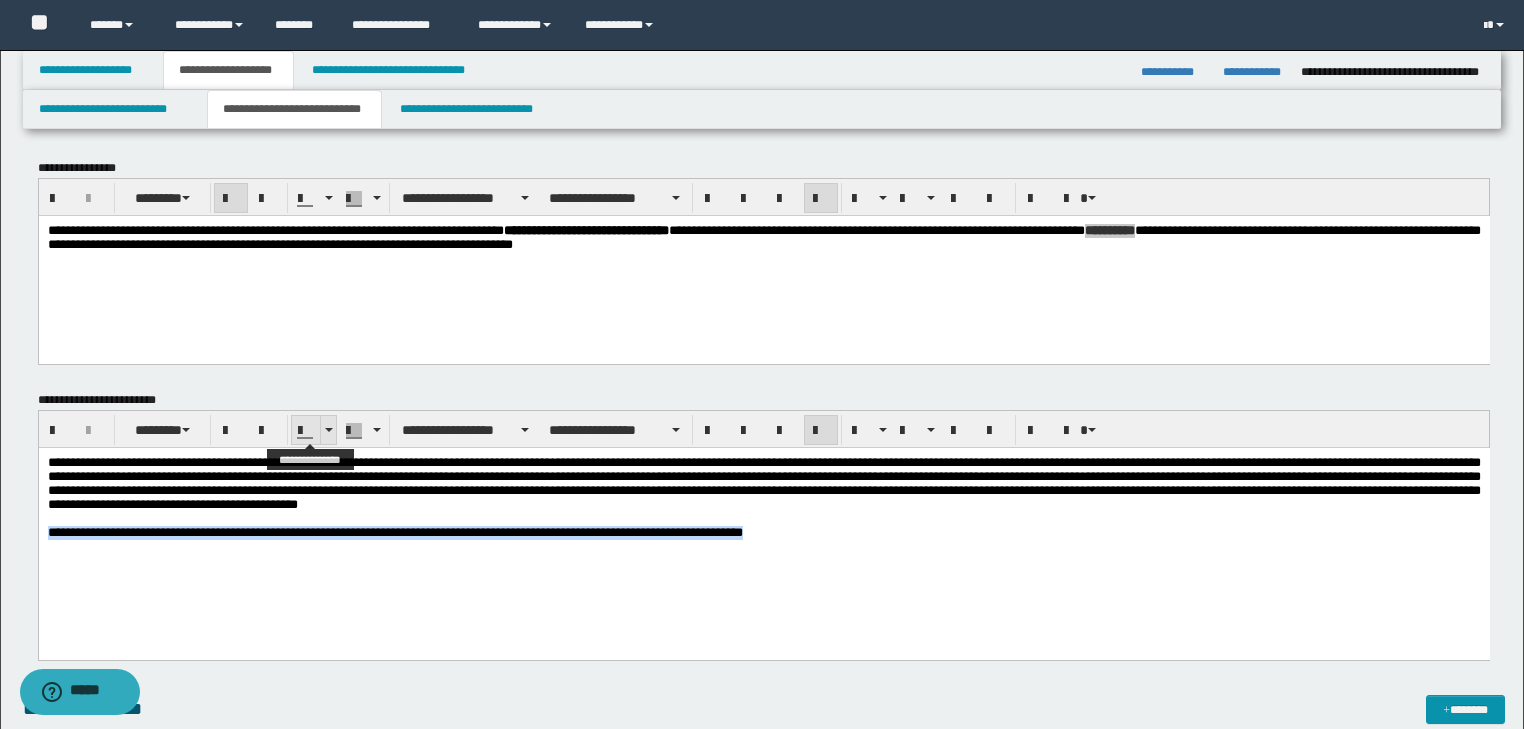 click at bounding box center (328, 430) 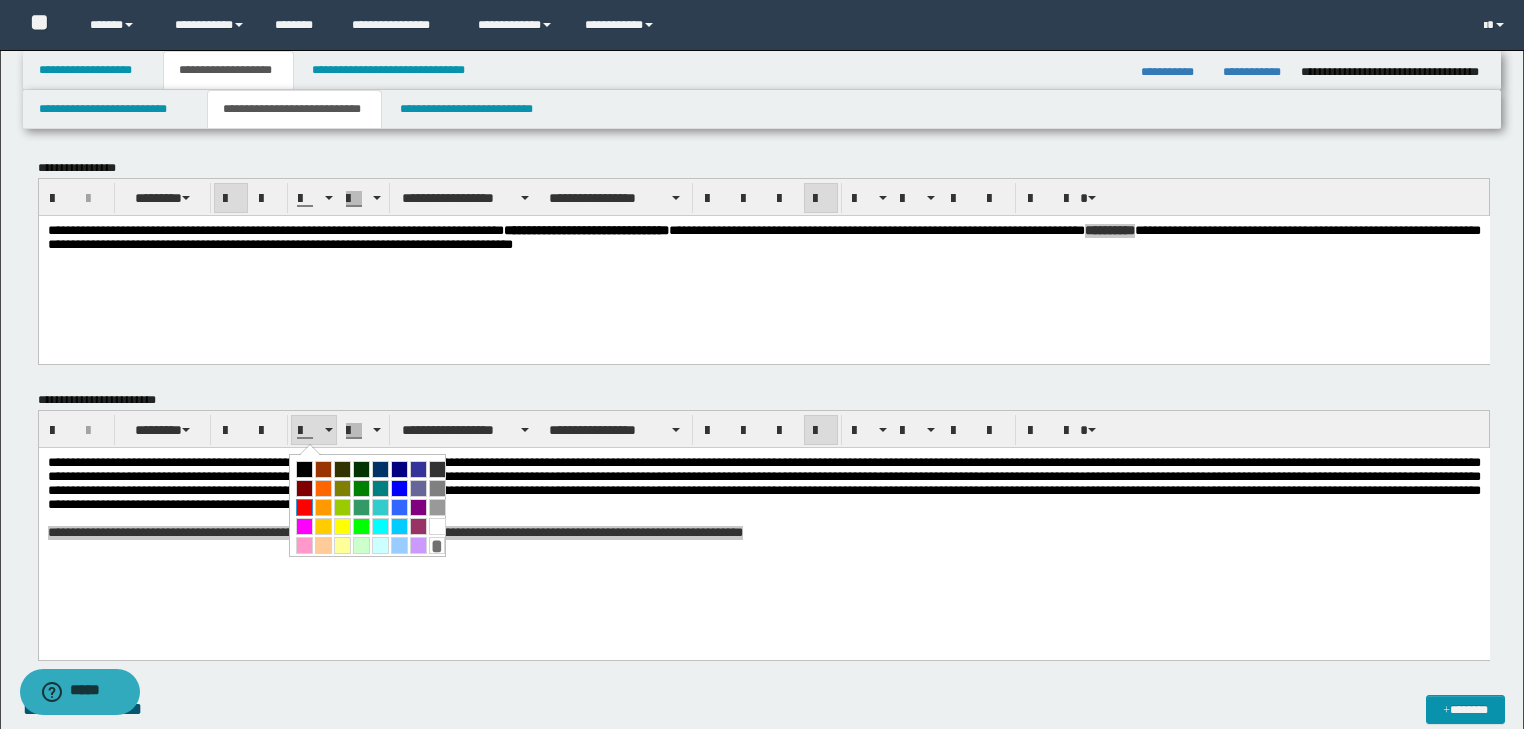 click at bounding box center (304, 507) 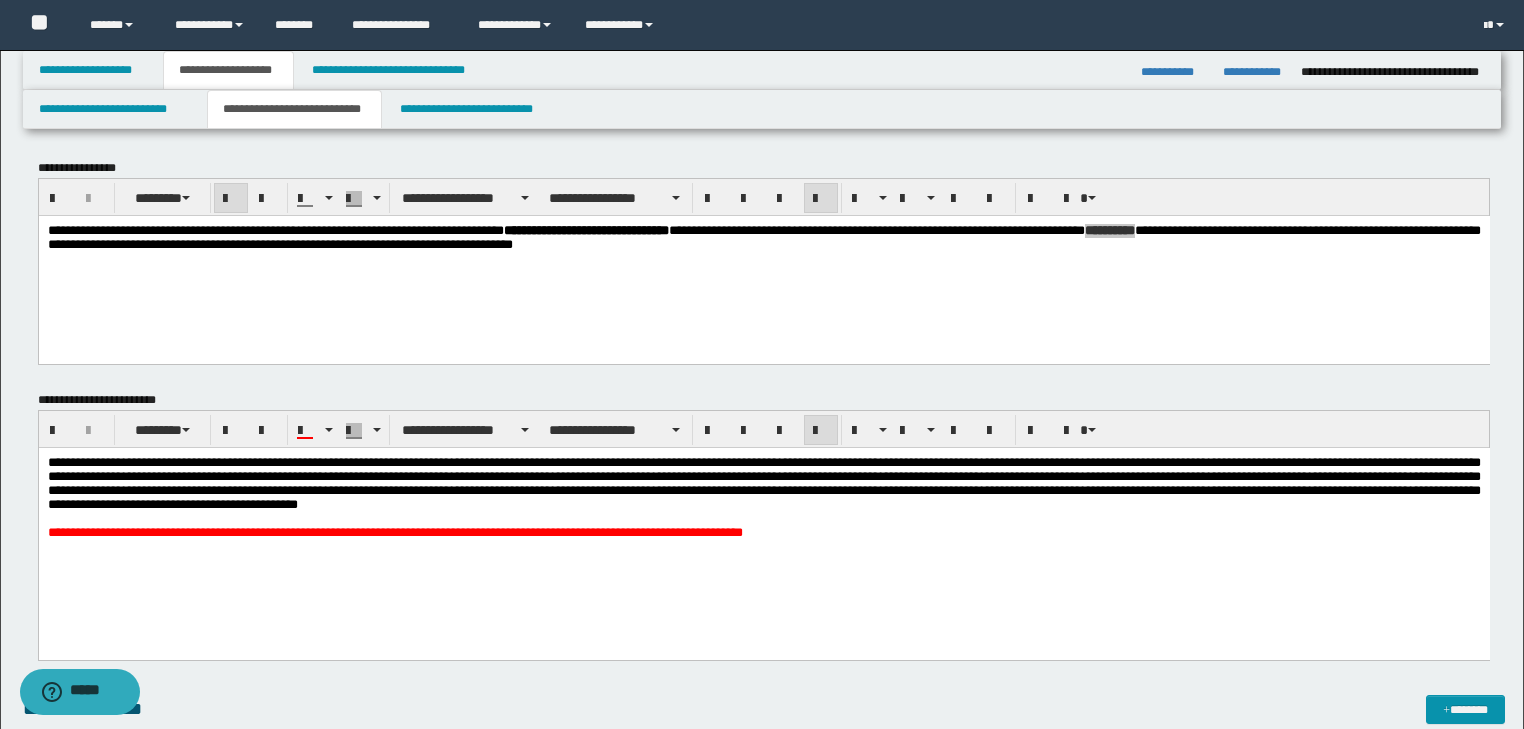 click on "**********" at bounding box center (763, 522) 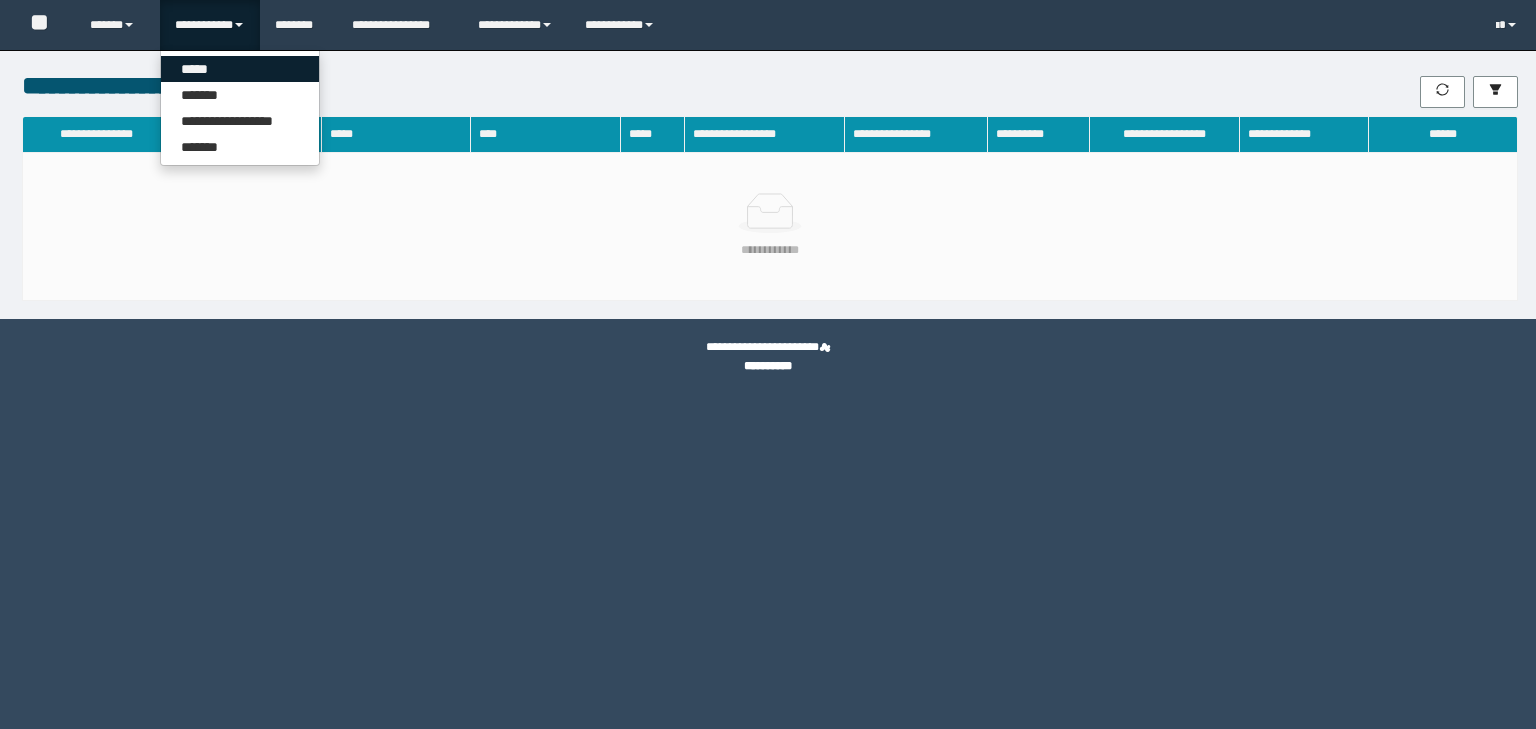 scroll, scrollTop: 0, scrollLeft: 0, axis: both 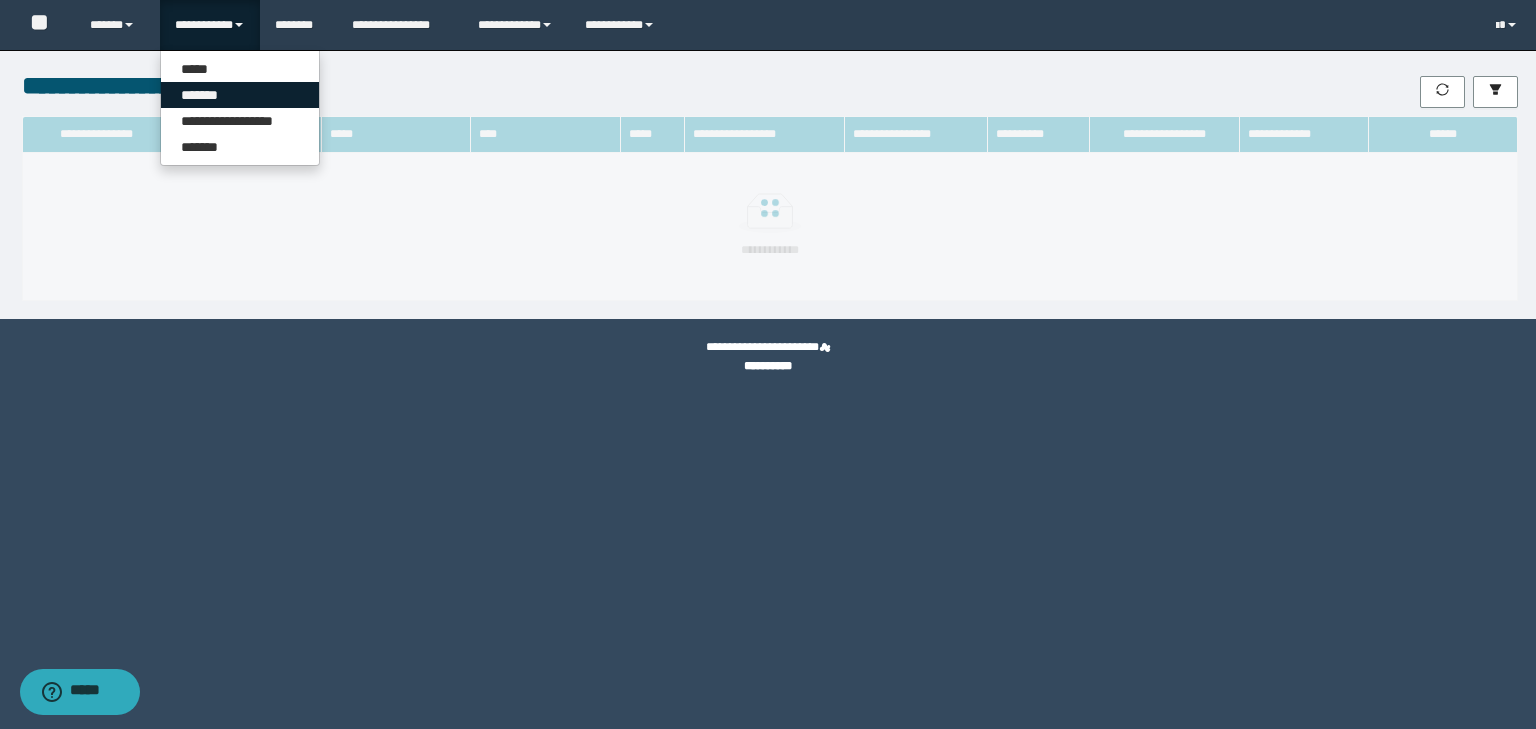 click on "*******" at bounding box center (240, 95) 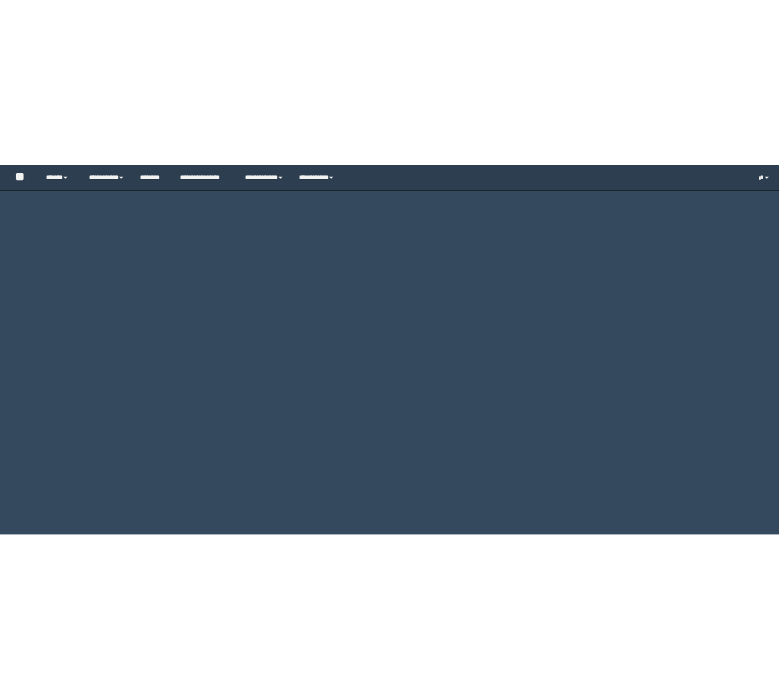 scroll, scrollTop: 0, scrollLeft: 0, axis: both 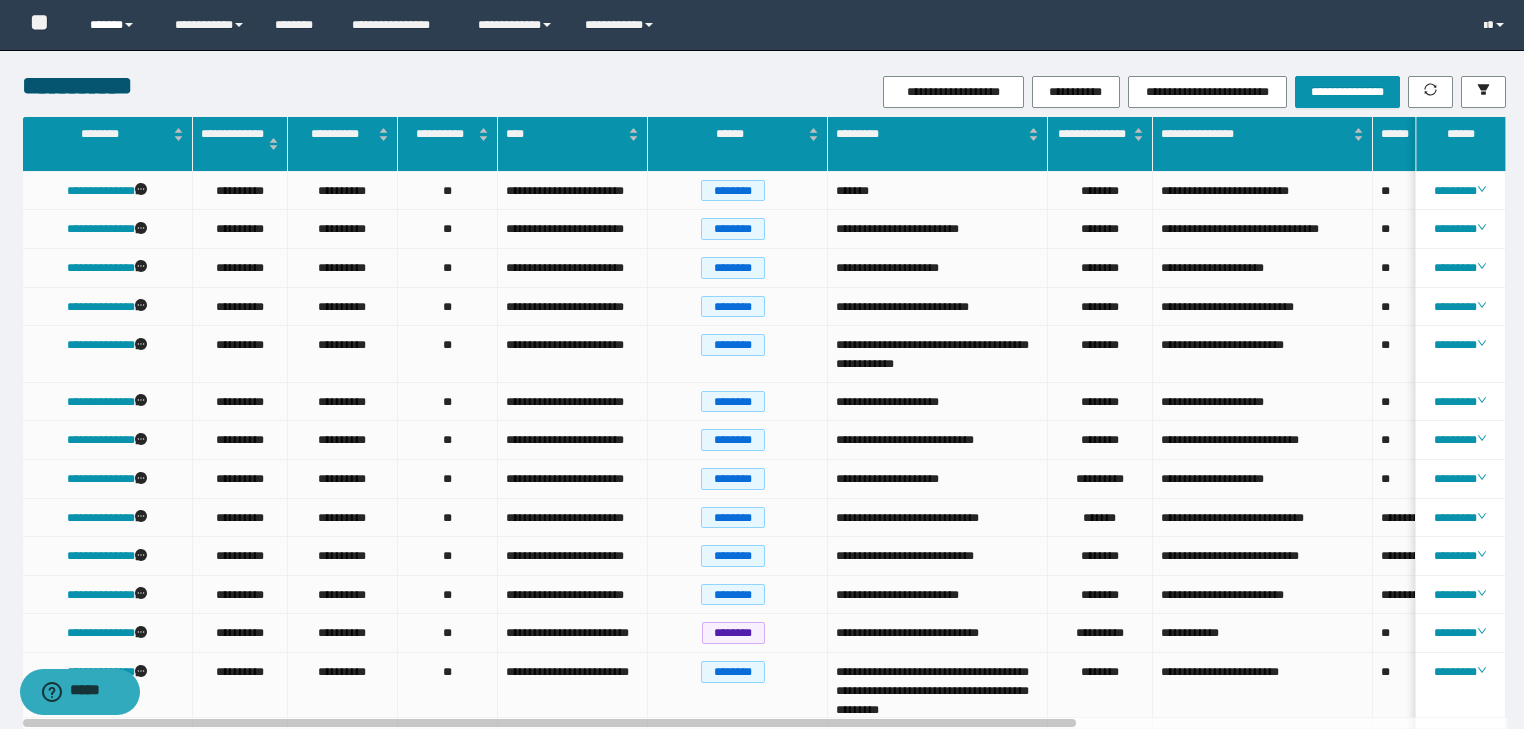 click on "******" at bounding box center (117, 25) 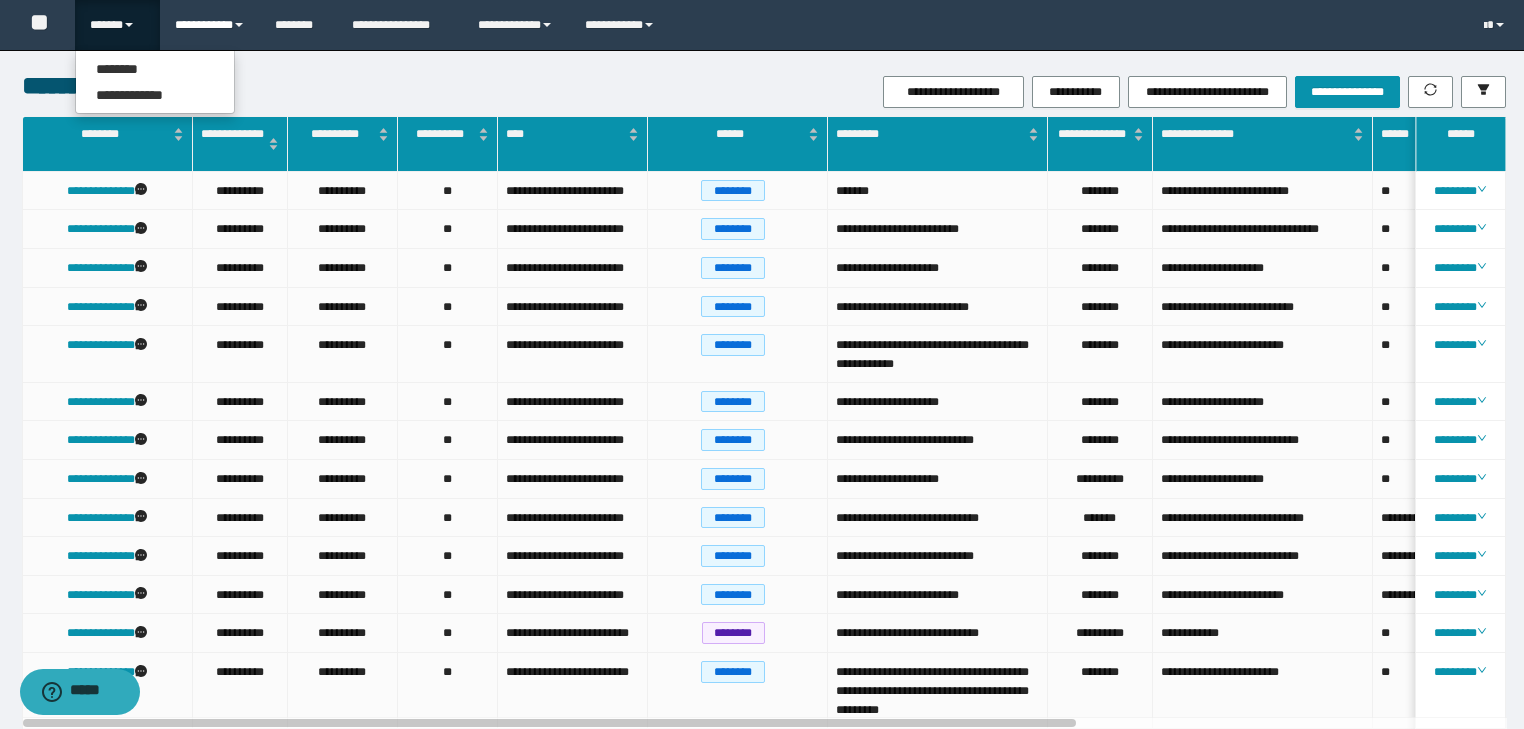 click on "**********" at bounding box center (210, 25) 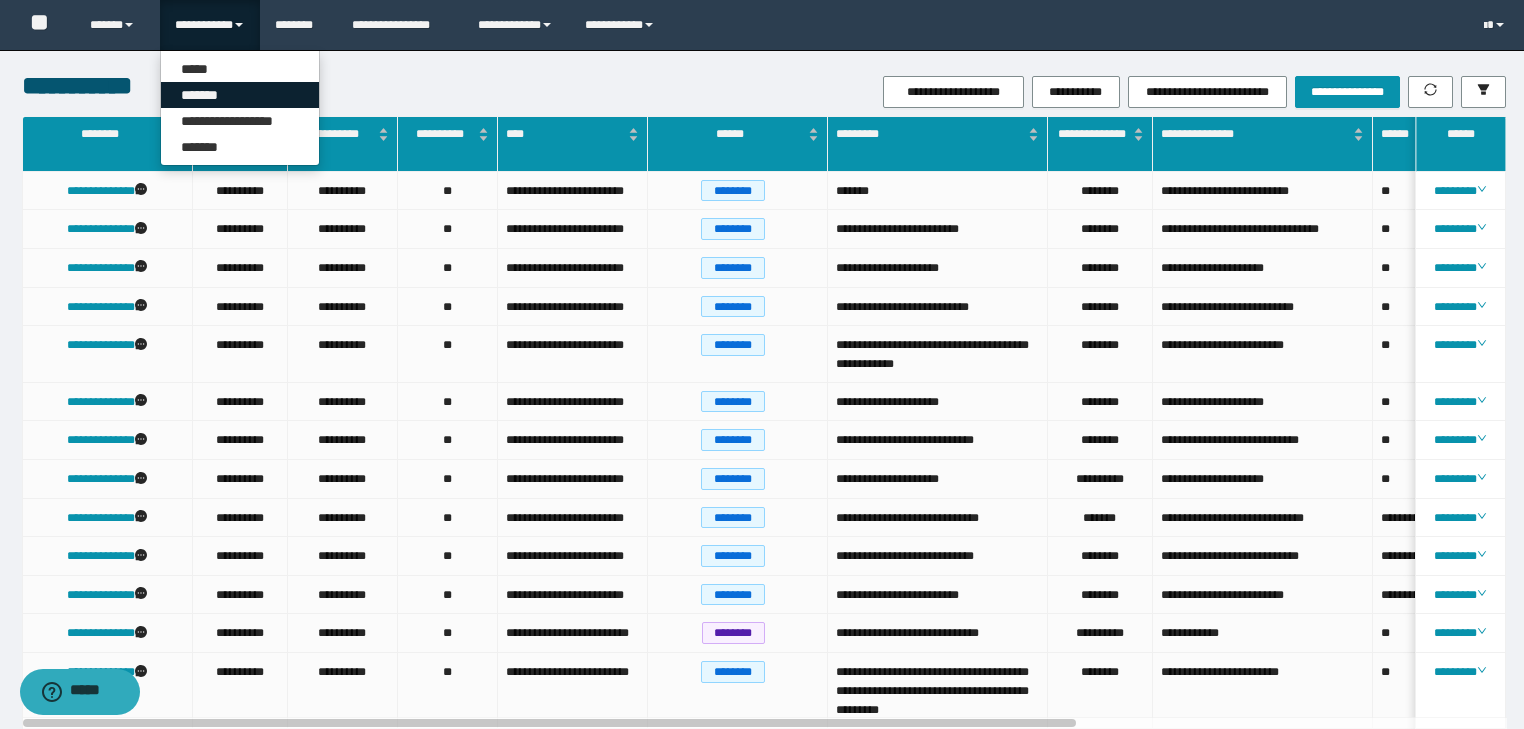 click on "*******" at bounding box center [240, 95] 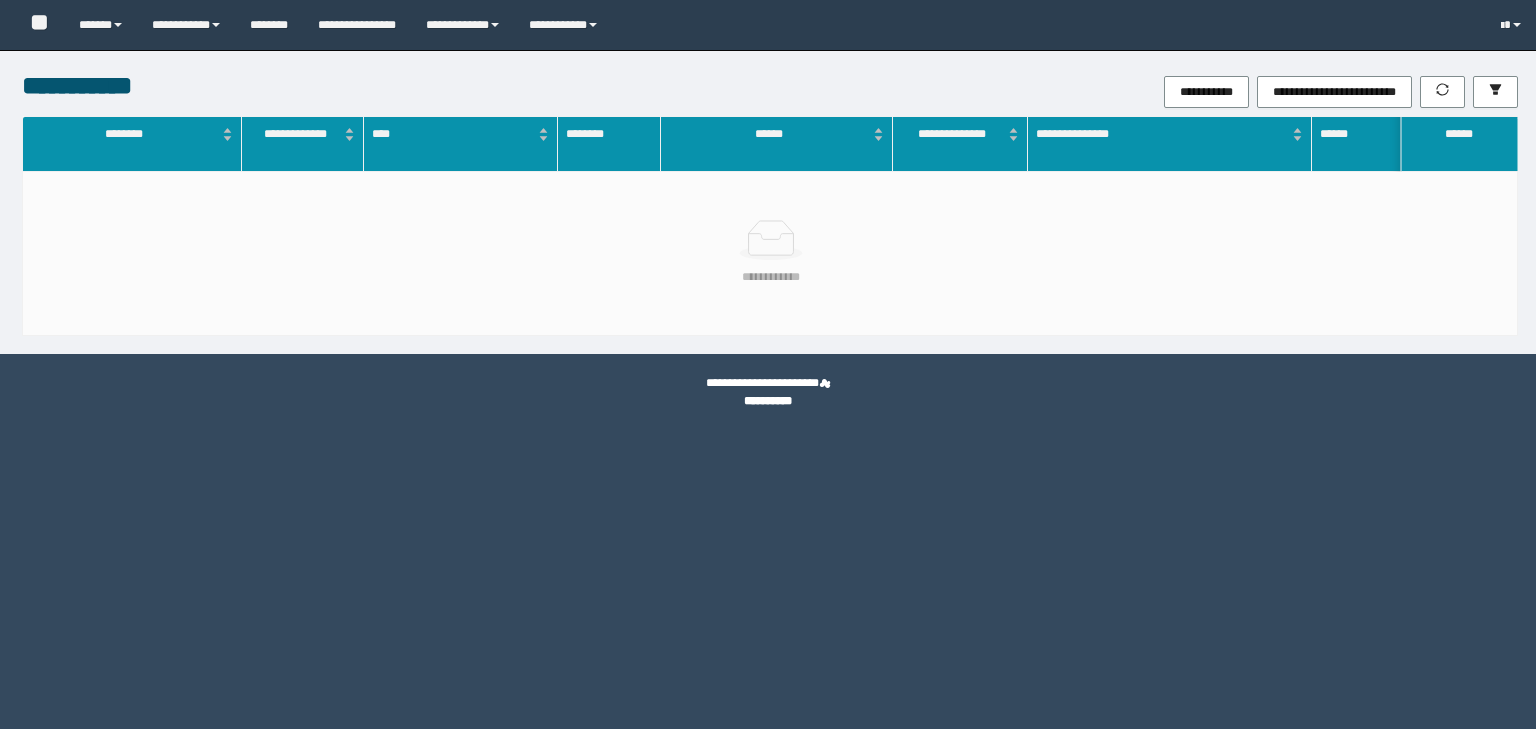 scroll, scrollTop: 0, scrollLeft: 0, axis: both 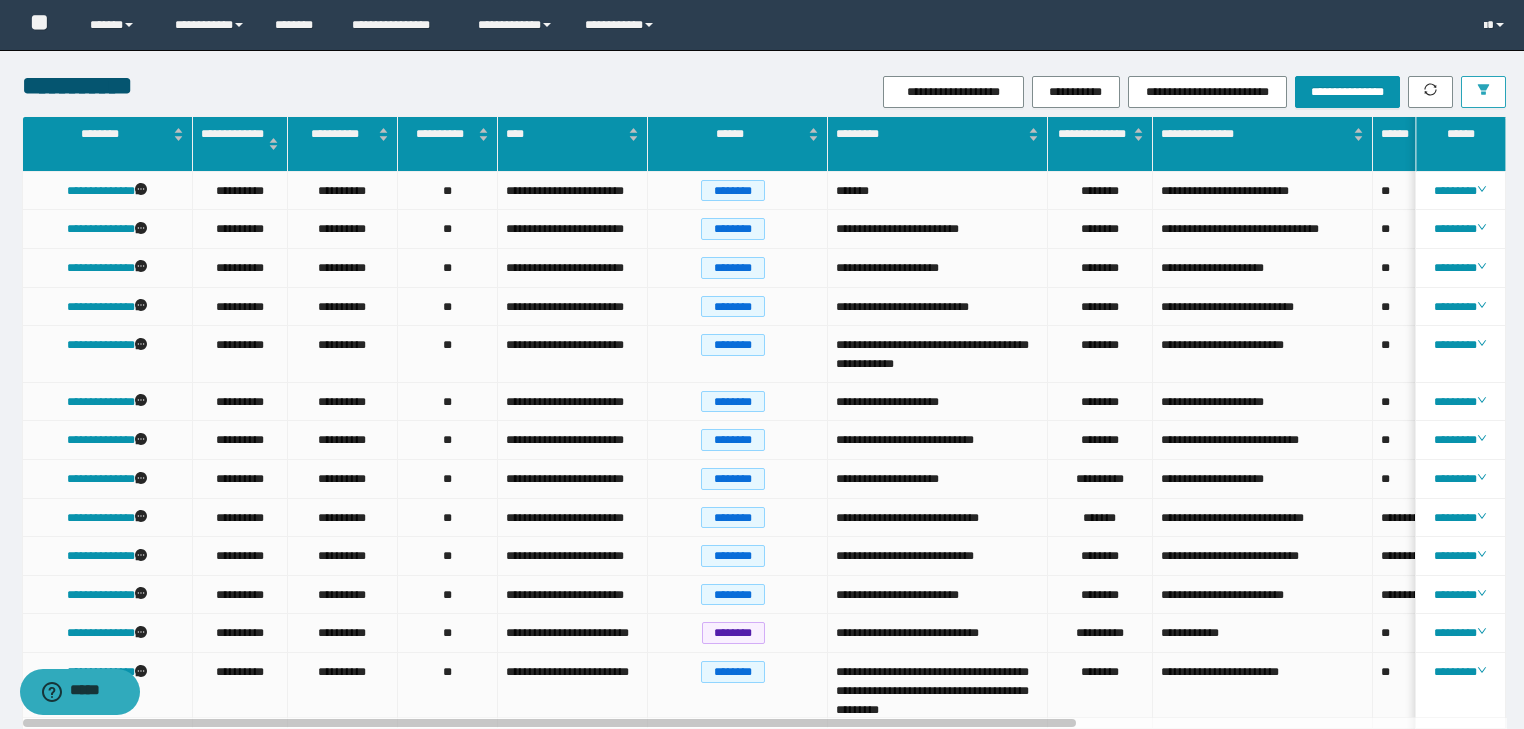 click at bounding box center [1483, 92] 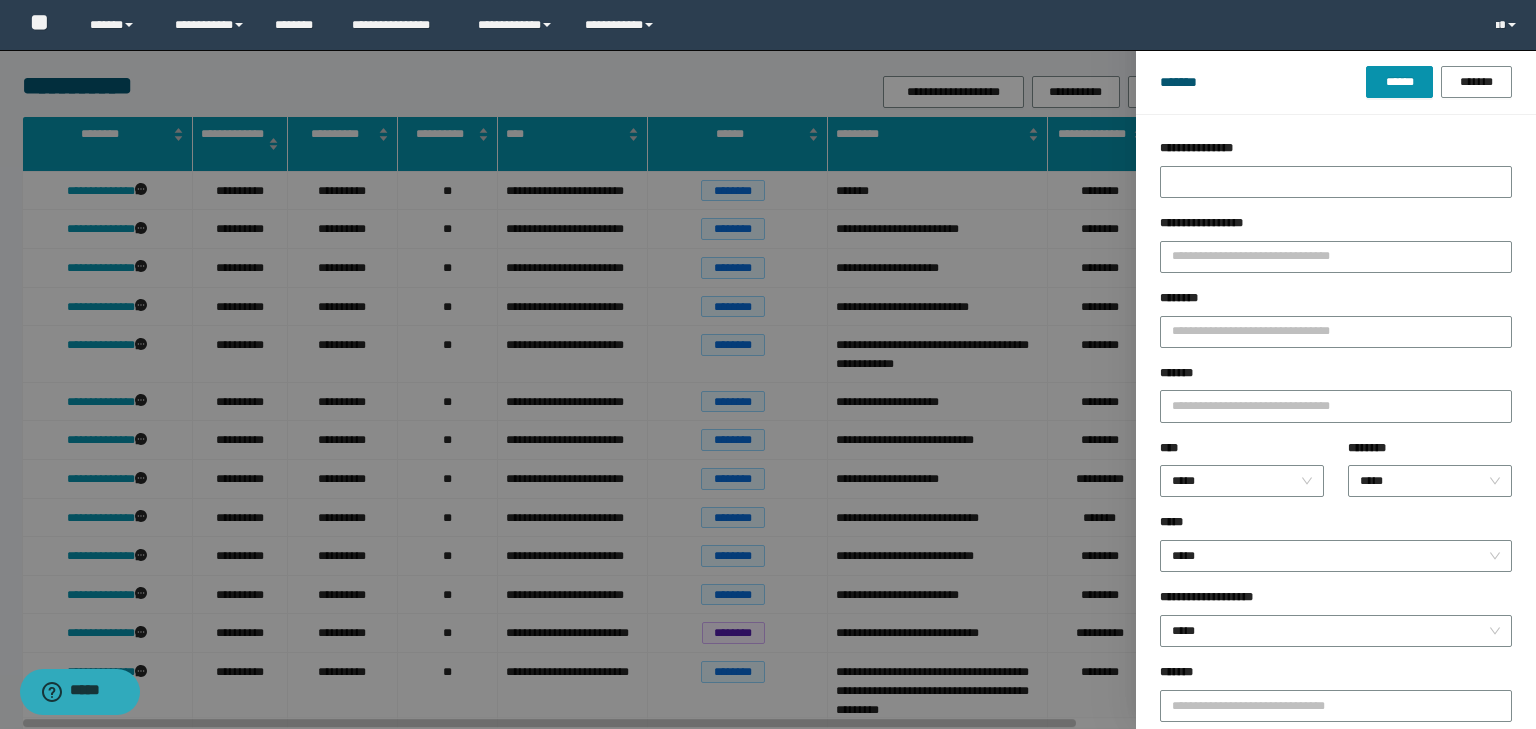 drag, startPoint x: 1236, startPoint y: 294, endPoint x: 1240, endPoint y: 304, distance: 10.770329 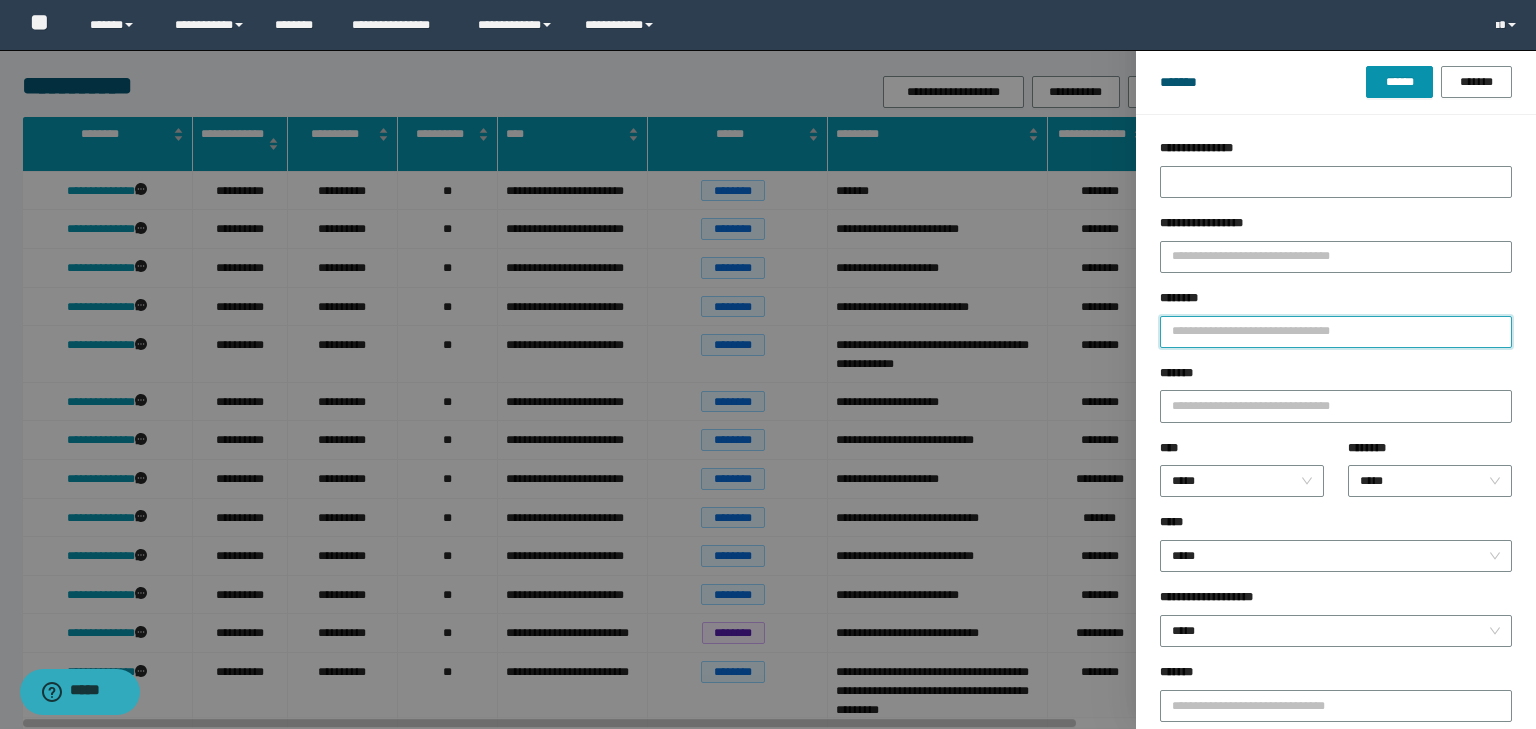 click on "********" at bounding box center (1336, 332) 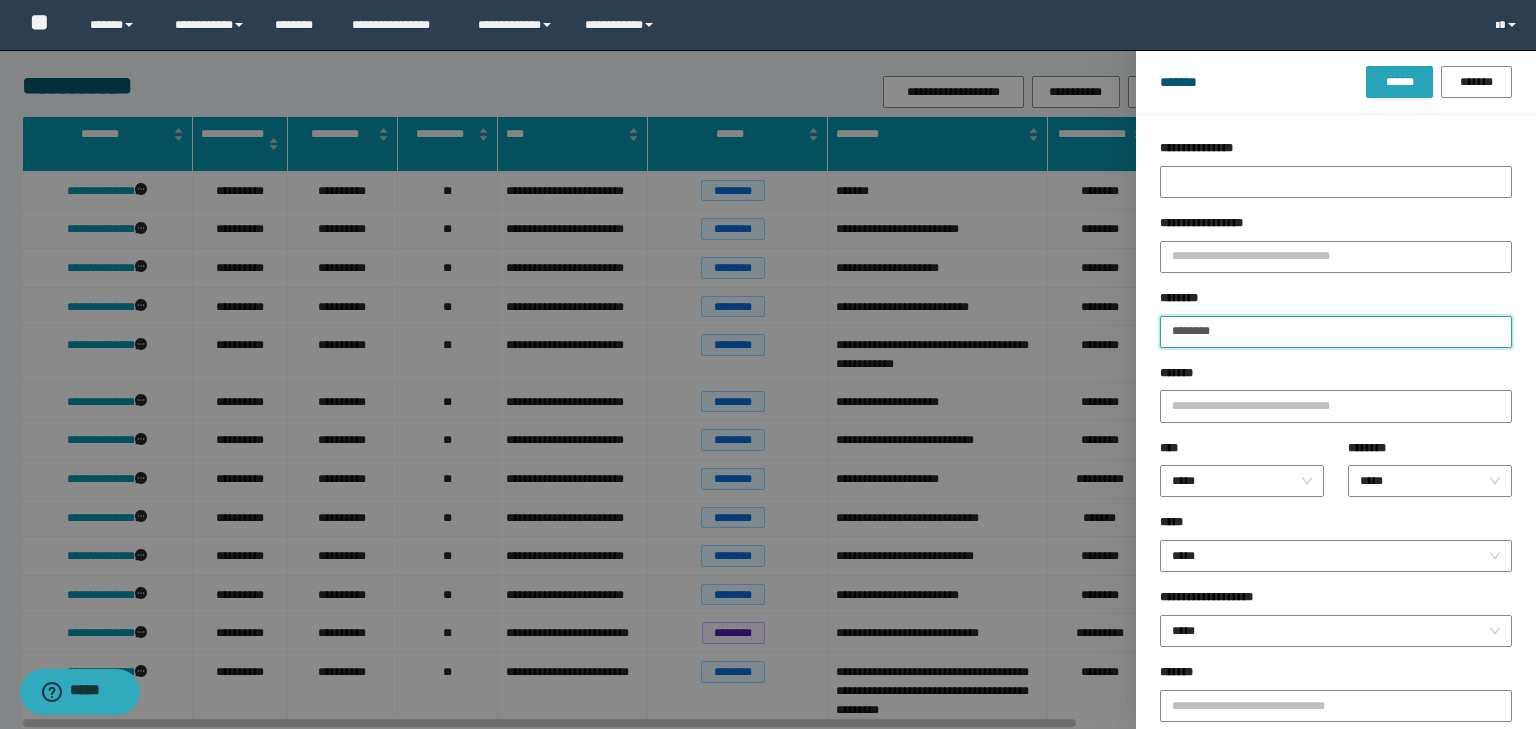 type on "********" 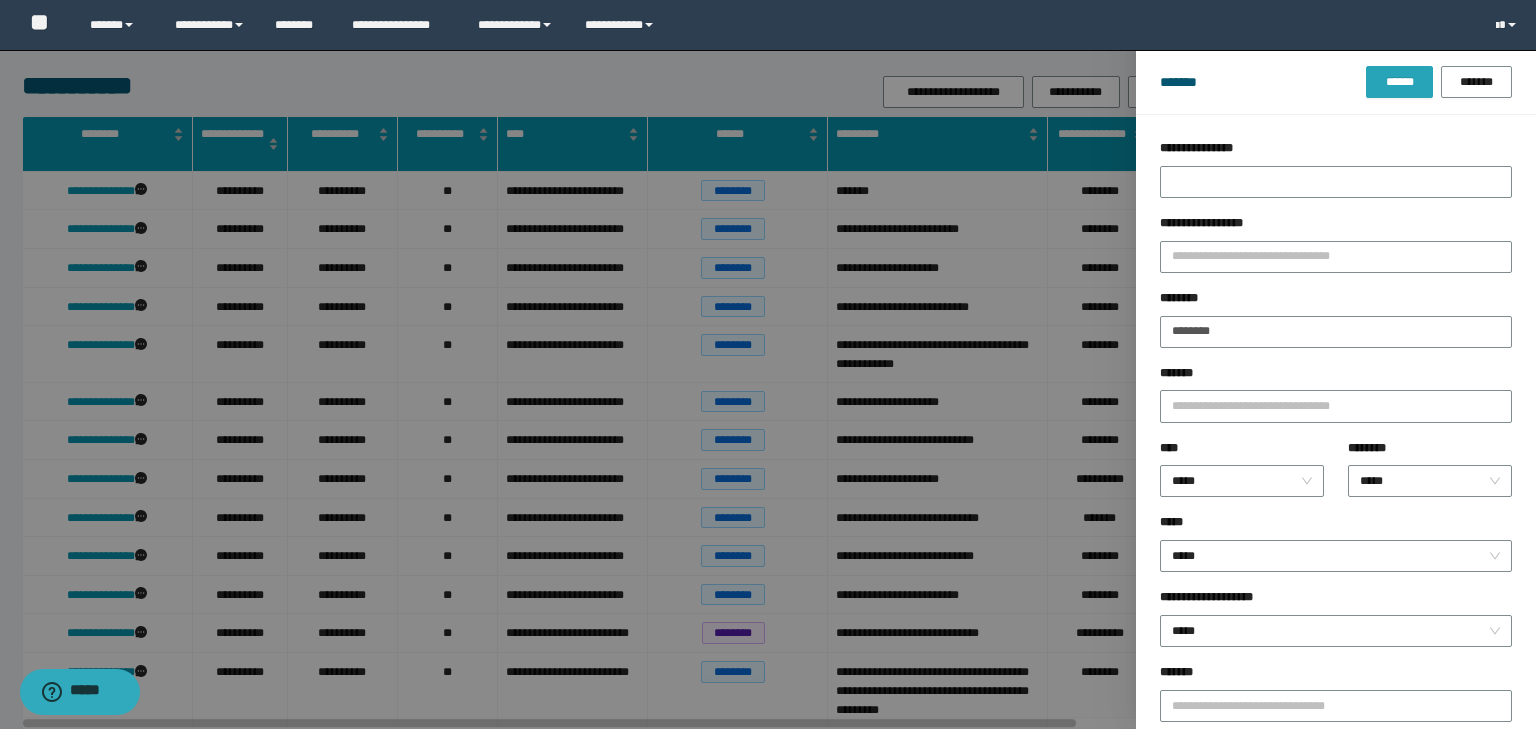 click on "******" at bounding box center [1399, 82] 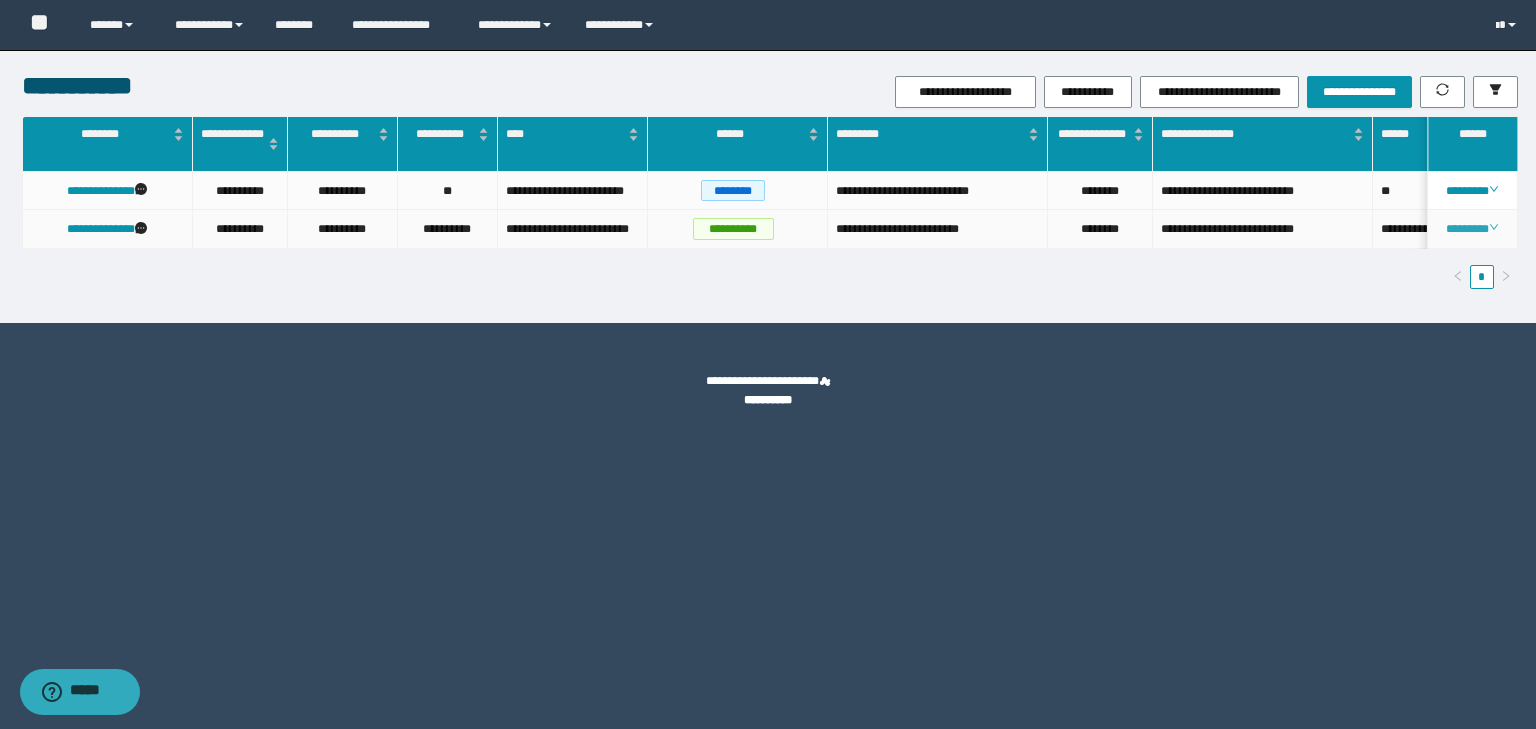click on "********" at bounding box center [1472, 229] 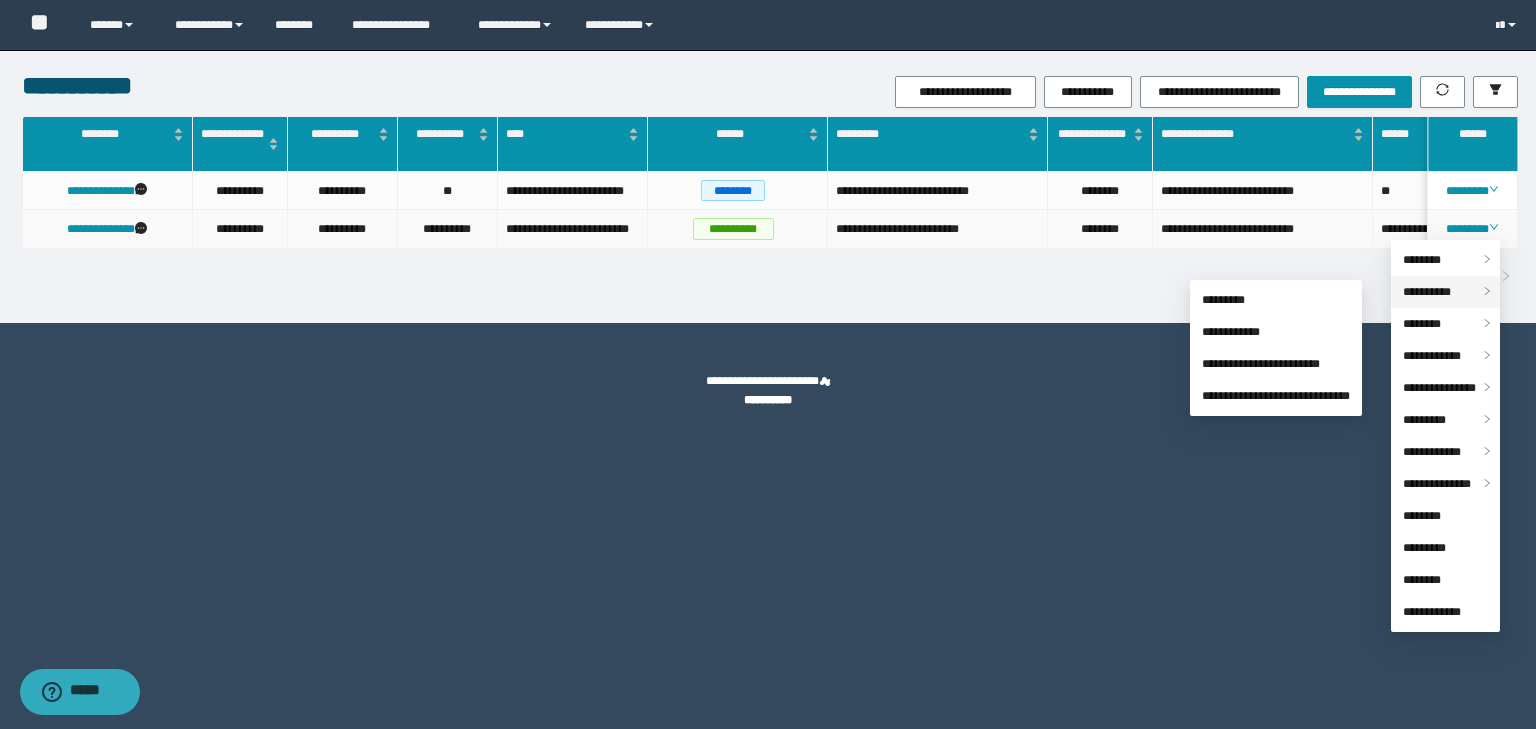 click on "**********" at bounding box center (1445, 292) 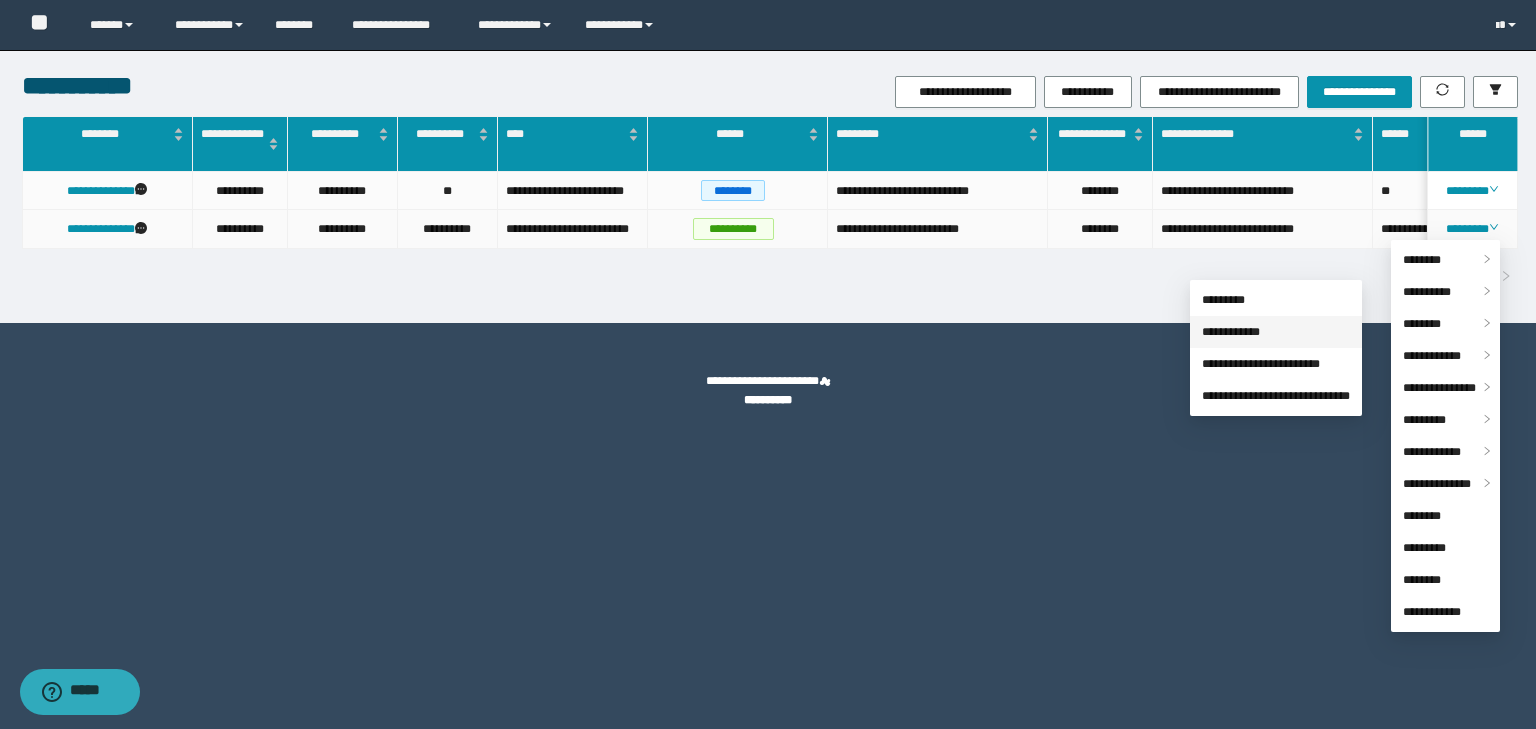 click on "**********" at bounding box center [1231, 332] 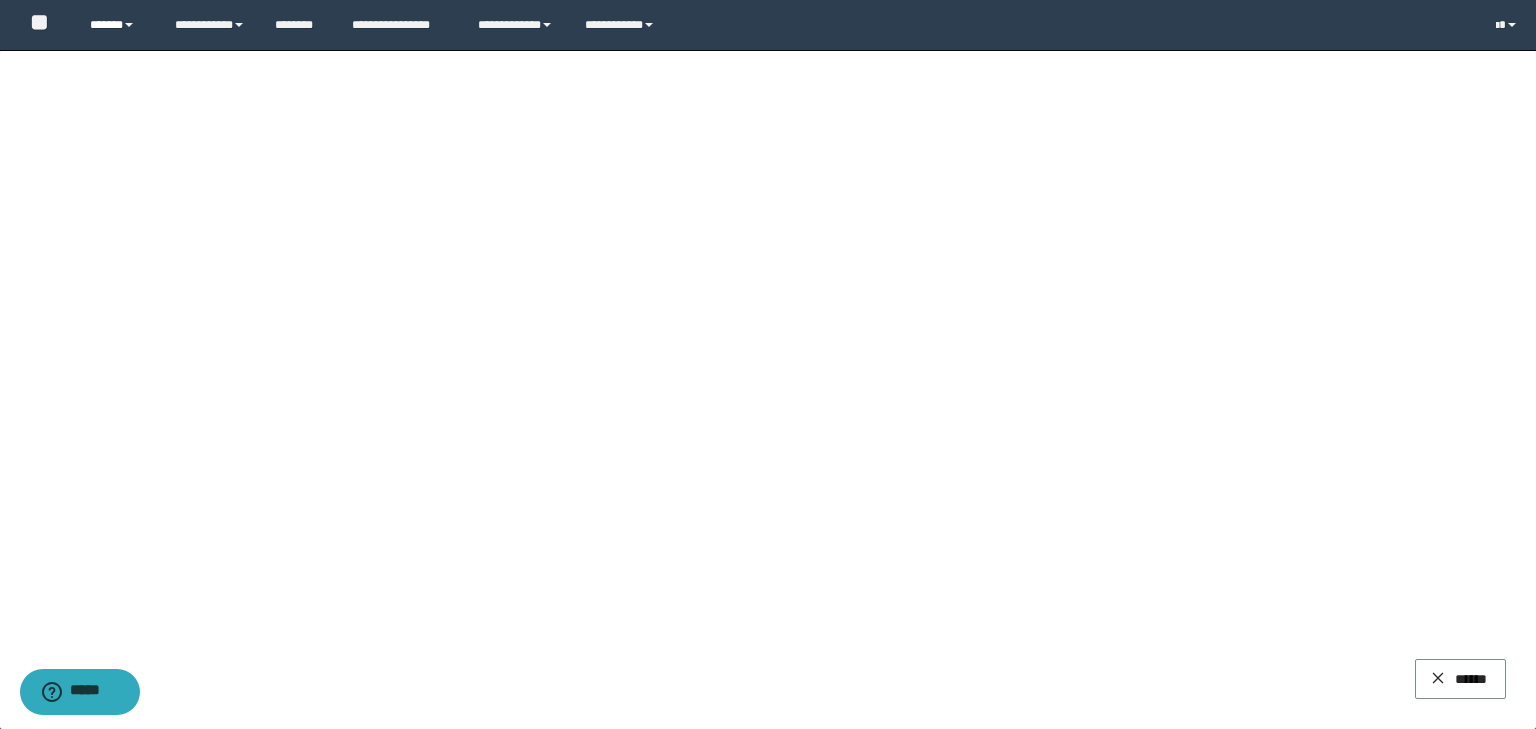 click on "******" at bounding box center [117, 25] 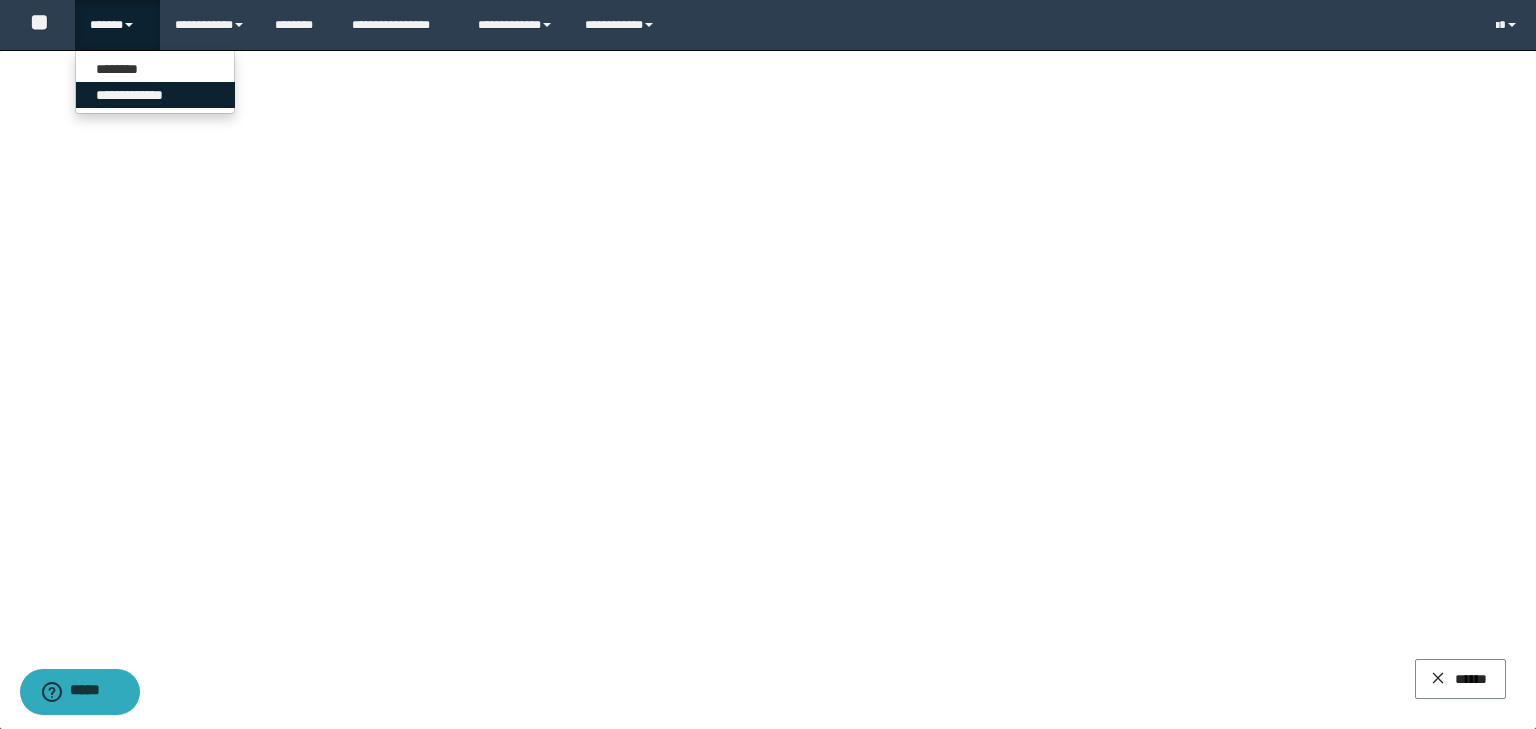 click on "**********" at bounding box center [155, 95] 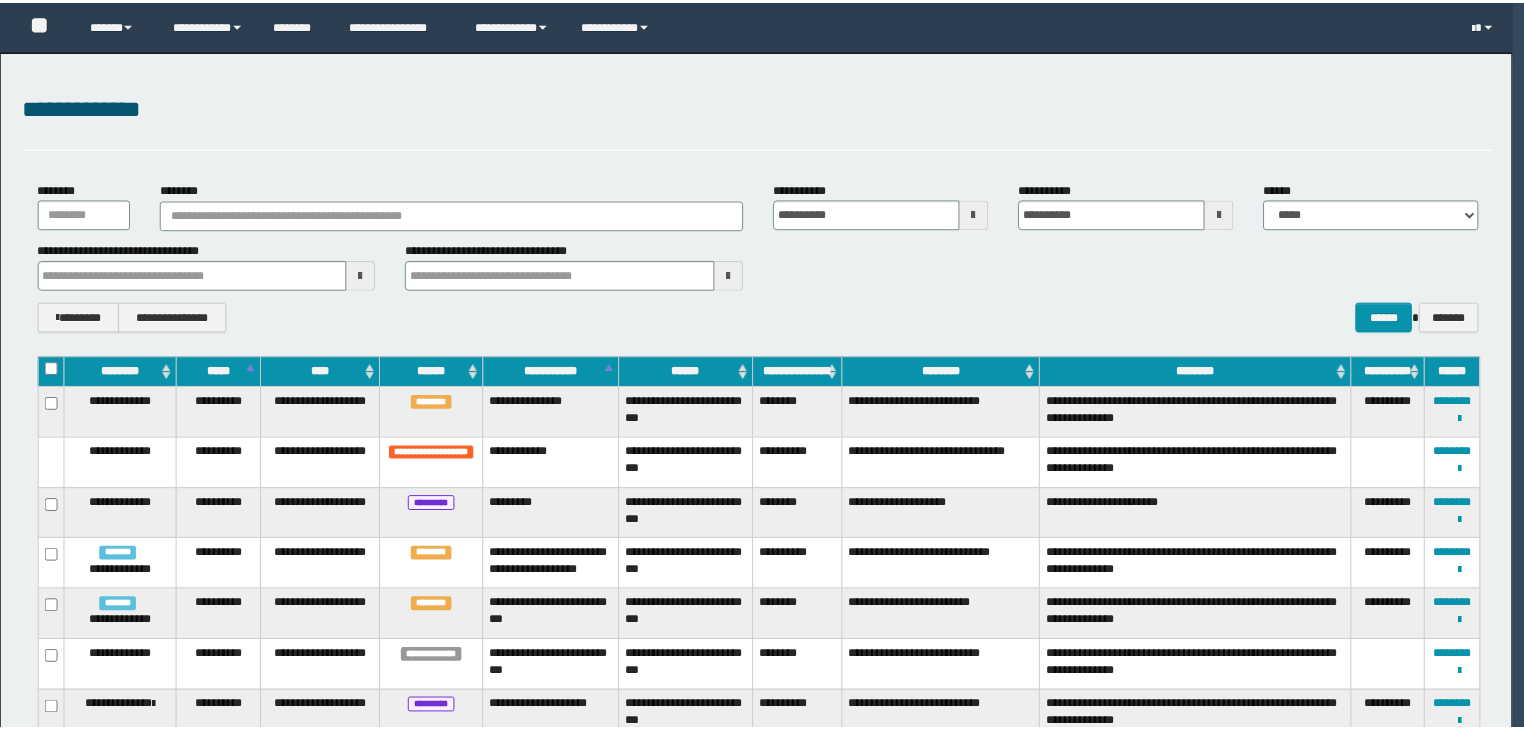 scroll, scrollTop: 0, scrollLeft: 0, axis: both 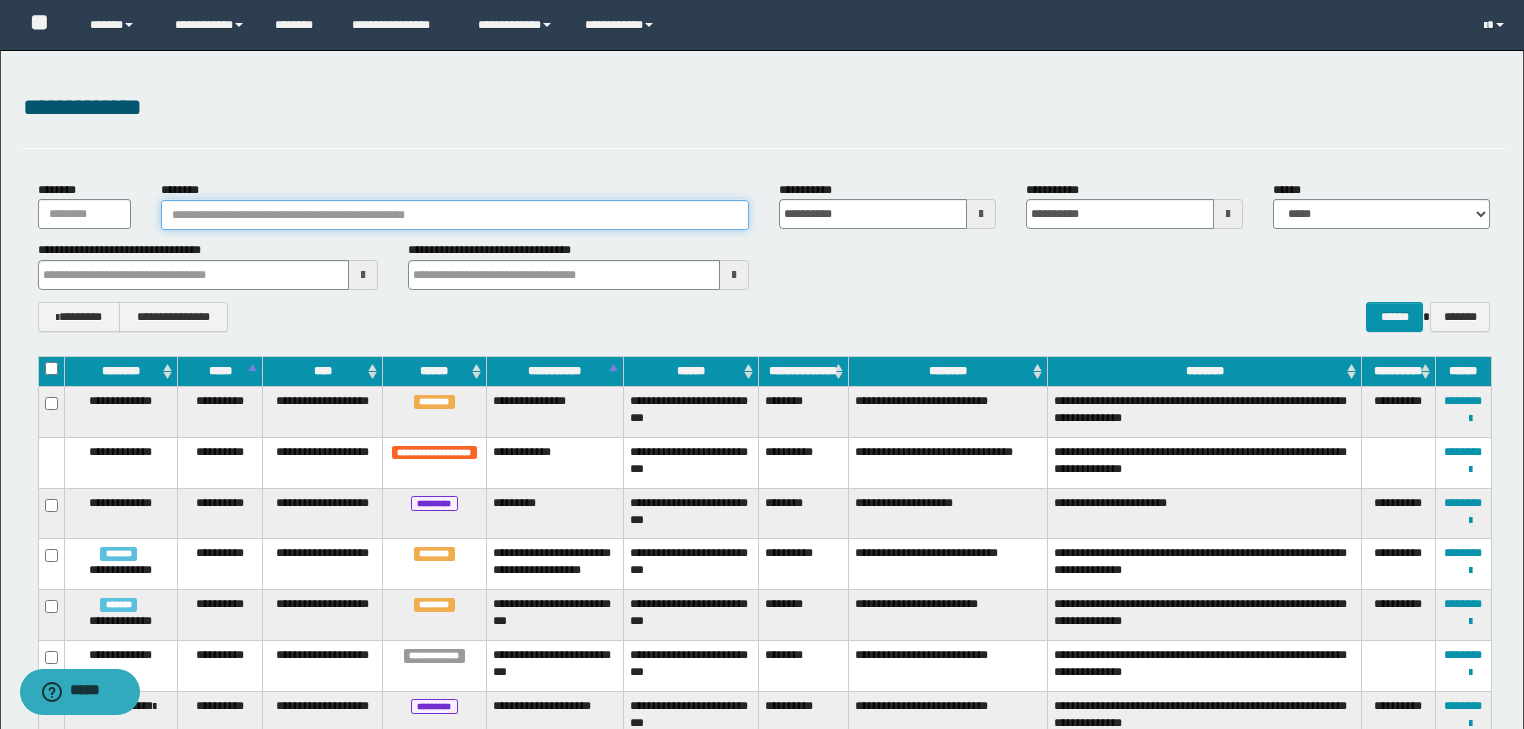 click on "********" at bounding box center (455, 215) 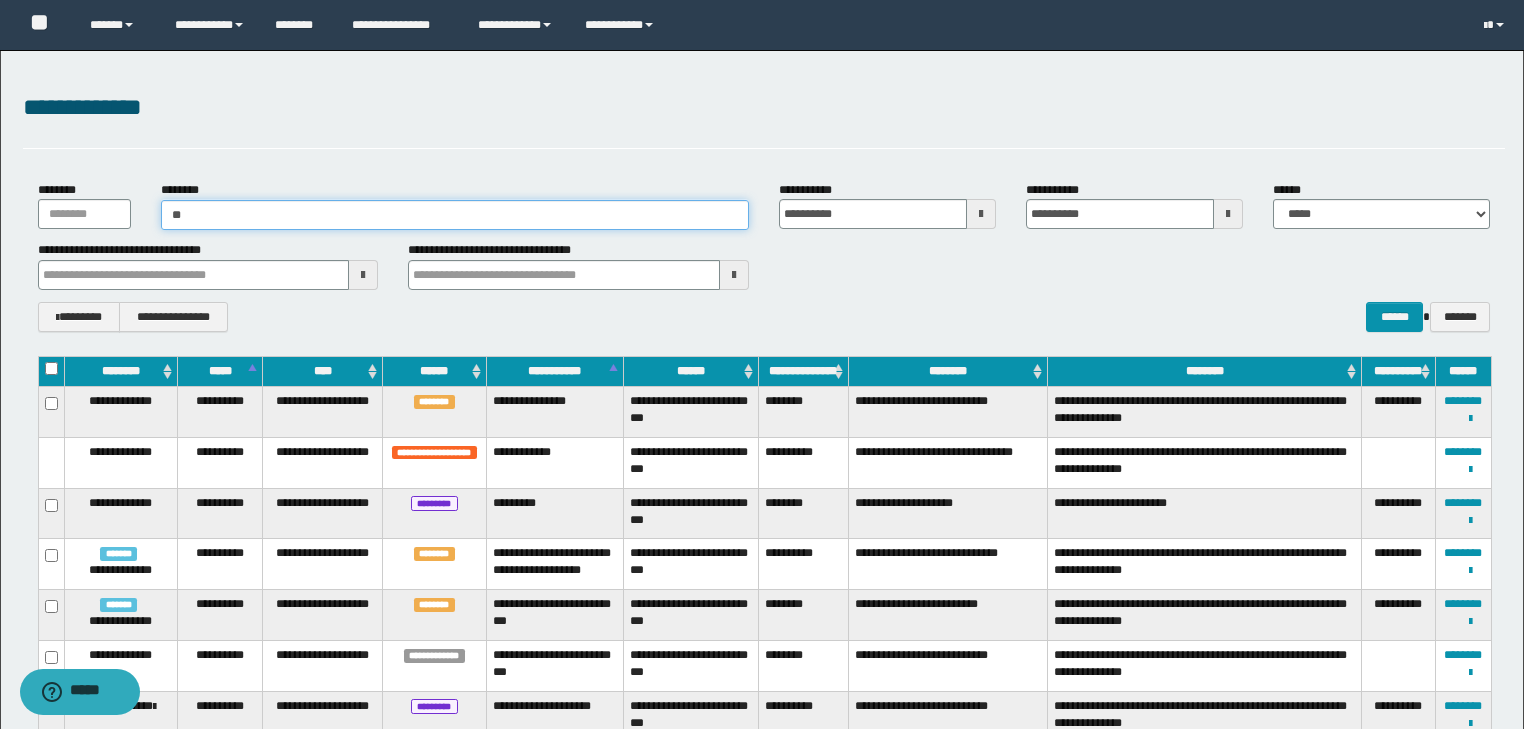 type on "*" 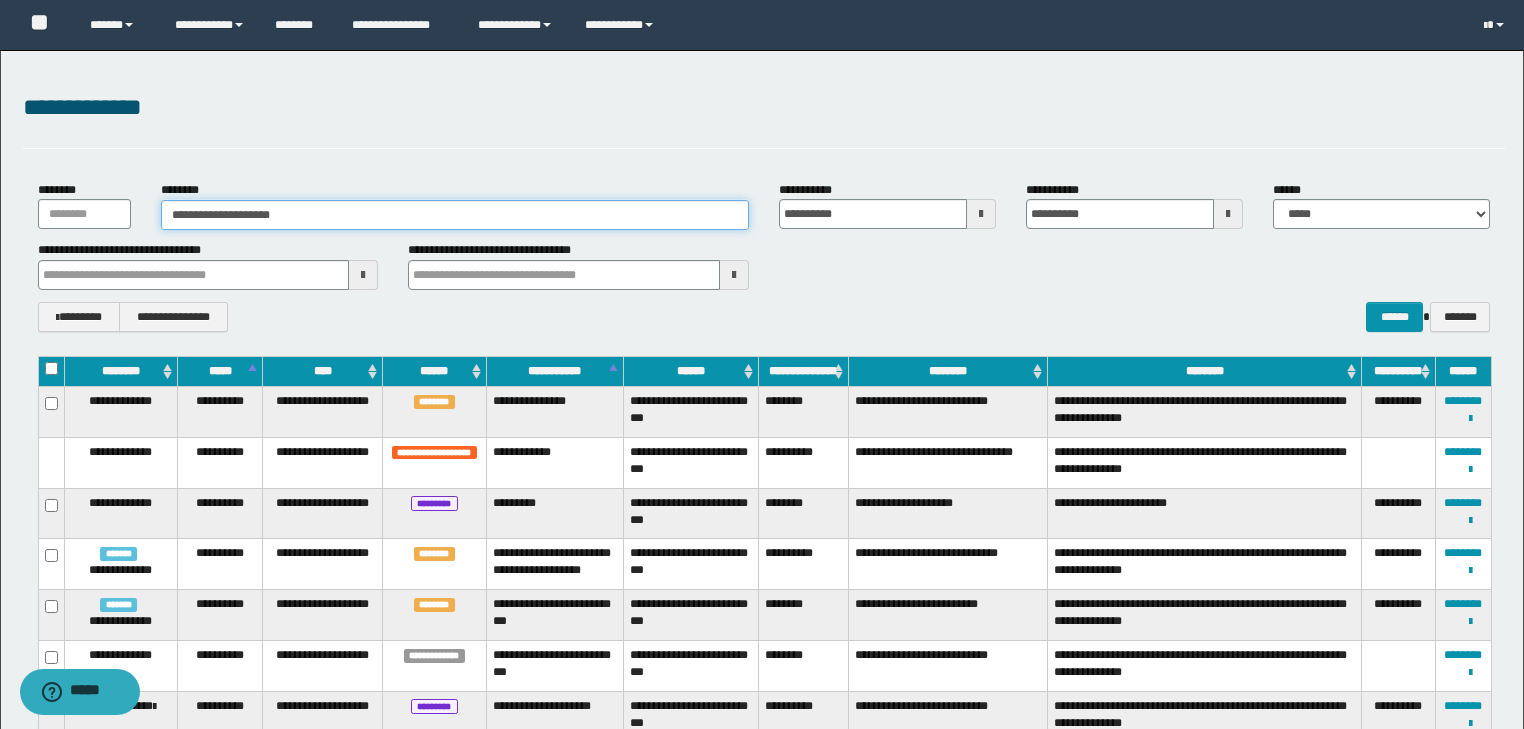 type on "**********" 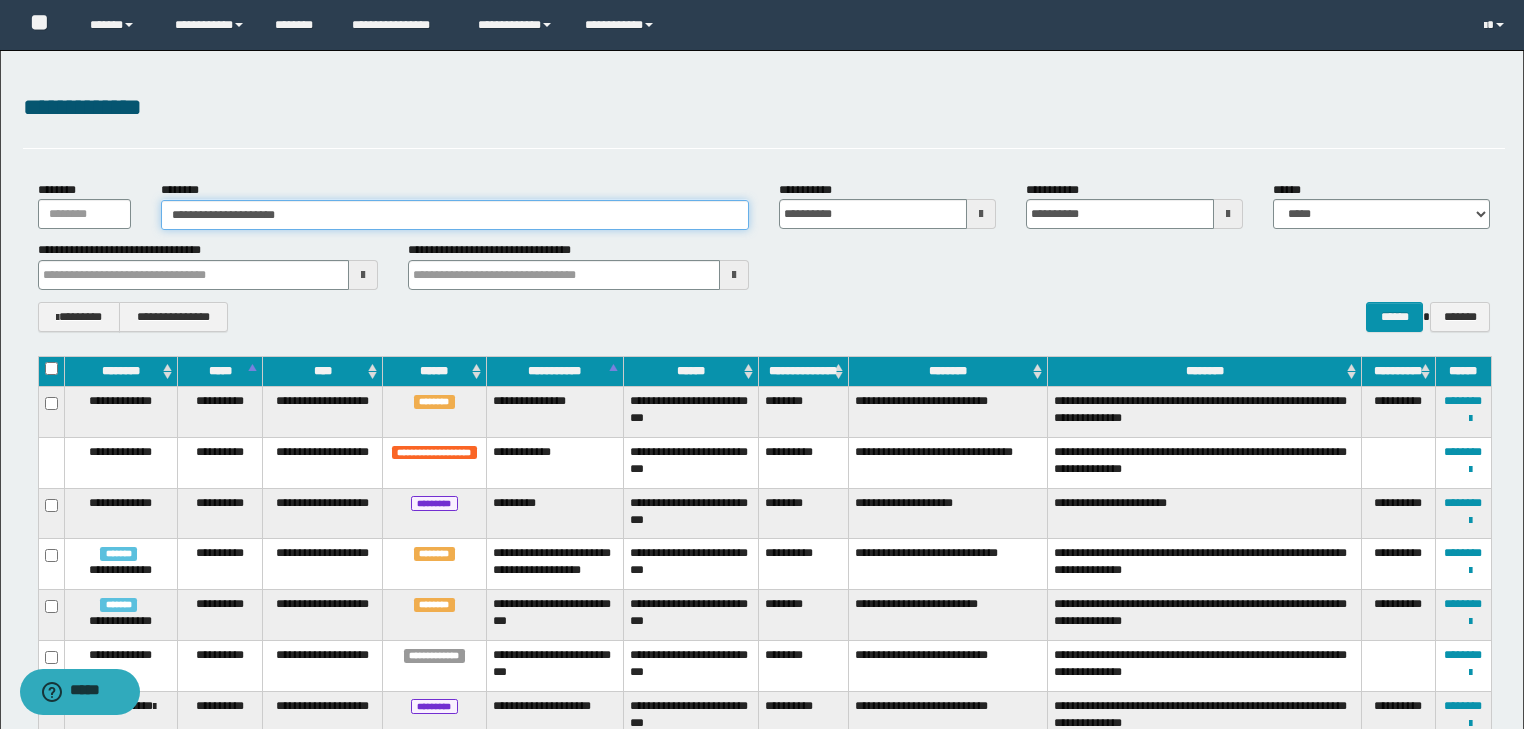 type on "**********" 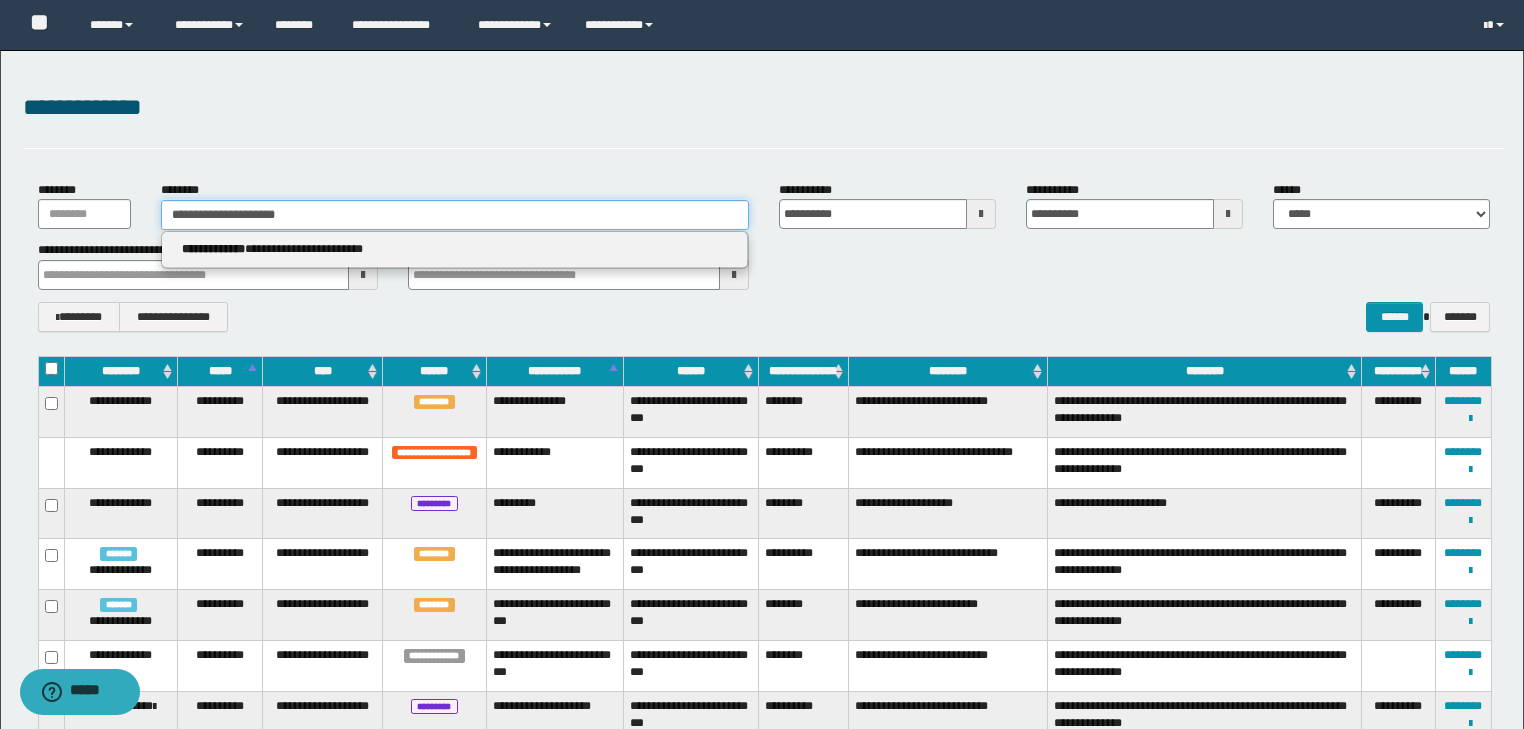 type on "**********" 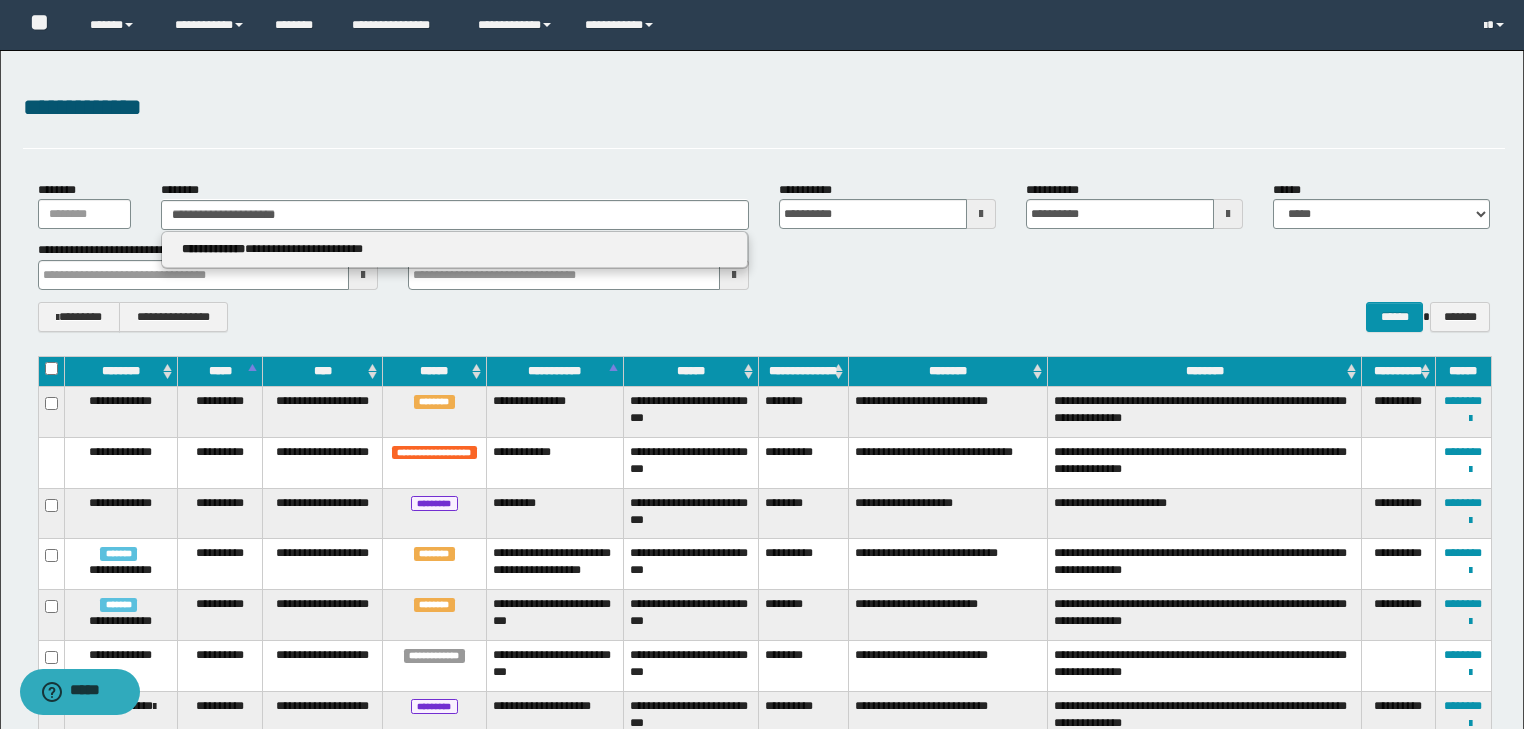 click on "**********" at bounding box center (455, 250) 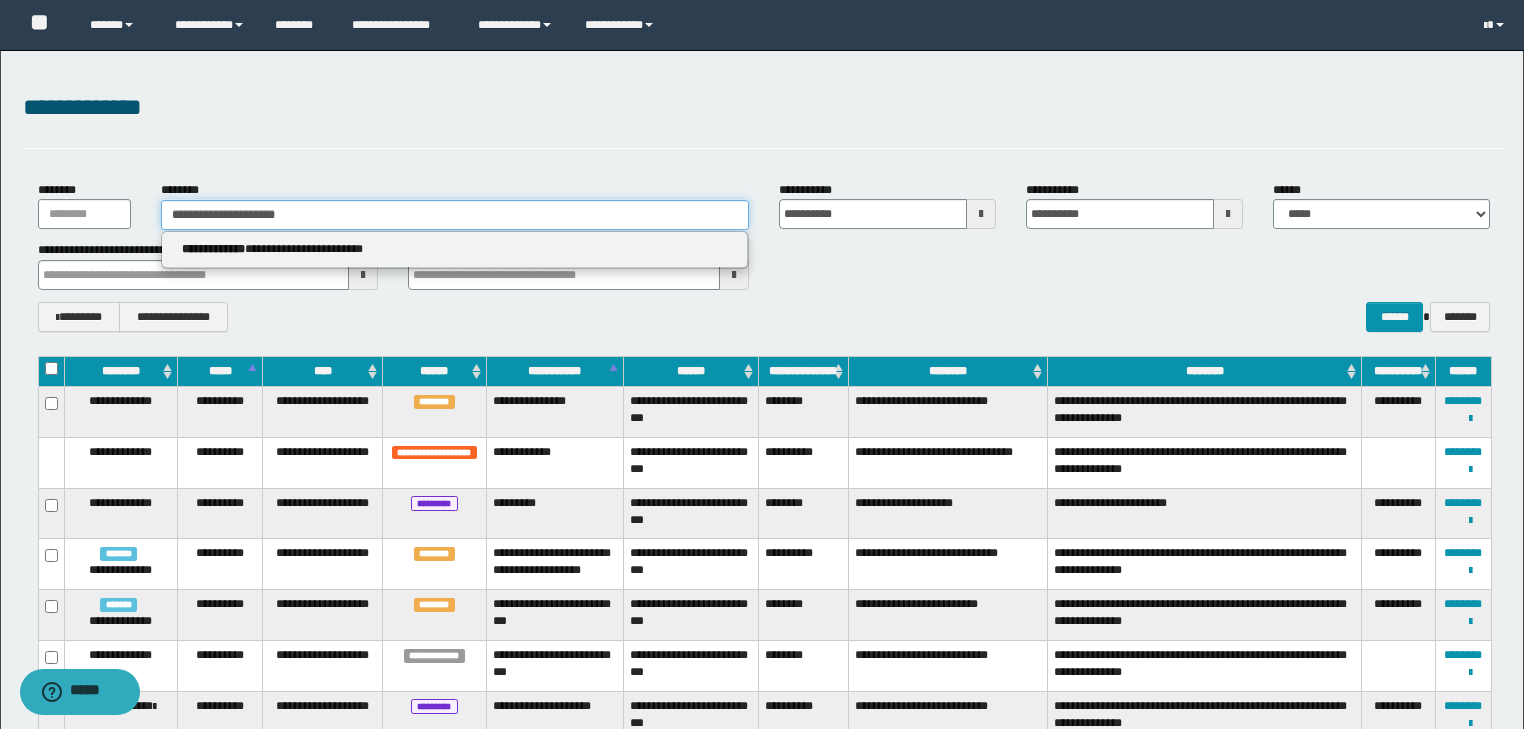 type 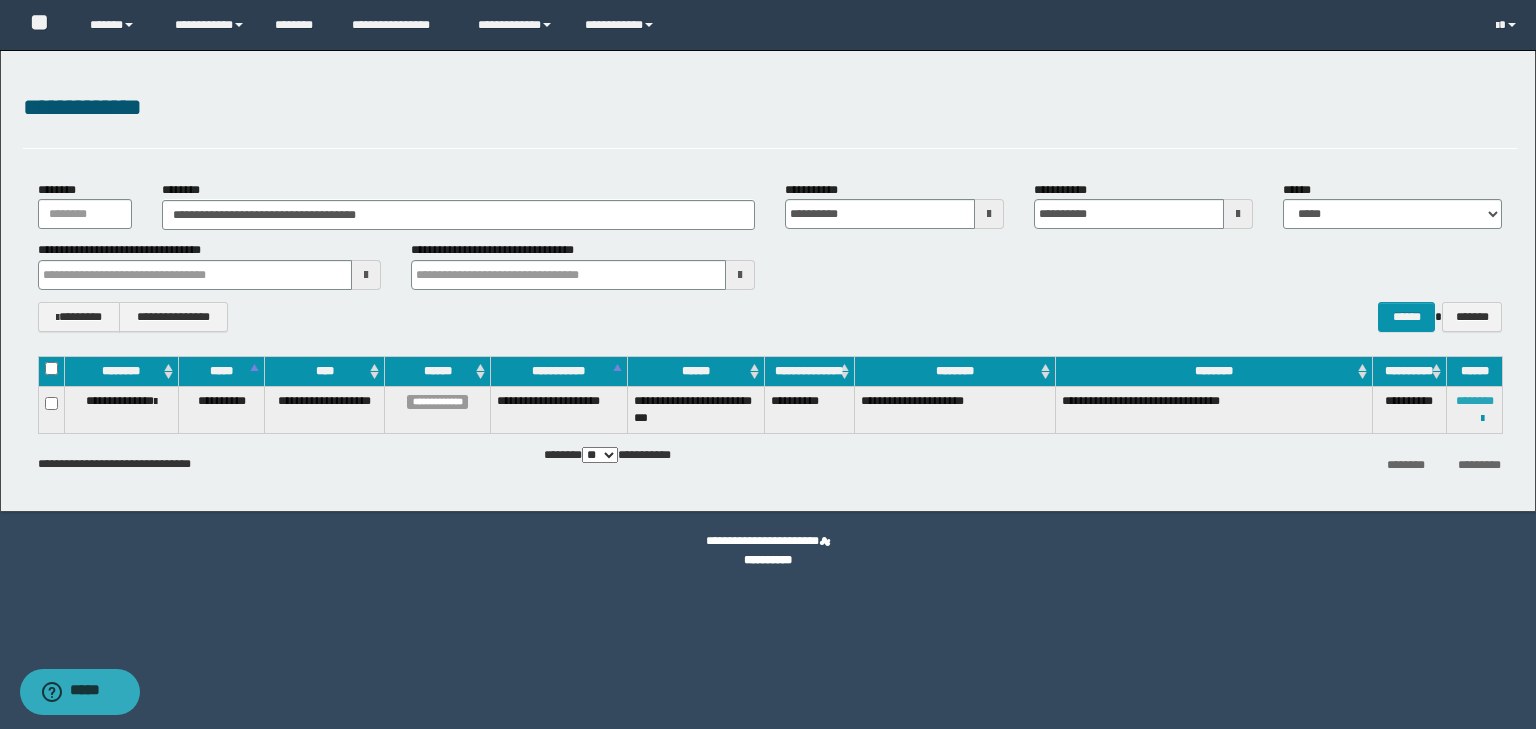 click on "********" at bounding box center [1475, 401] 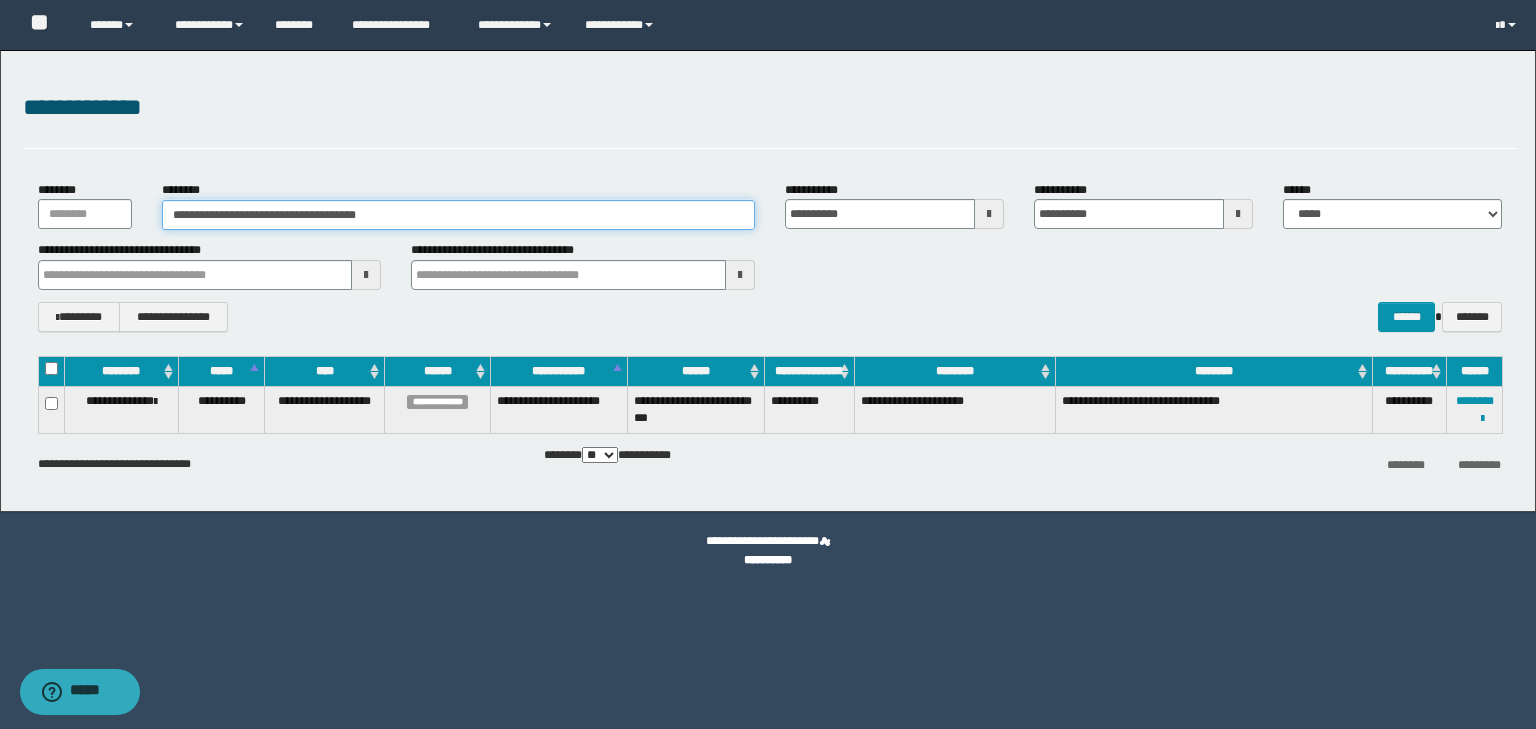 drag, startPoint x: 248, startPoint y: 223, endPoint x: 123, endPoint y: 215, distance: 125.25574 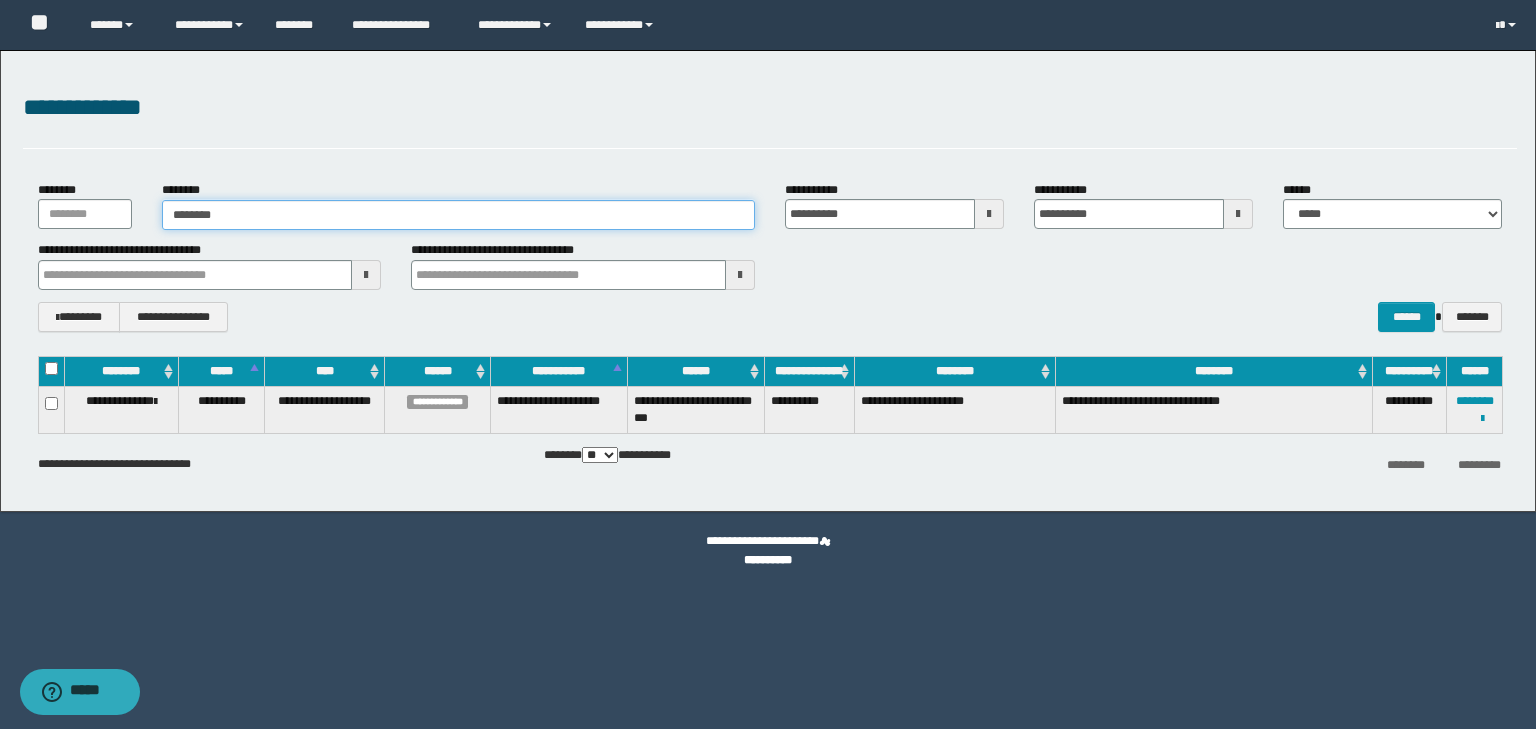 type on "********" 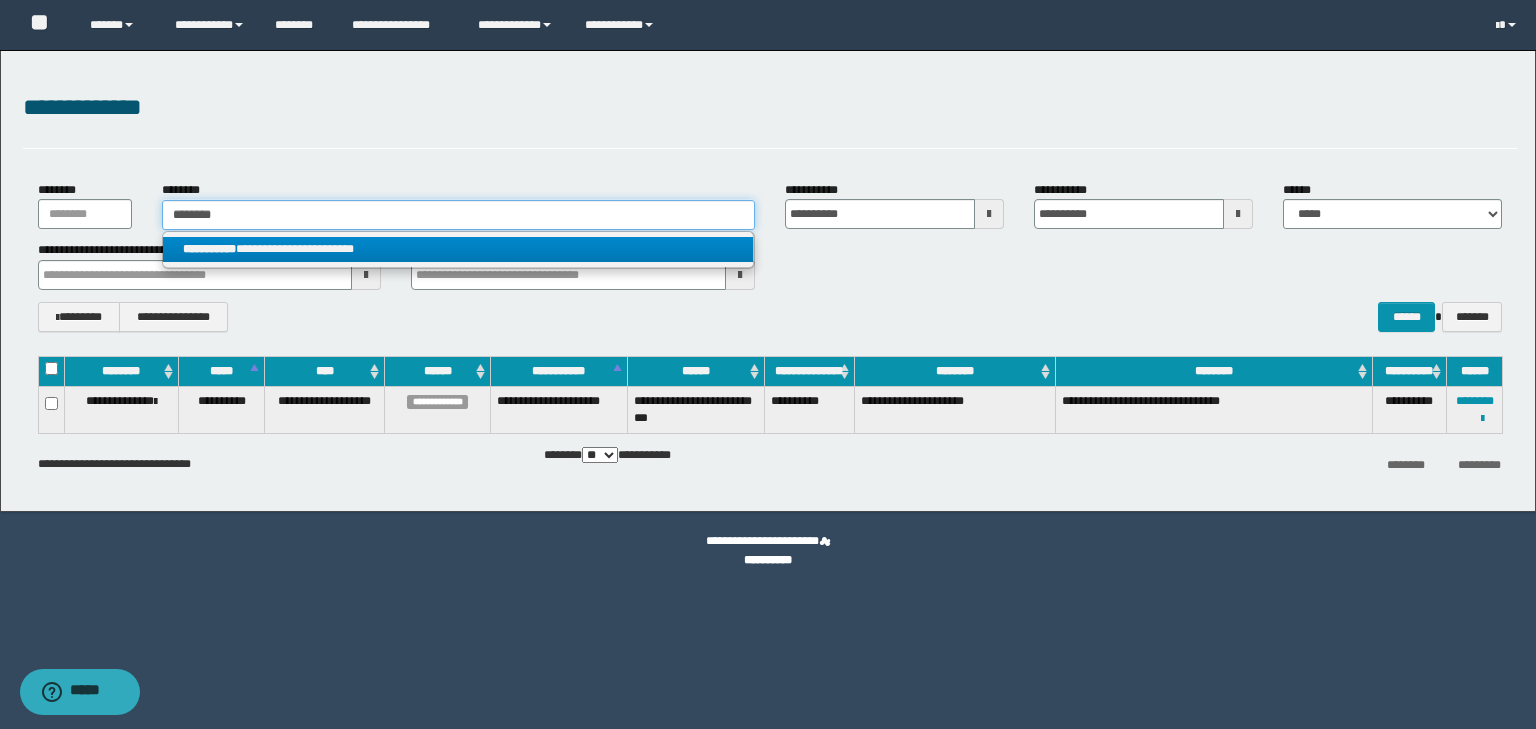 type on "********" 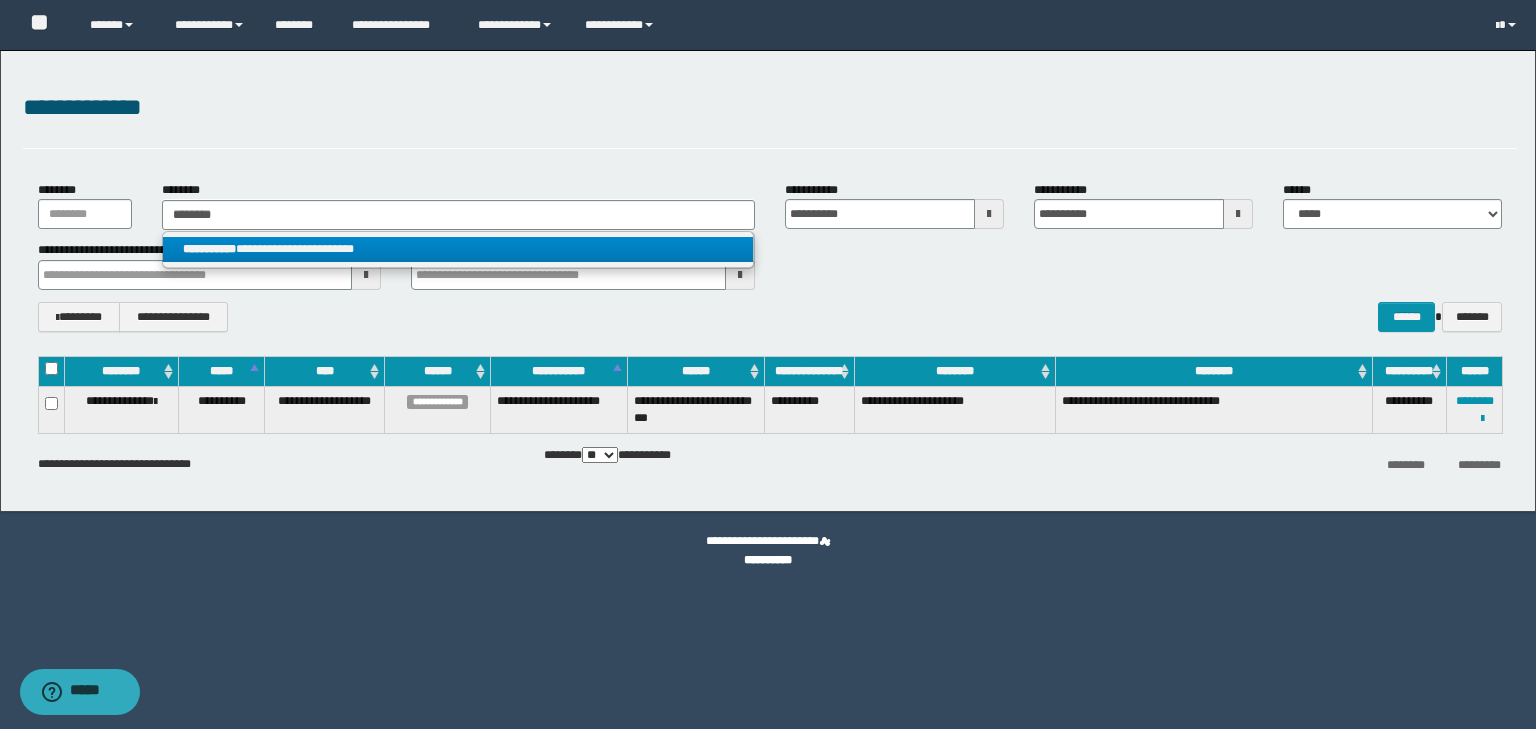 click on "**********" at bounding box center (458, 249) 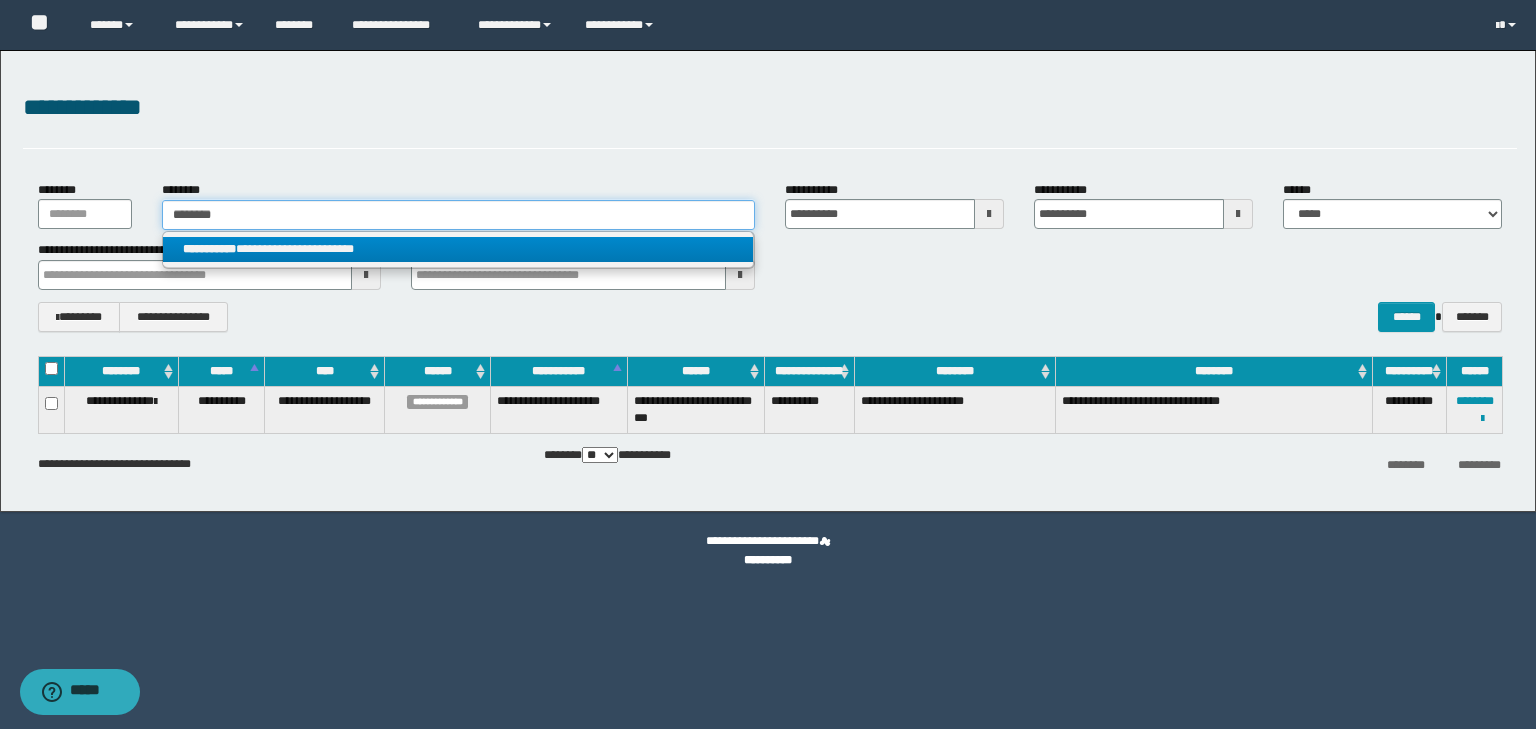 type 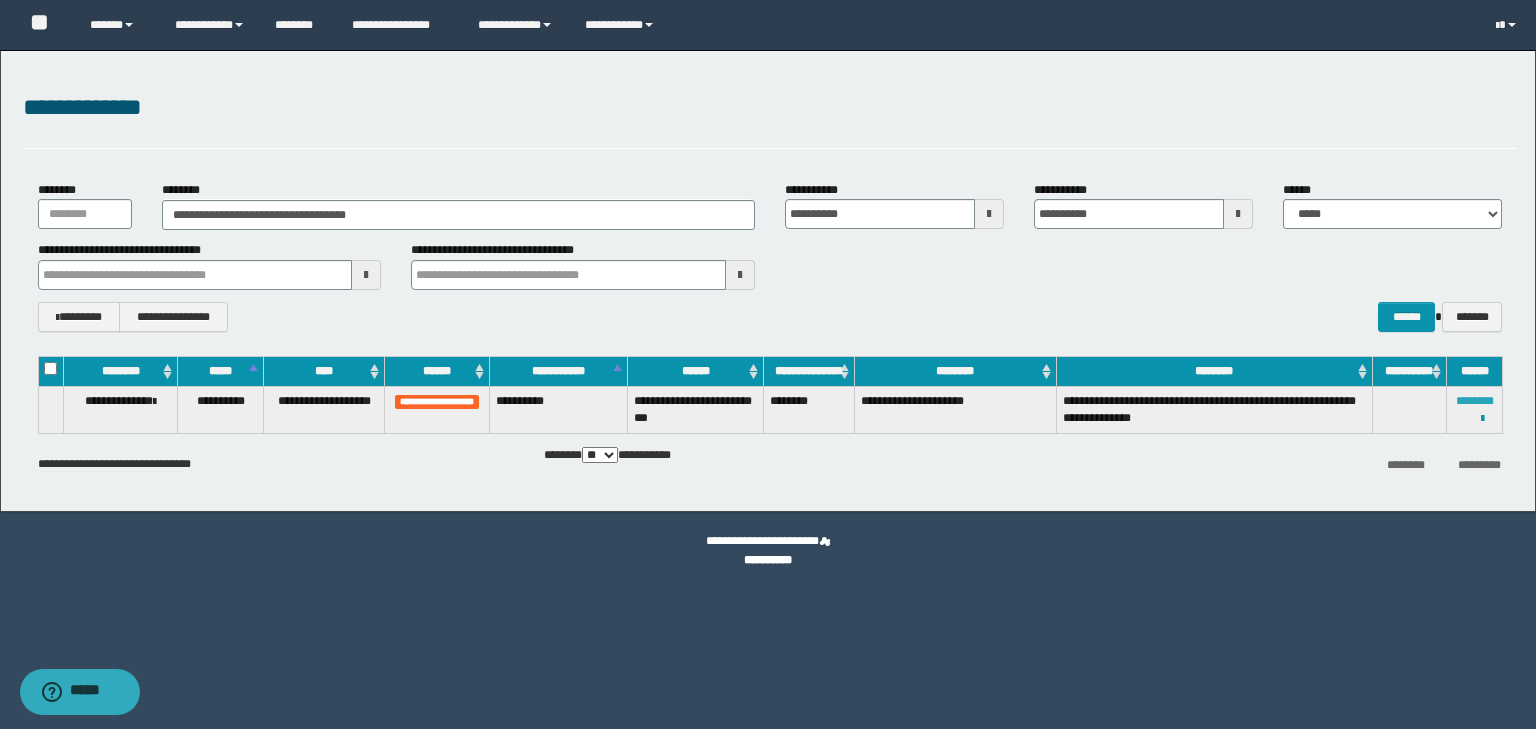 click on "********" at bounding box center (1475, 401) 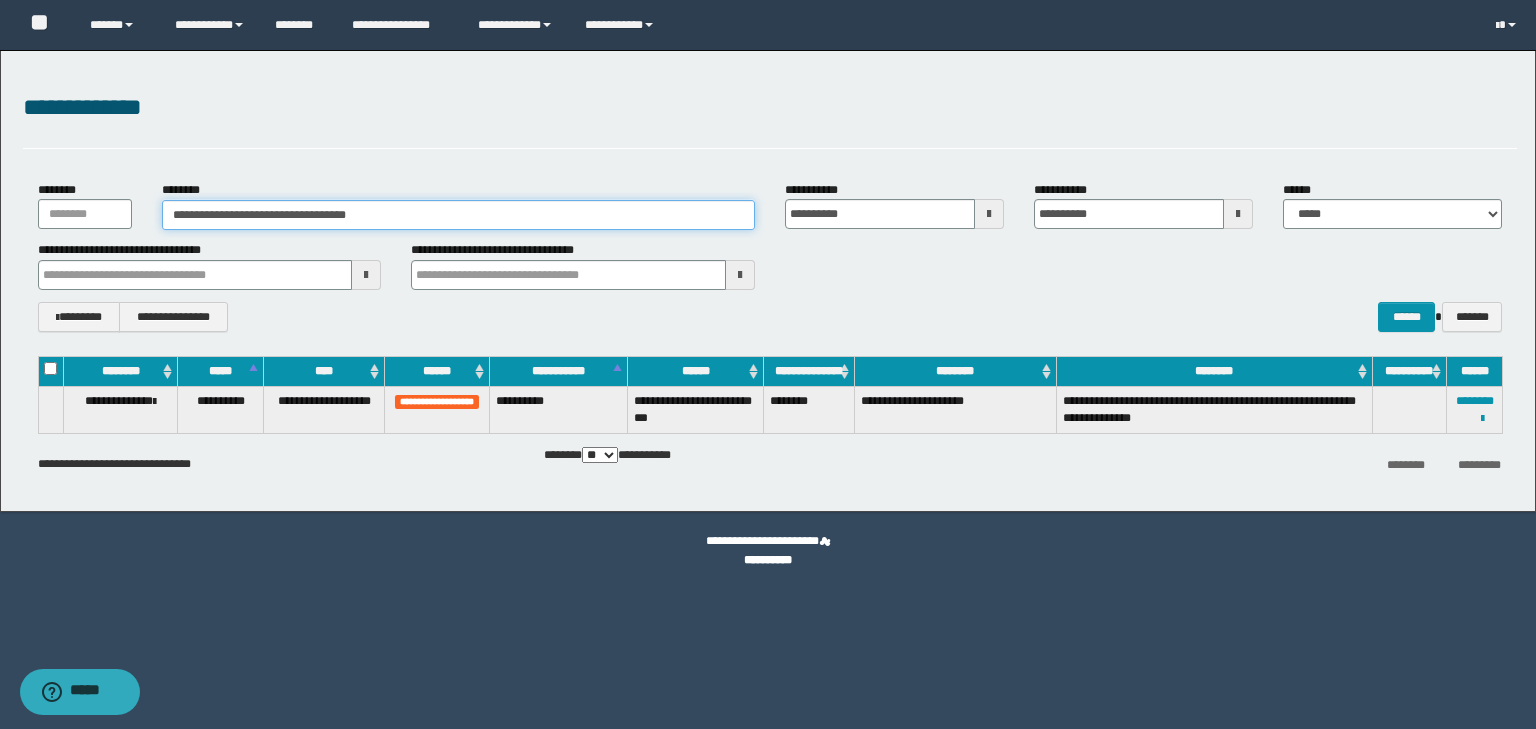 drag, startPoint x: 404, startPoint y: 217, endPoint x: 124, endPoint y: 201, distance: 280.45676 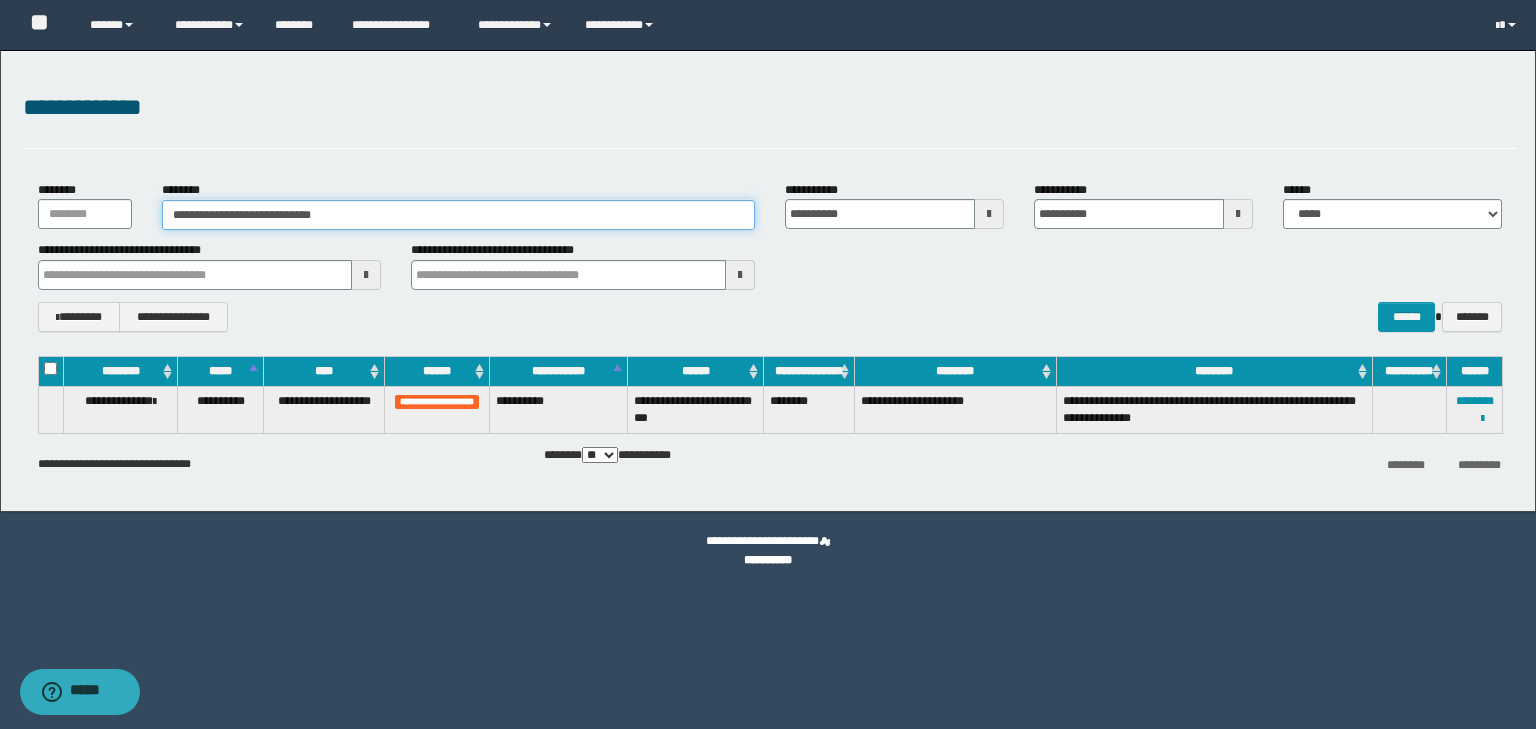 type on "**********" 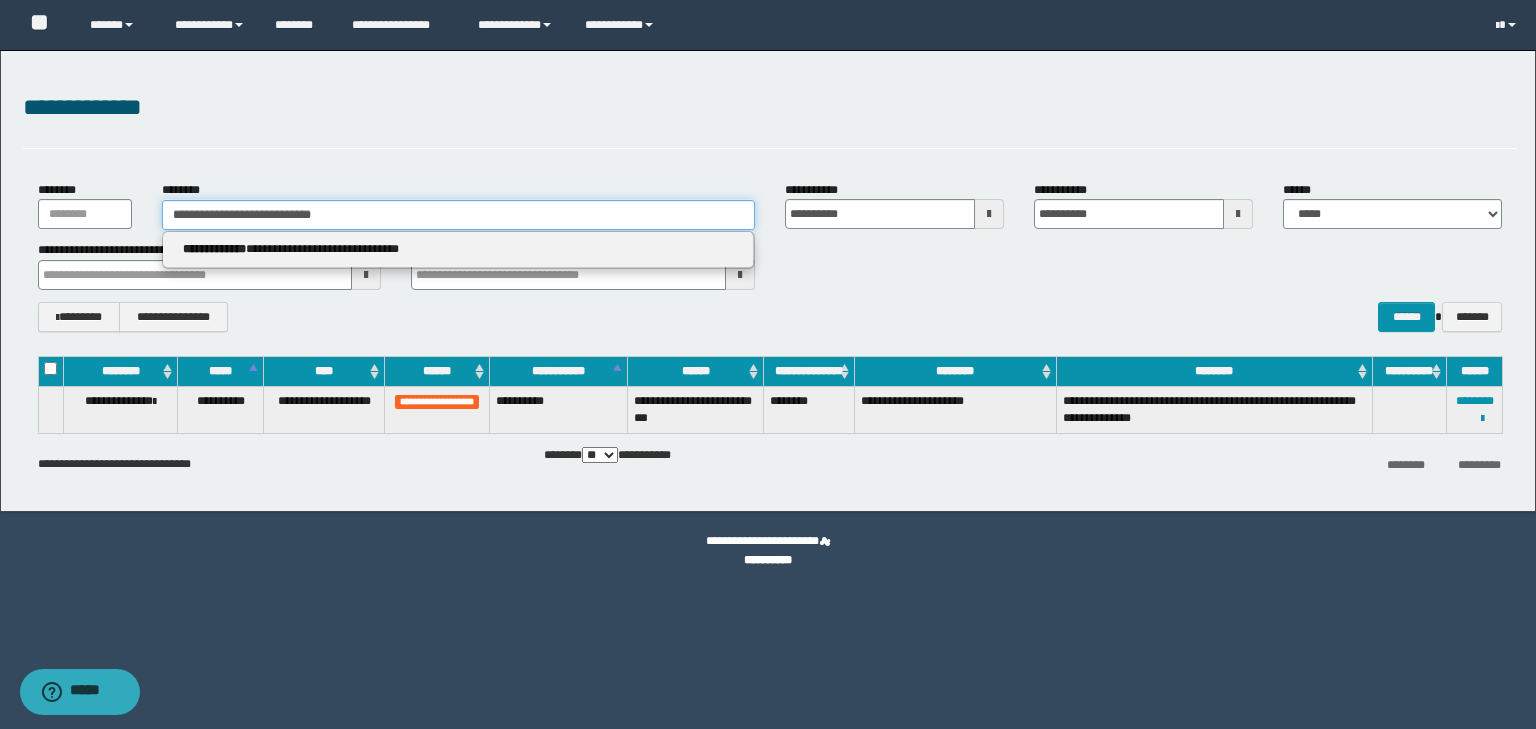 type on "**********" 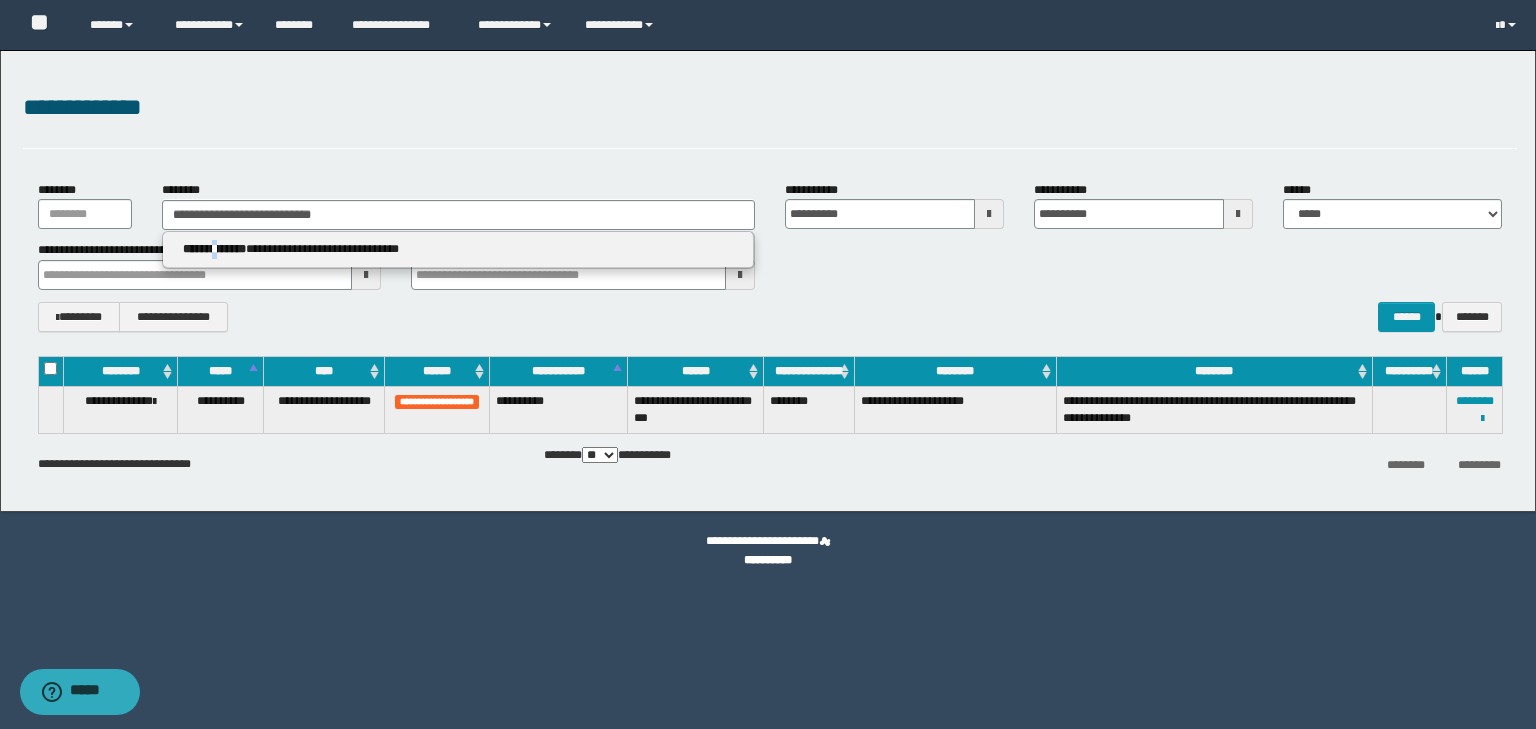 click on "**********" at bounding box center (458, 250) 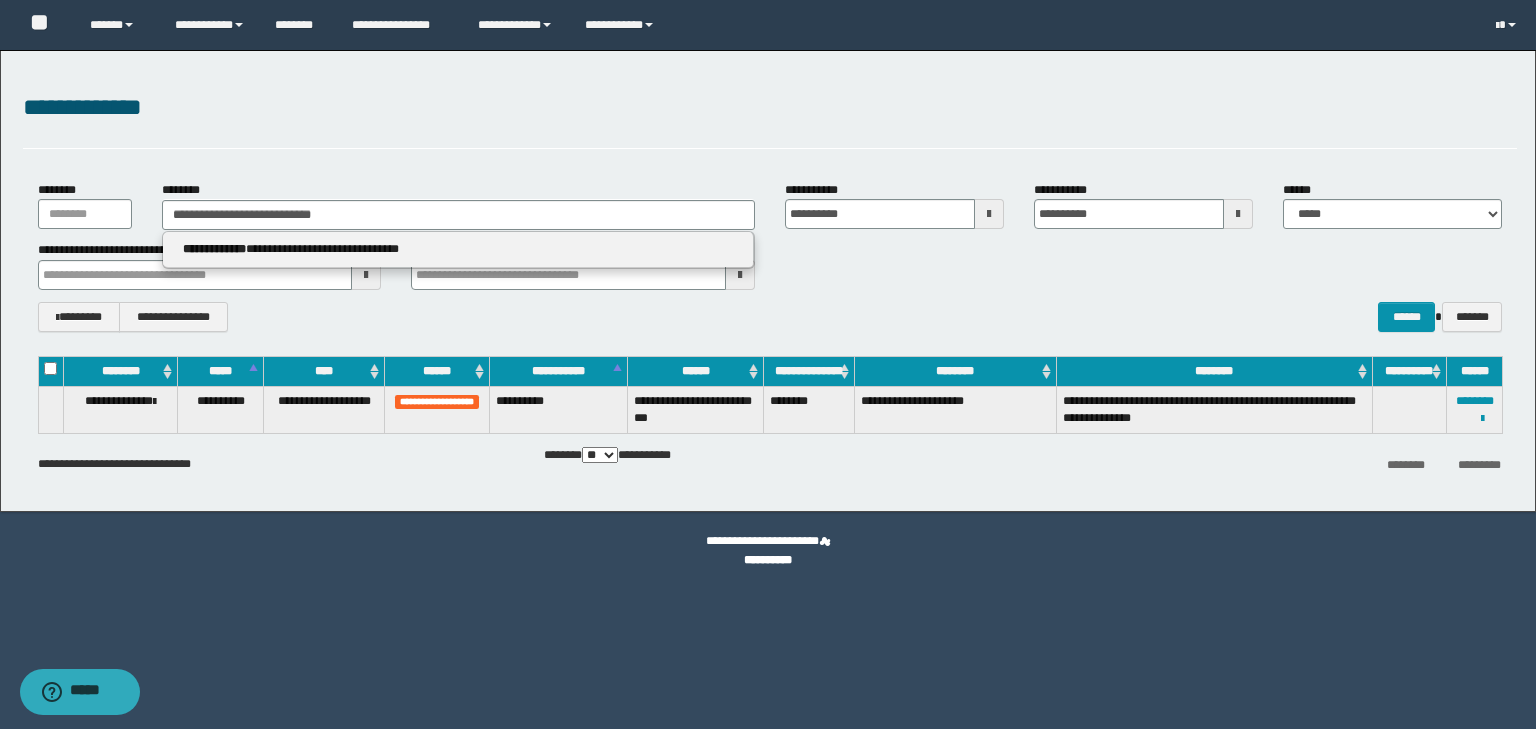 click on "**********" at bounding box center [214, 249] 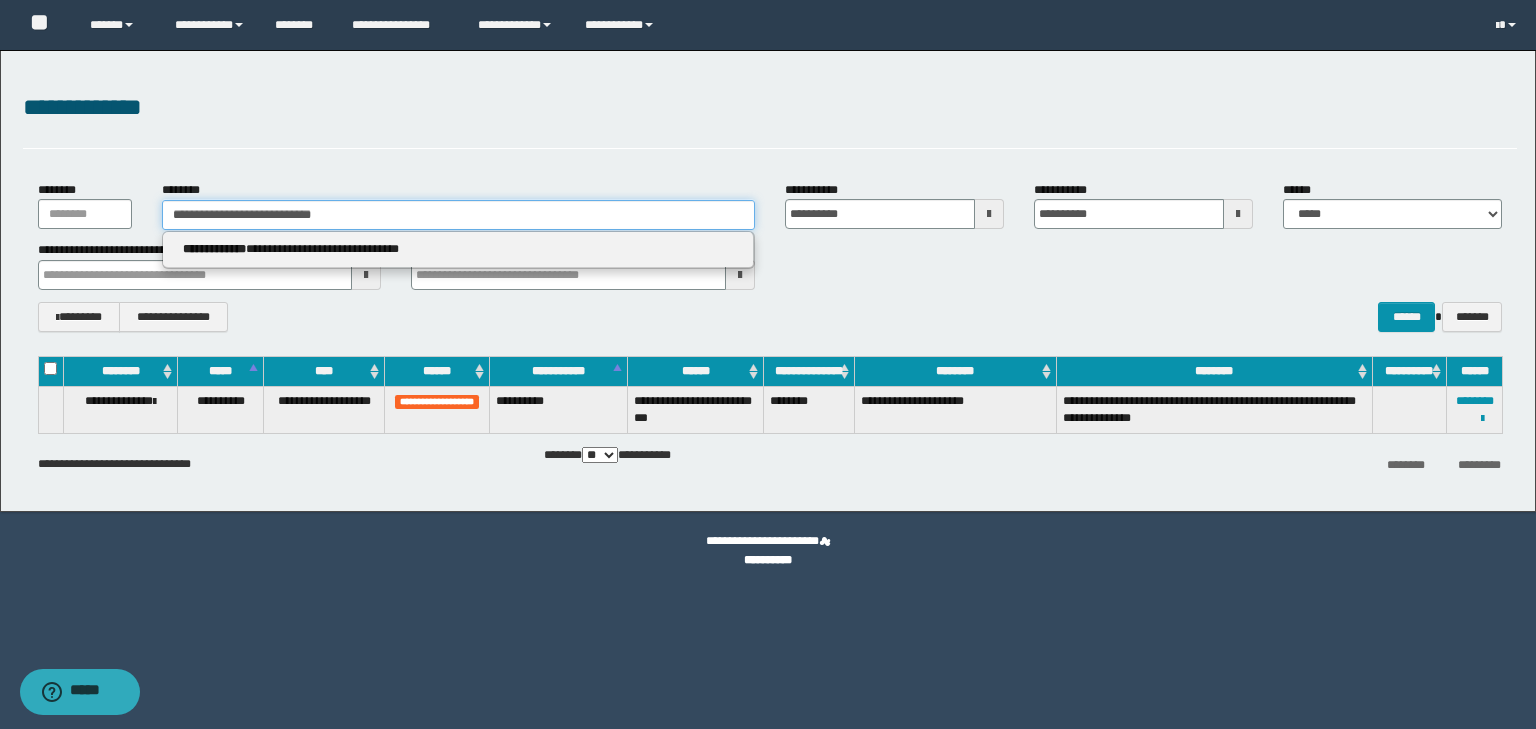 type 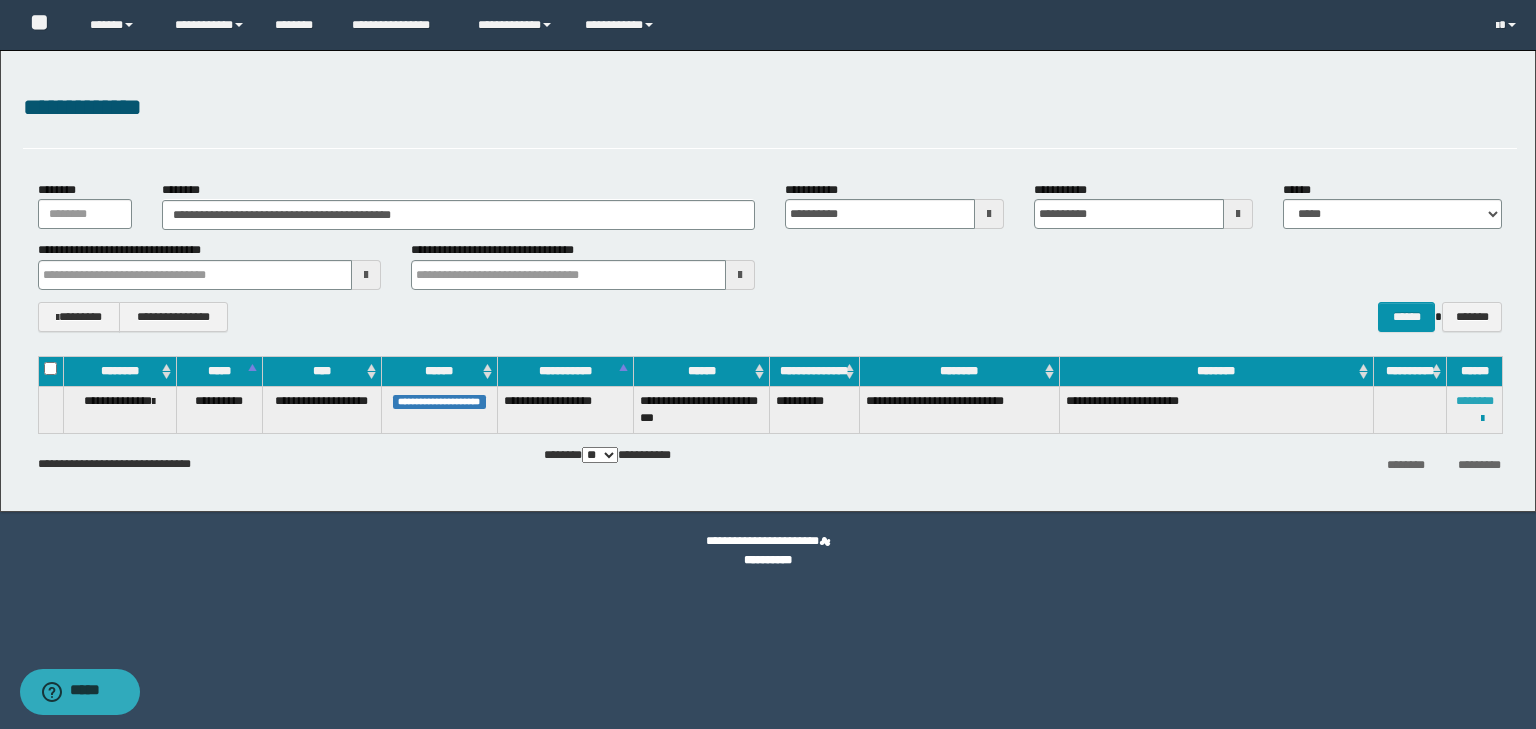 click on "********" at bounding box center [1475, 401] 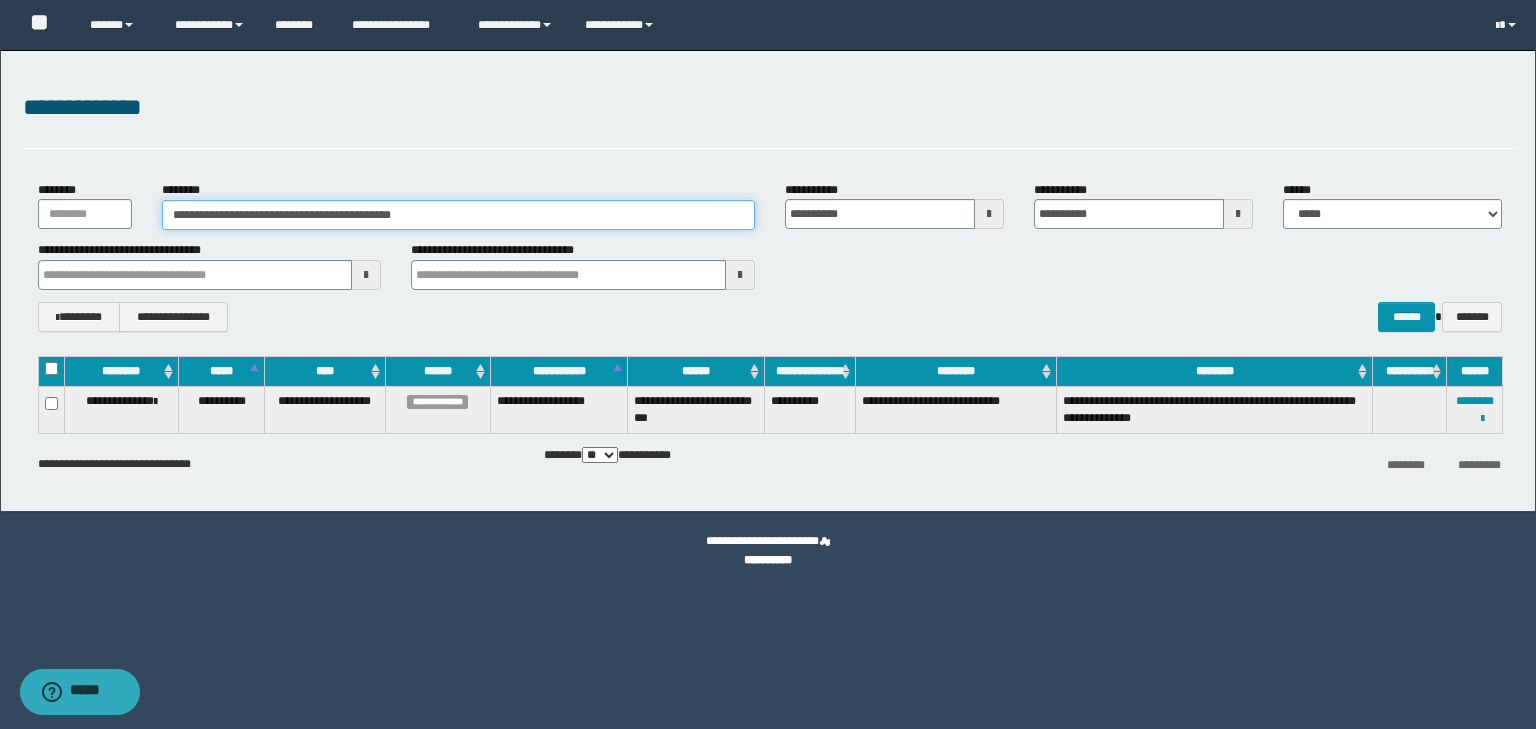 drag, startPoint x: 437, startPoint y: 223, endPoint x: 121, endPoint y: 235, distance: 316.22775 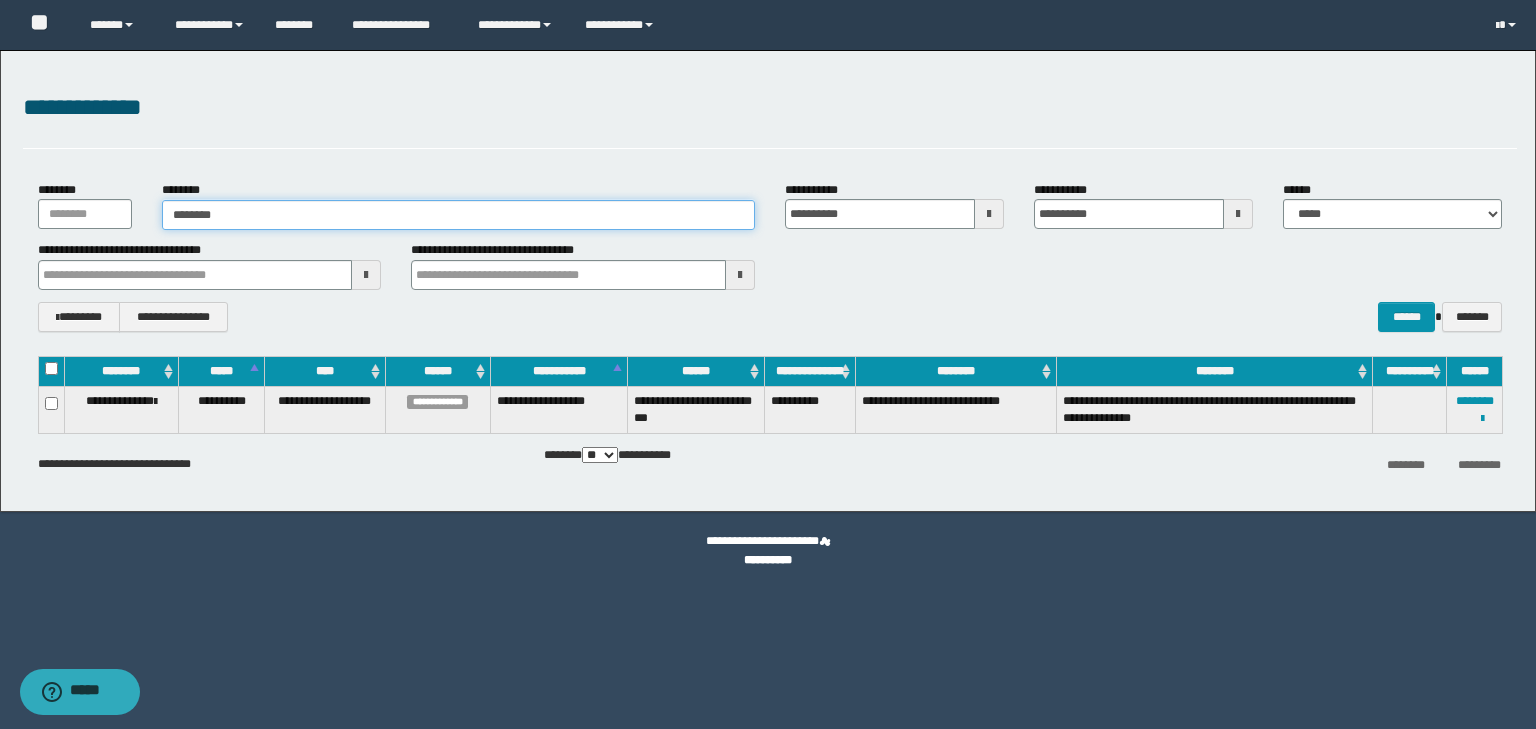 type on "********" 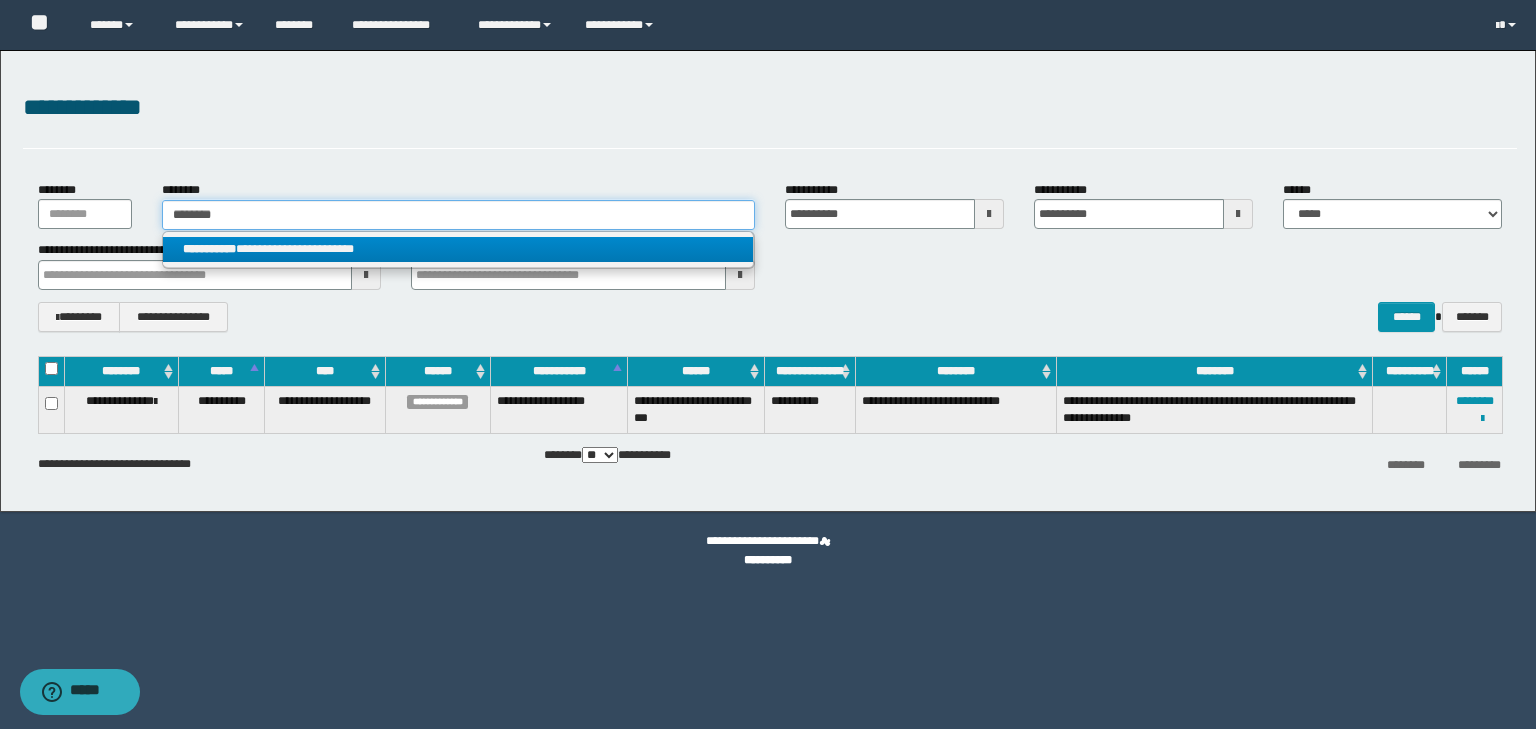 type on "********" 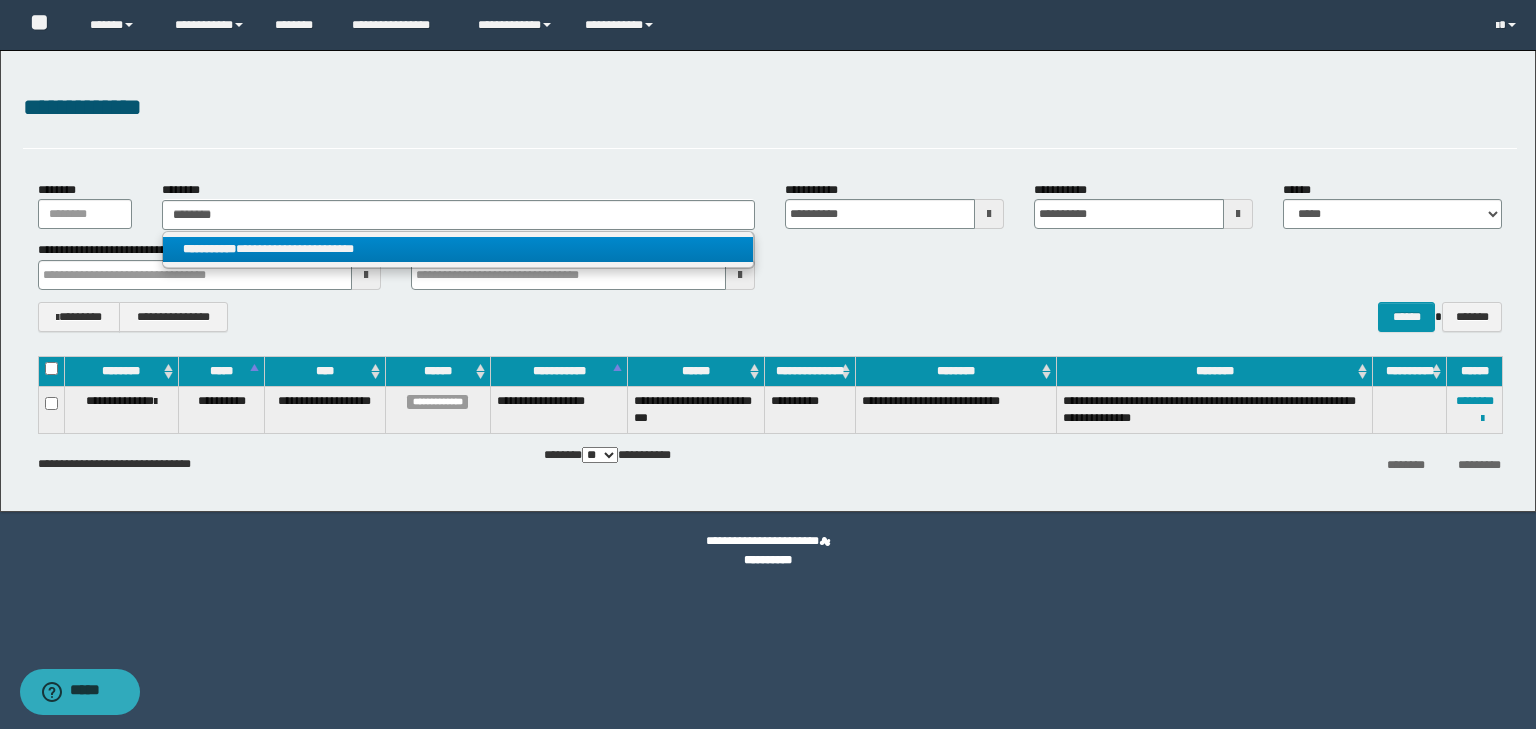 click on "**********" at bounding box center [458, 249] 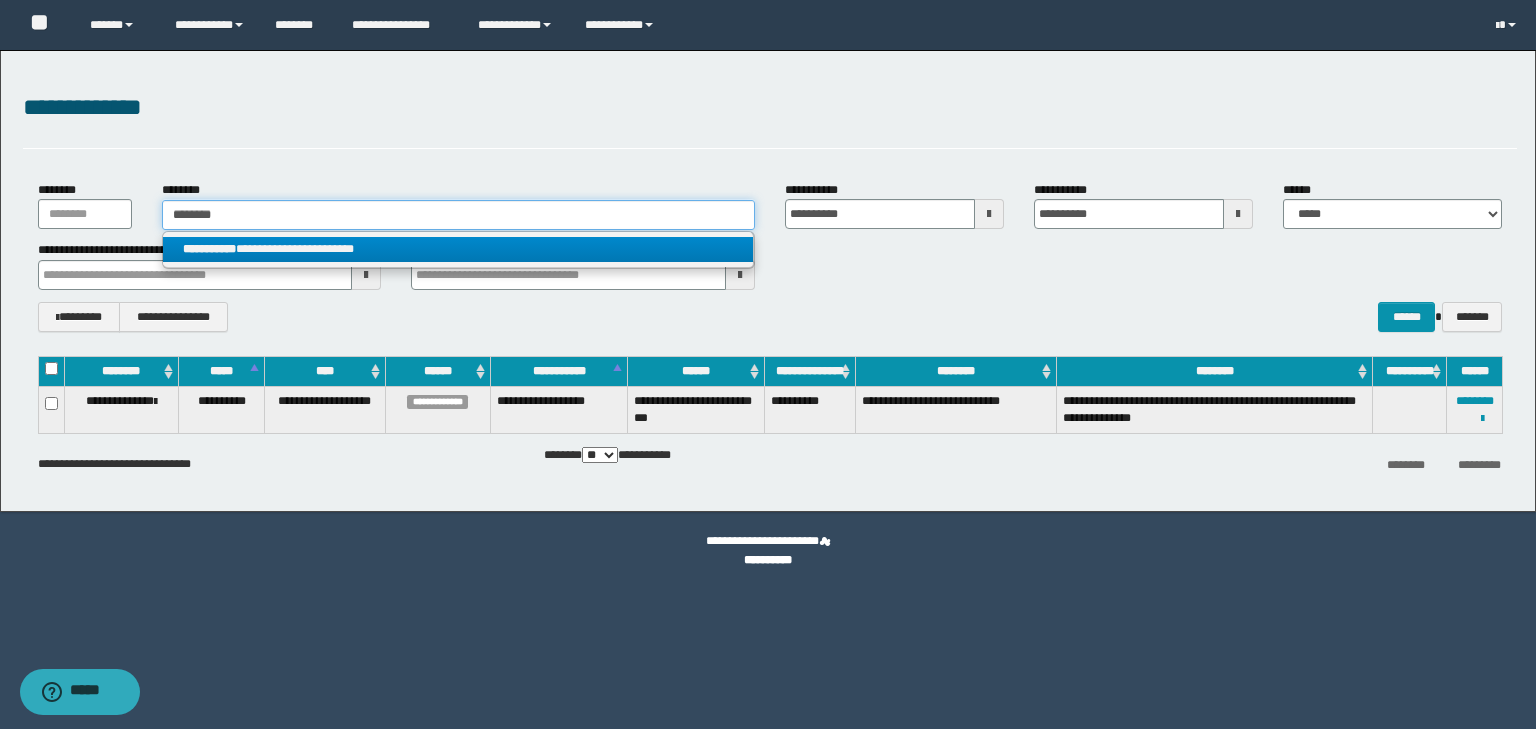 type 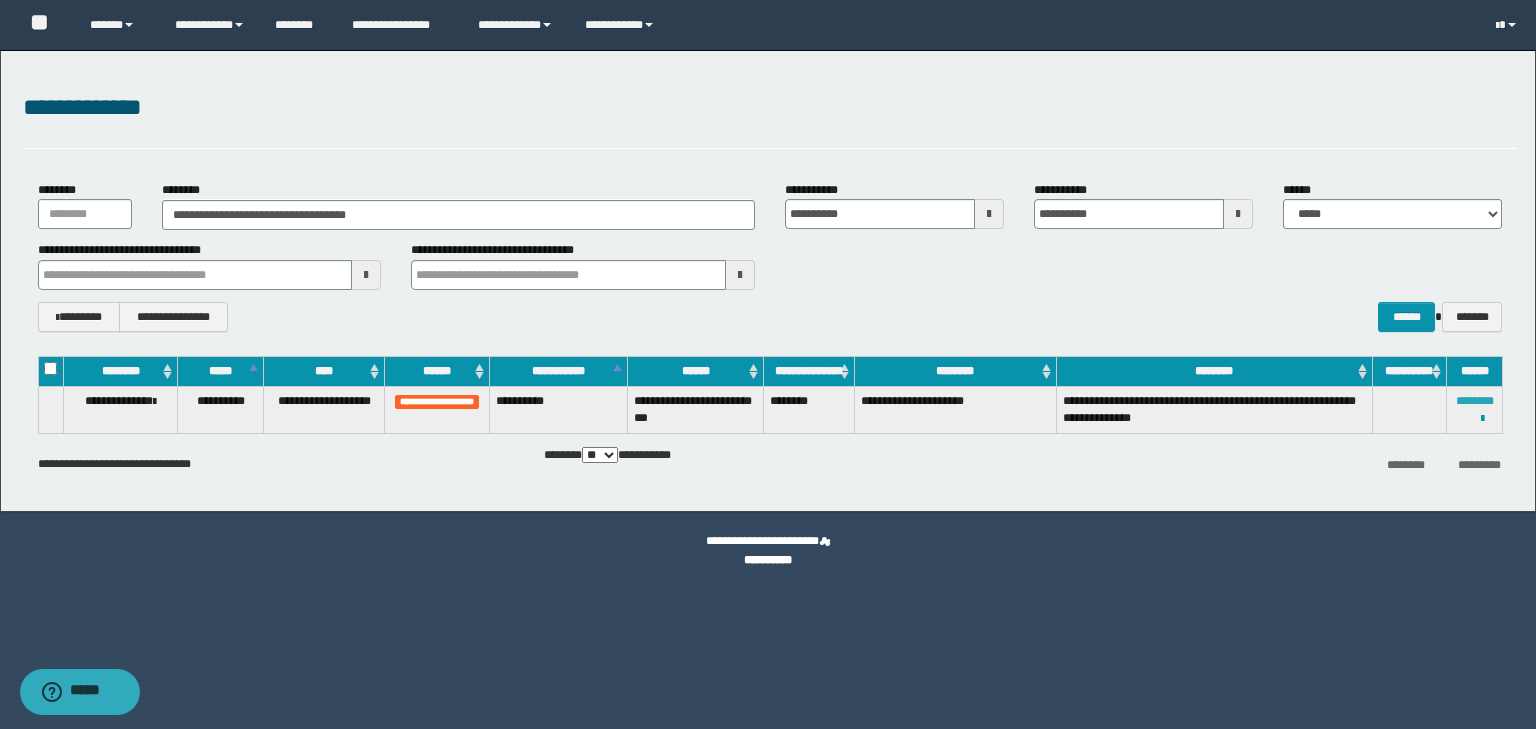 click on "********" at bounding box center (1475, 401) 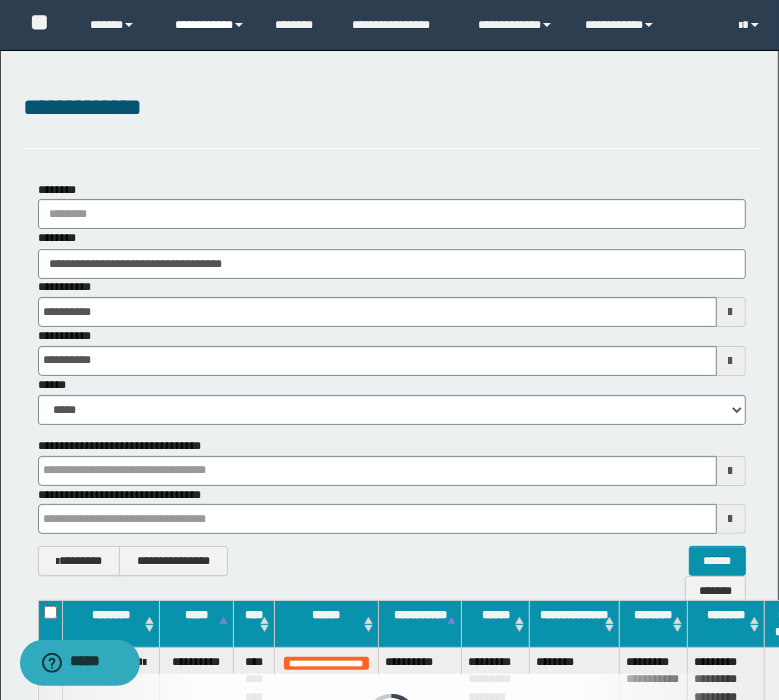 click on "**********" at bounding box center (210, 25) 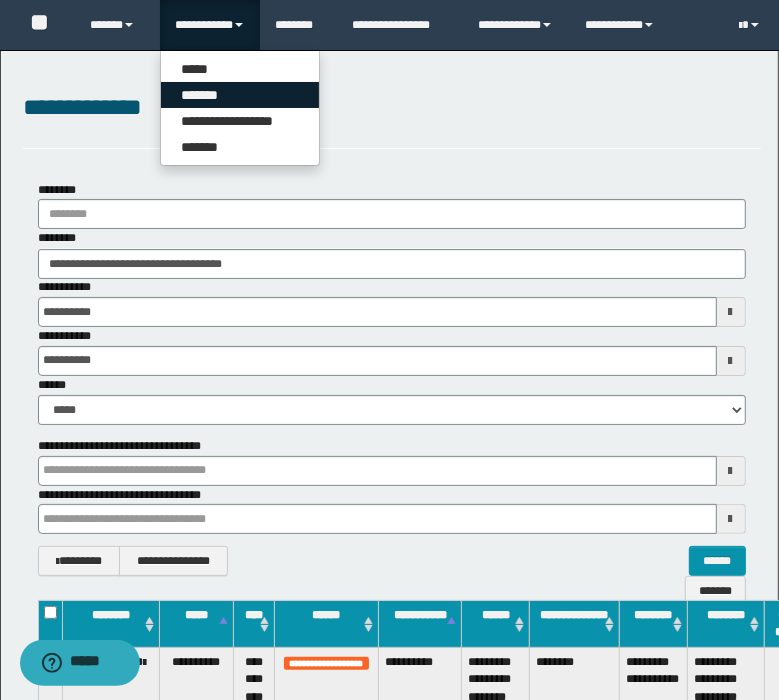 click on "*******" at bounding box center [240, 95] 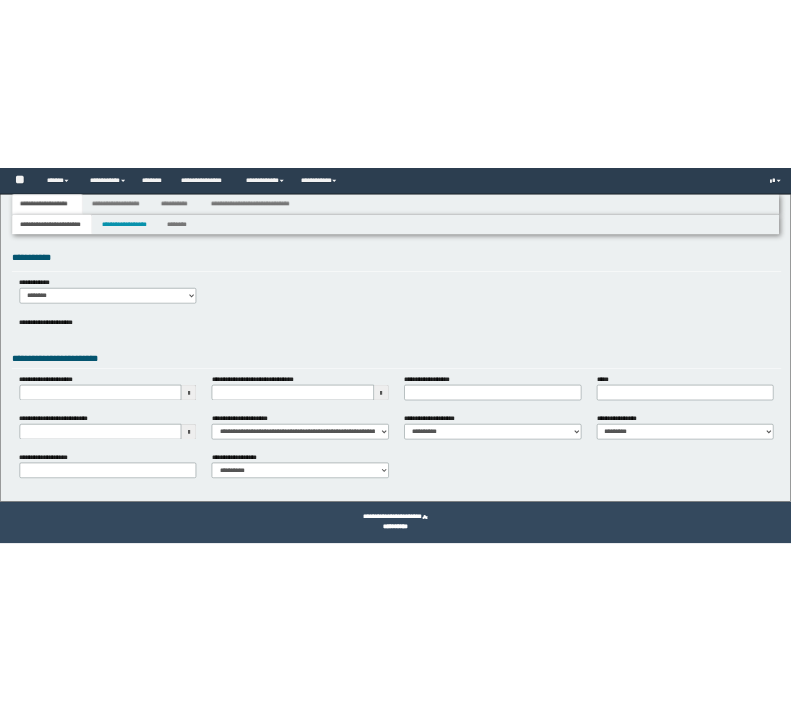 scroll, scrollTop: 0, scrollLeft: 0, axis: both 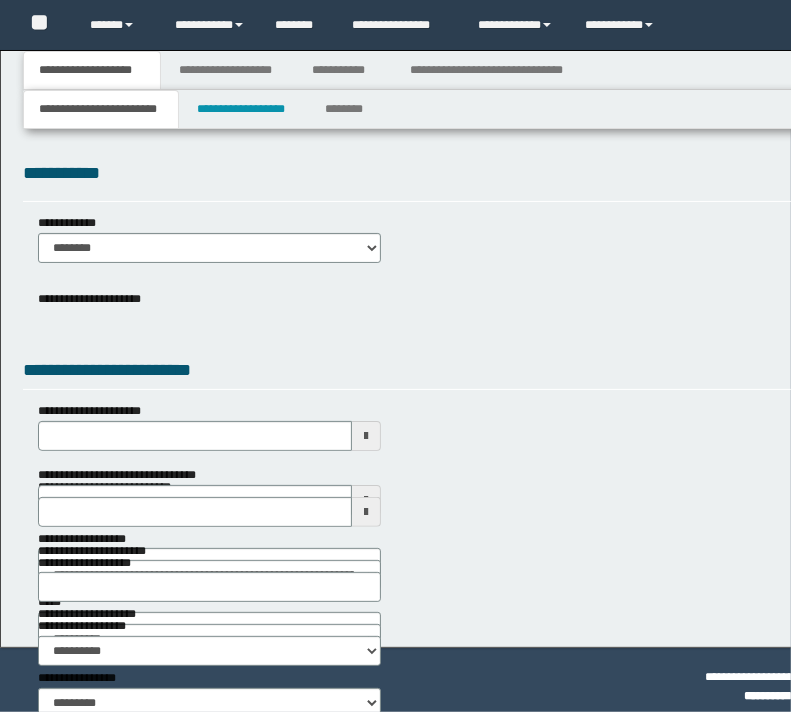 select on "**" 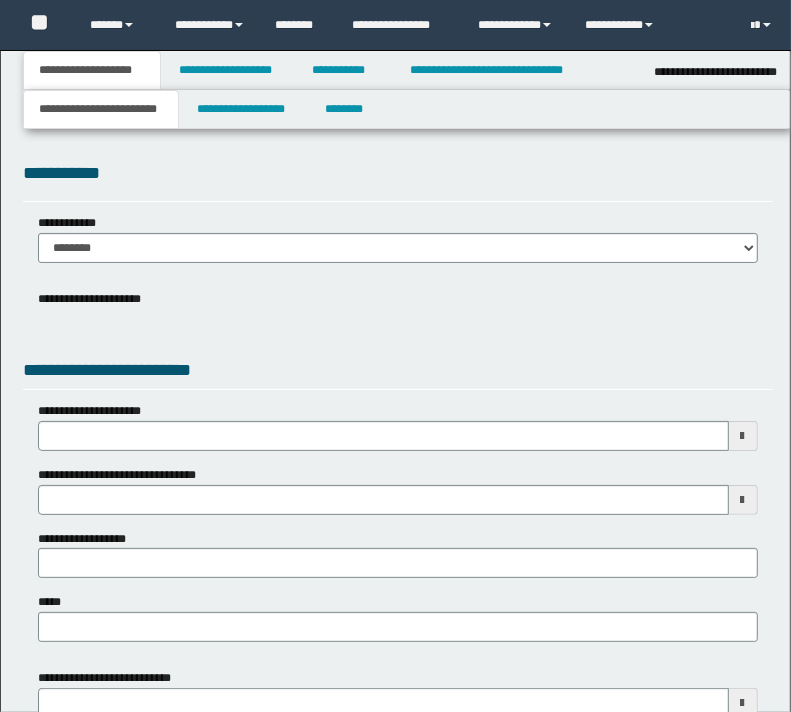 scroll, scrollTop: 0, scrollLeft: 0, axis: both 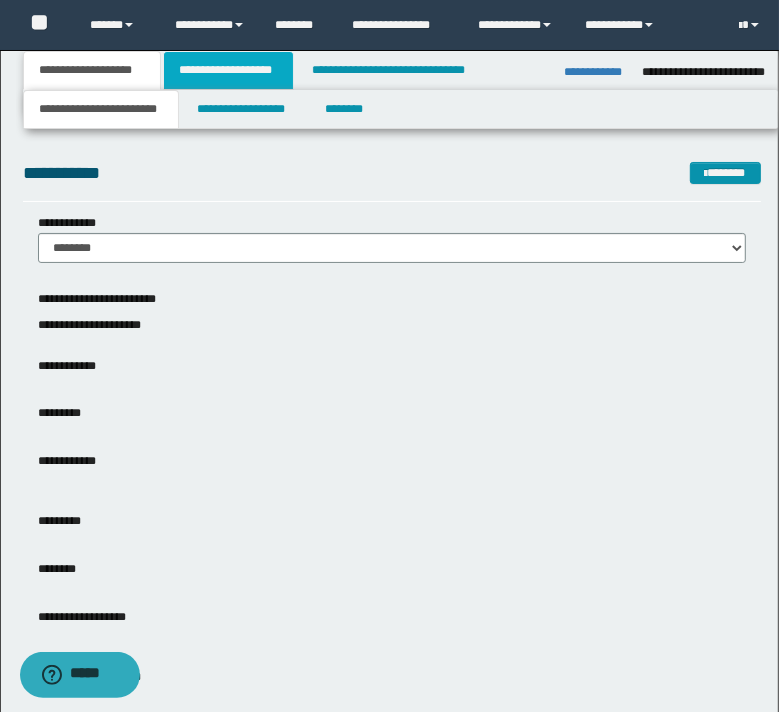 click on "**********" at bounding box center [228, 70] 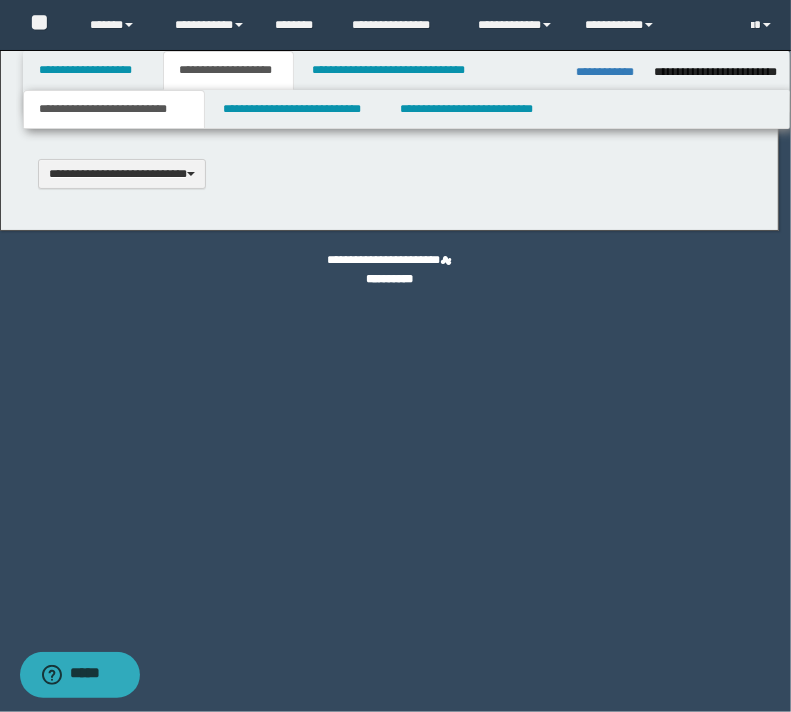 type 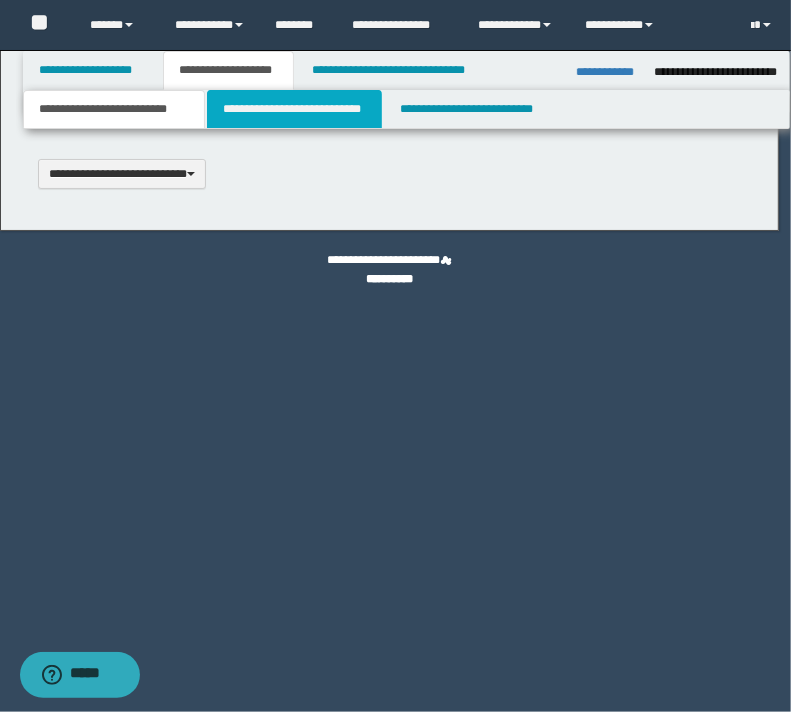 scroll, scrollTop: 0, scrollLeft: 0, axis: both 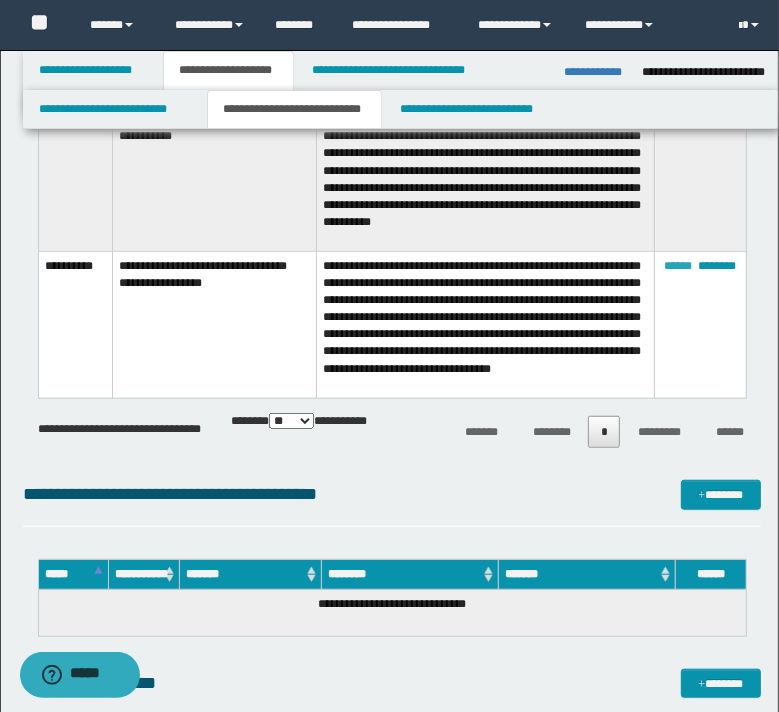 click on "******" at bounding box center (678, 266) 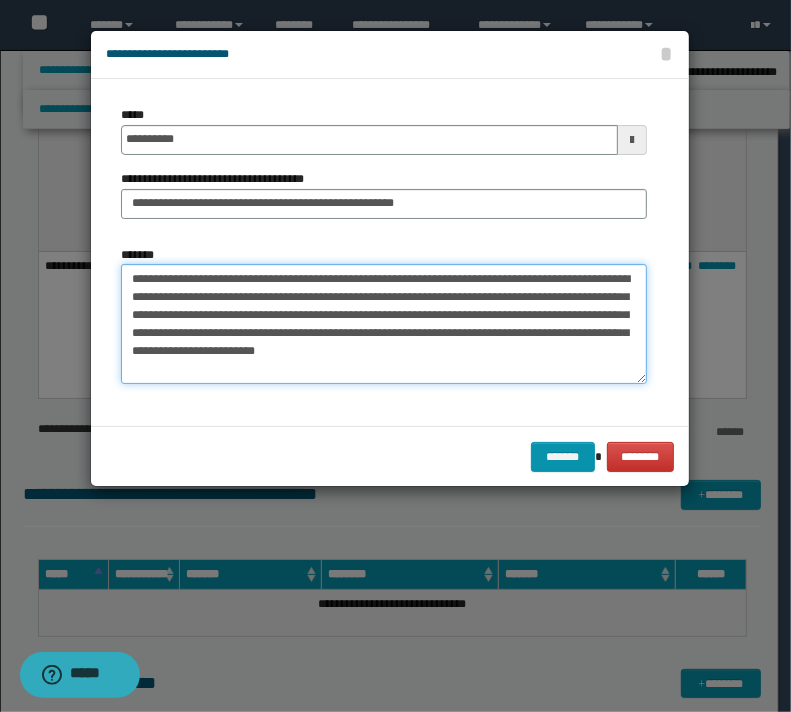 drag, startPoint x: 162, startPoint y: 280, endPoint x: 173, endPoint y: 280, distance: 11 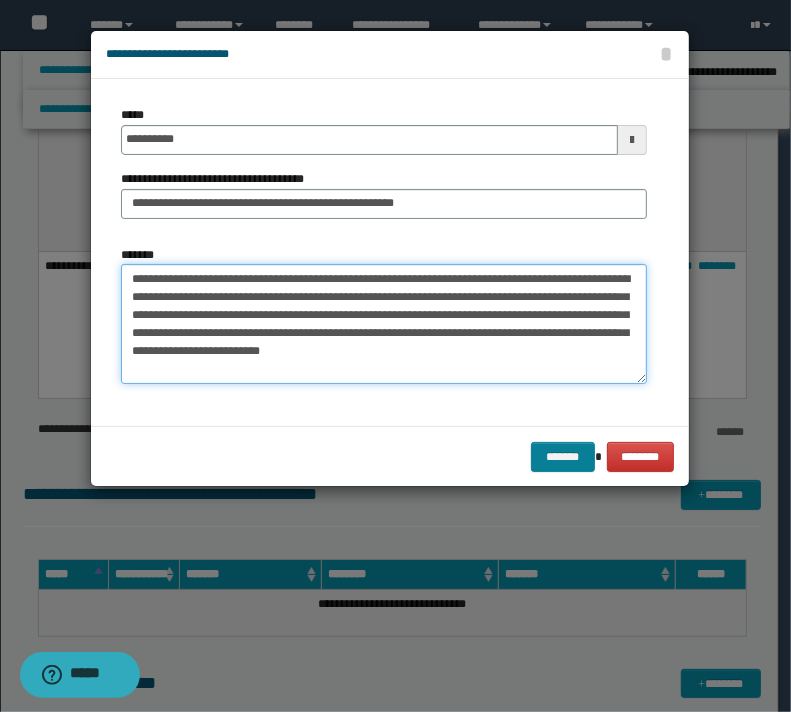 type on "**********" 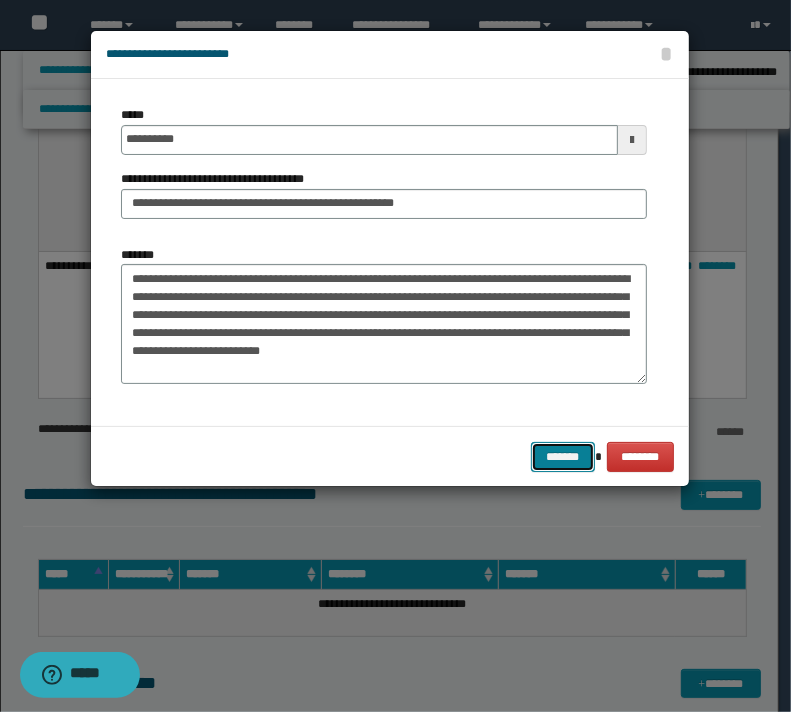 drag, startPoint x: 541, startPoint y: 447, endPoint x: 551, endPoint y: 448, distance: 10.049875 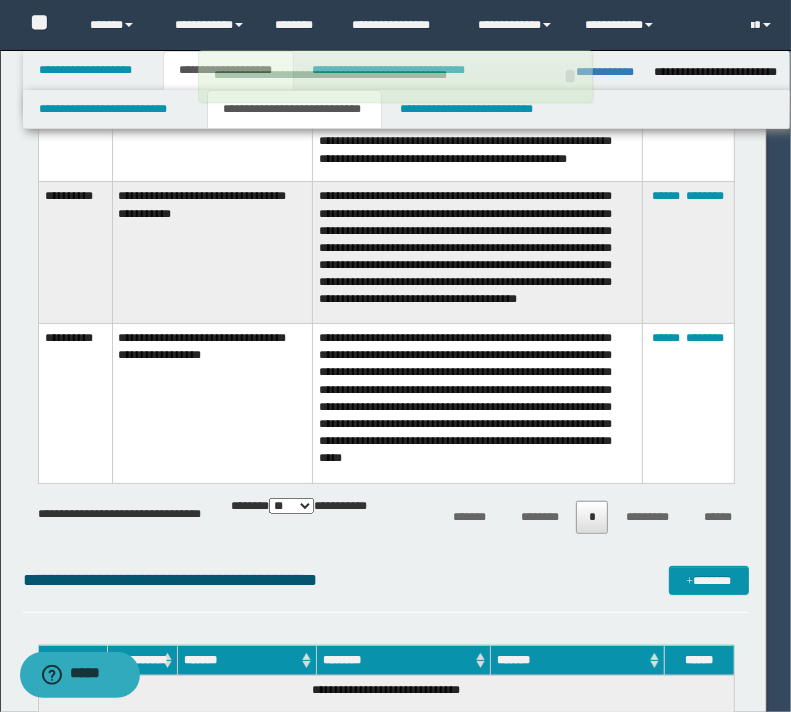 type 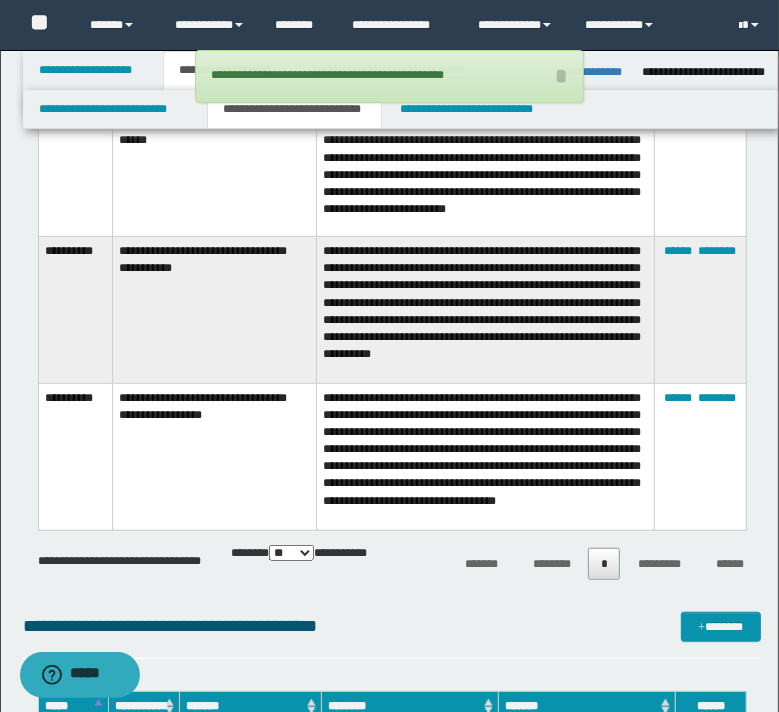 scroll, scrollTop: 4400, scrollLeft: 0, axis: vertical 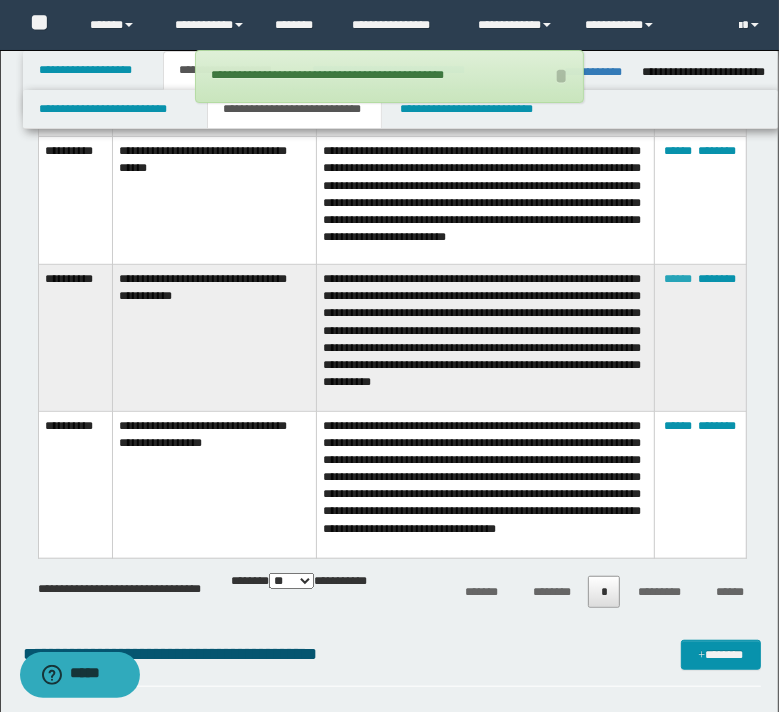 click on "******" at bounding box center (678, 279) 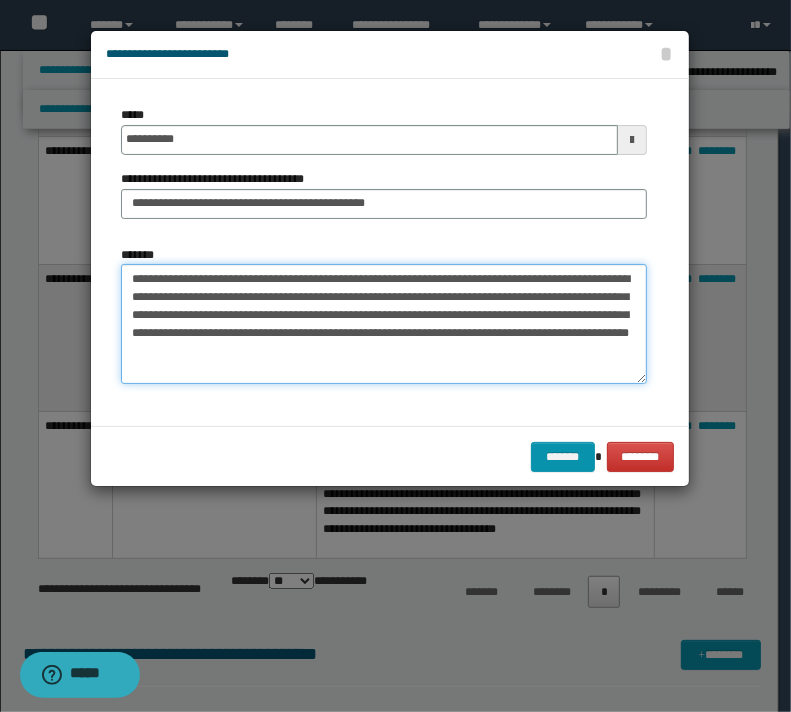 click on "**********" at bounding box center (384, 324) 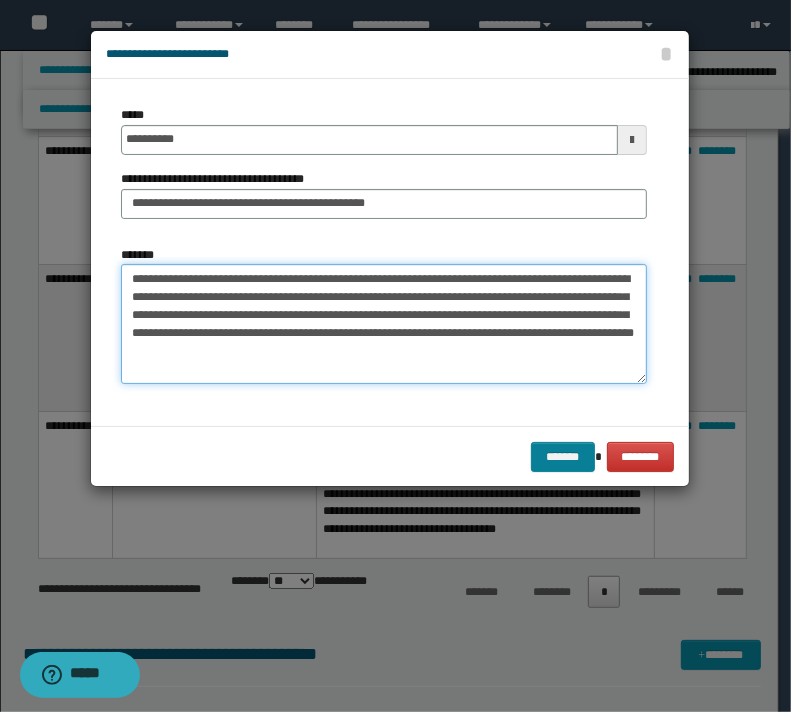 type on "**********" 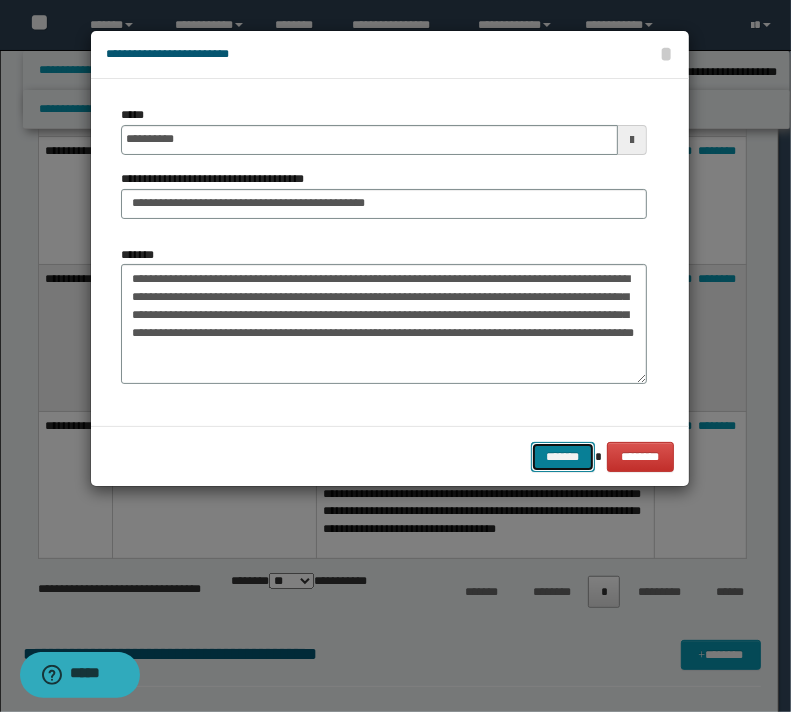 click on "*******" at bounding box center [563, 457] 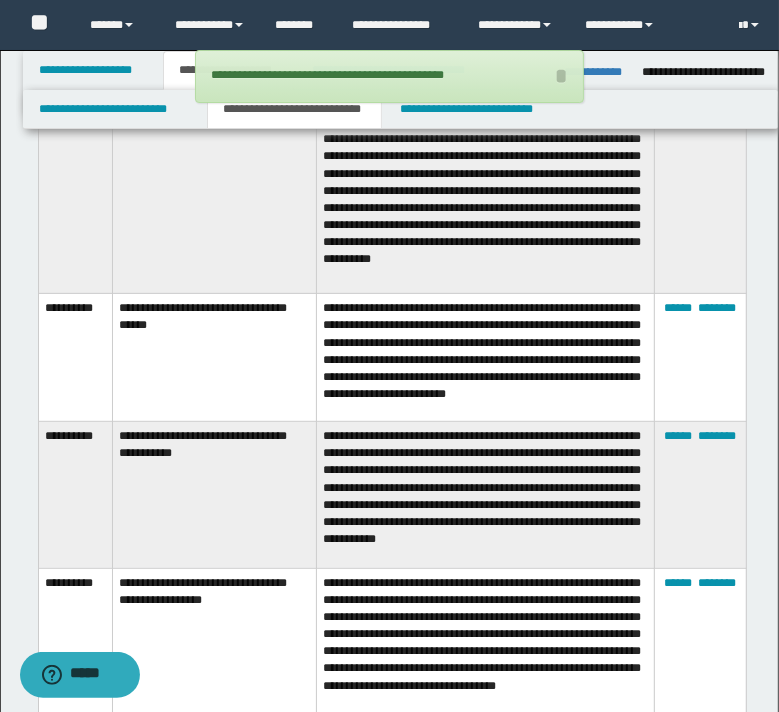 scroll, scrollTop: 4240, scrollLeft: 0, axis: vertical 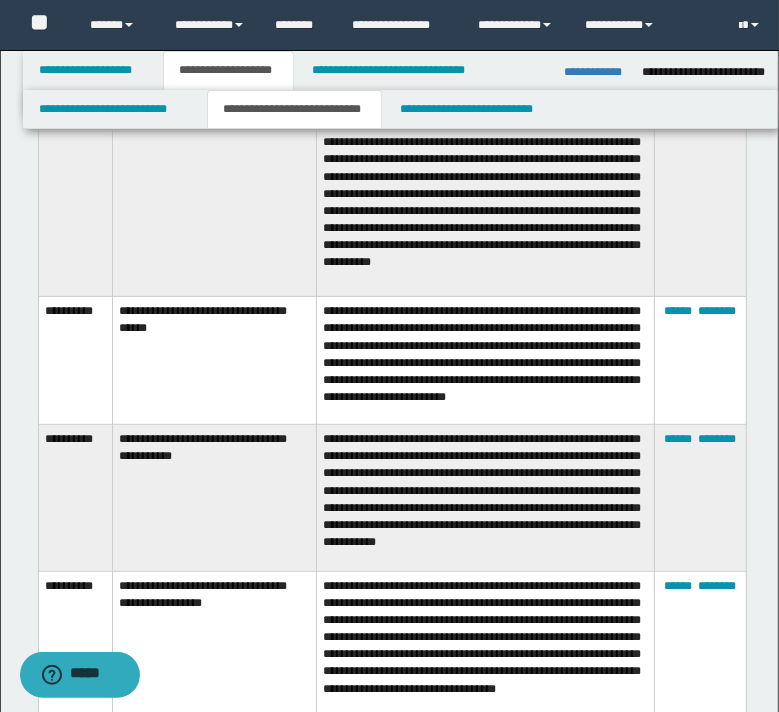 click on "******    ********" at bounding box center [700, 361] 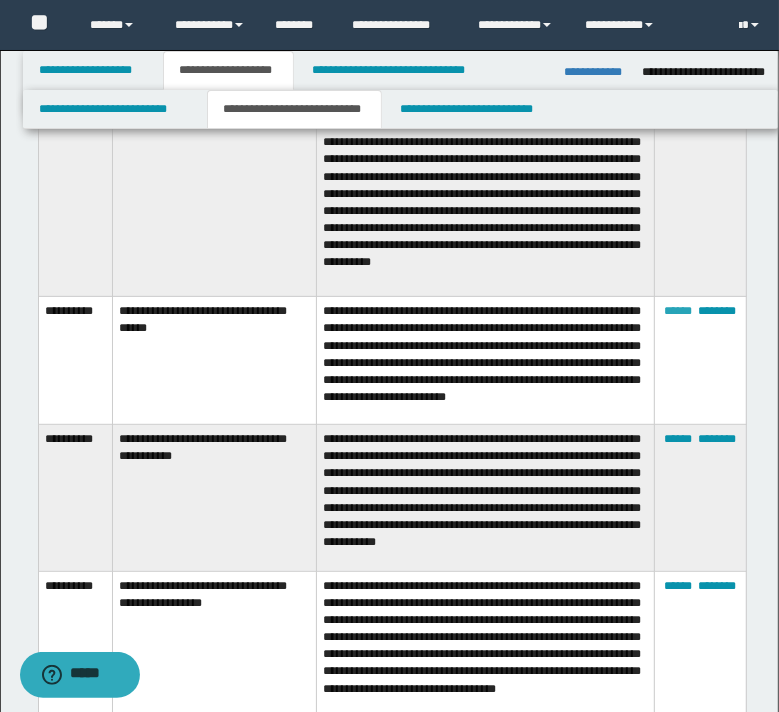 click on "******" at bounding box center (678, 311) 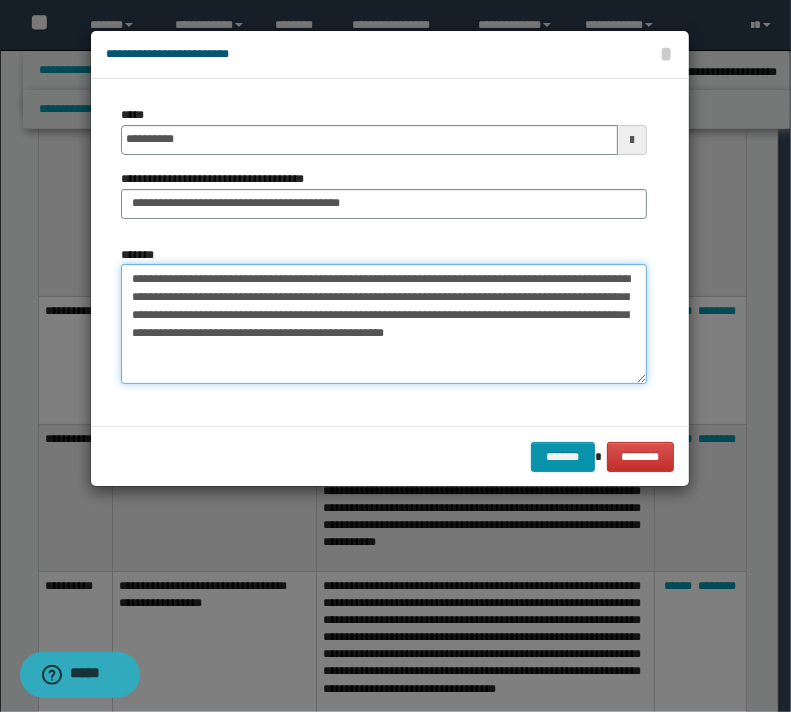 click on "**********" at bounding box center [384, 324] 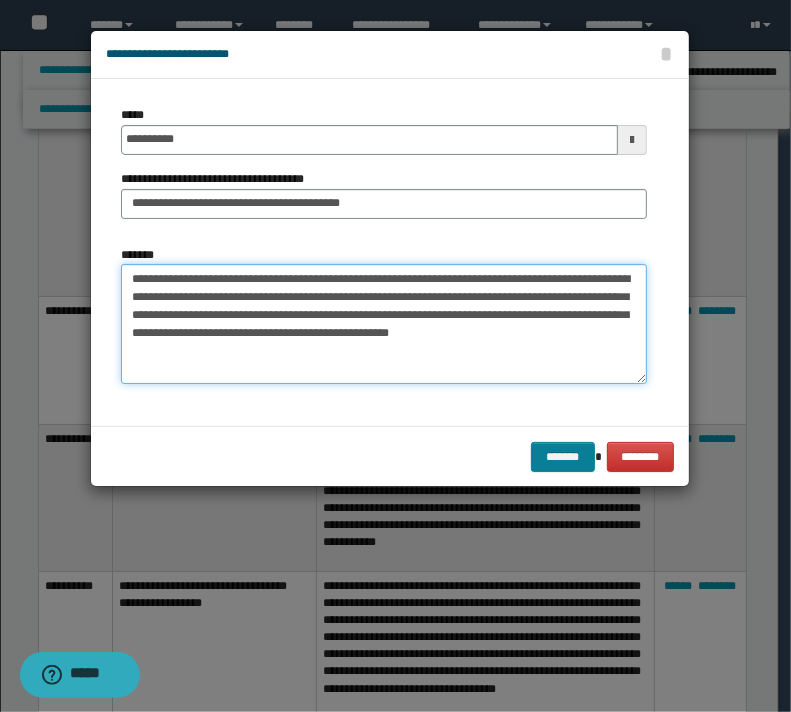 type on "**********" 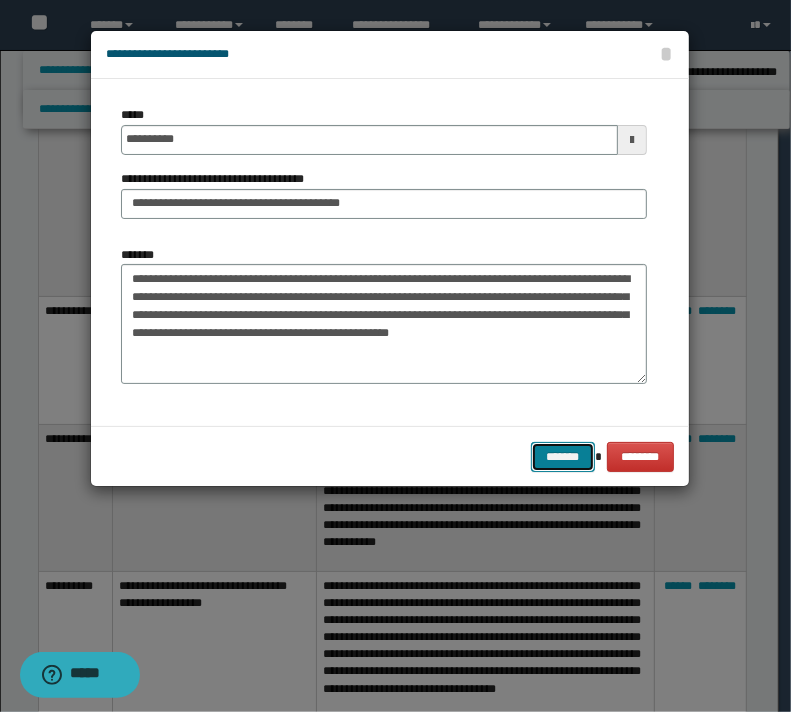 click on "*******" at bounding box center [563, 457] 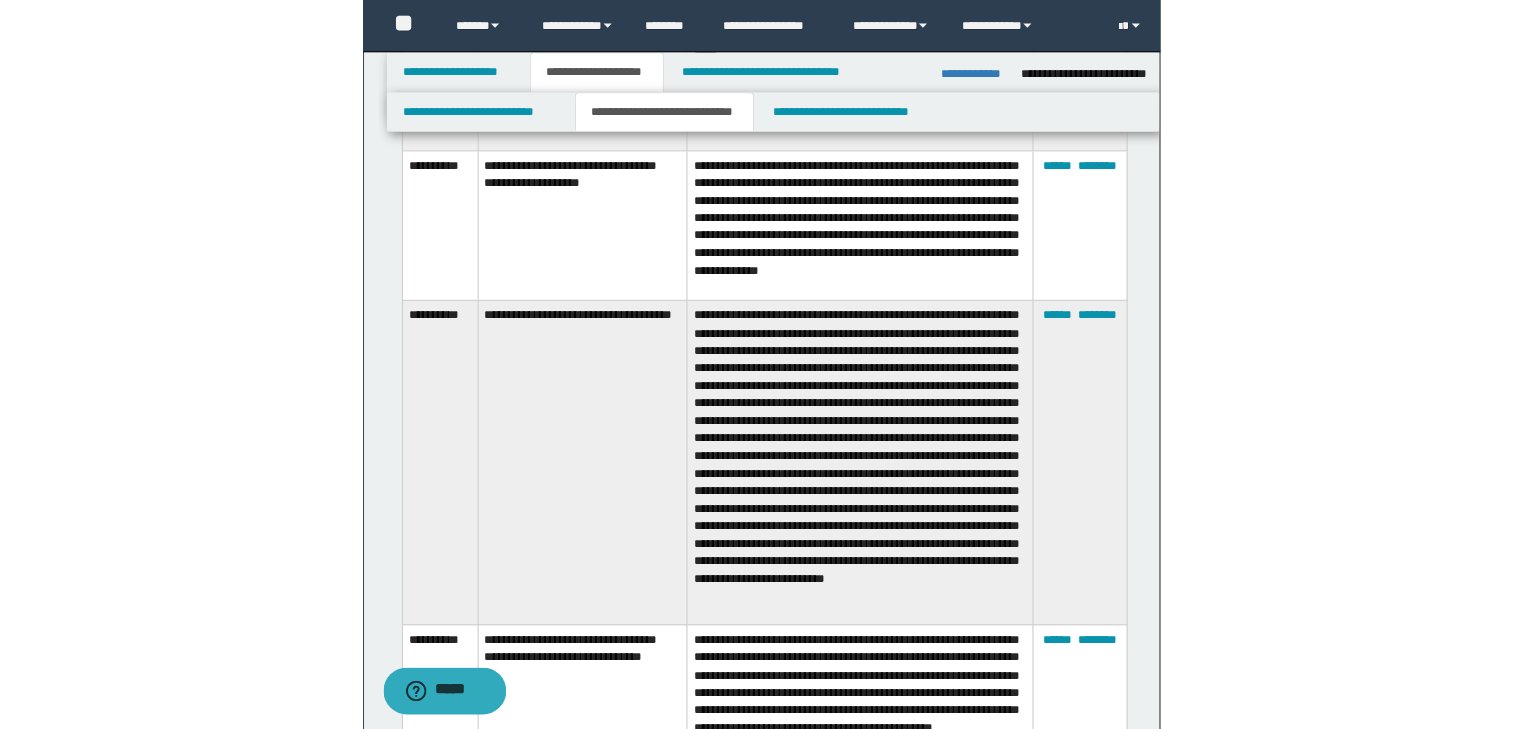scroll, scrollTop: 3120, scrollLeft: 0, axis: vertical 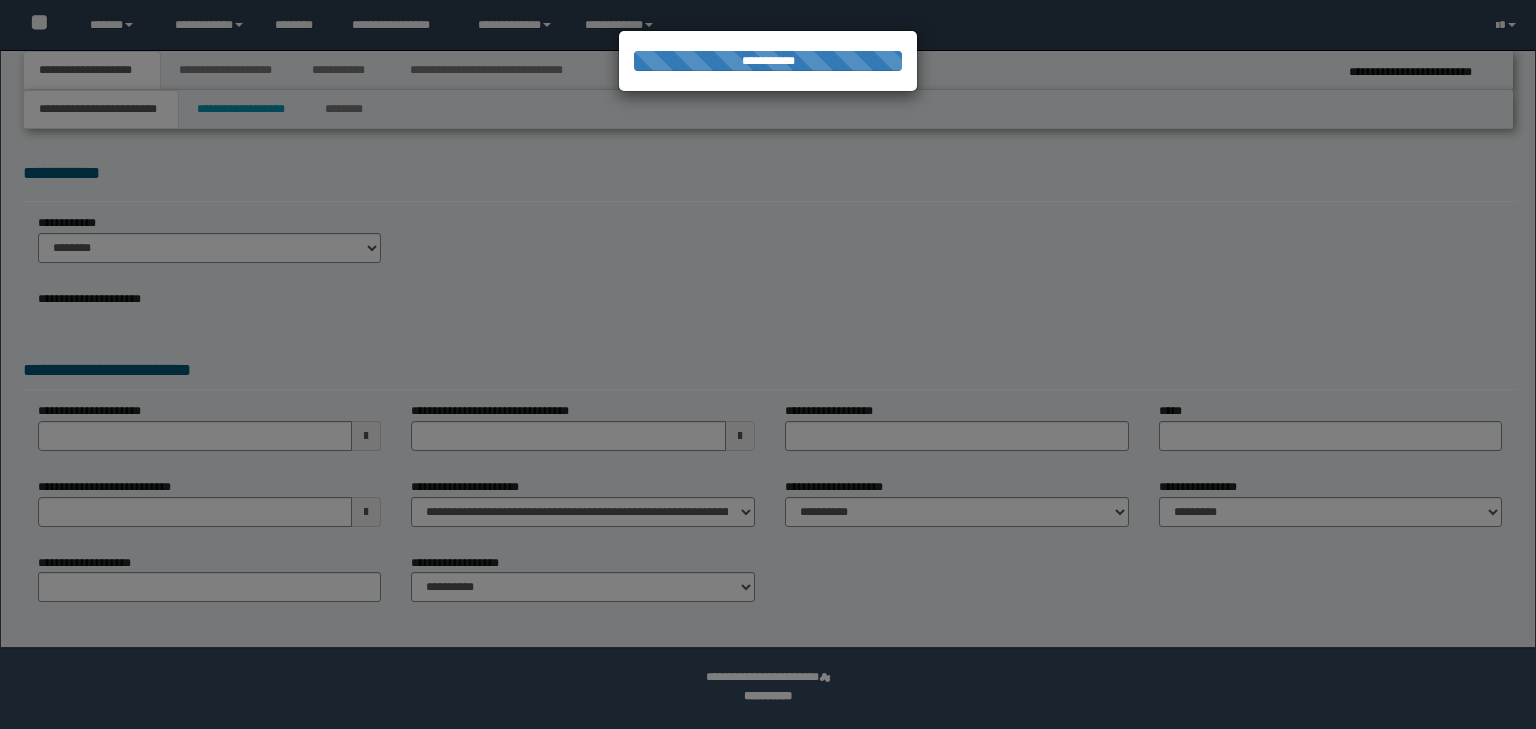 select on "*" 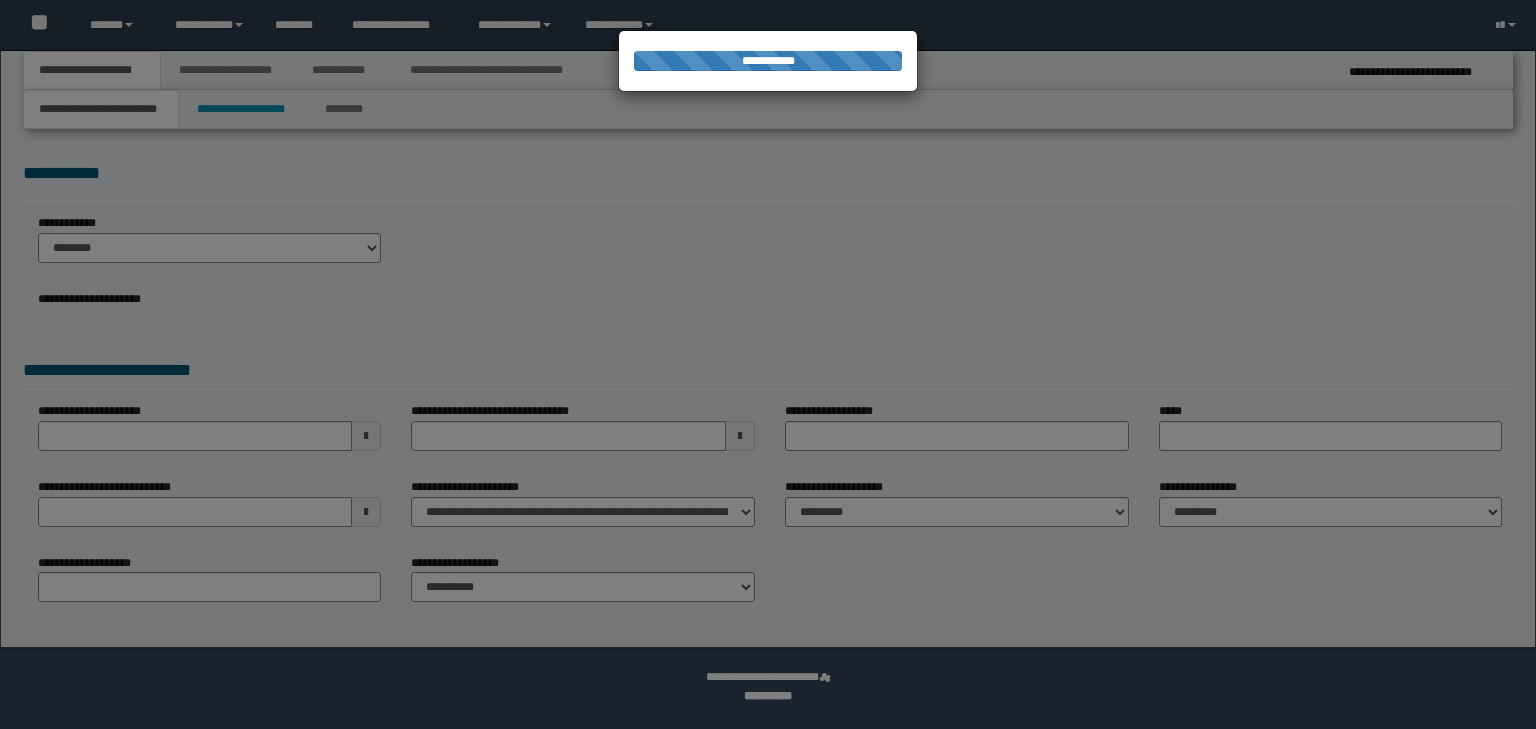 select on "*" 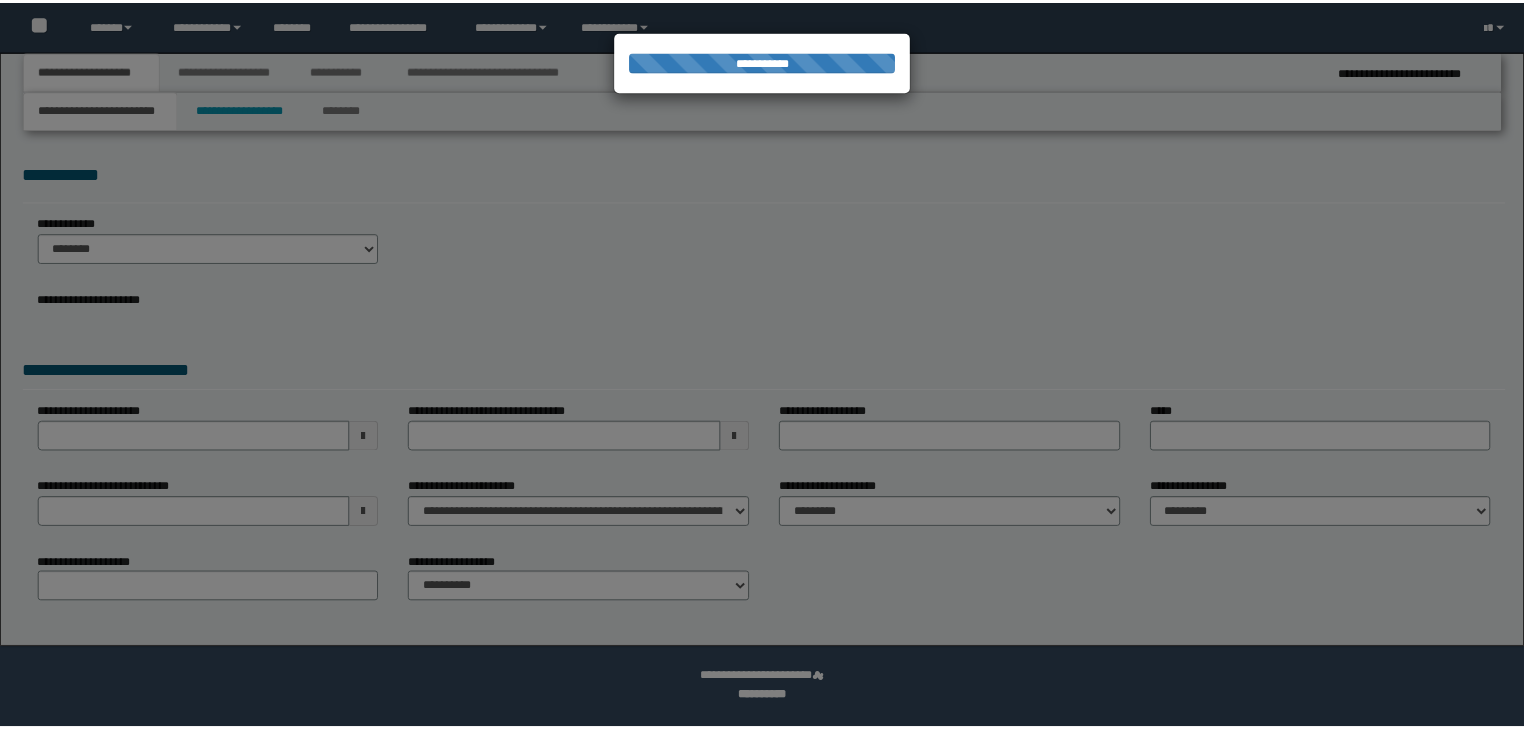 scroll, scrollTop: 0, scrollLeft: 0, axis: both 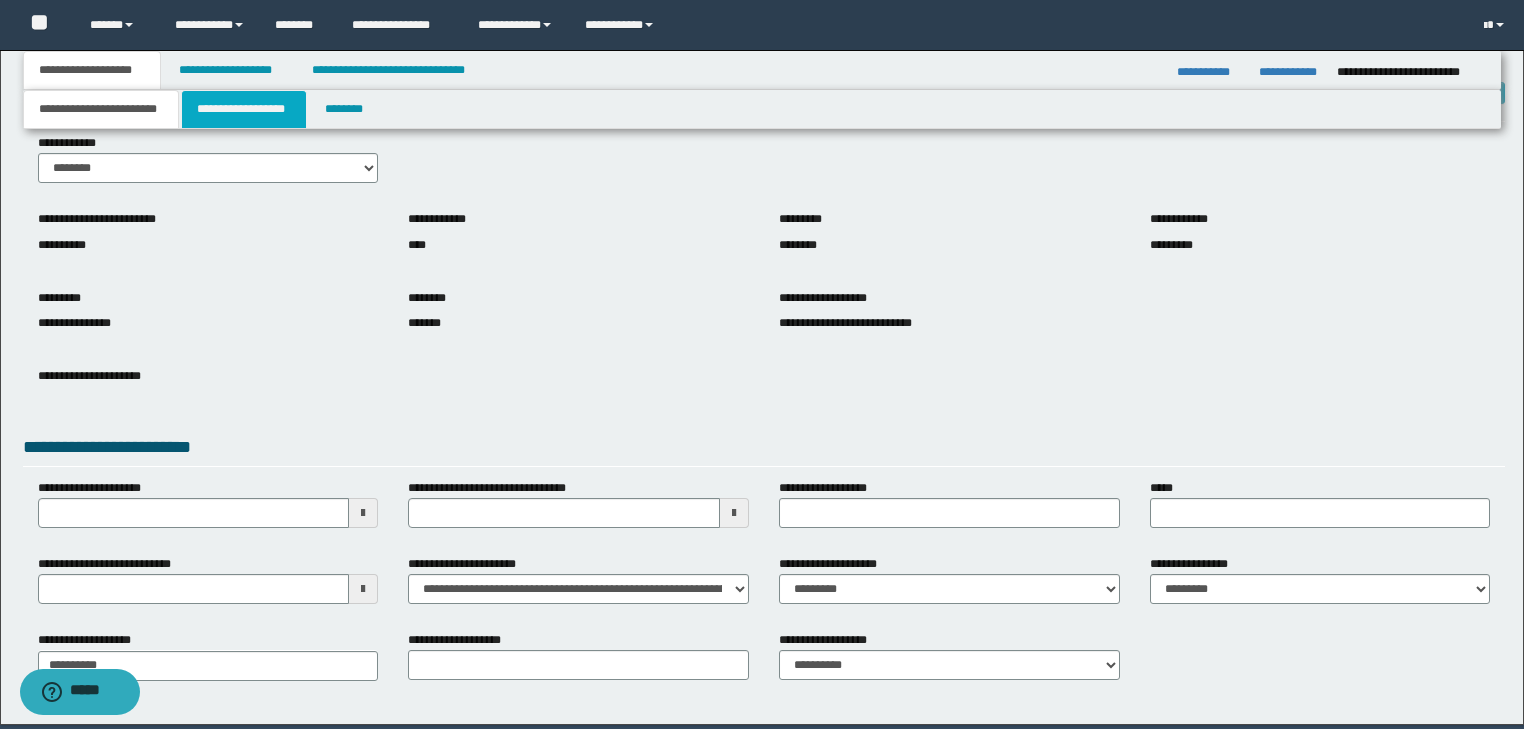 click on "**********" at bounding box center (244, 109) 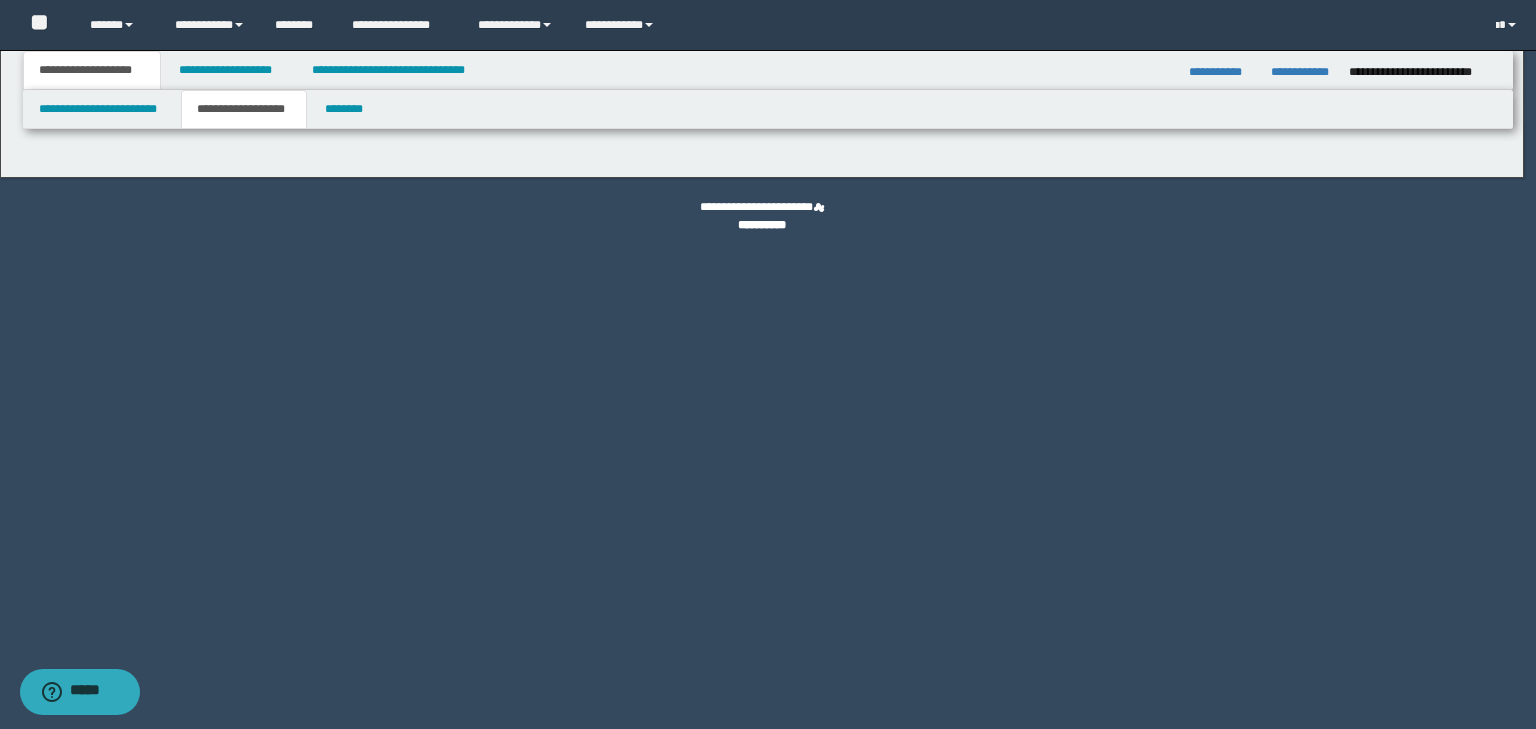 type on "********" 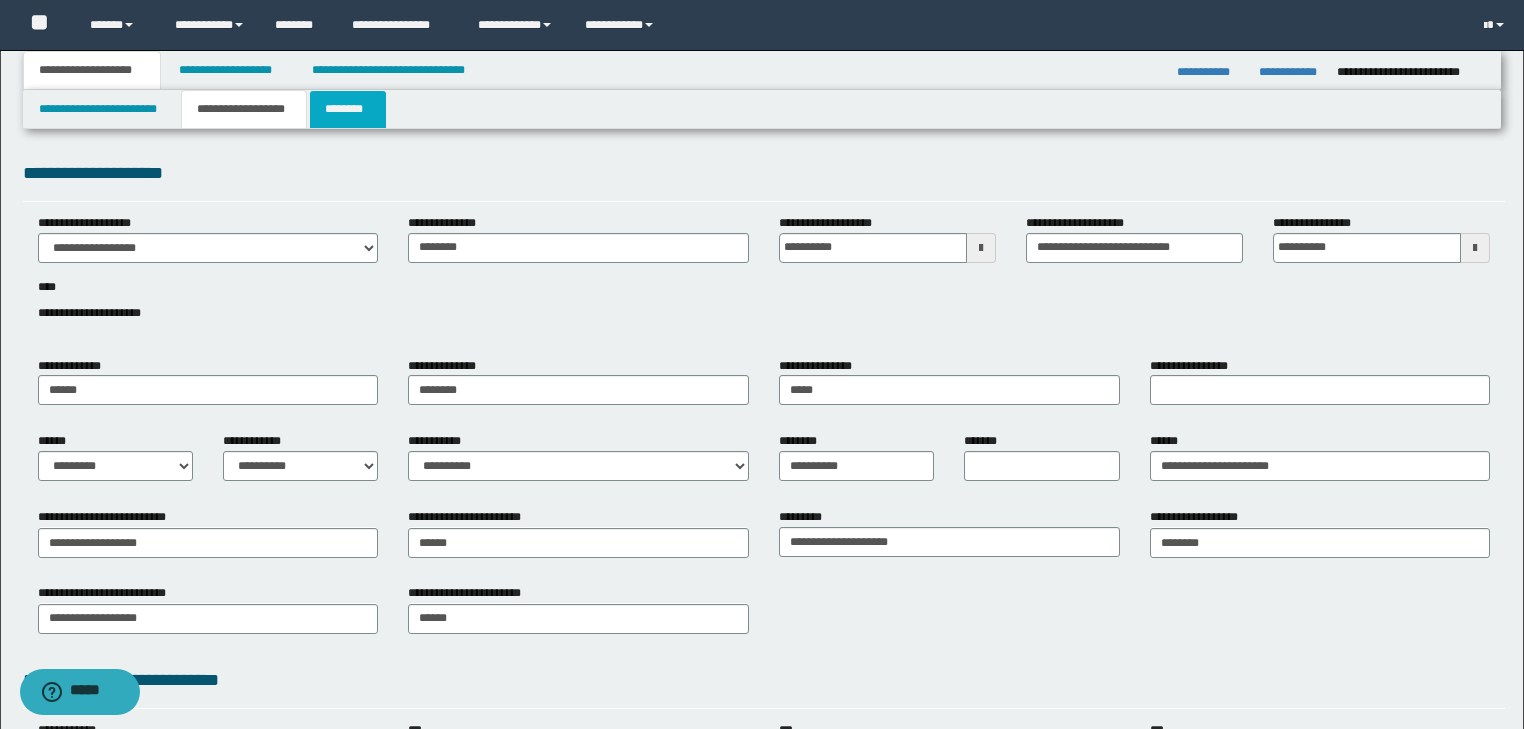 click on "********" at bounding box center [348, 109] 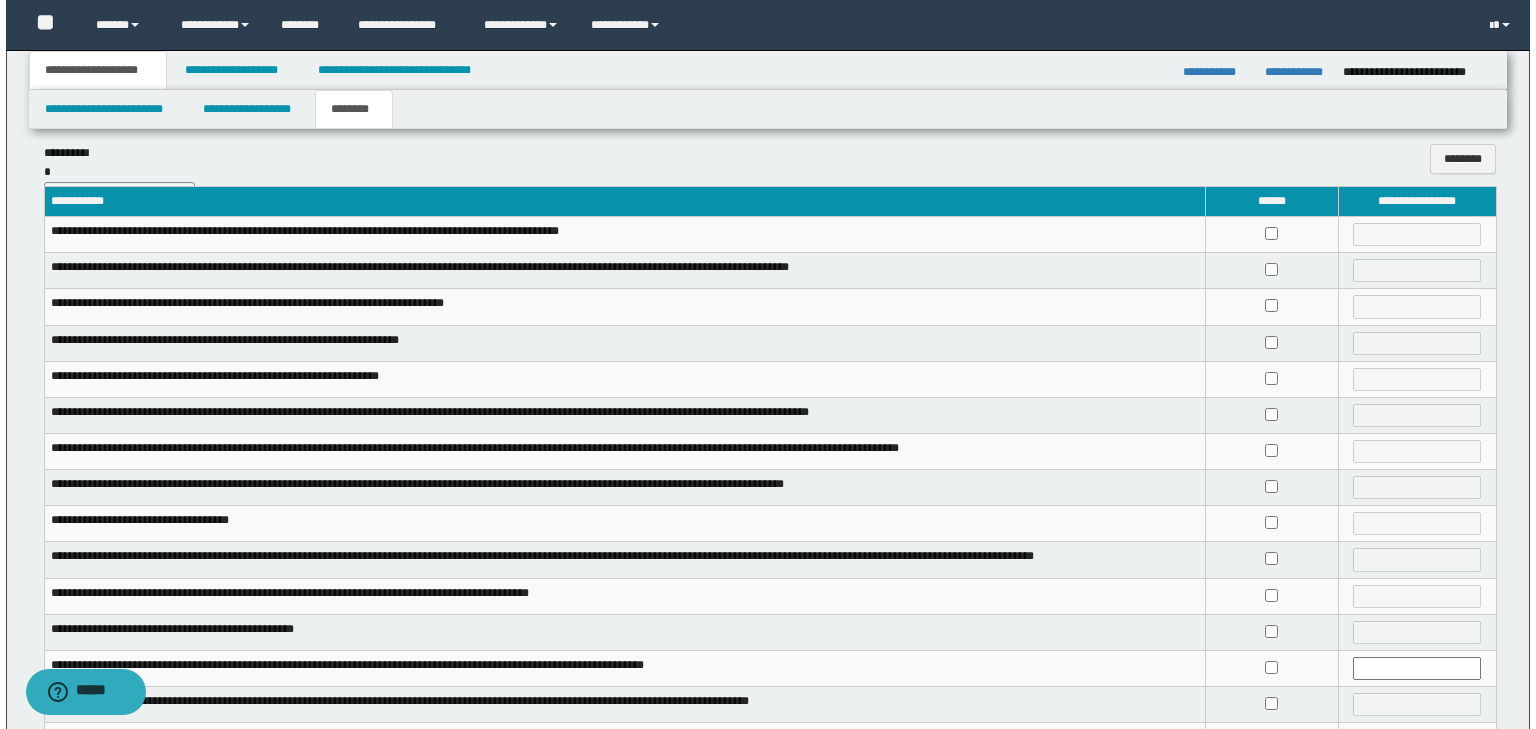 scroll, scrollTop: 0, scrollLeft: 0, axis: both 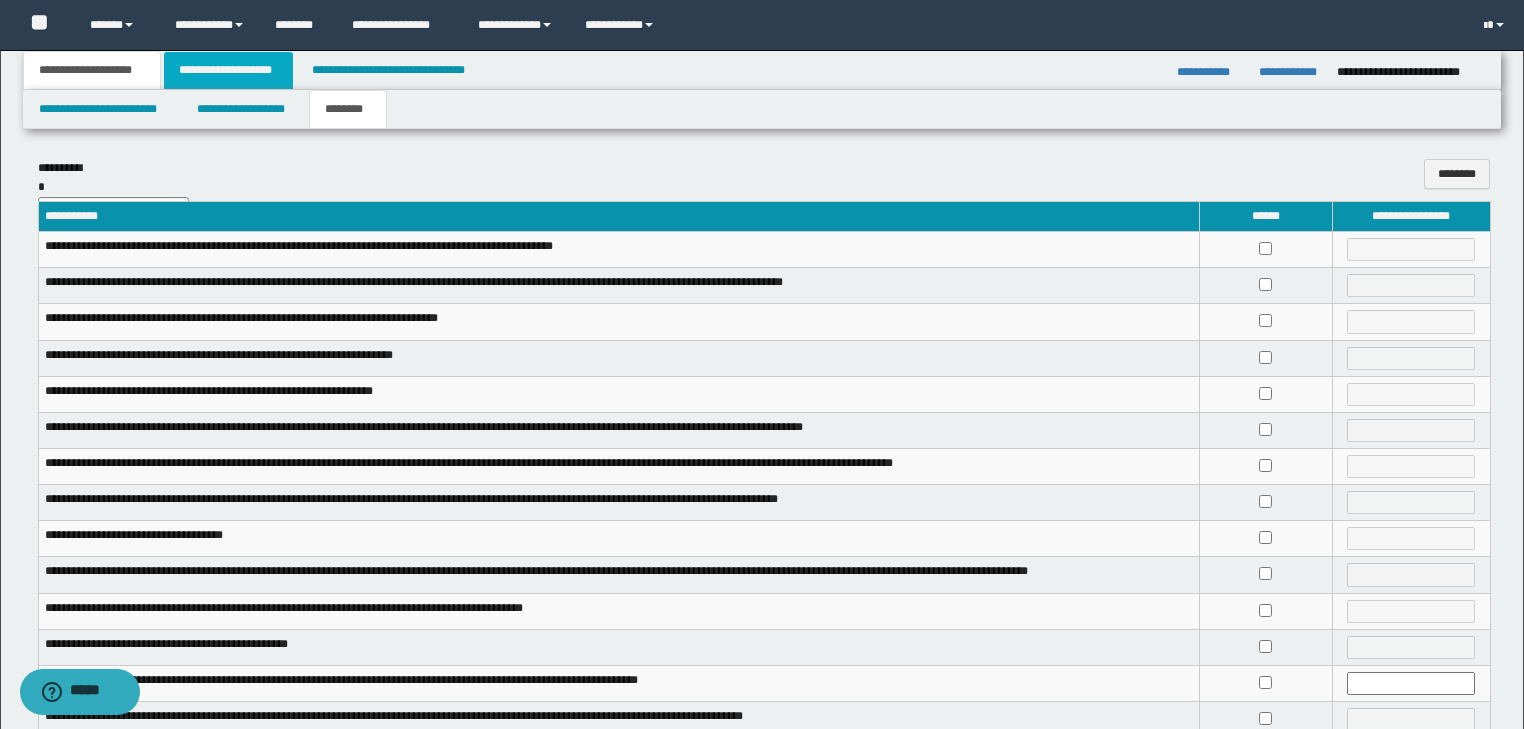 click on "**********" at bounding box center (228, 70) 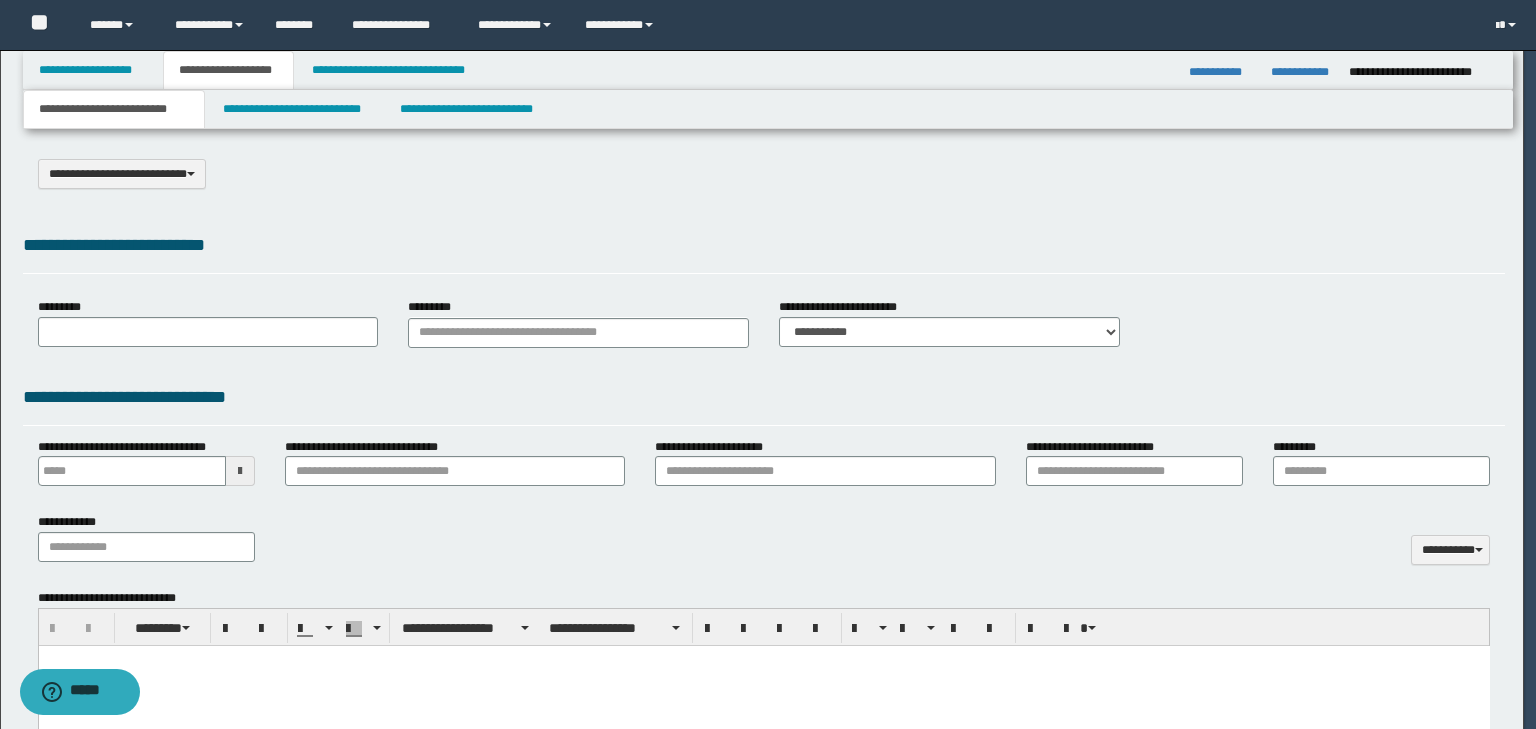 scroll, scrollTop: 0, scrollLeft: 0, axis: both 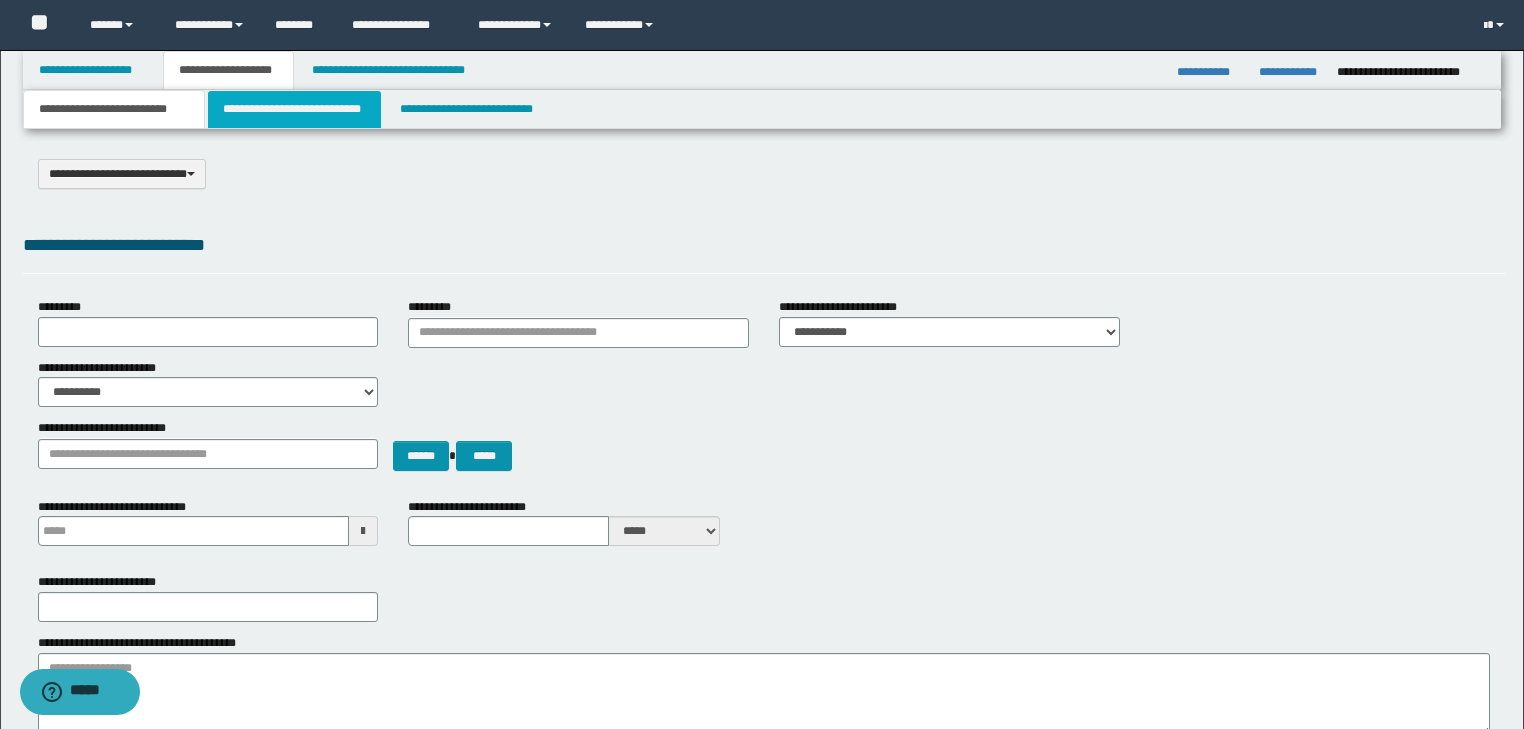 click on "**********" at bounding box center [294, 109] 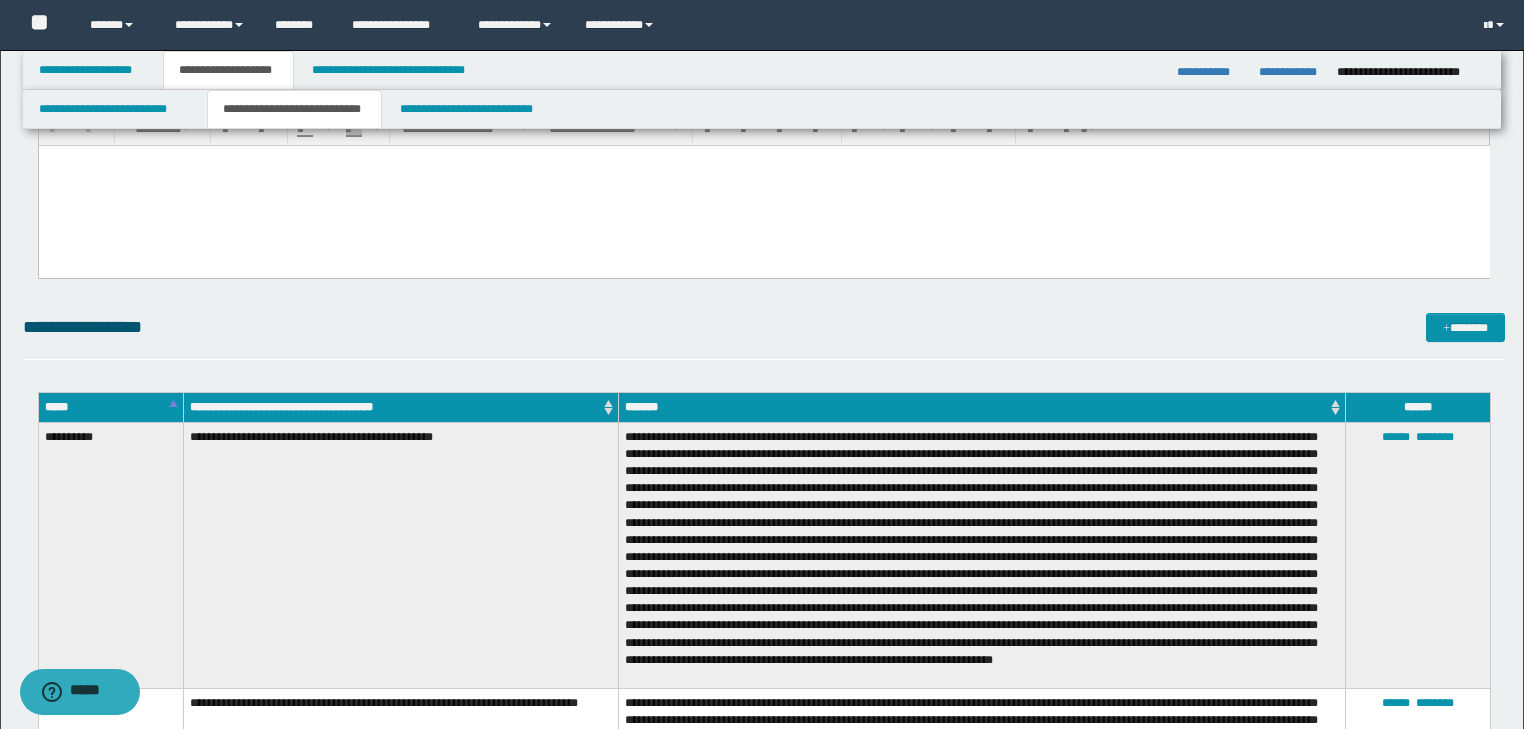 scroll, scrollTop: 640, scrollLeft: 0, axis: vertical 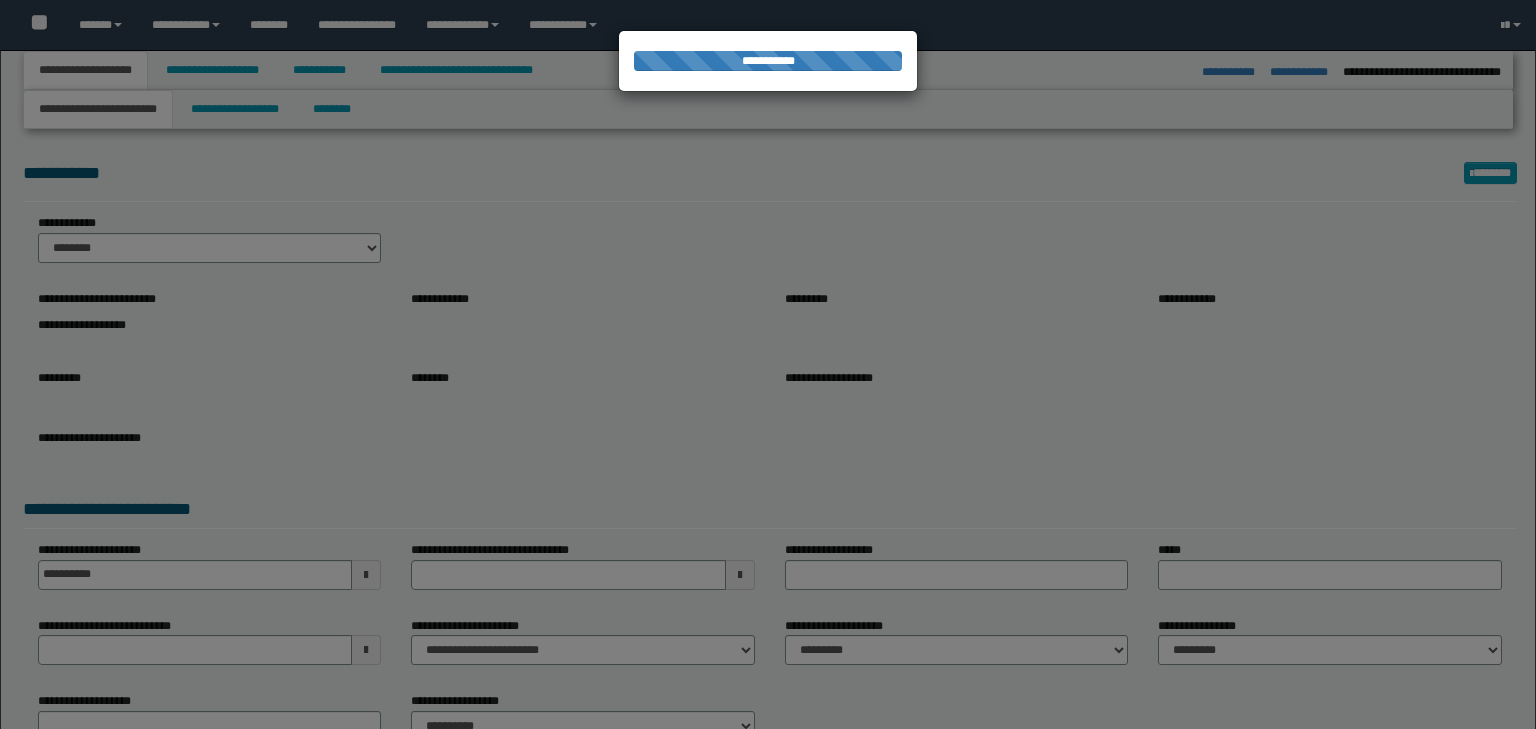 select on "*" 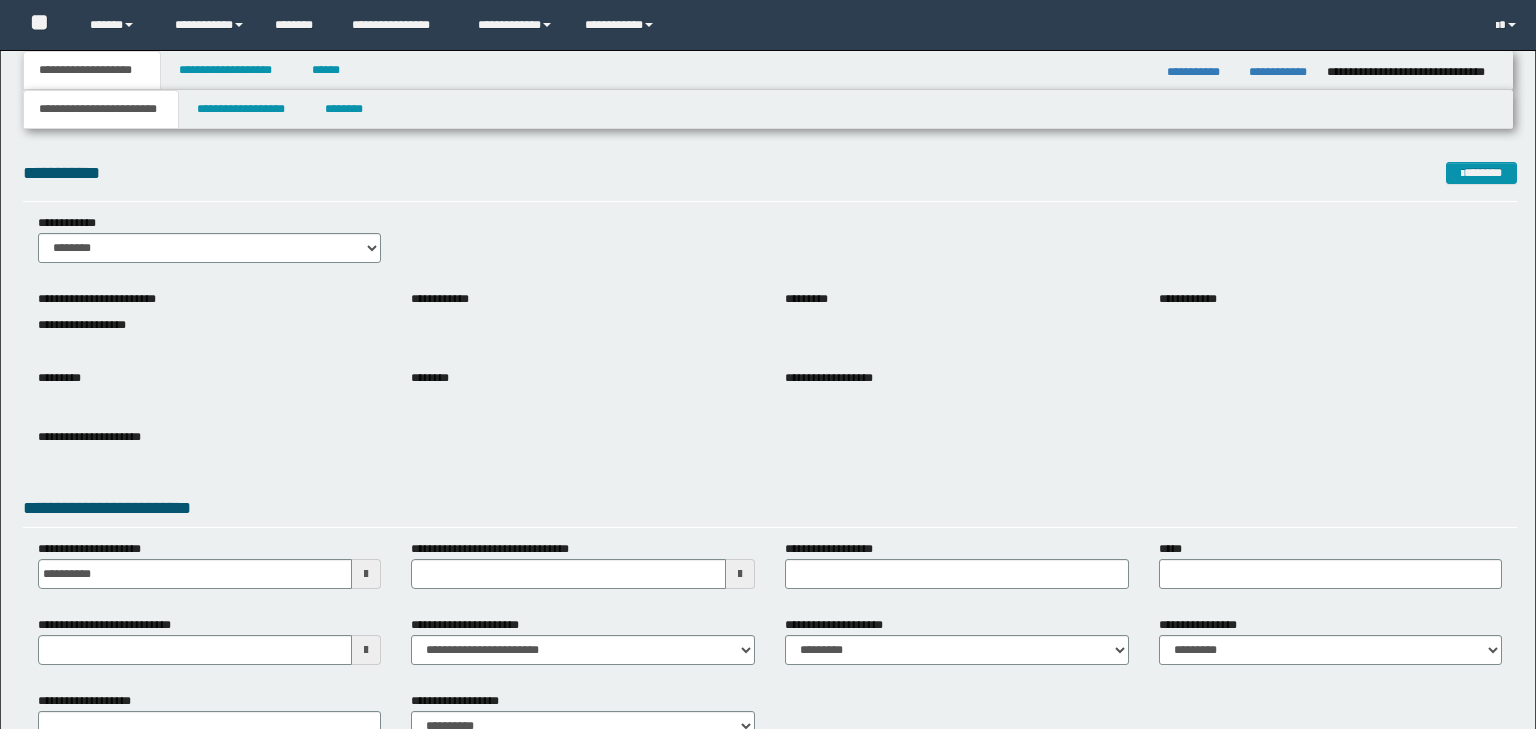 scroll, scrollTop: 0, scrollLeft: 0, axis: both 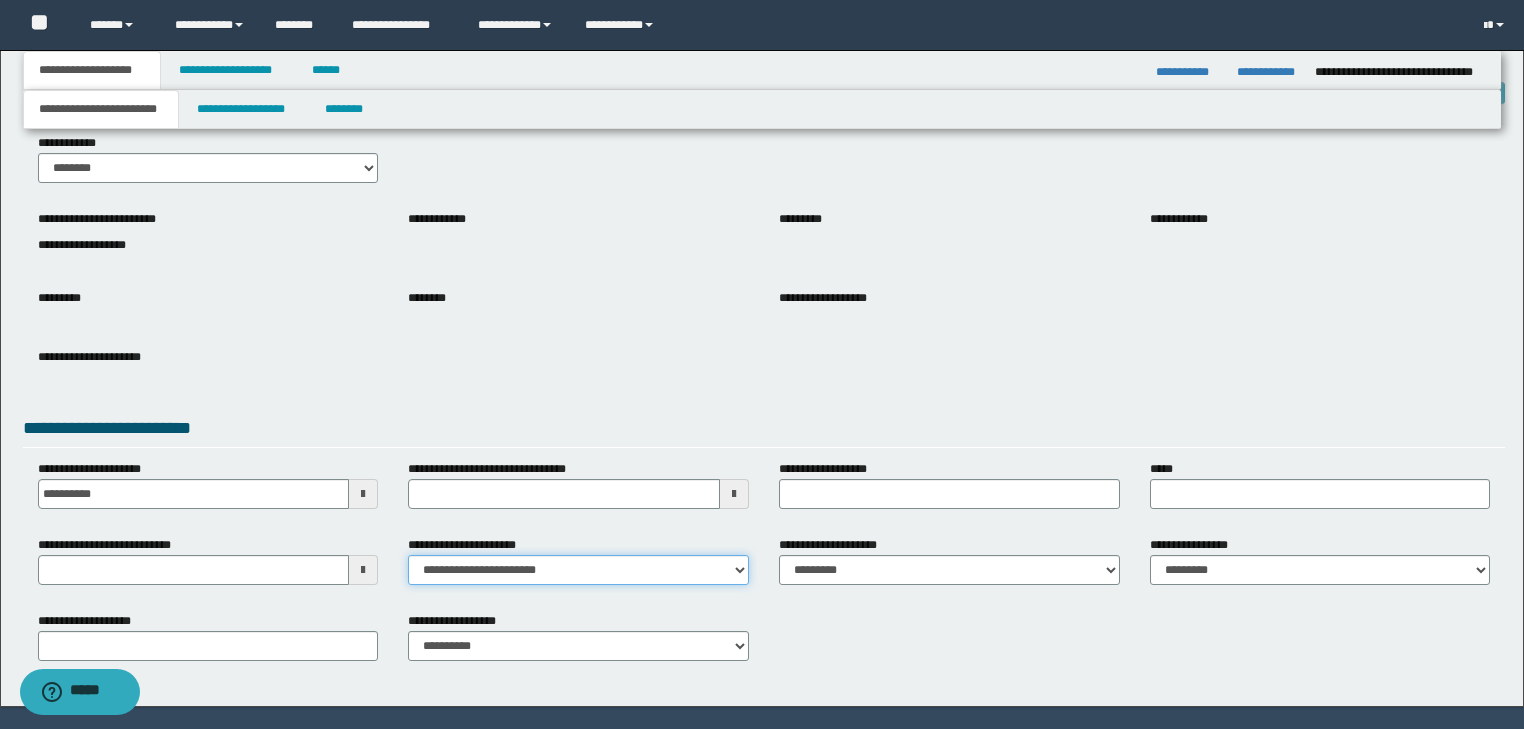 click on "**********" at bounding box center [578, 570] 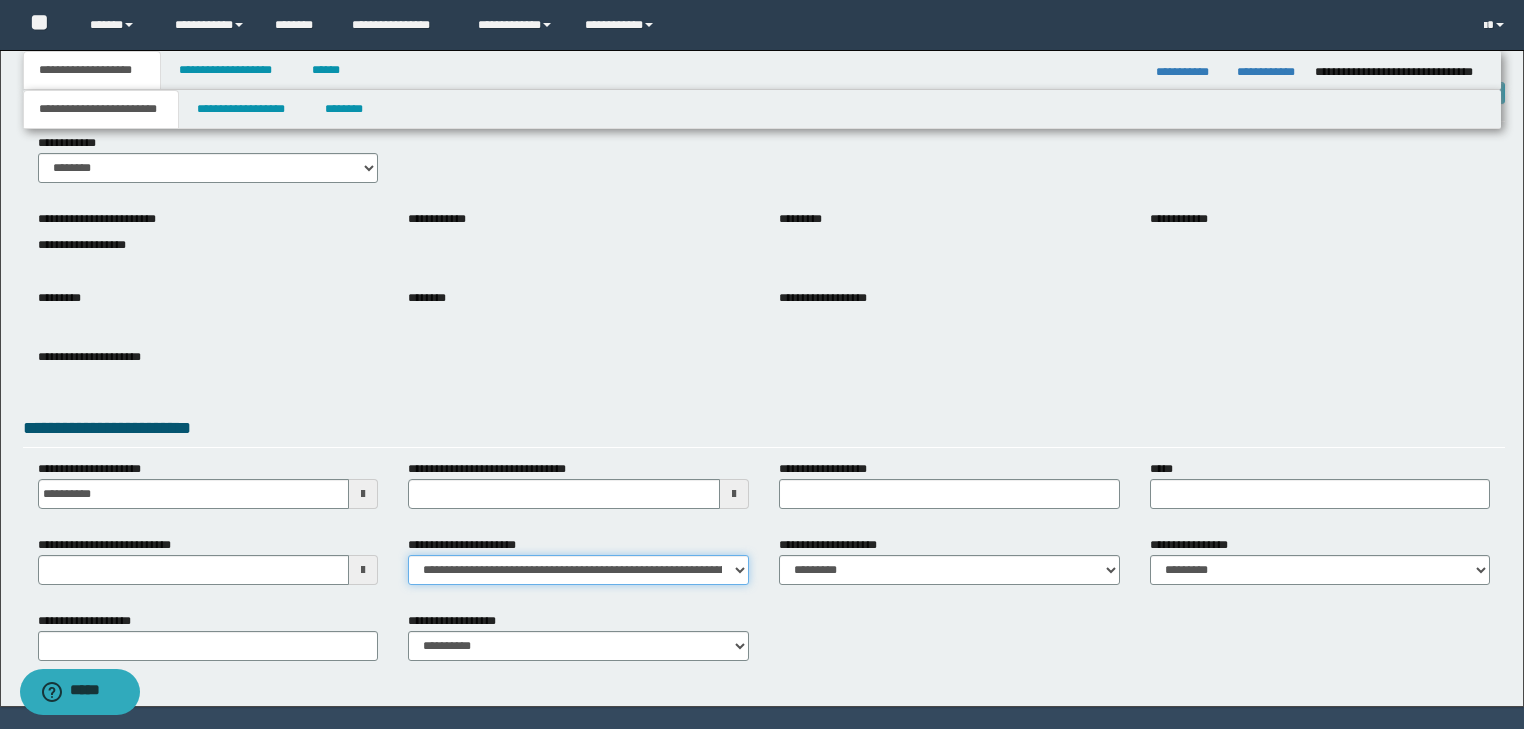 click on "**********" at bounding box center [578, 570] 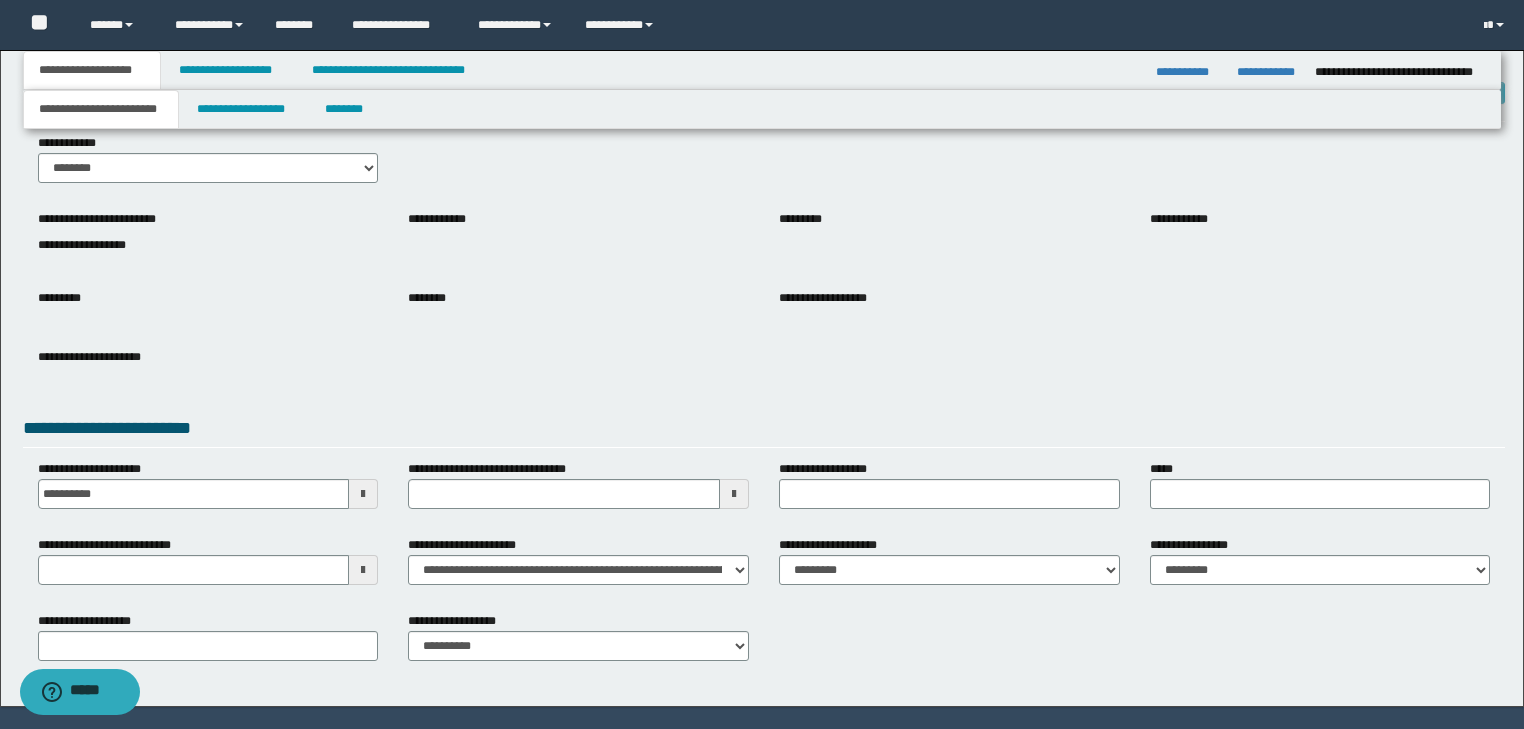 drag, startPoint x: 873, startPoint y: 588, endPoint x: 861, endPoint y: 576, distance: 16.970562 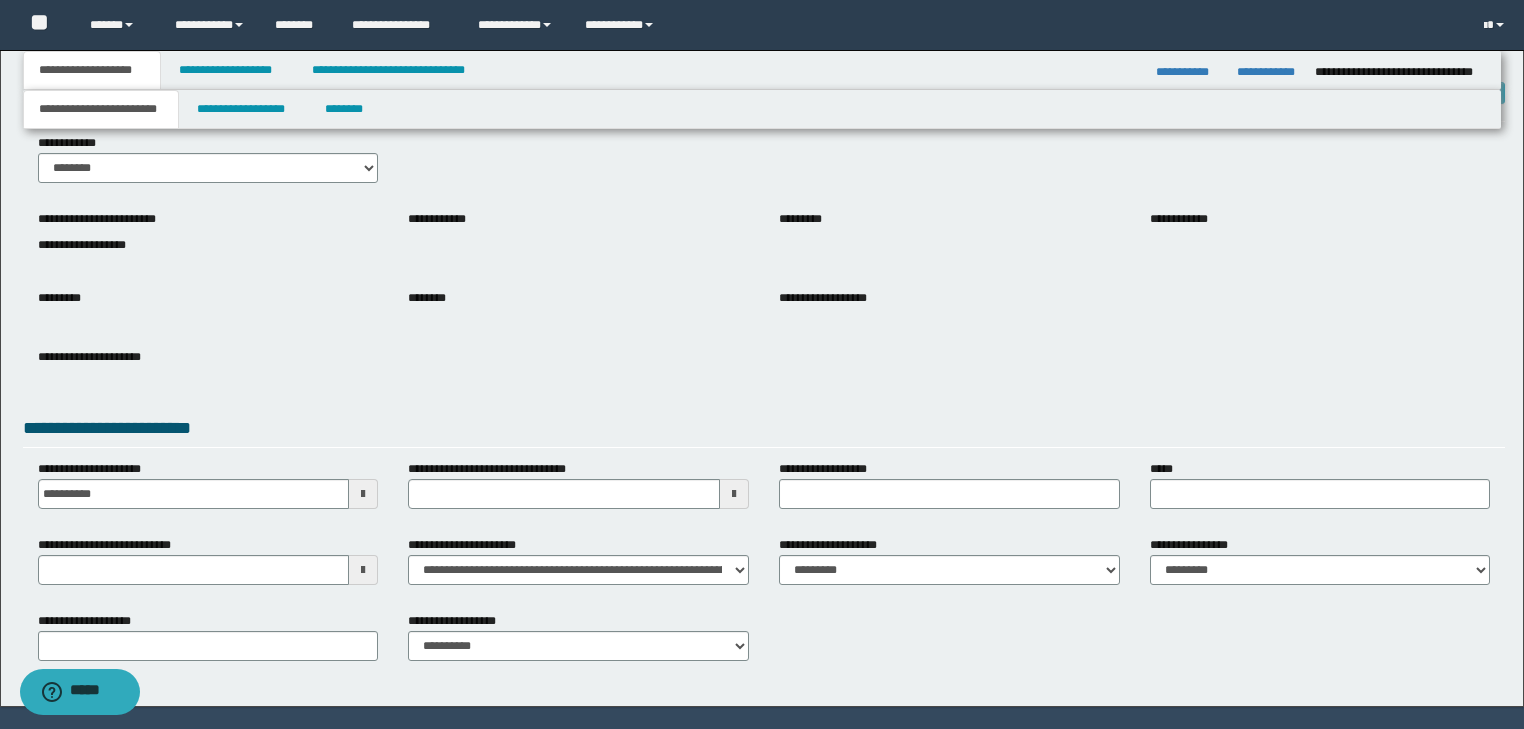 click on "**********" at bounding box center [949, 568] 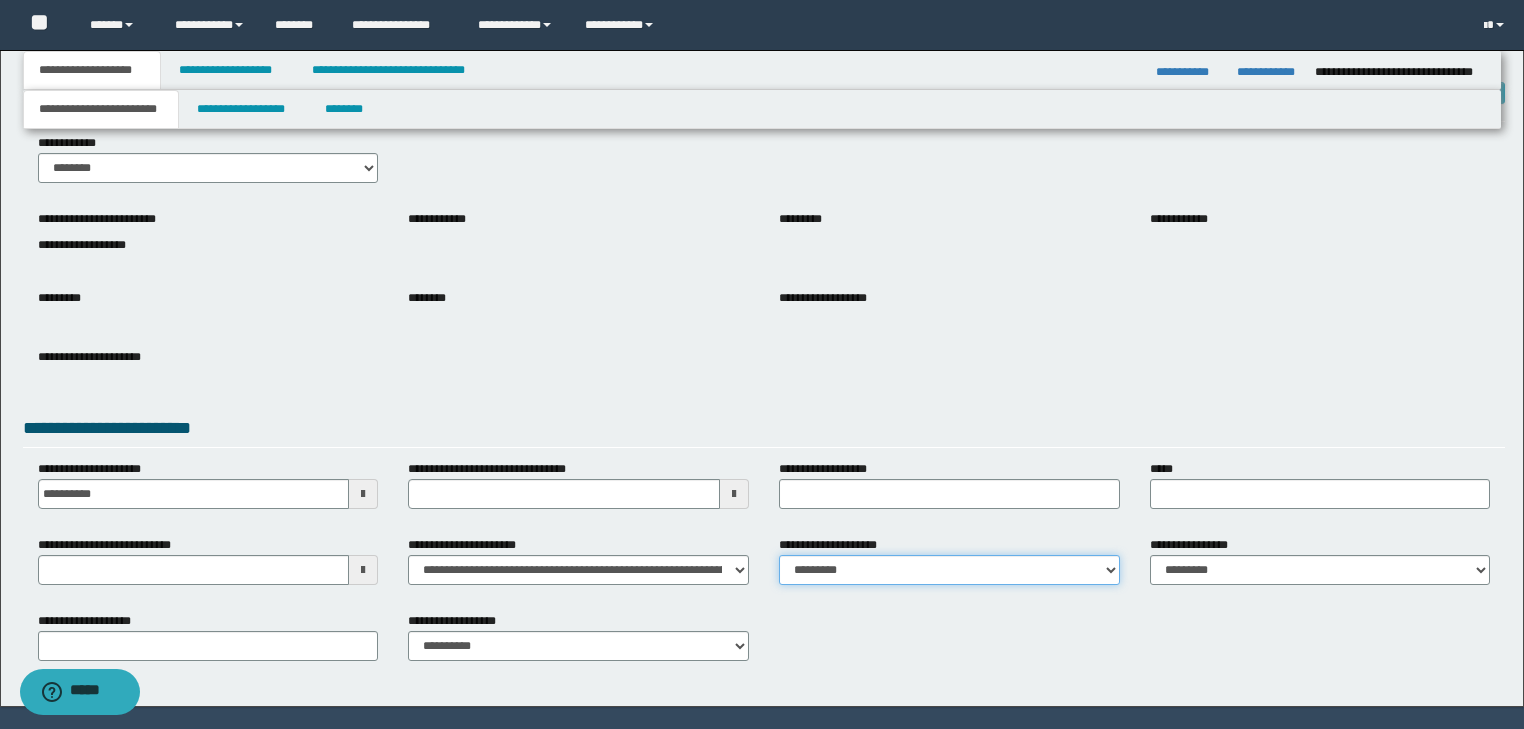 click on "**********" at bounding box center [949, 570] 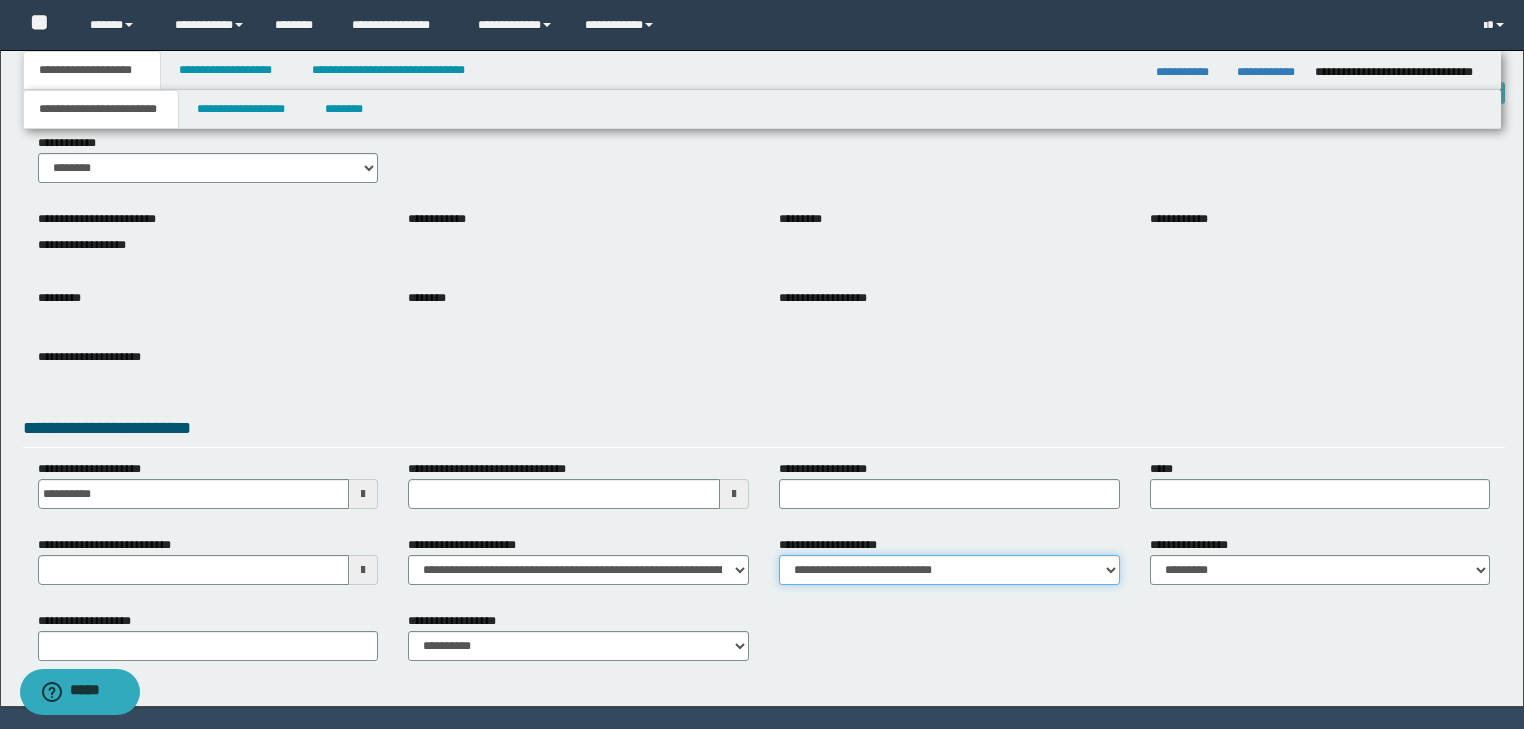 click on "**********" at bounding box center (949, 570) 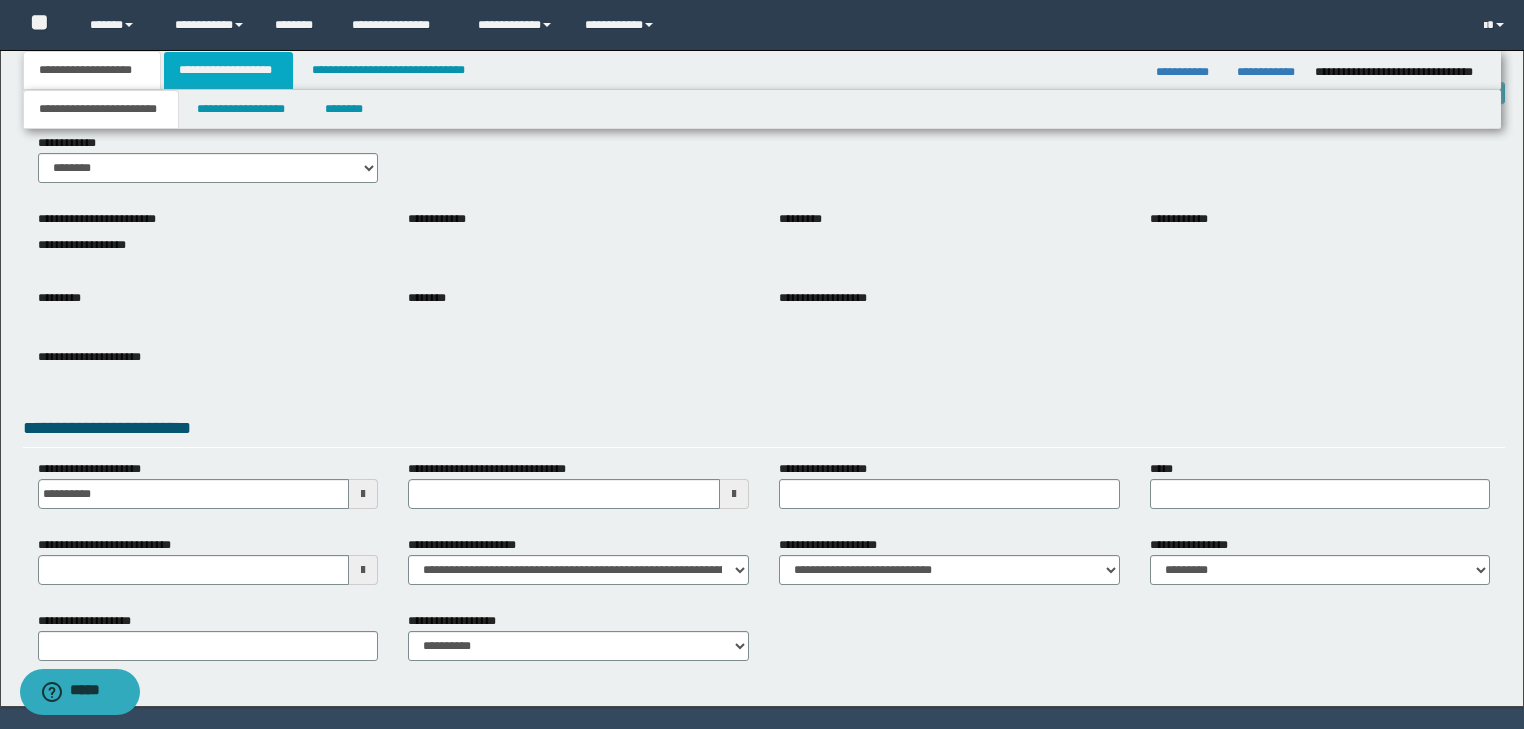 click on "**********" at bounding box center [228, 70] 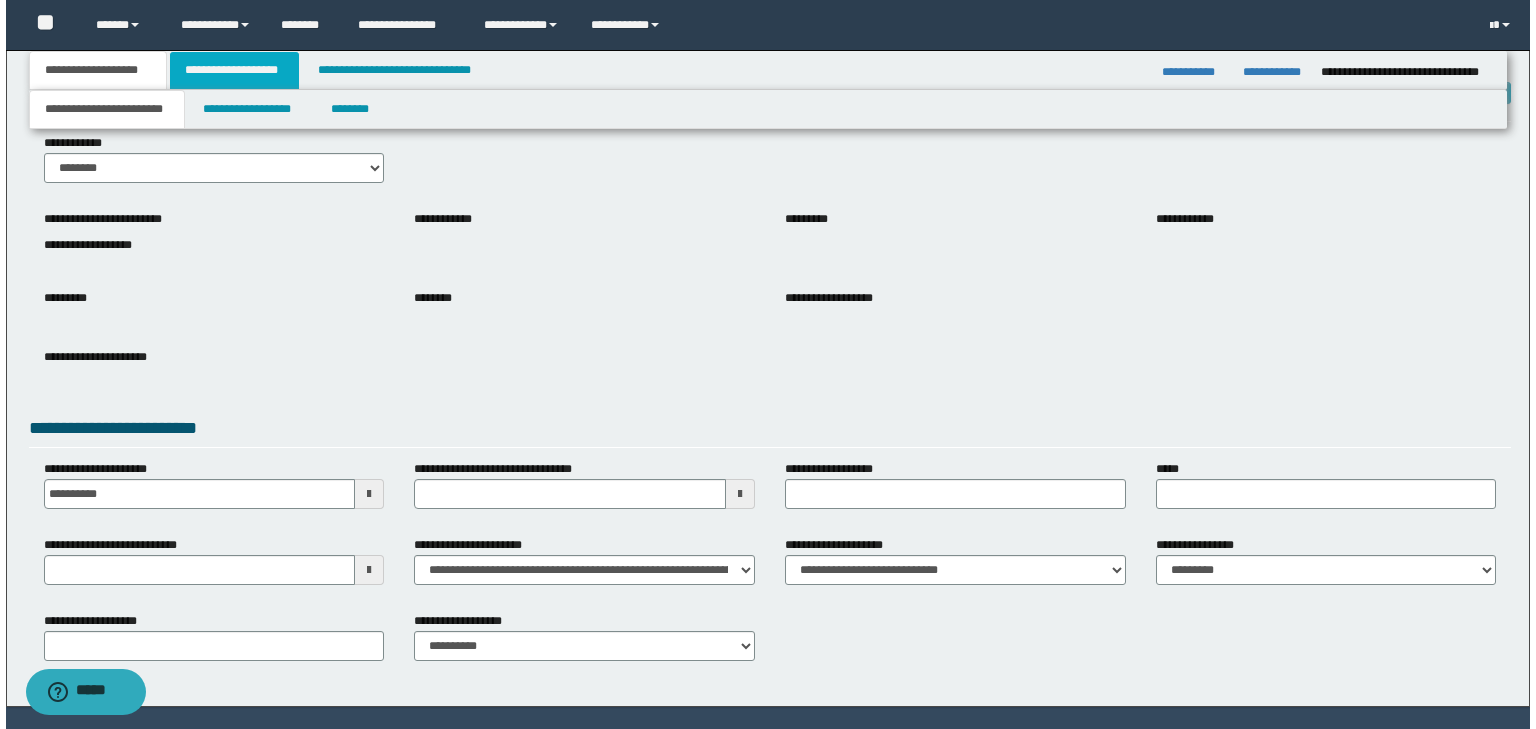 scroll, scrollTop: 0, scrollLeft: 0, axis: both 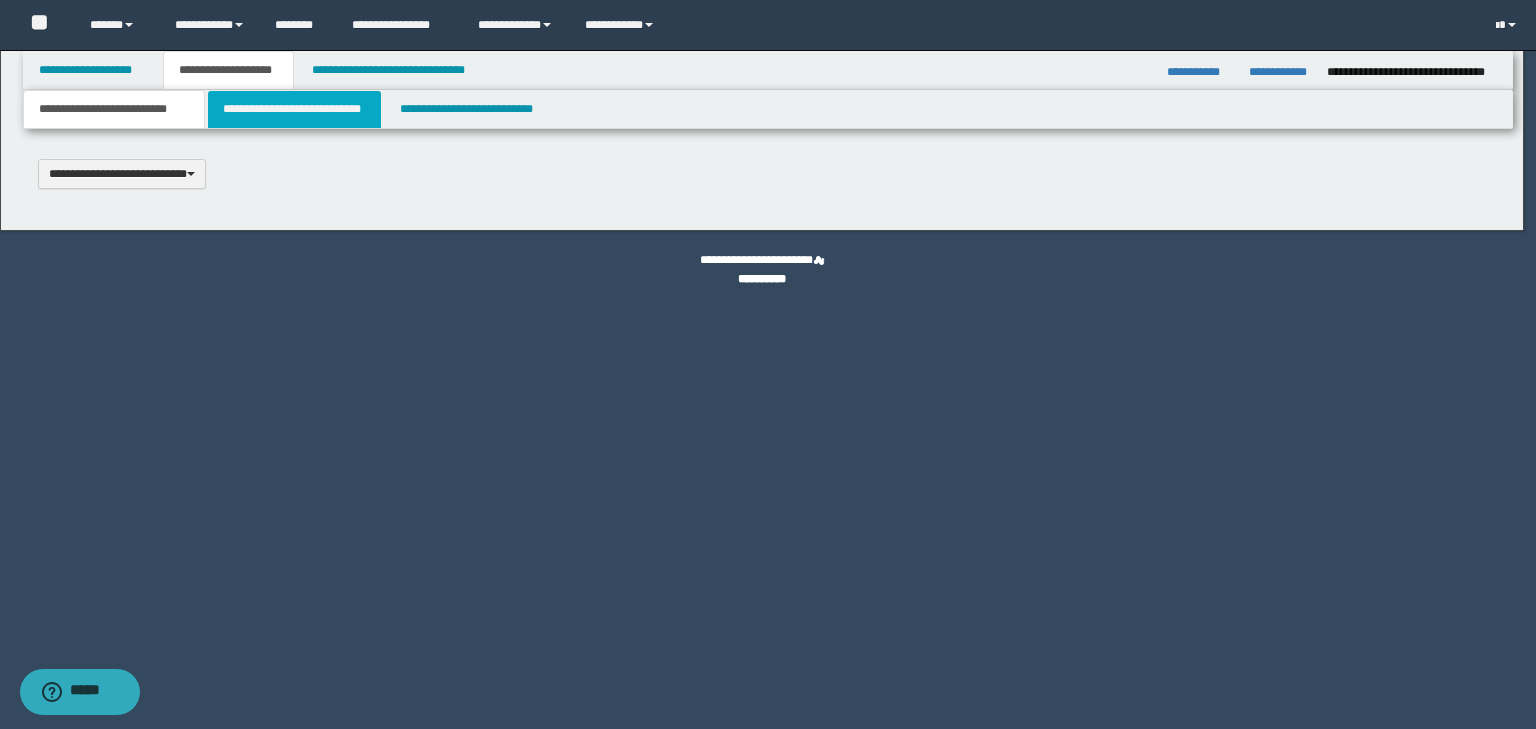 type 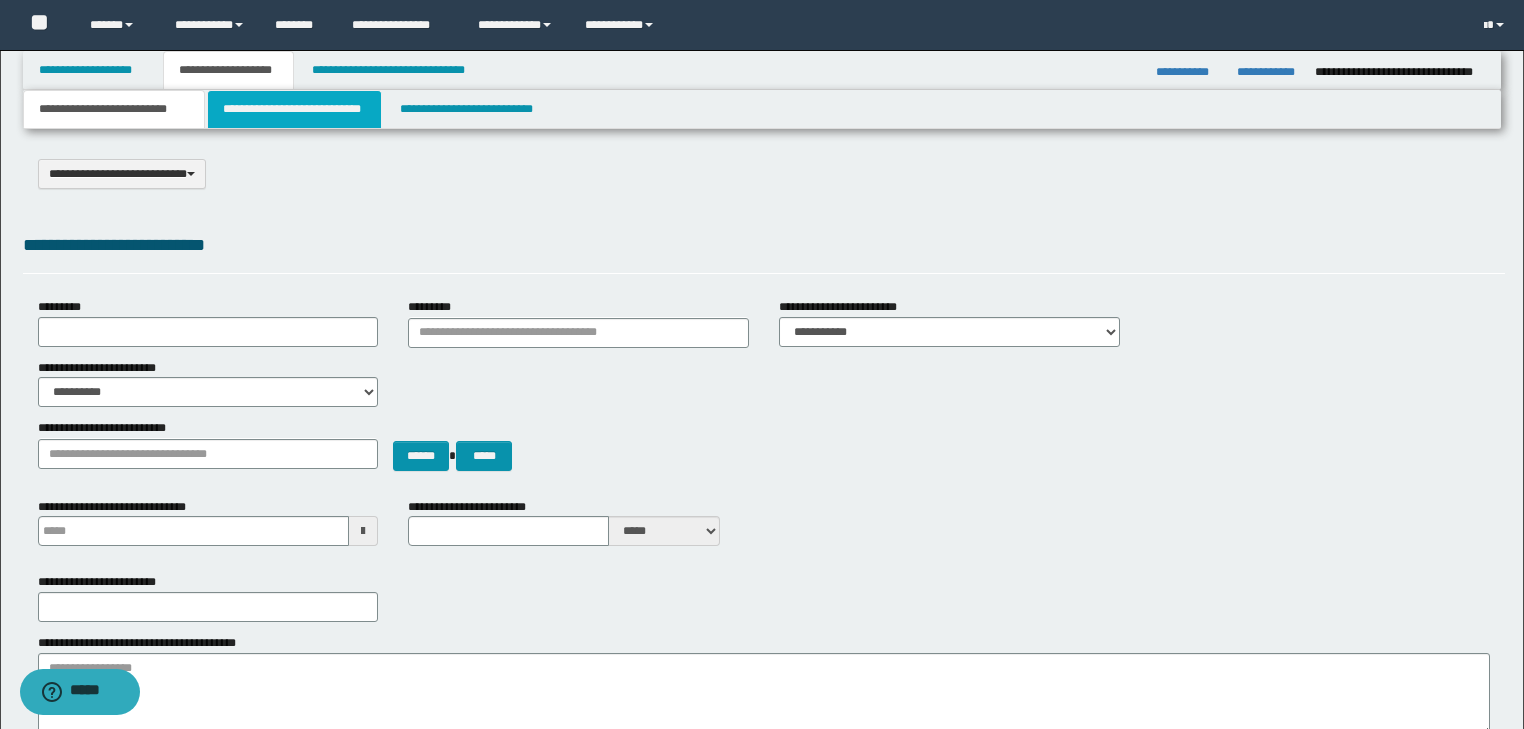 click on "**********" at bounding box center [294, 109] 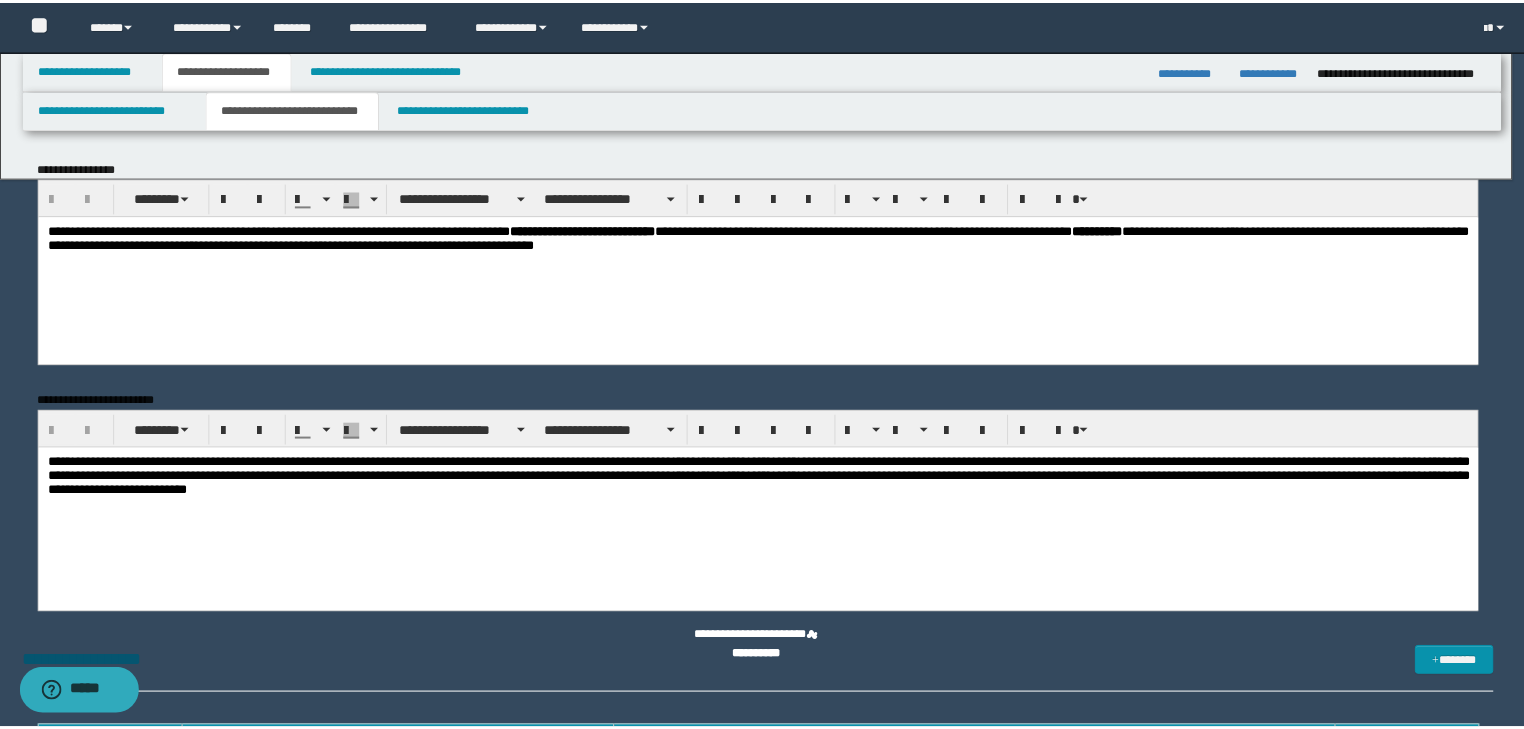 scroll, scrollTop: 0, scrollLeft: 0, axis: both 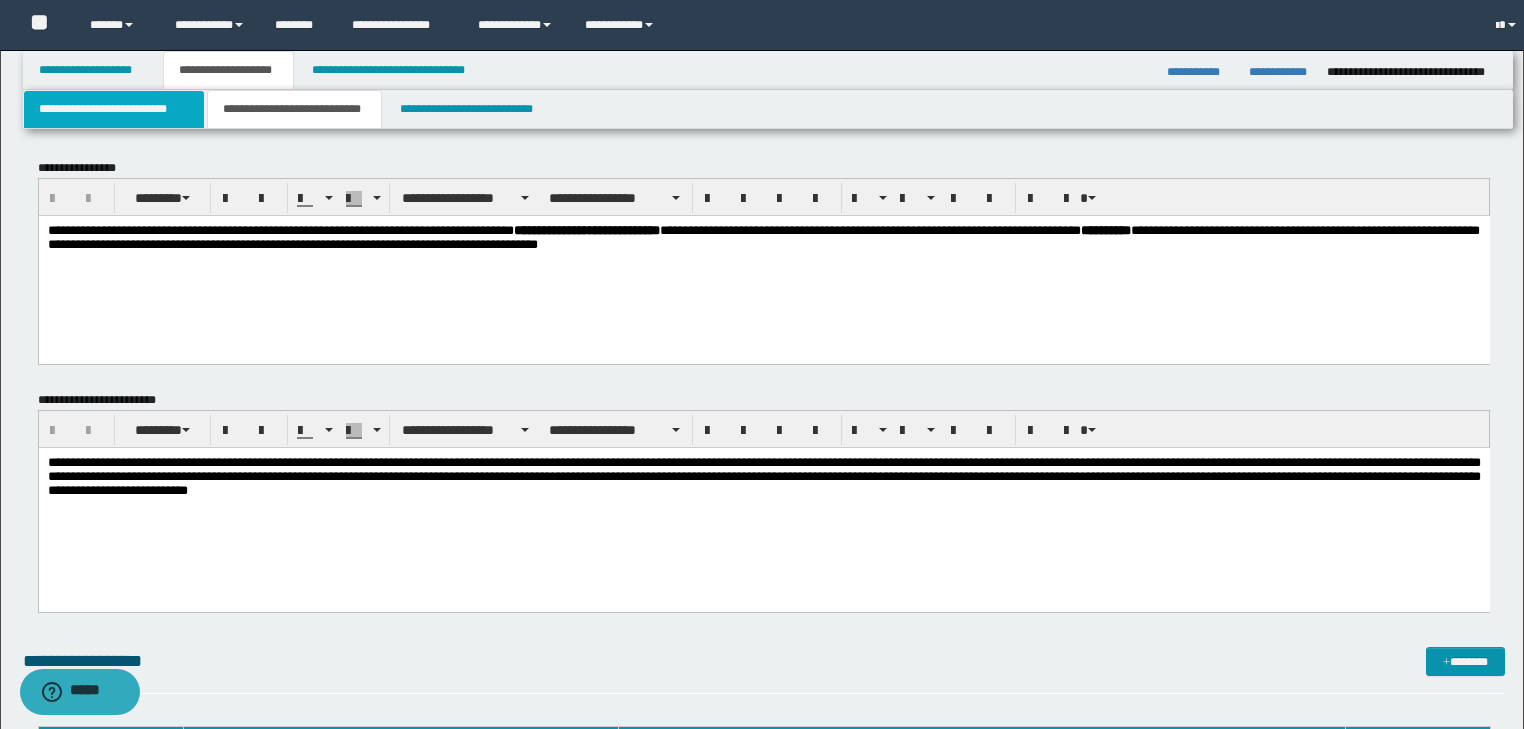 click on "**********" at bounding box center (114, 109) 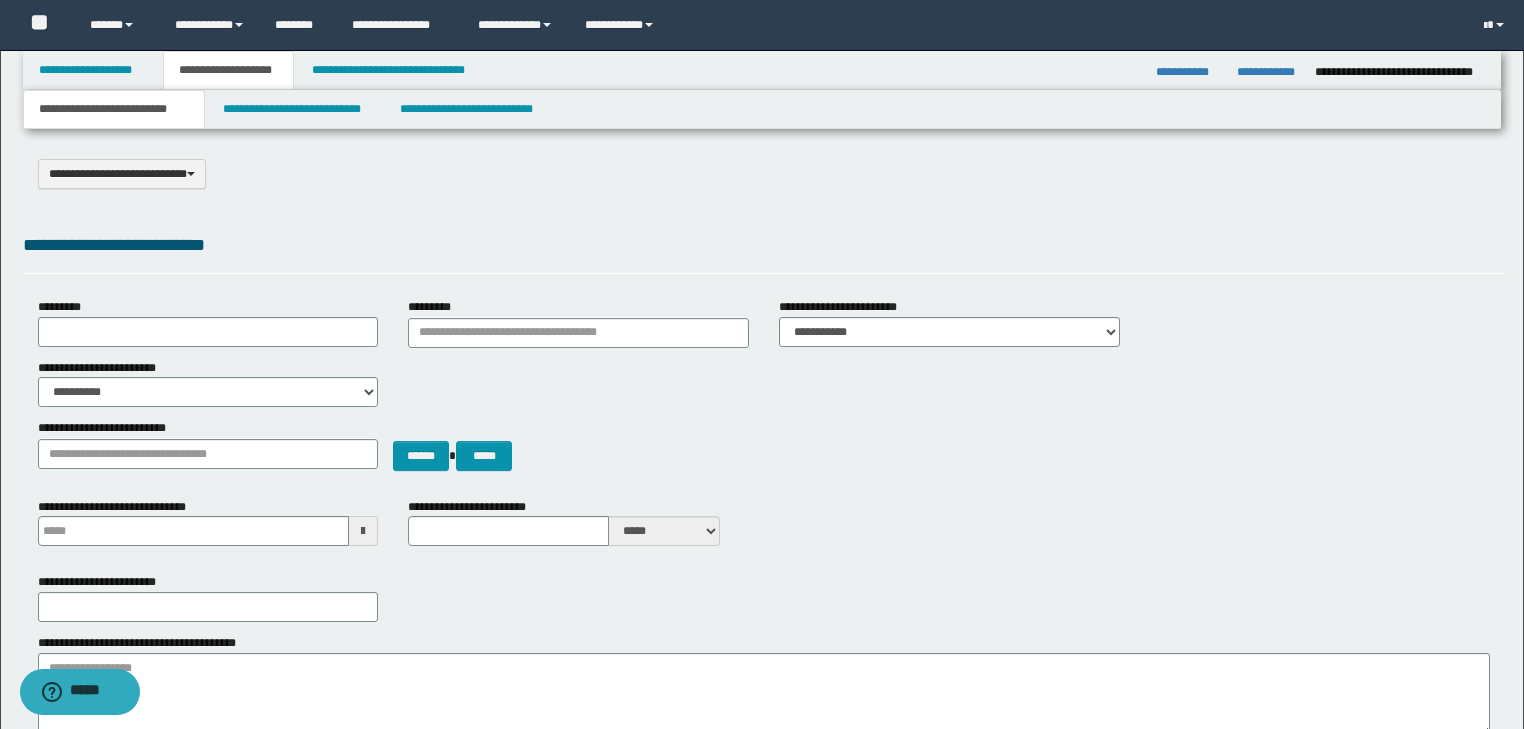 type 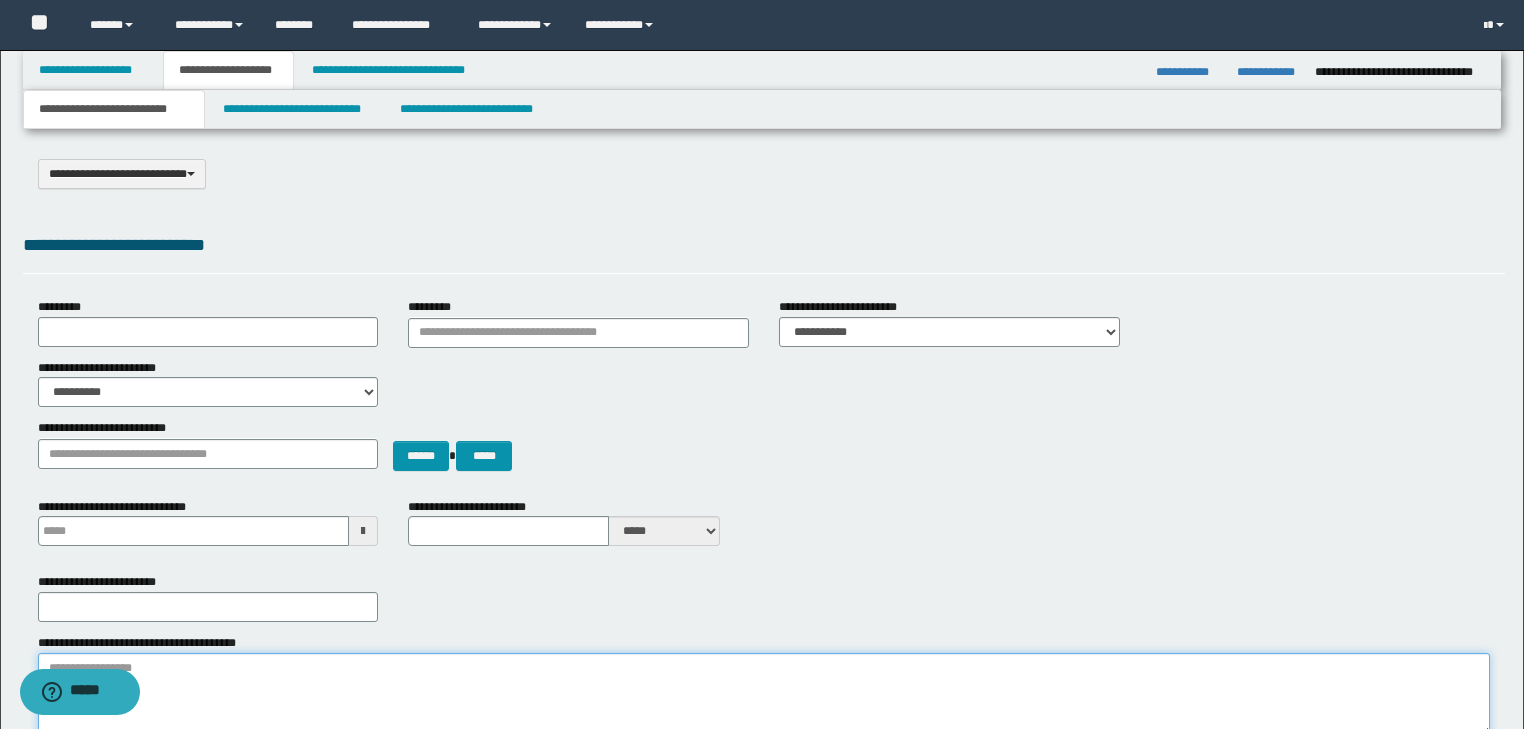 click on "**********" at bounding box center [764, 695] 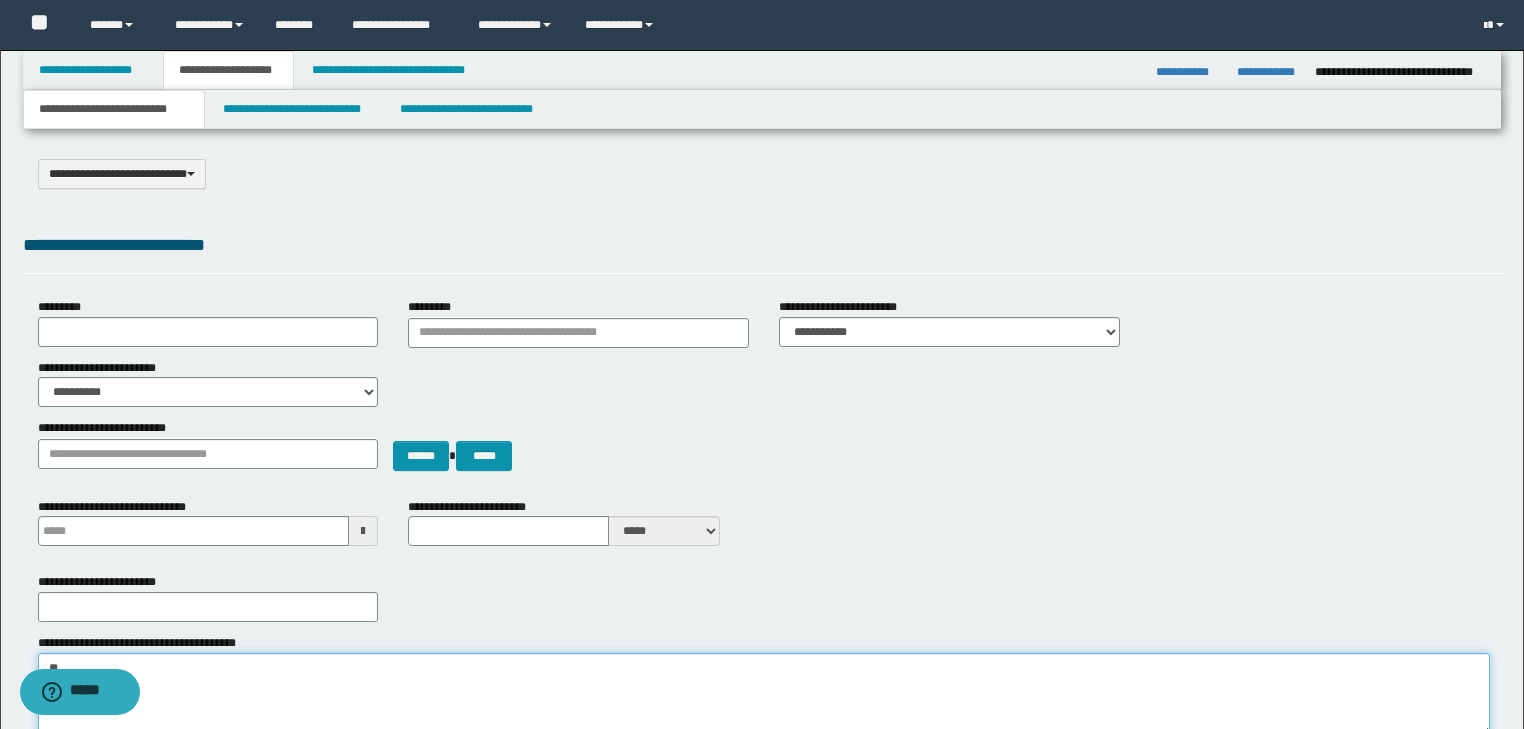 type on "*" 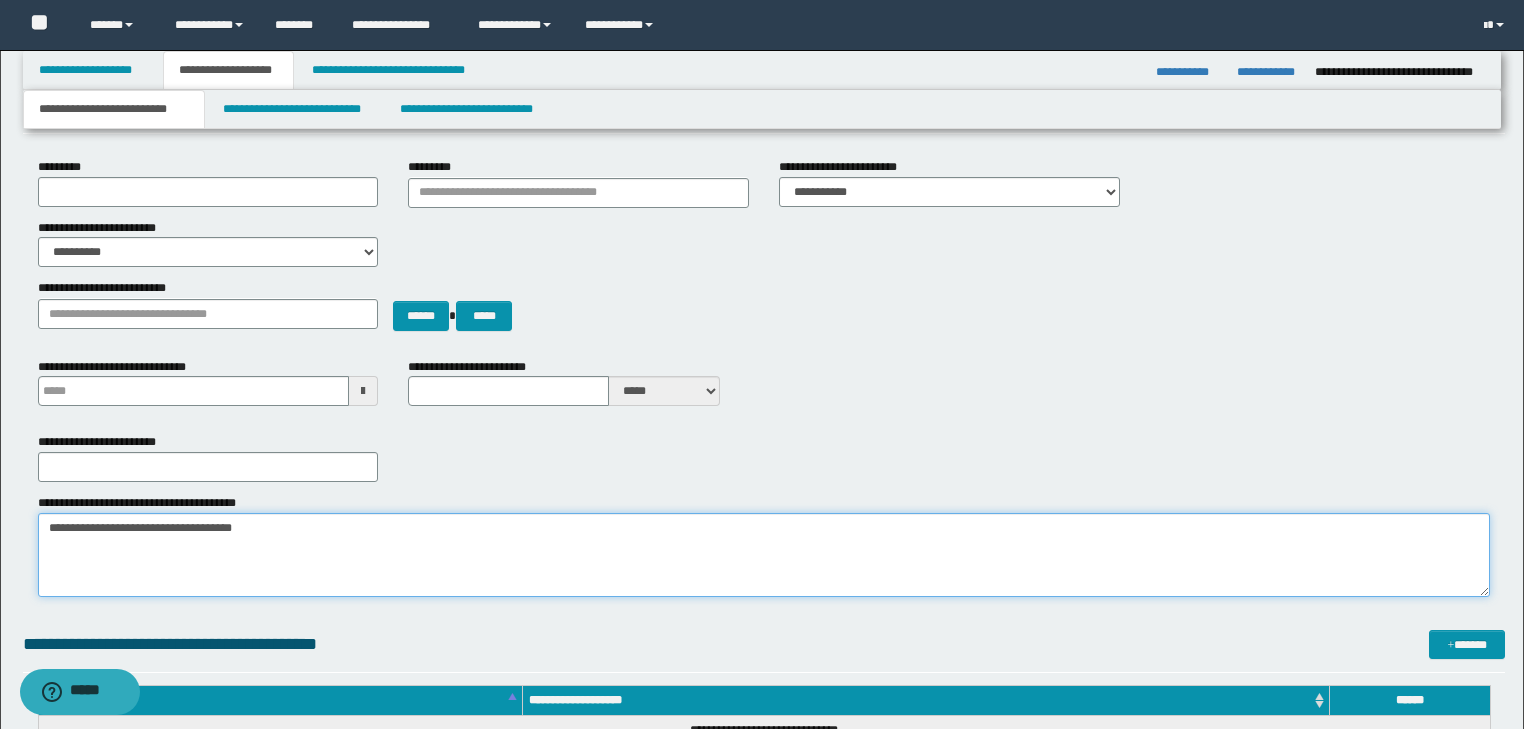 scroll, scrollTop: 160, scrollLeft: 0, axis: vertical 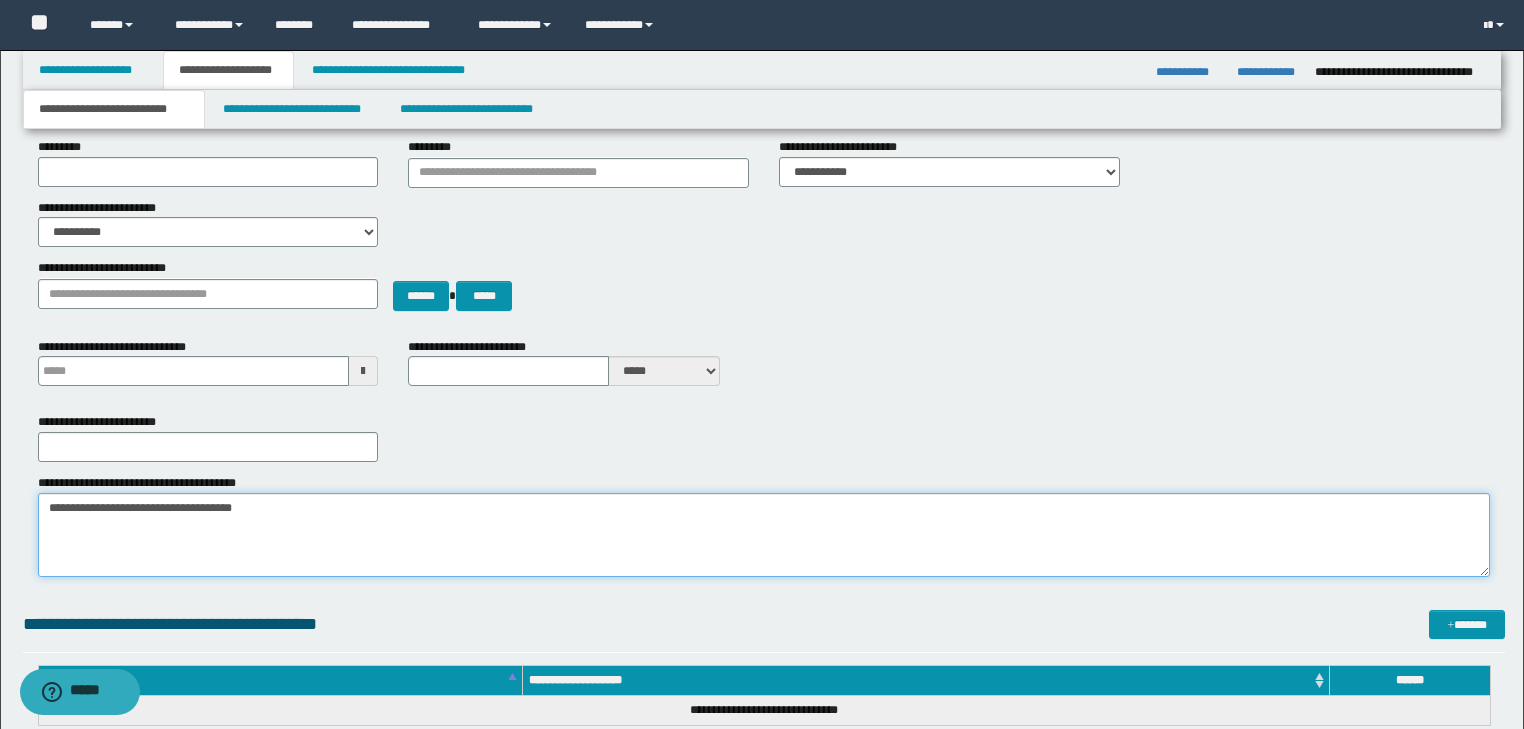 type on "**********" 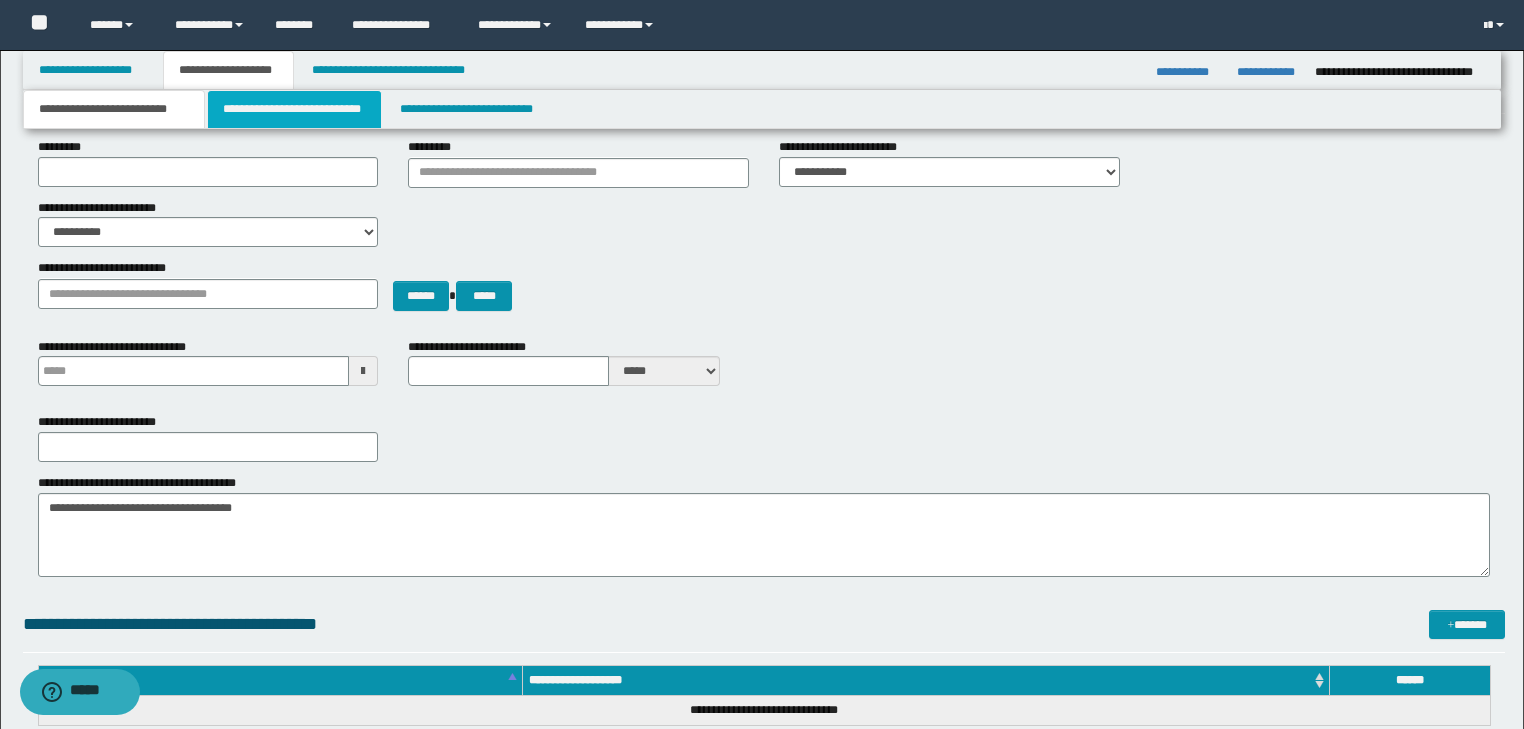 click on "**********" at bounding box center (294, 109) 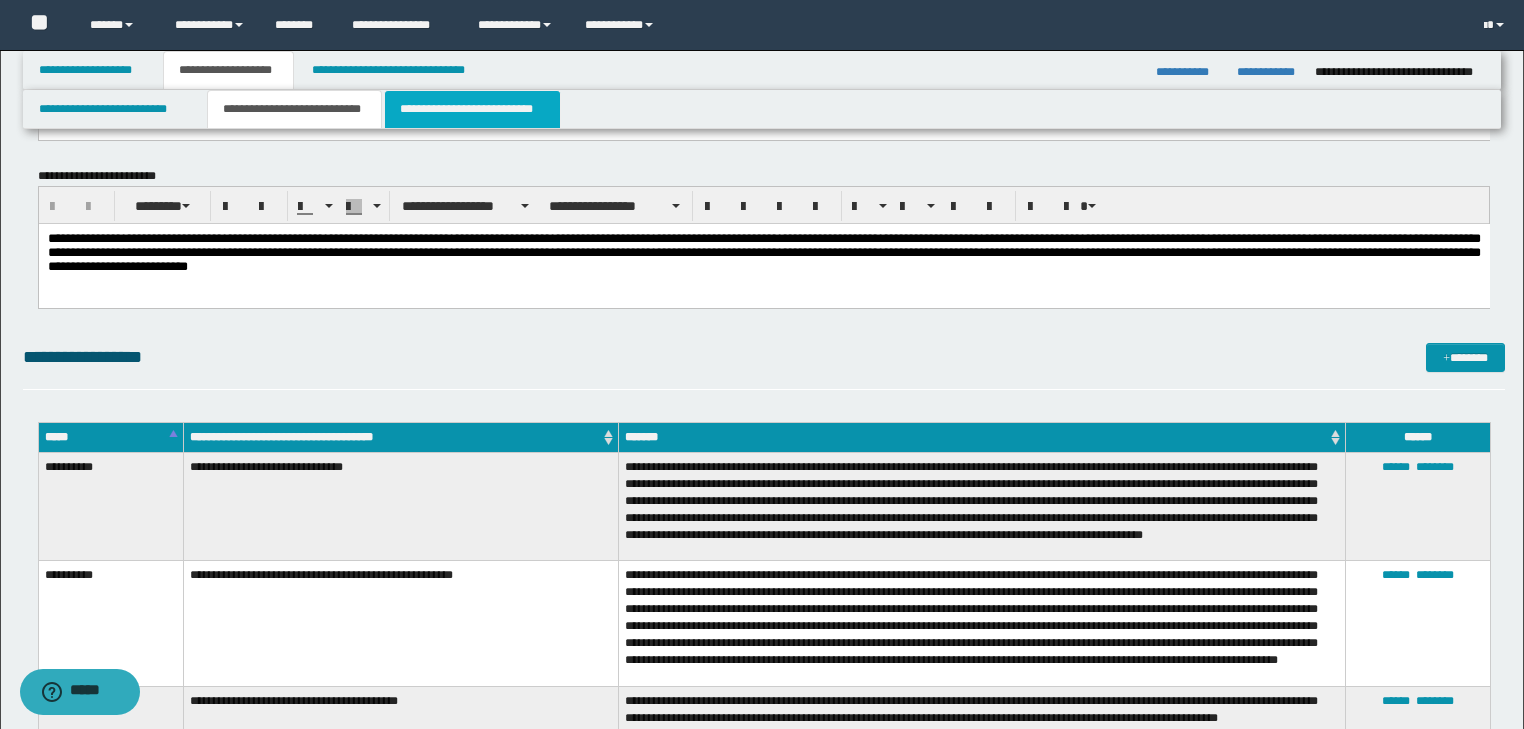 click on "**********" at bounding box center [472, 109] 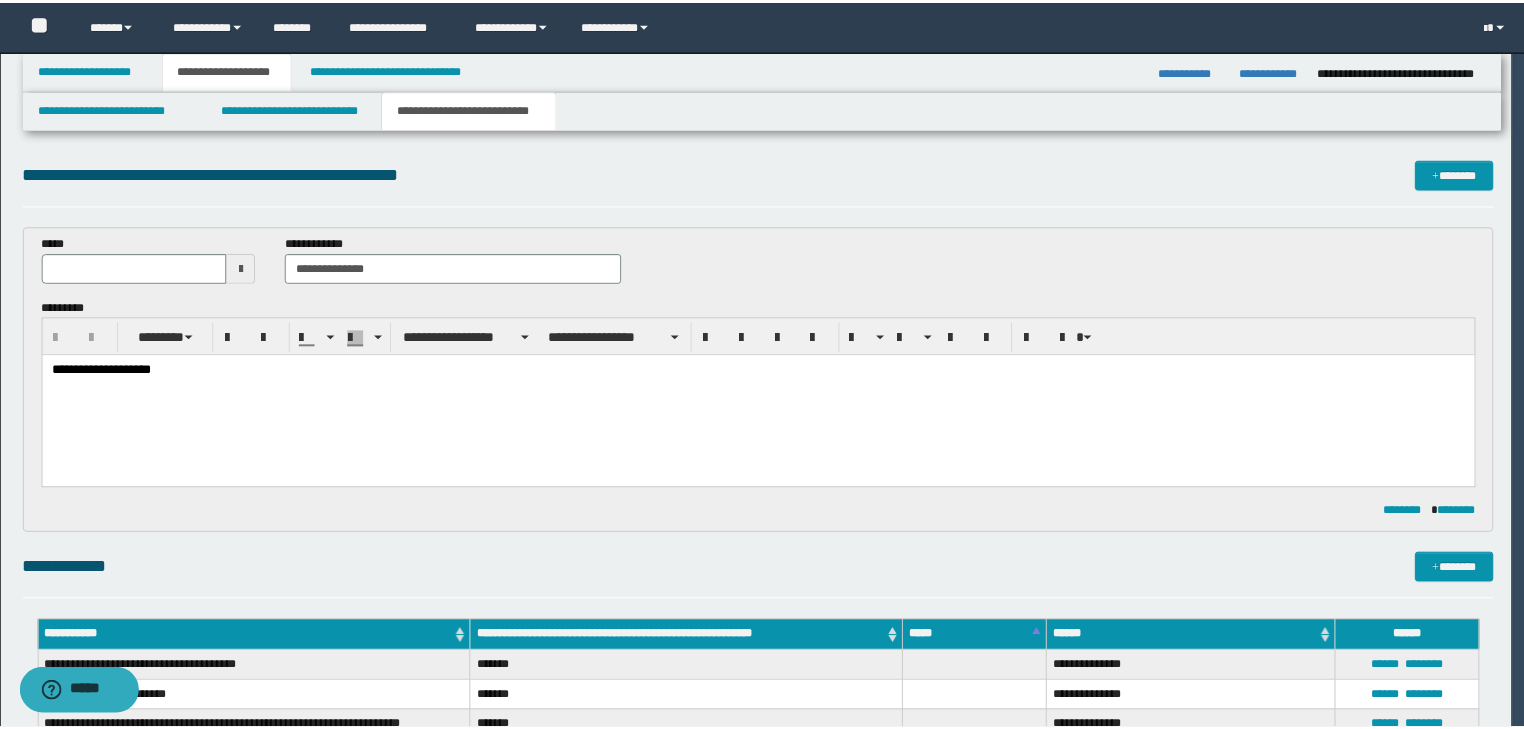 scroll, scrollTop: 0, scrollLeft: 0, axis: both 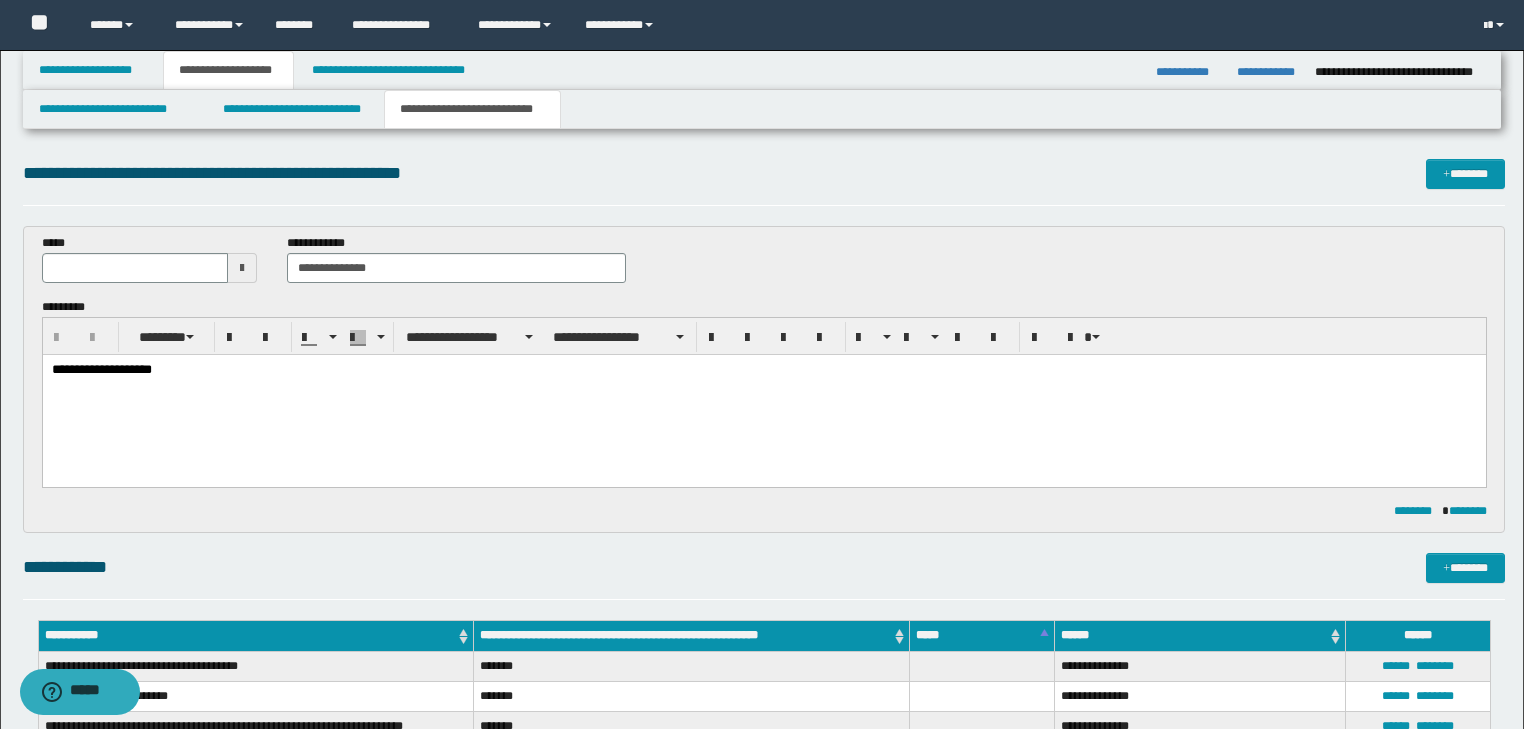 type 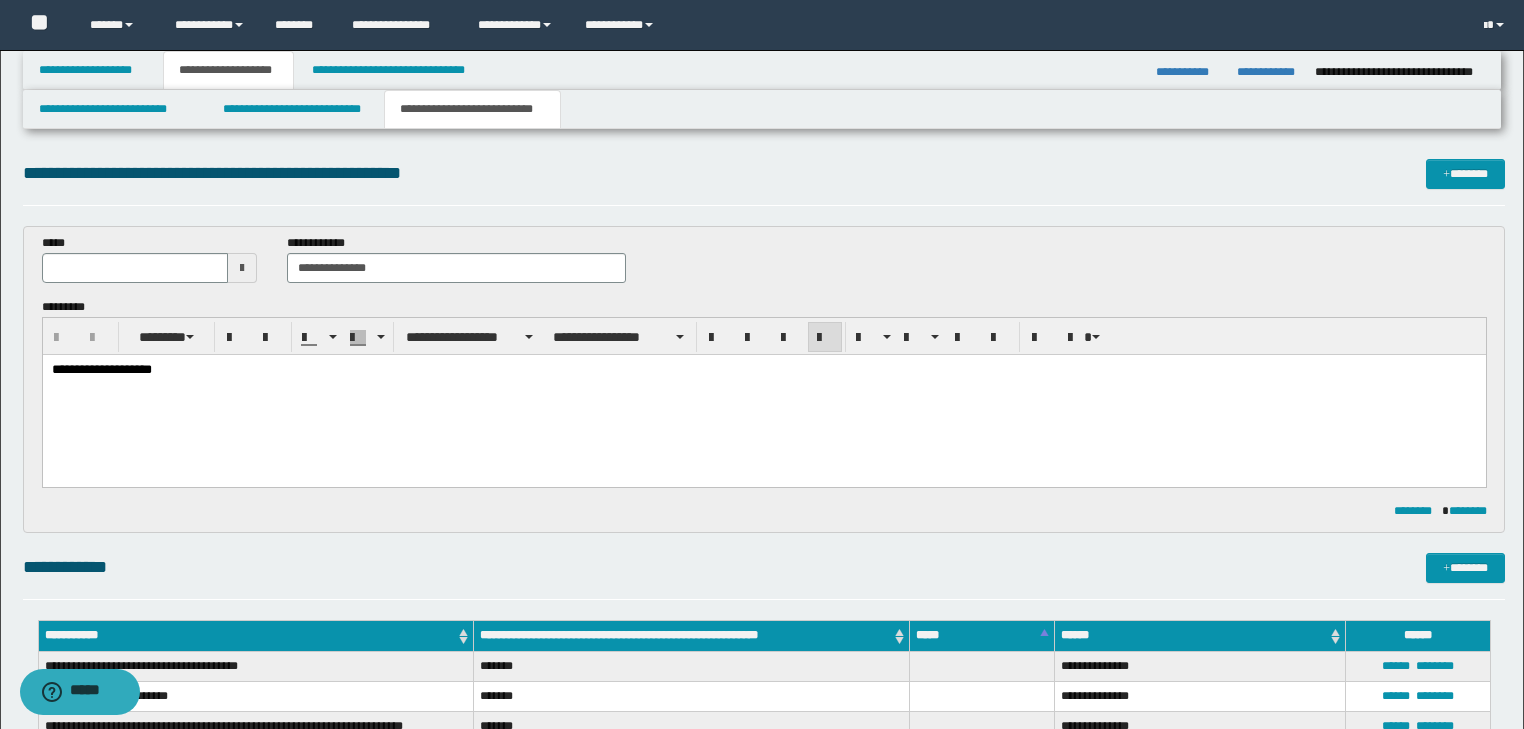 click on "**********" at bounding box center [101, 368] 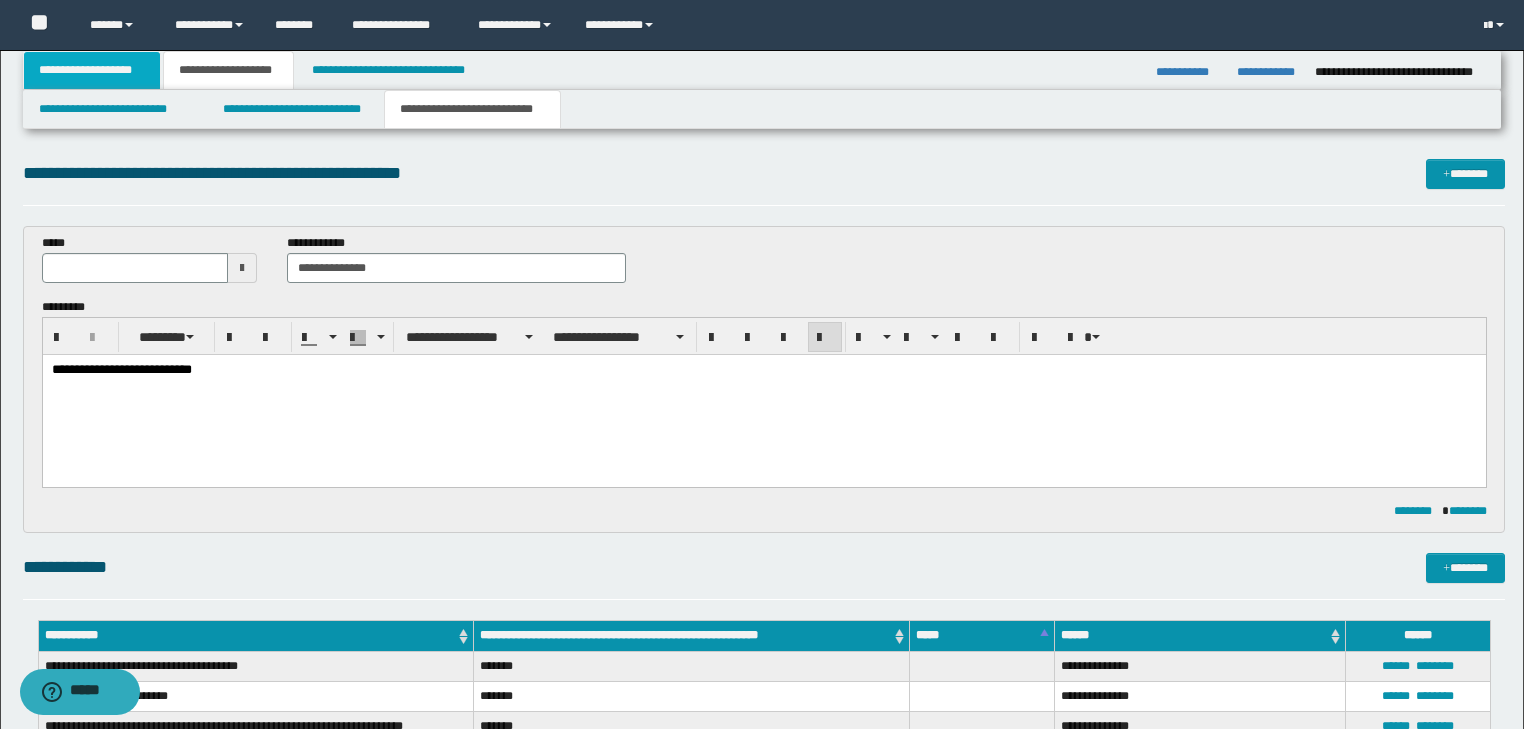 click on "**********" at bounding box center [92, 70] 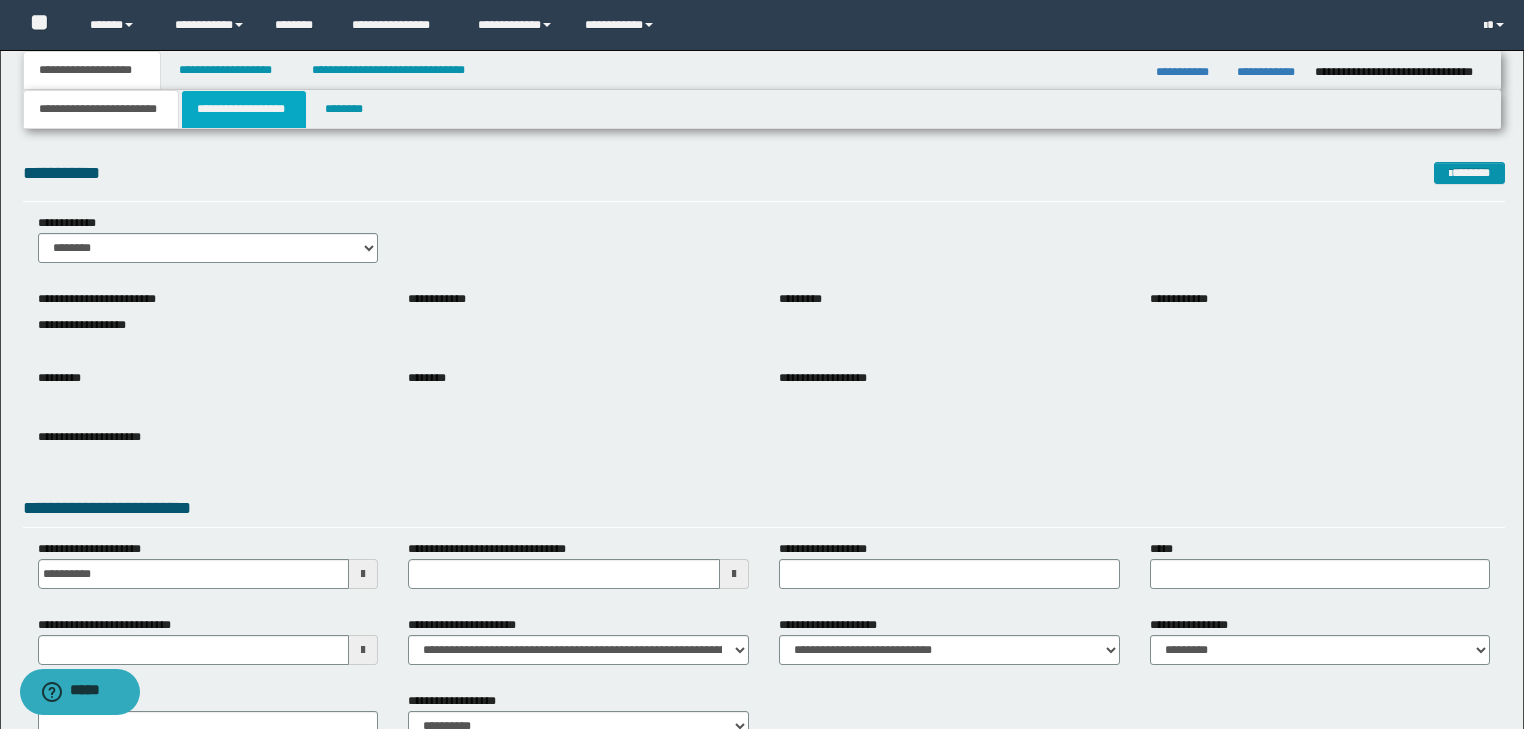 click on "**********" at bounding box center [244, 109] 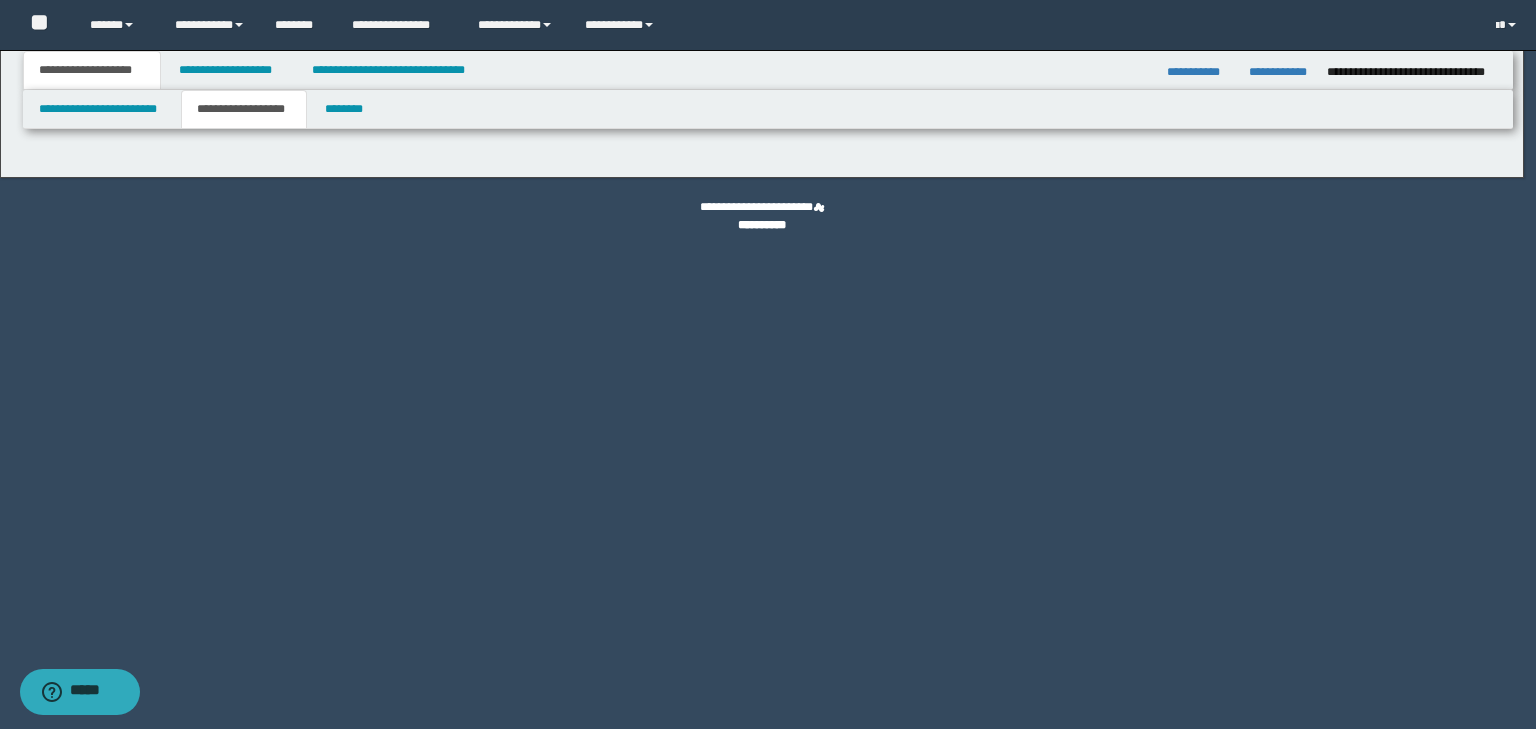 select on "*" 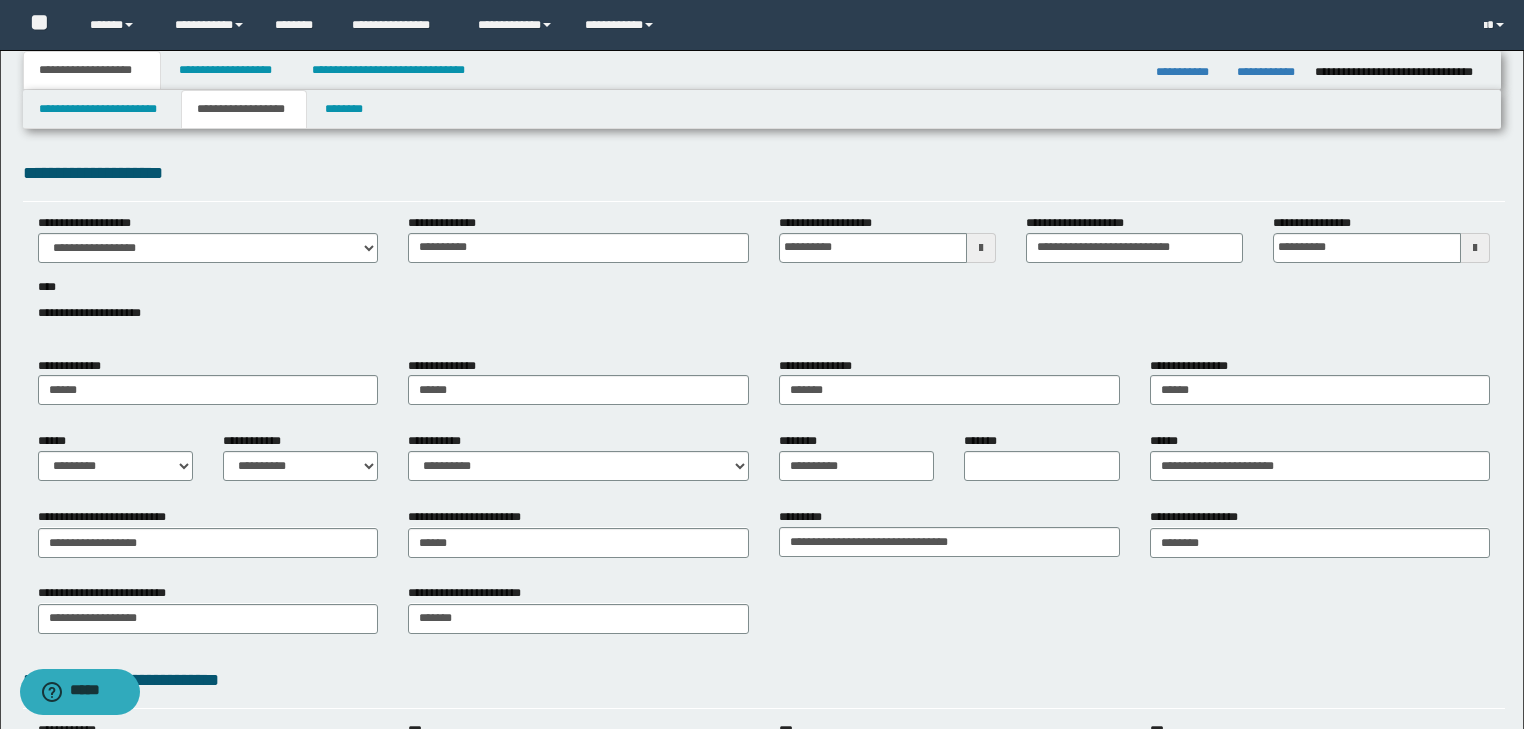 click on "**********" at bounding box center (252, 441) 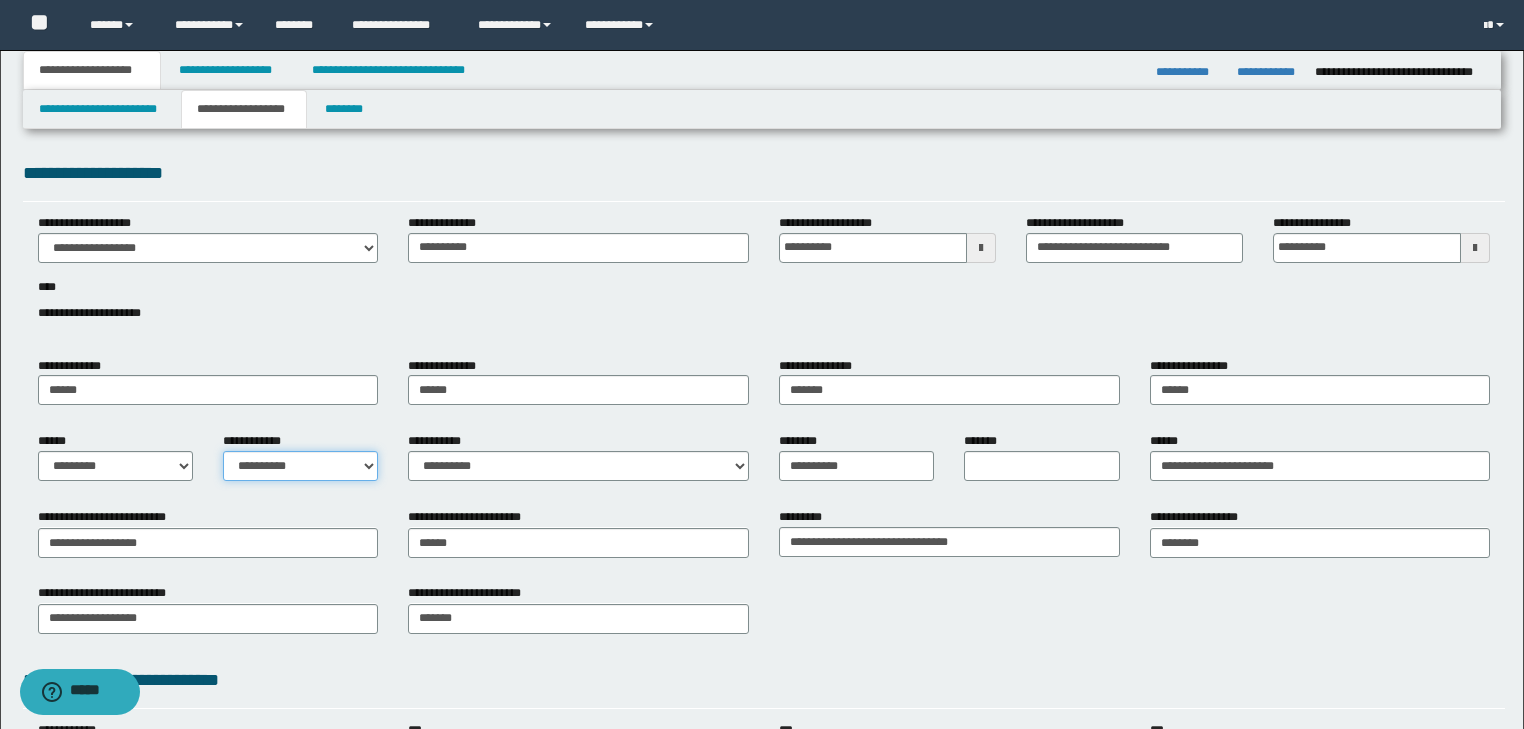 click on "**********" at bounding box center [300, 466] 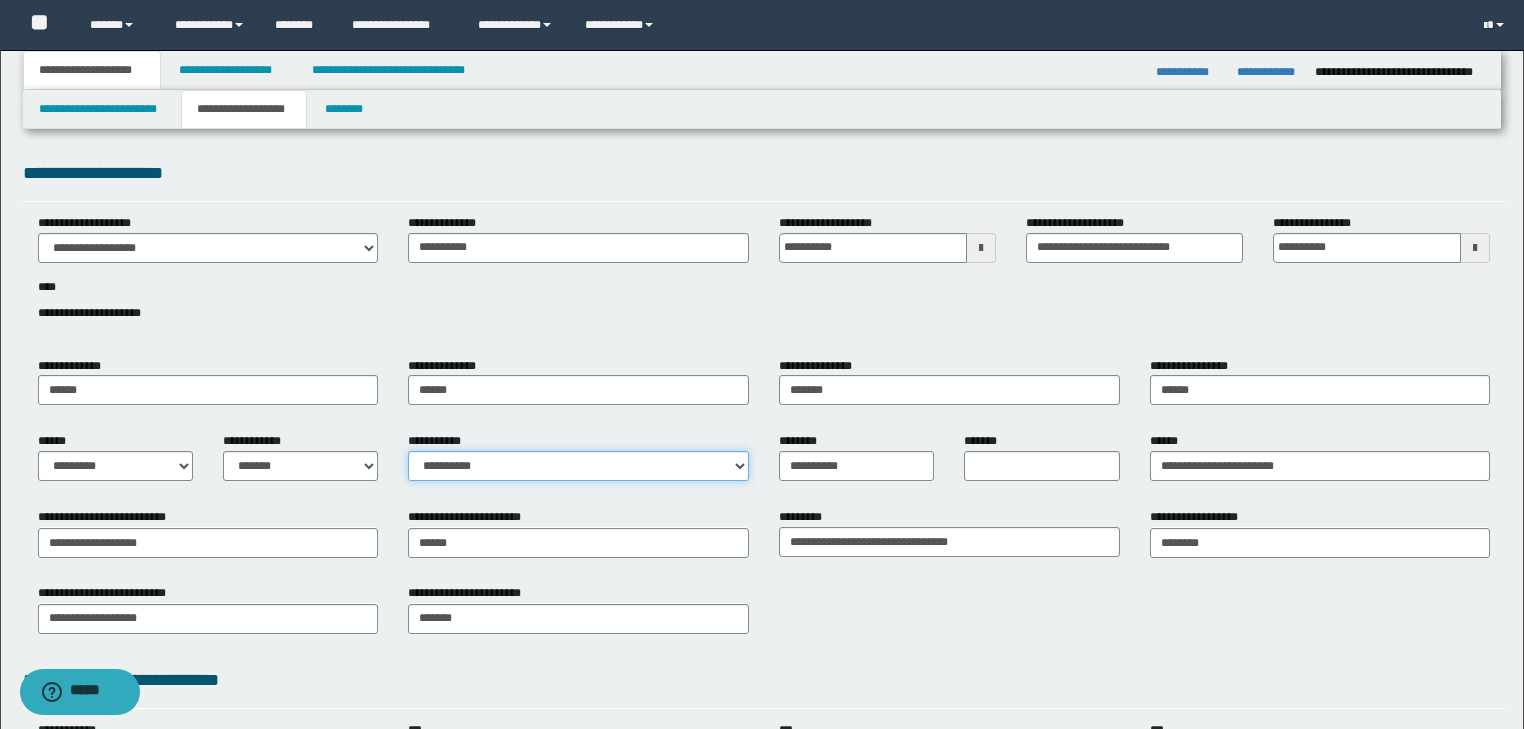 click on "**********" at bounding box center [578, 466] 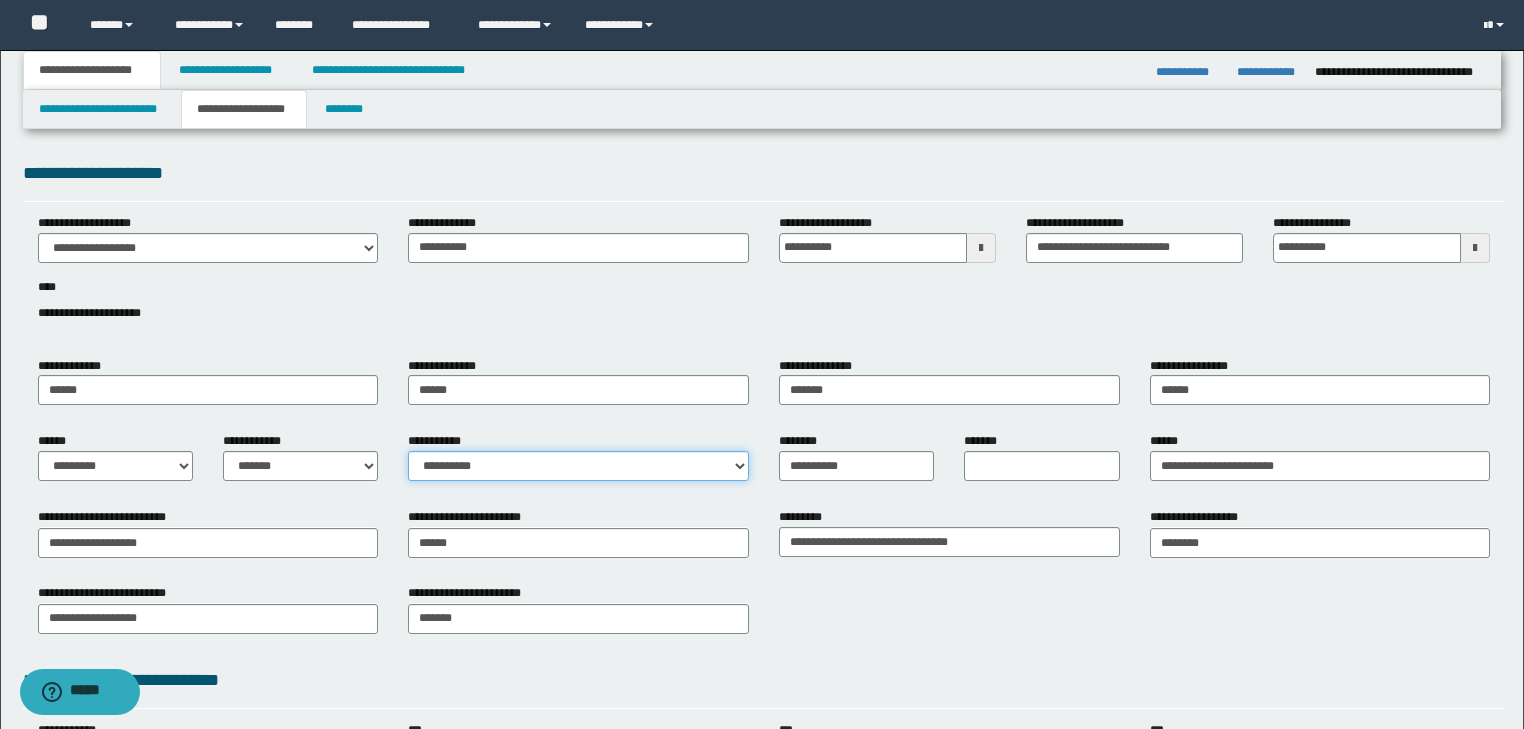select on "*" 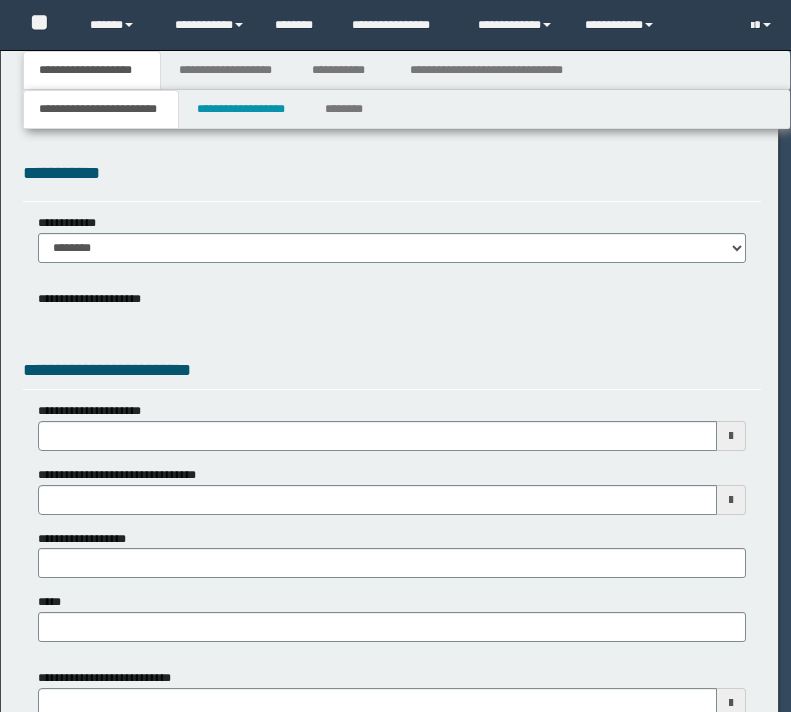 scroll, scrollTop: 0, scrollLeft: 0, axis: both 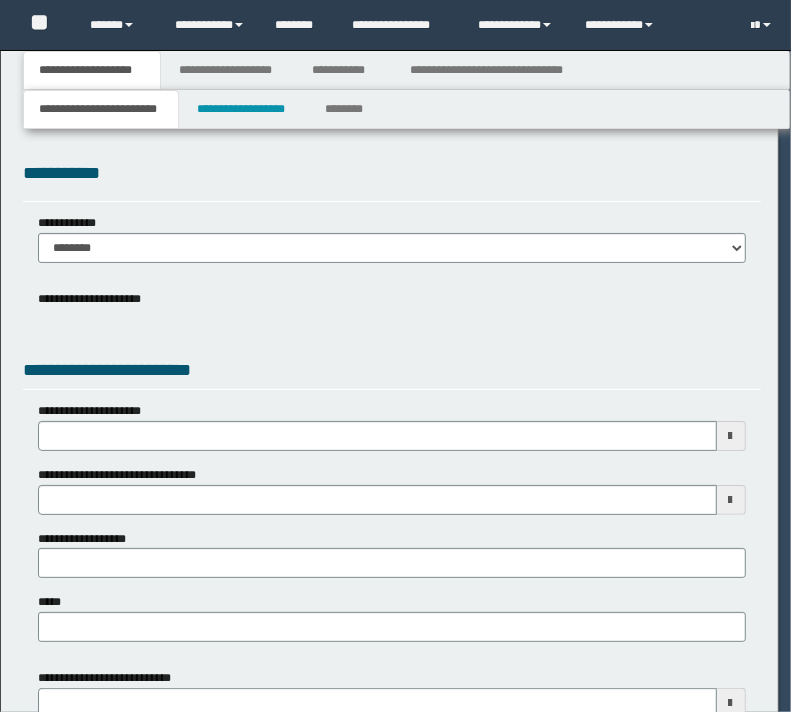 select on "*" 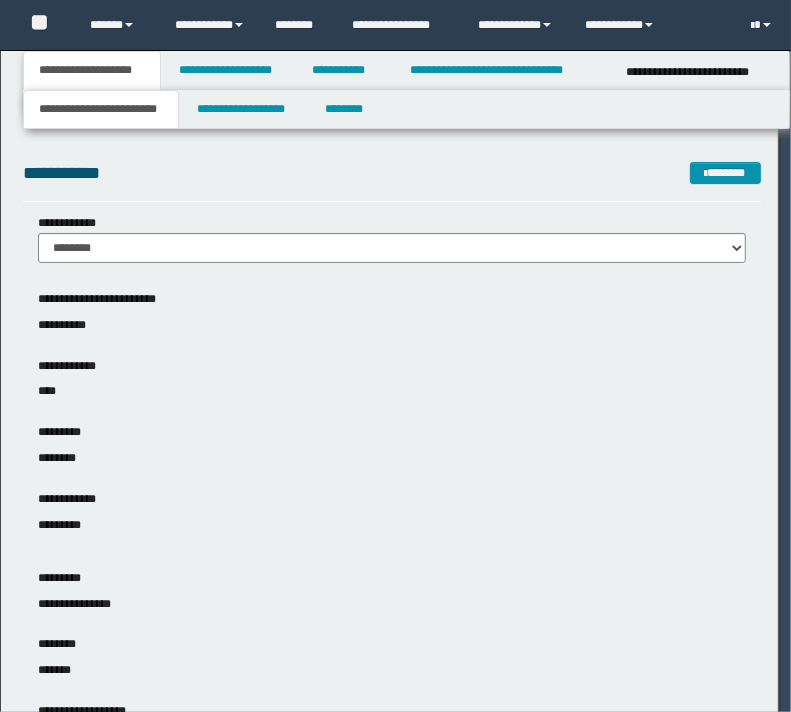 scroll, scrollTop: 0, scrollLeft: 0, axis: both 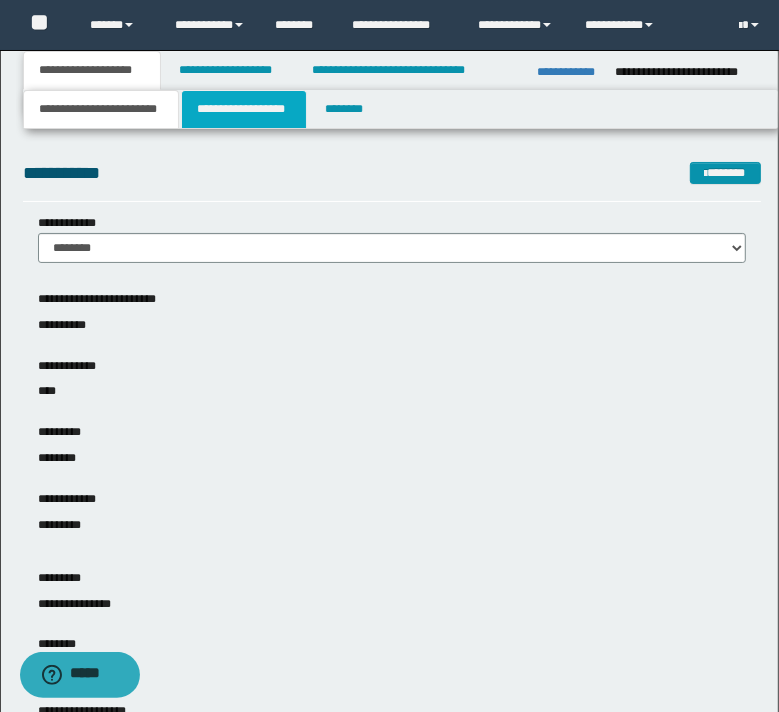 click on "**********" at bounding box center [244, 109] 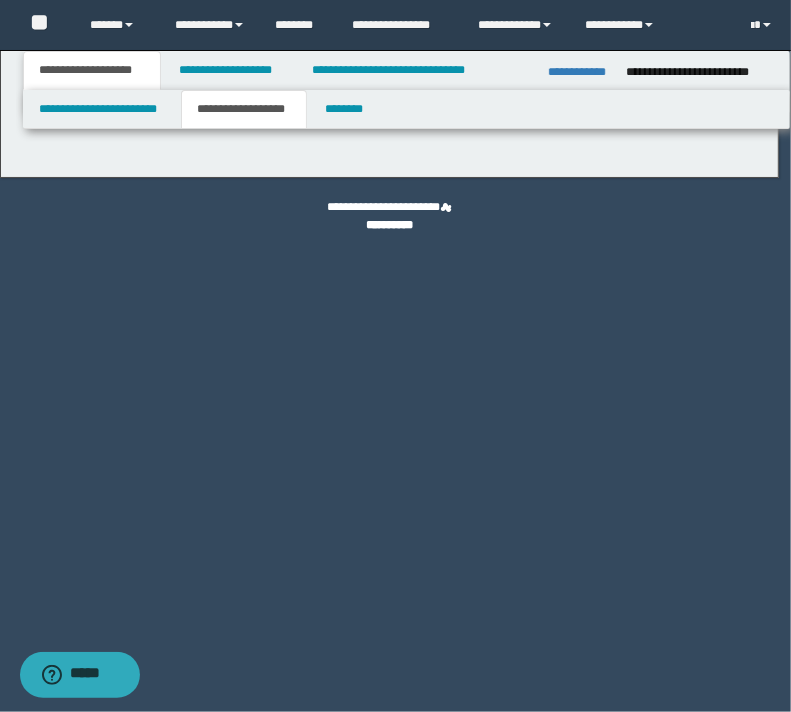 type on "********" 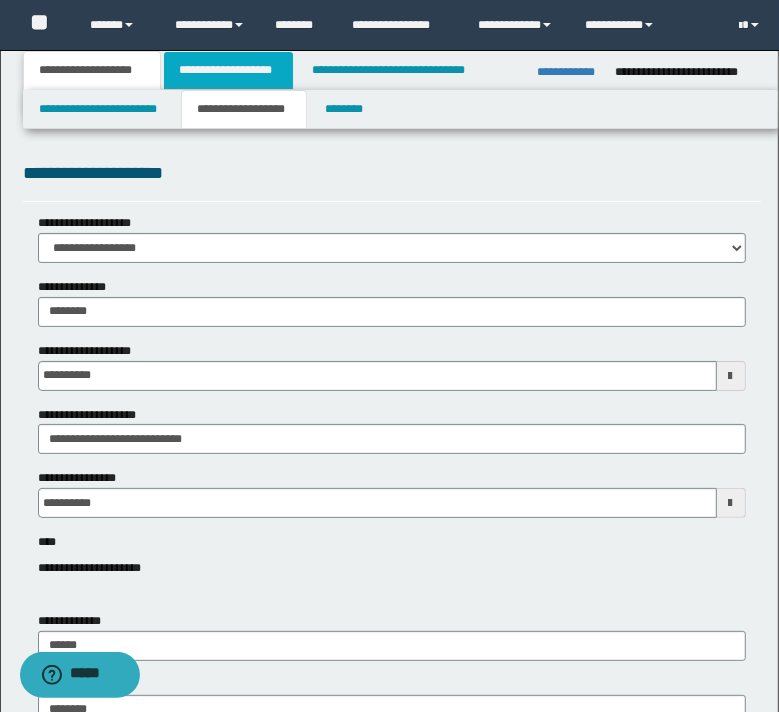 click on "**********" at bounding box center [228, 70] 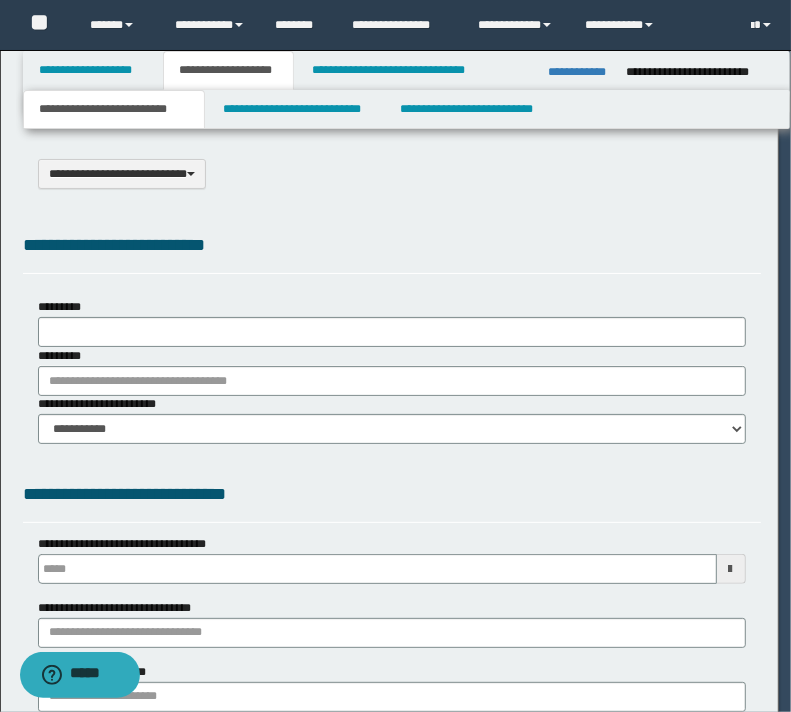 select on "*" 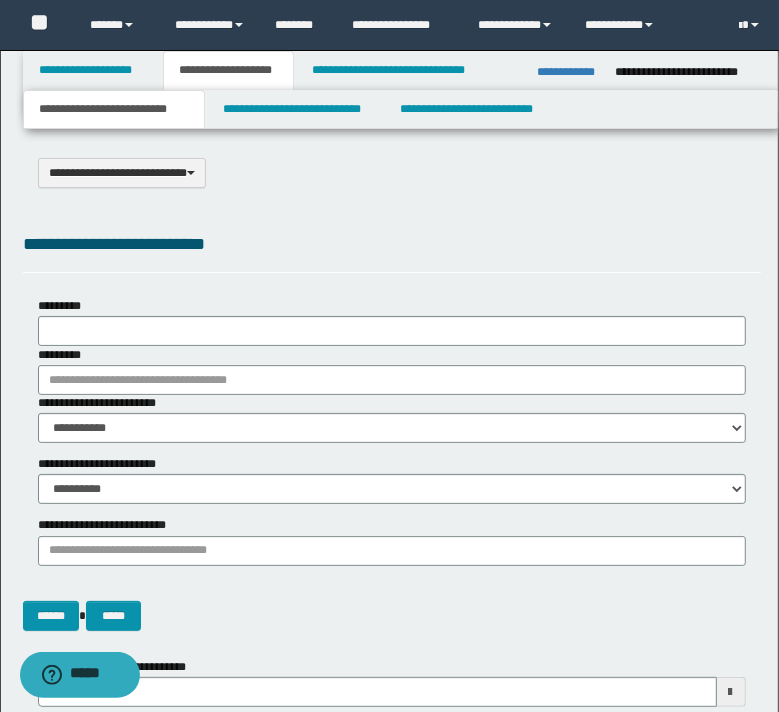 scroll, scrollTop: 80, scrollLeft: 0, axis: vertical 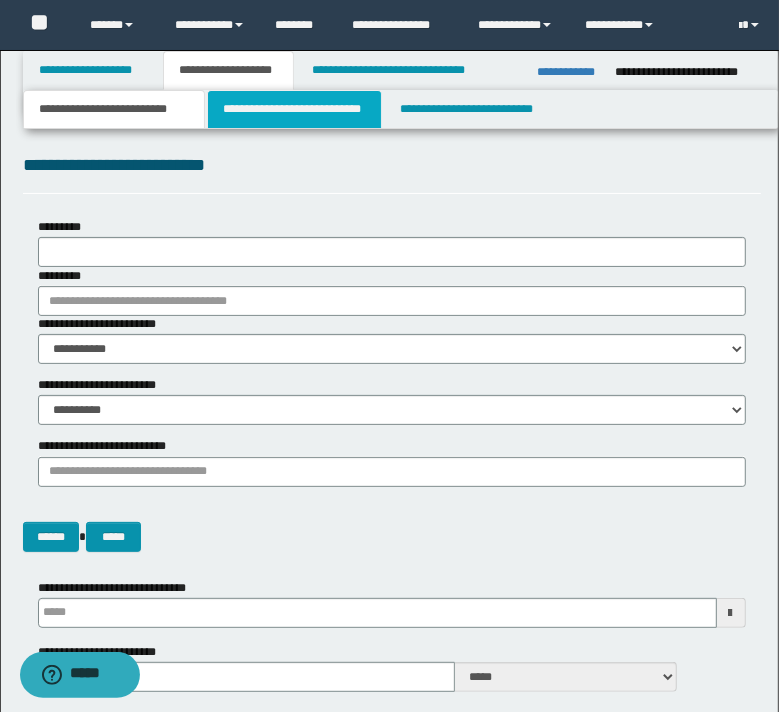 click on "**********" at bounding box center (294, 109) 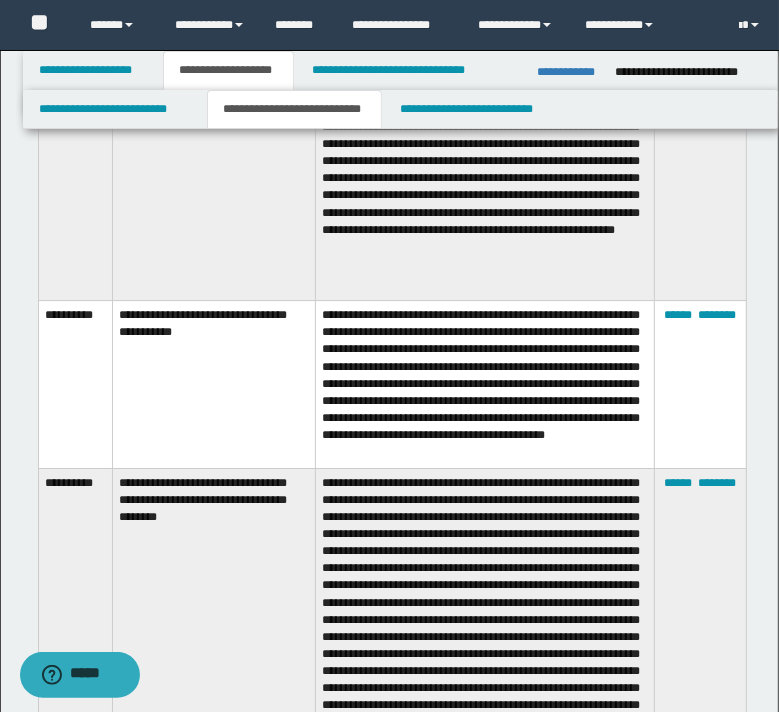 scroll, scrollTop: 2800, scrollLeft: 0, axis: vertical 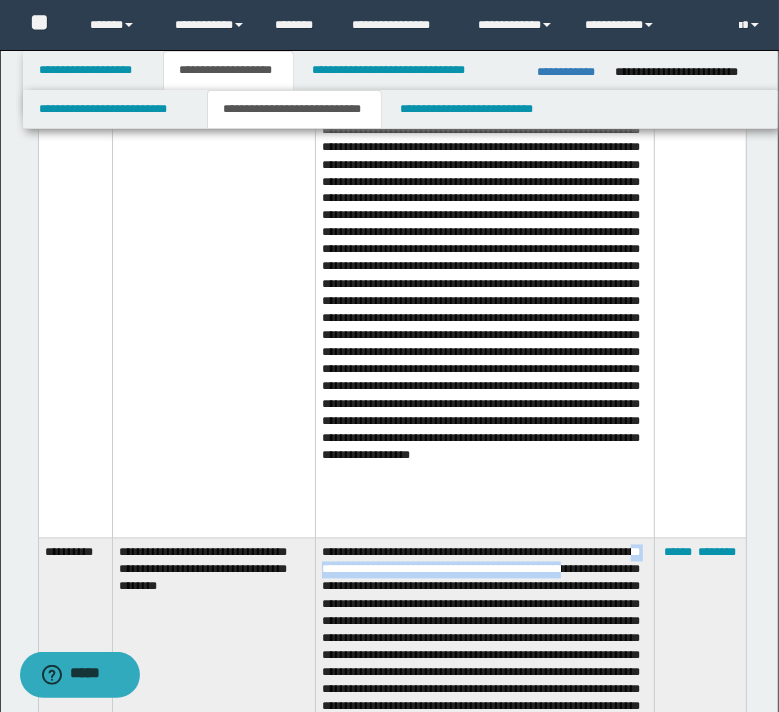 drag, startPoint x: 352, startPoint y: 564, endPoint x: 624, endPoint y: 559, distance: 272.04596 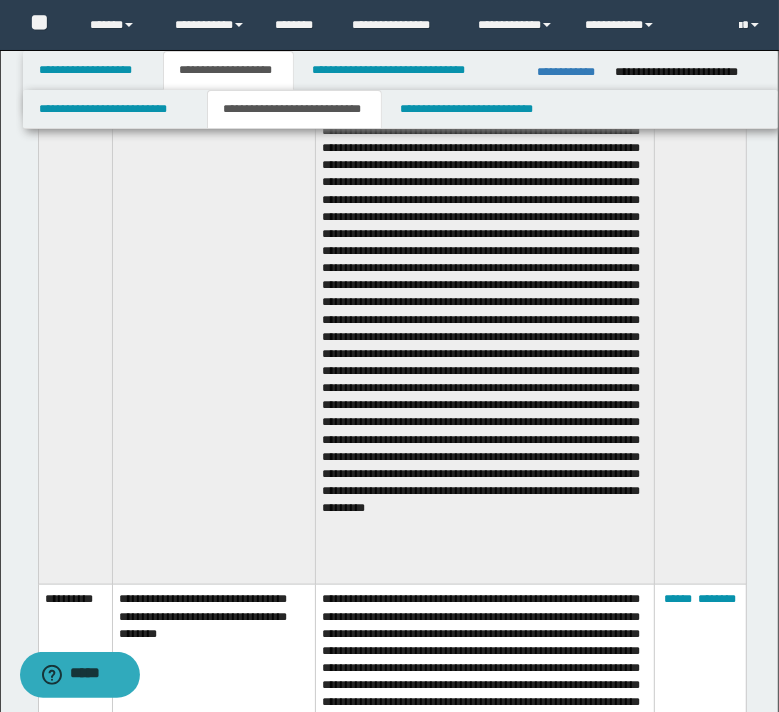 scroll, scrollTop: 1115, scrollLeft: 0, axis: vertical 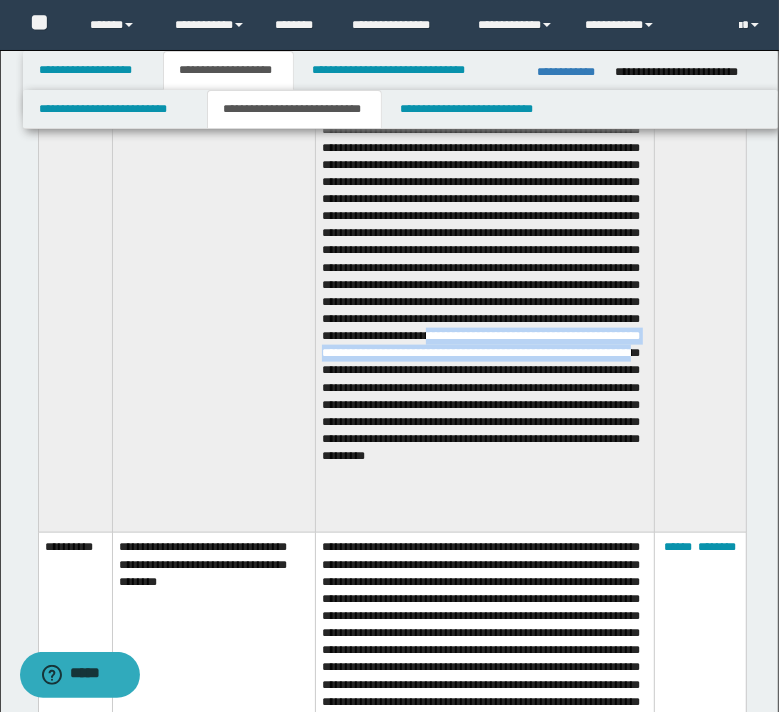 drag, startPoint x: 533, startPoint y: 384, endPoint x: 512, endPoint y: 422, distance: 43.416588 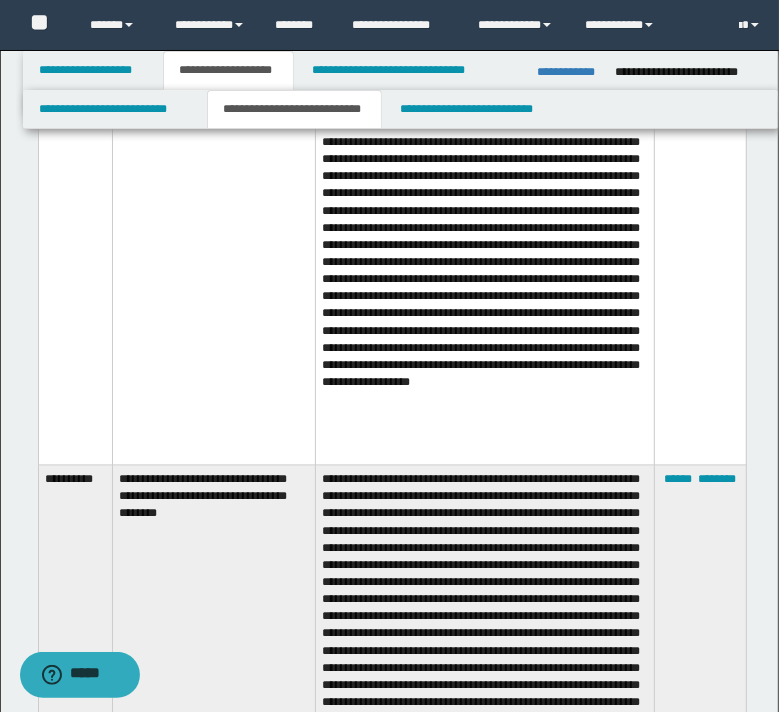 scroll, scrollTop: 1835, scrollLeft: 0, axis: vertical 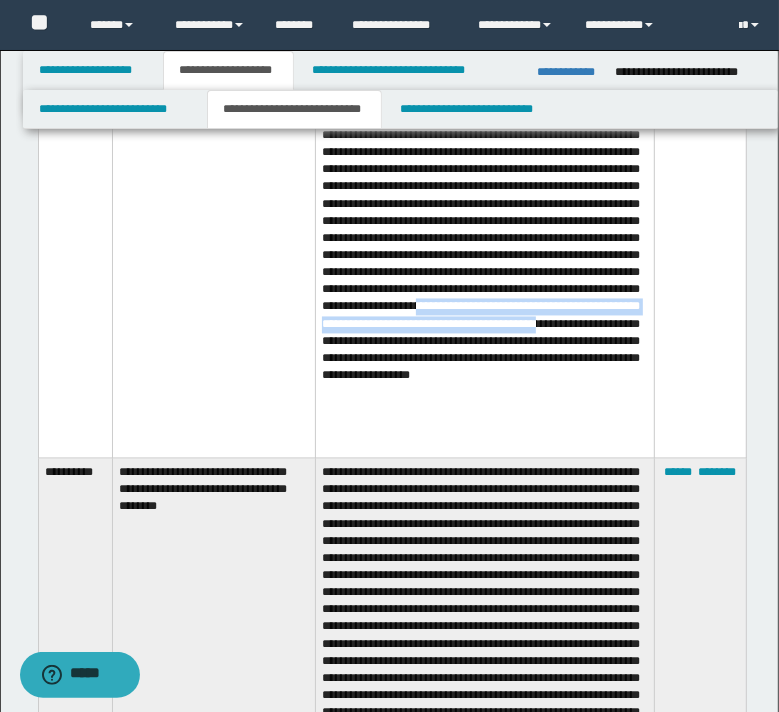 drag, startPoint x: 426, startPoint y: 368, endPoint x: 620, endPoint y: 388, distance: 195.0282 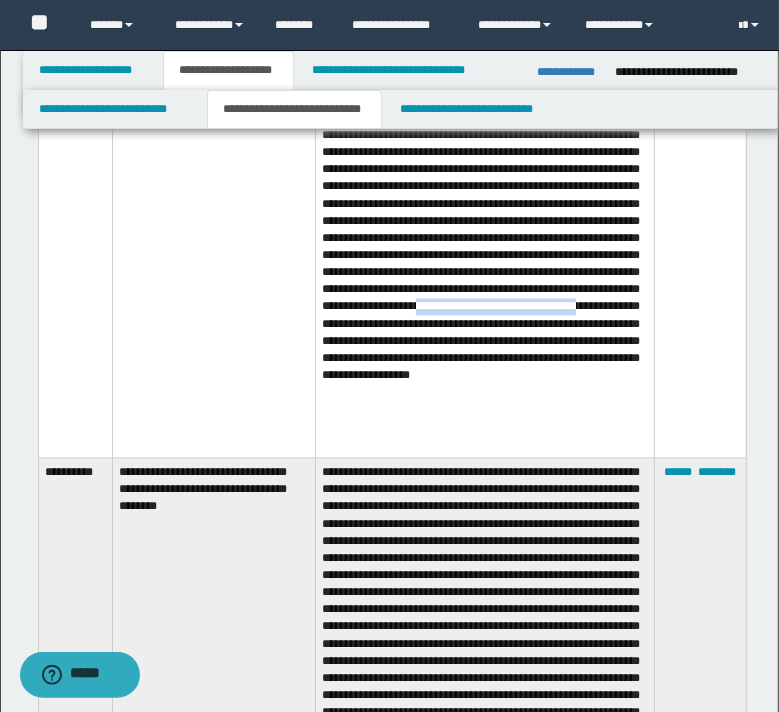 drag, startPoint x: 428, startPoint y: 364, endPoint x: 604, endPoint y: 368, distance: 176.04546 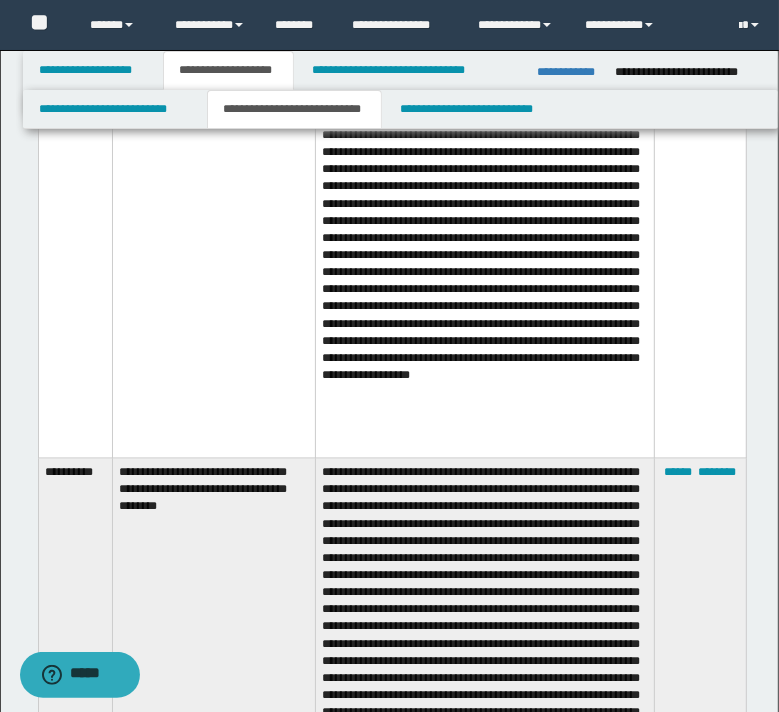 click at bounding box center (484, 136) 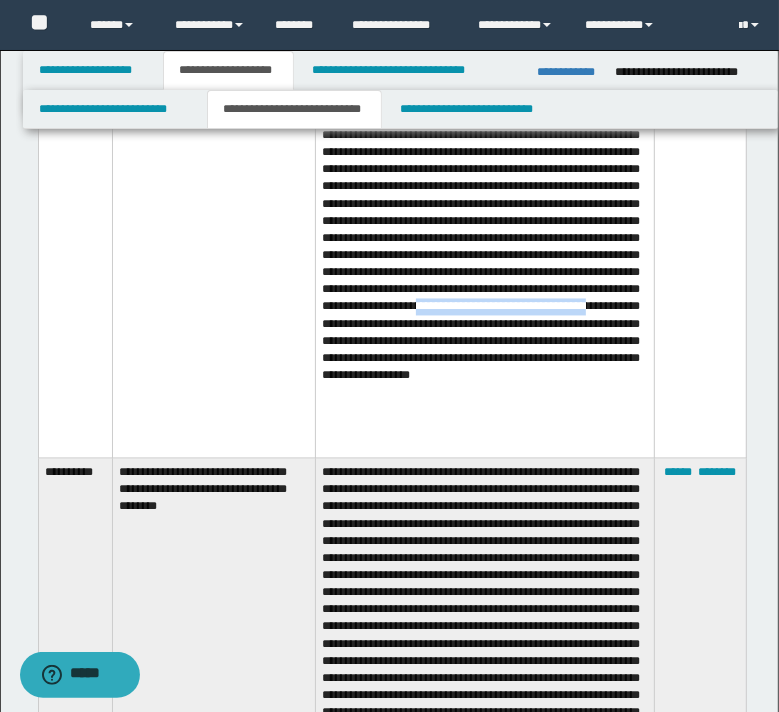 drag, startPoint x: 607, startPoint y: 368, endPoint x: 450, endPoint y: 373, distance: 157.0796 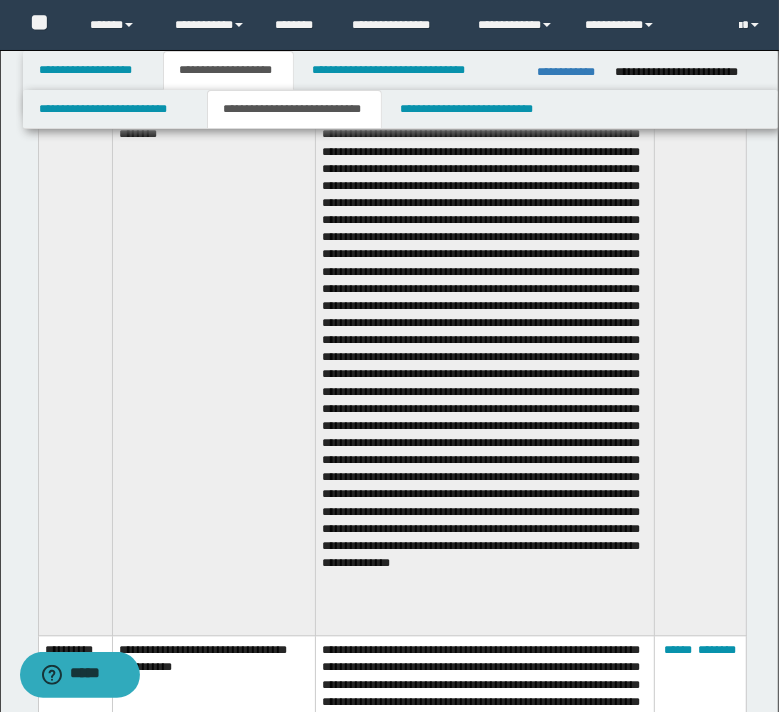 scroll, scrollTop: 2235, scrollLeft: 0, axis: vertical 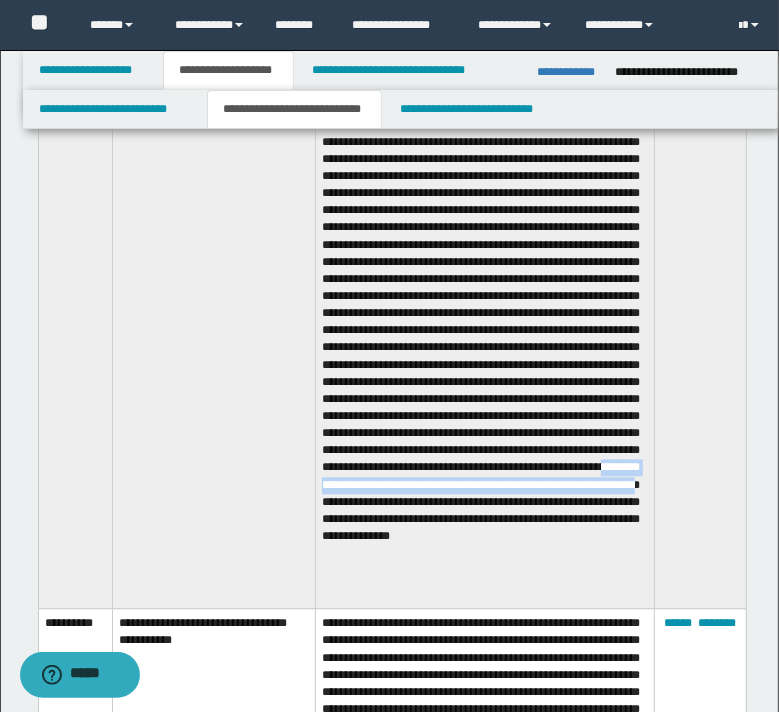 drag, startPoint x: 480, startPoint y: 508, endPoint x: 578, endPoint y: 531, distance: 100.6628 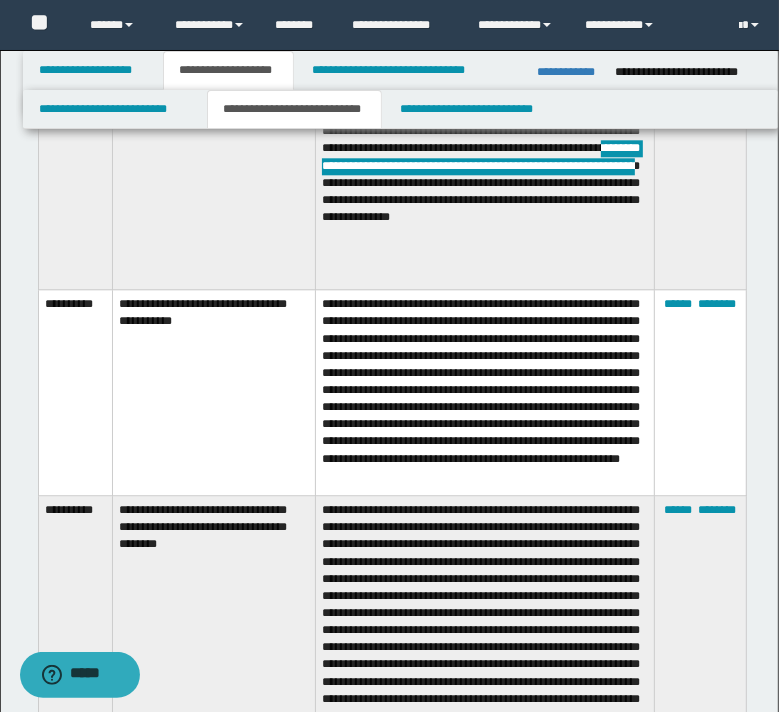 scroll, scrollTop: 2555, scrollLeft: 0, axis: vertical 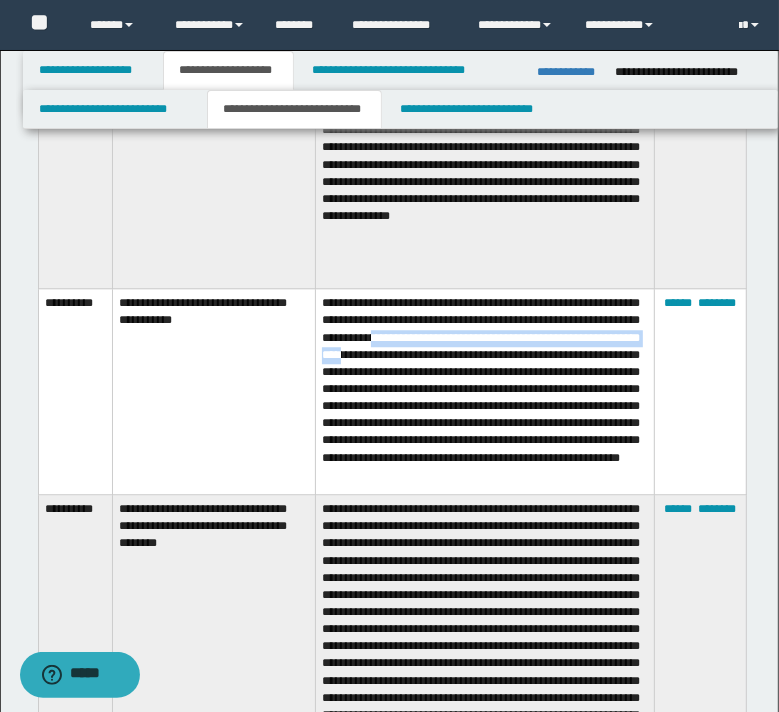 drag, startPoint x: 489, startPoint y: 320, endPoint x: 520, endPoint y: 347, distance: 41.109608 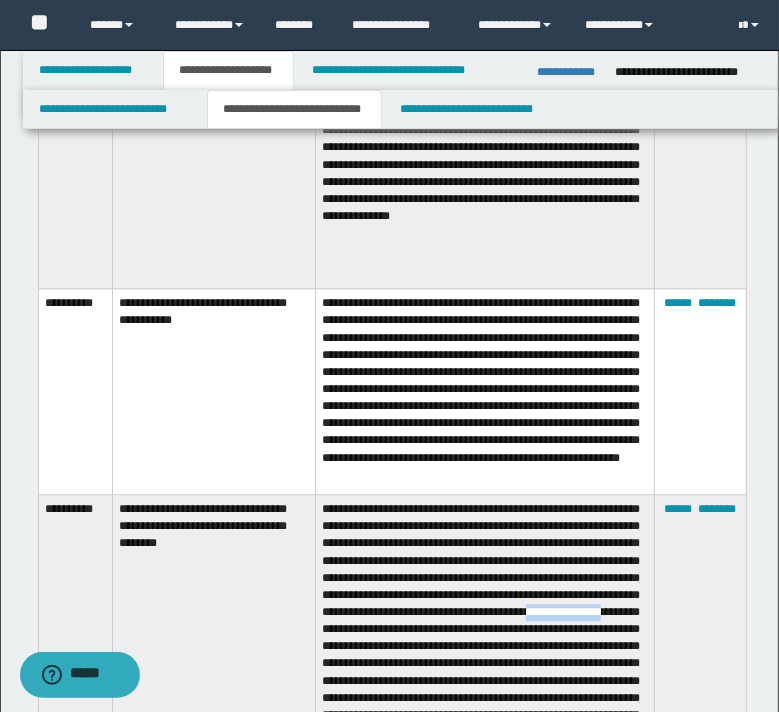 drag, startPoint x: 462, startPoint y: 628, endPoint x: 520, endPoint y: 632, distance: 58.137768 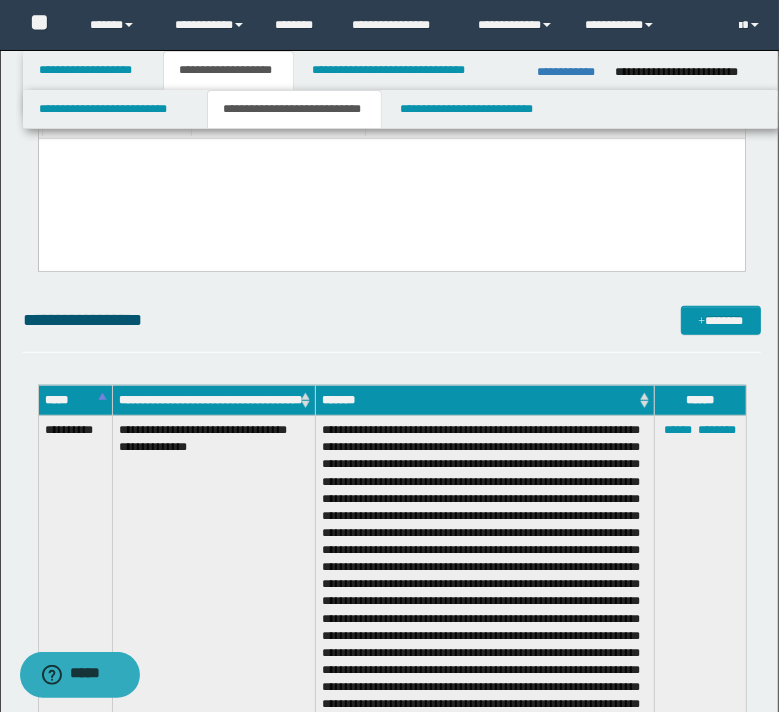 scroll, scrollTop: 635, scrollLeft: 0, axis: vertical 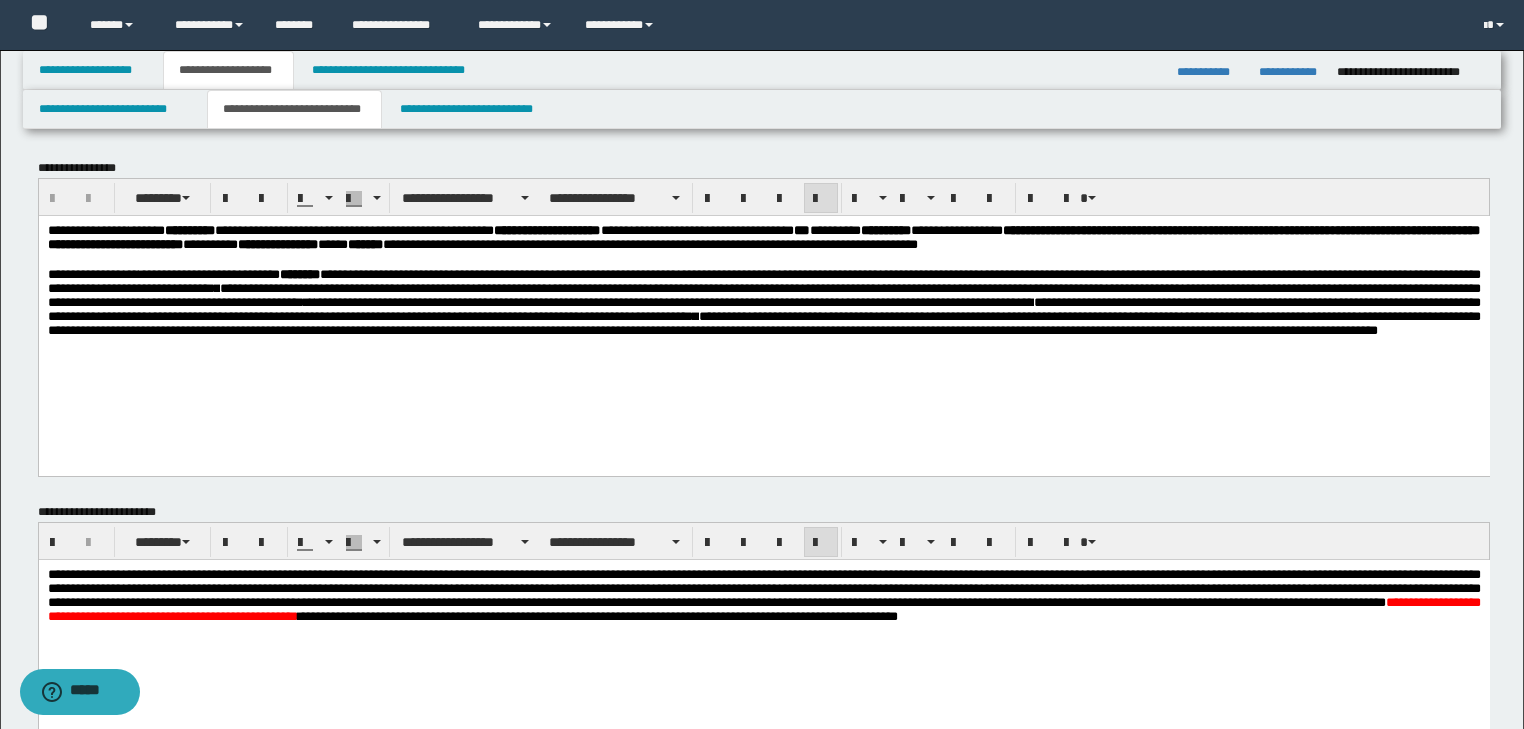 click on "**********" at bounding box center [763, 318] 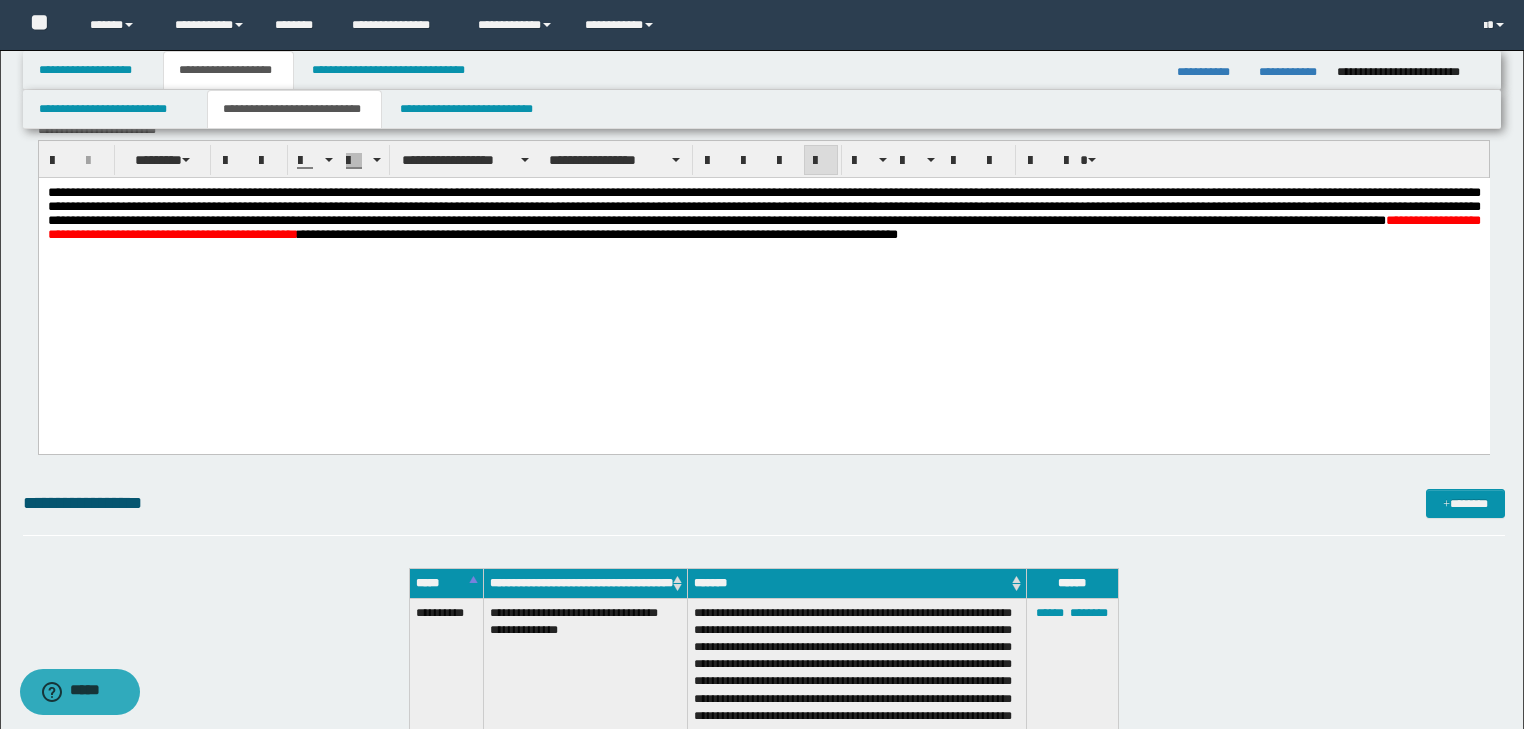 scroll, scrollTop: 480, scrollLeft: 0, axis: vertical 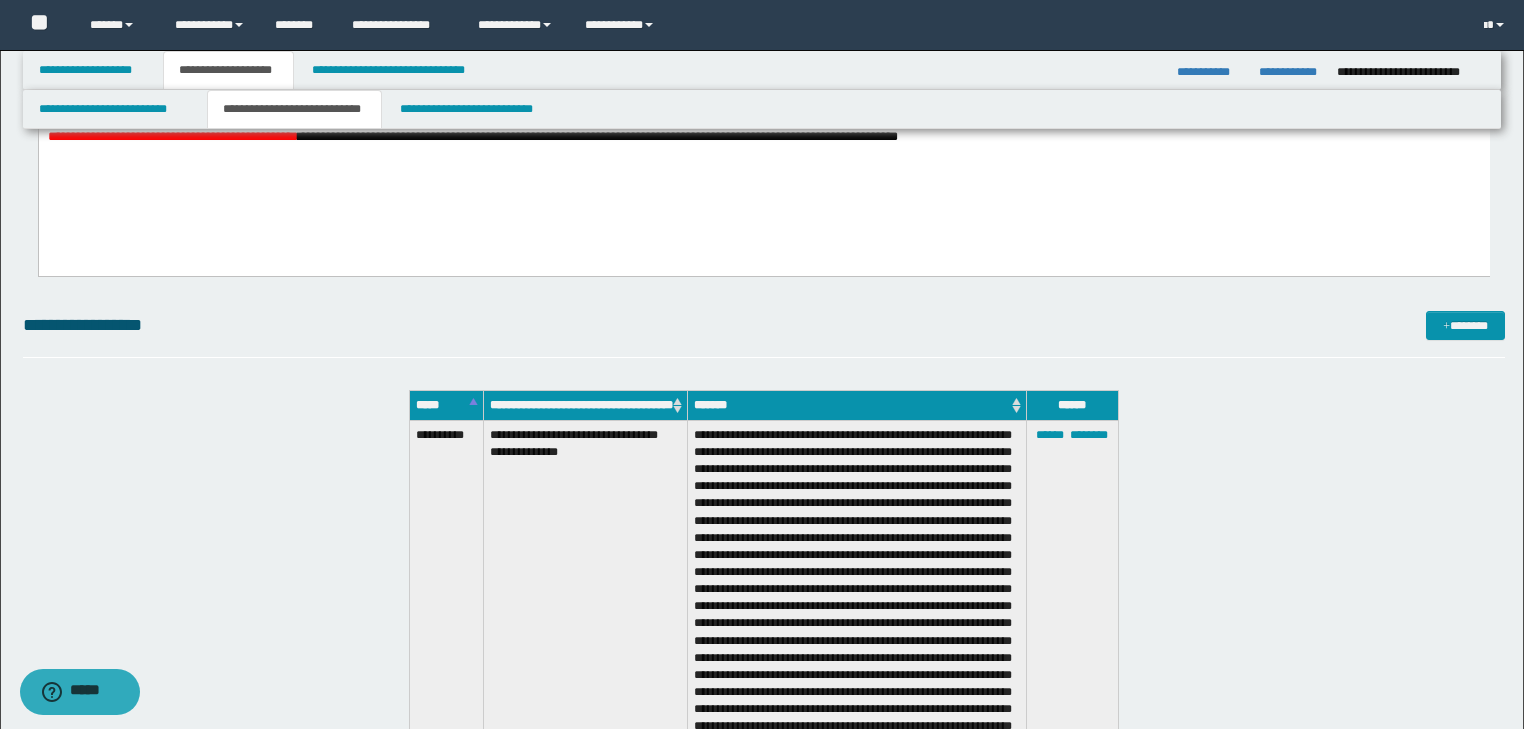 click on "**********" at bounding box center [763, 140] 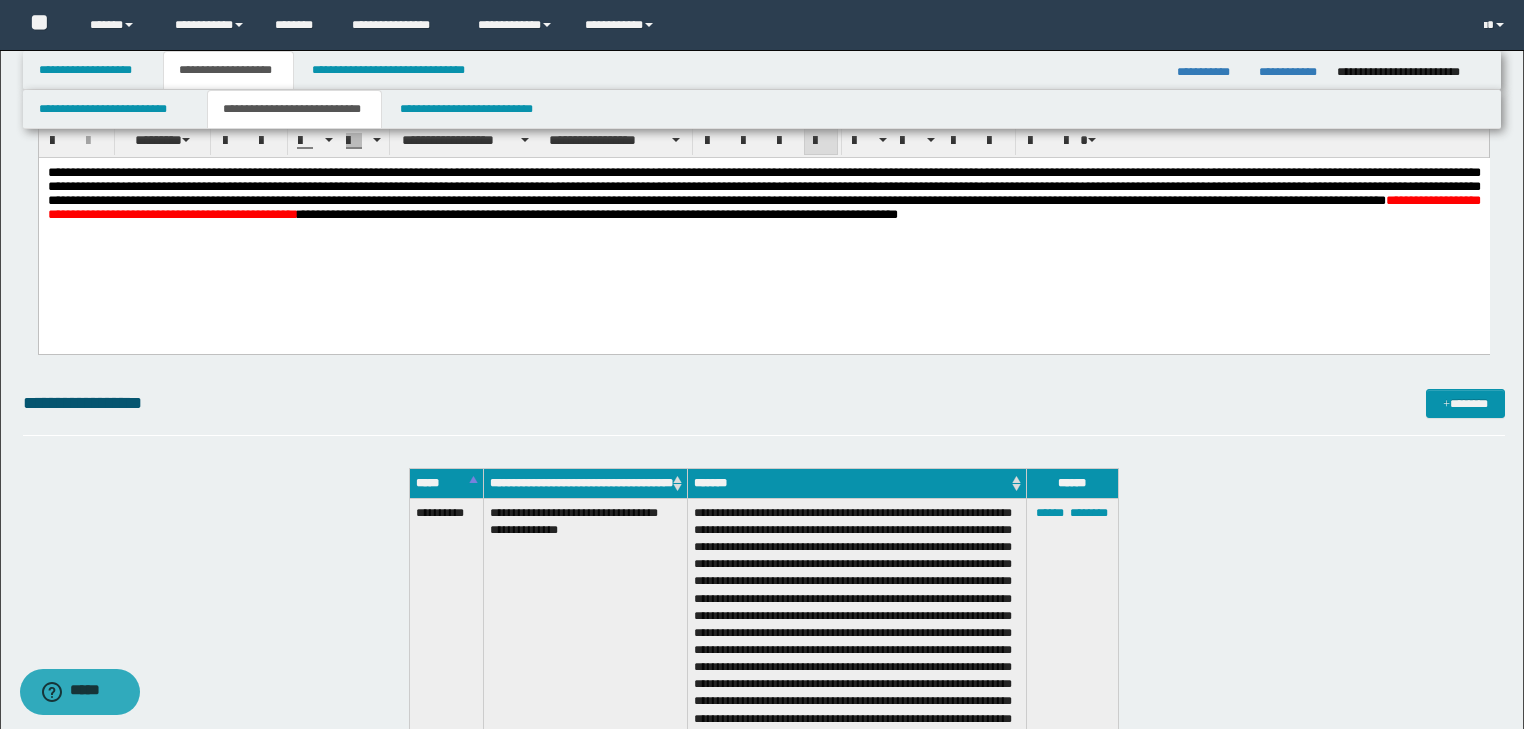 scroll, scrollTop: 400, scrollLeft: 0, axis: vertical 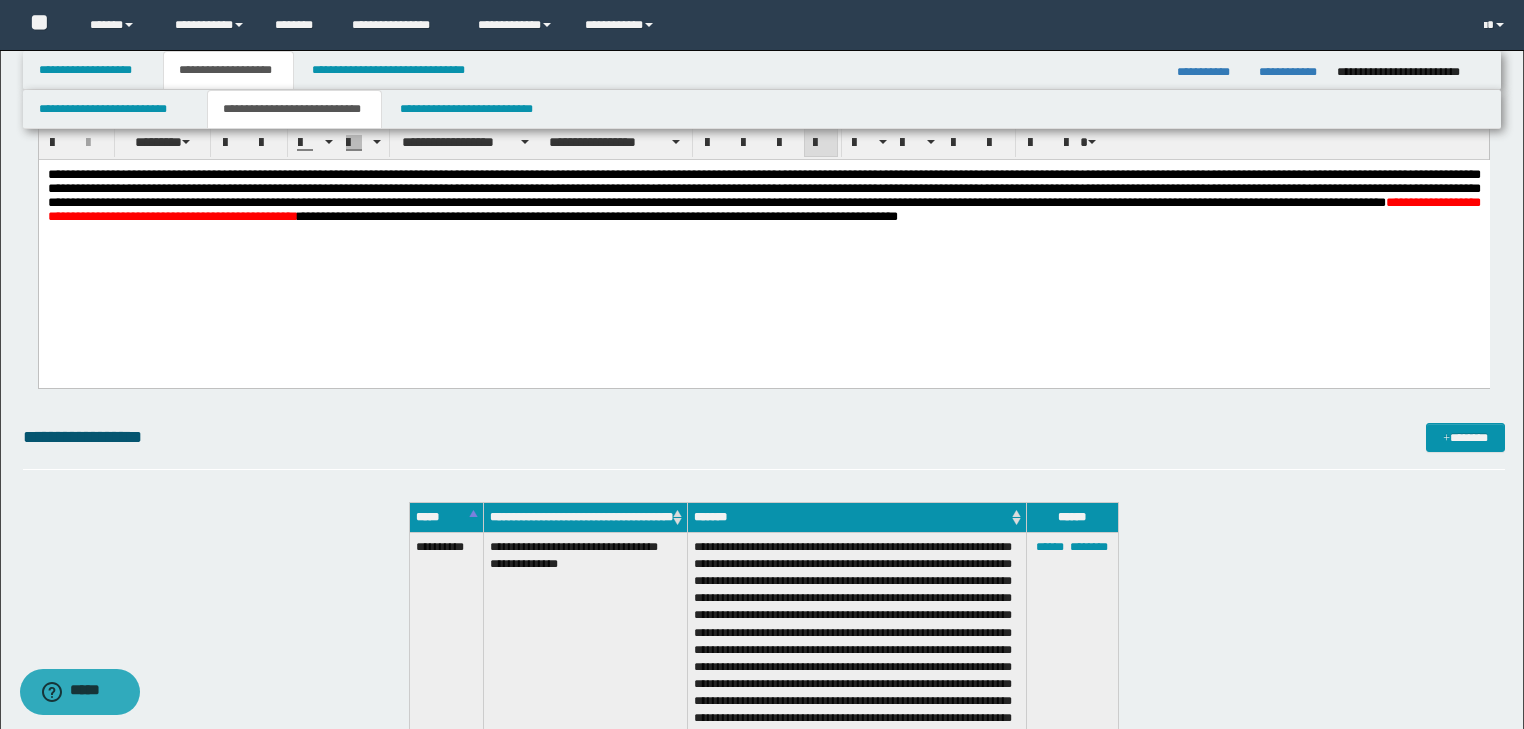 type 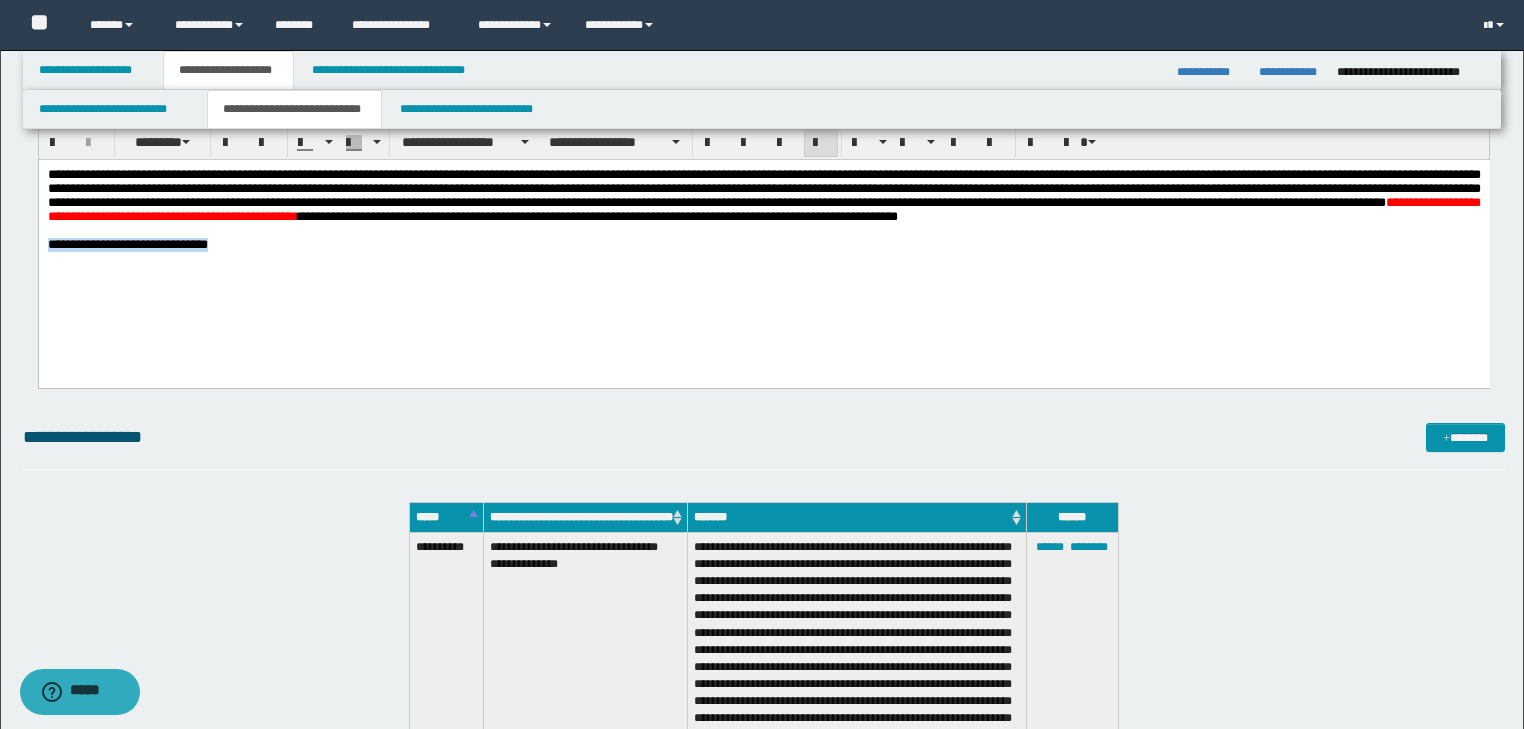 click on "**********" at bounding box center [763, 234] 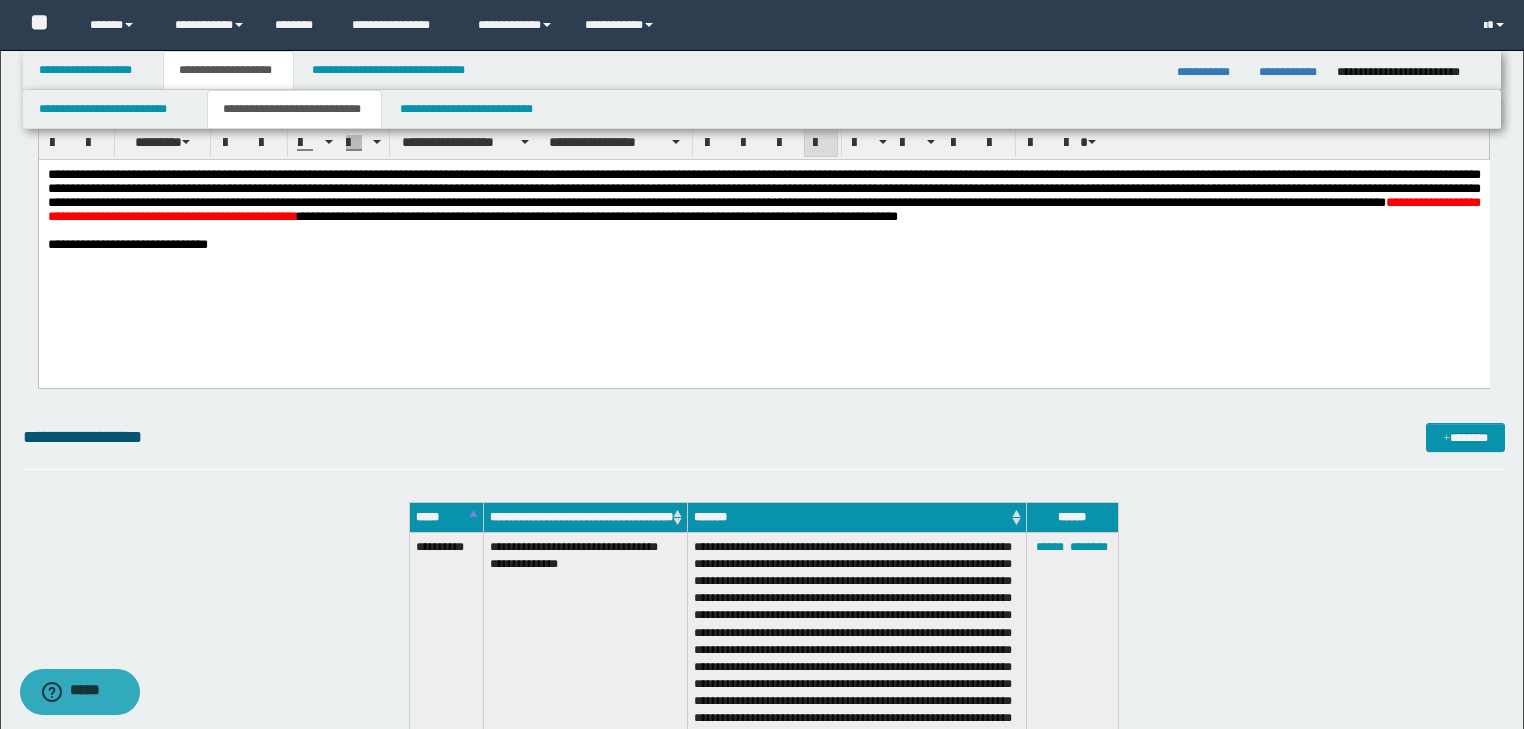 click on "**********" at bounding box center (763, 244) 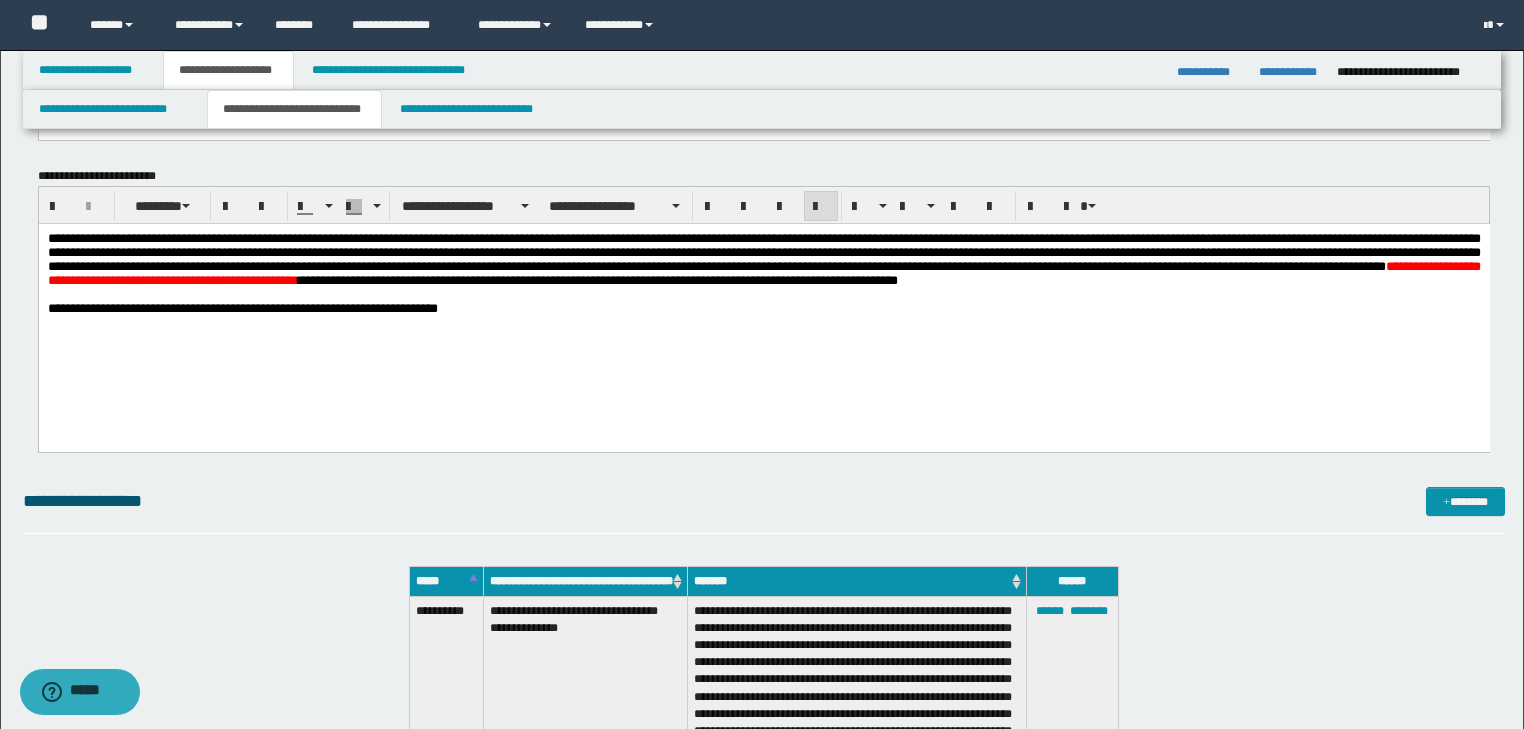 scroll, scrollTop: 320, scrollLeft: 0, axis: vertical 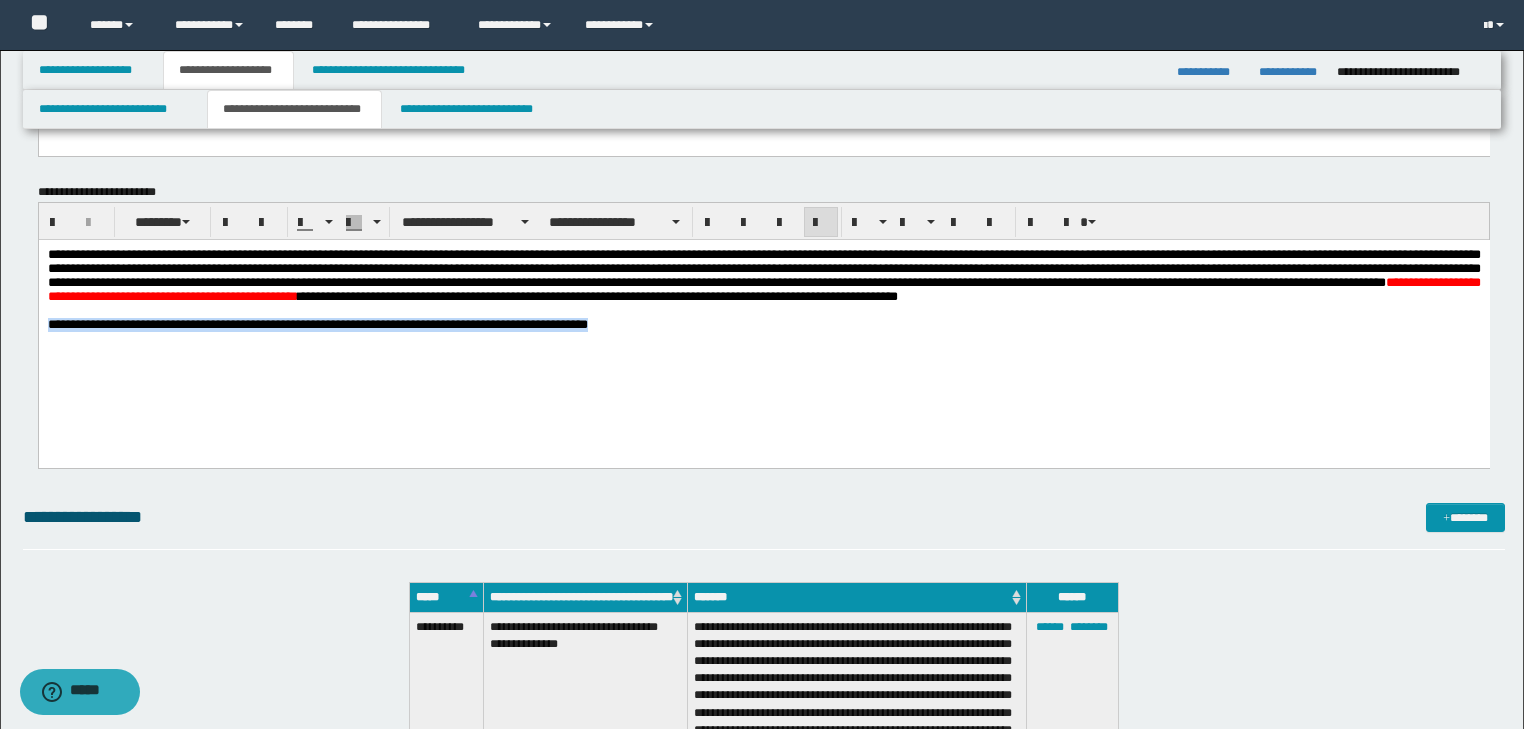 drag, startPoint x: 877, startPoint y: 365, endPoint x: -1, endPoint y: 362, distance: 878.0051 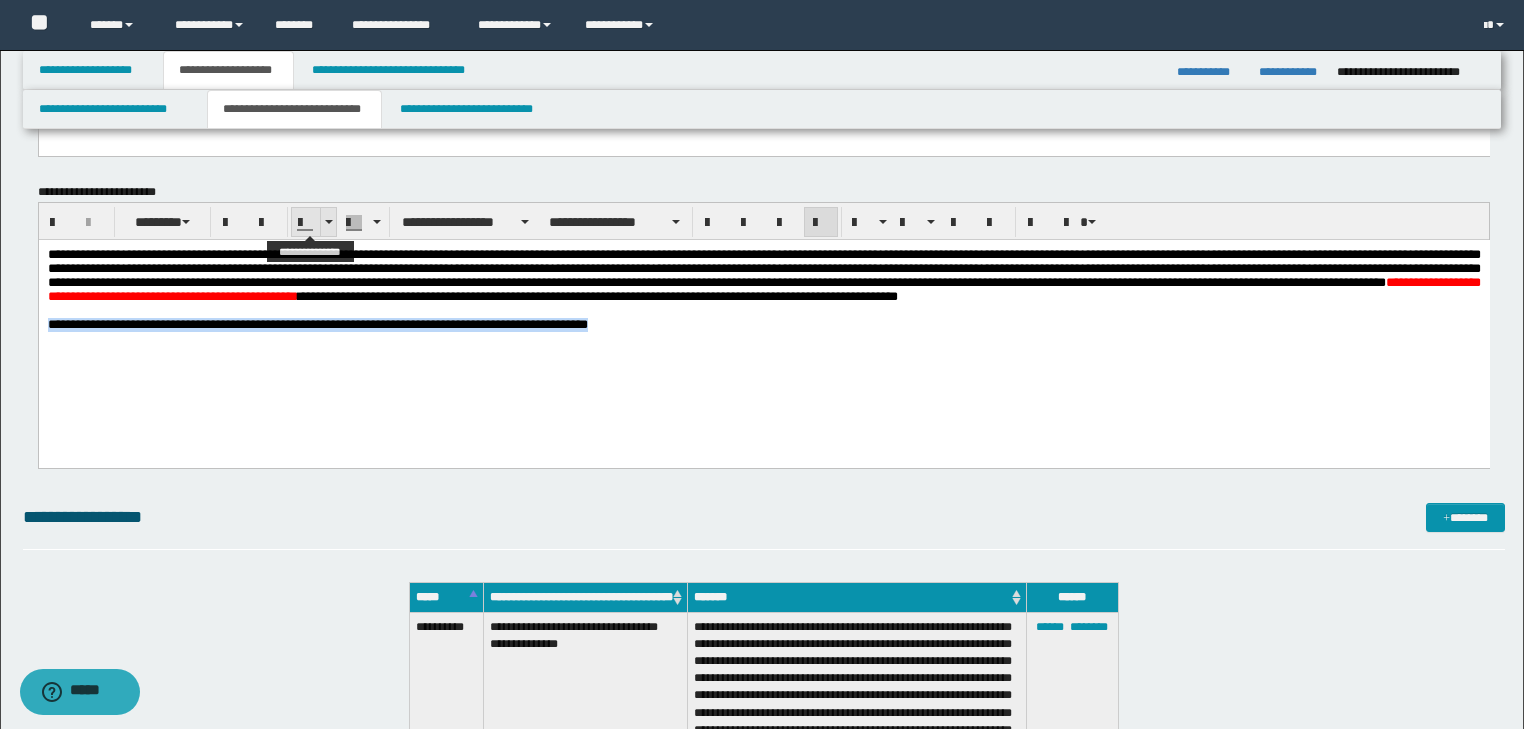 click at bounding box center [328, 222] 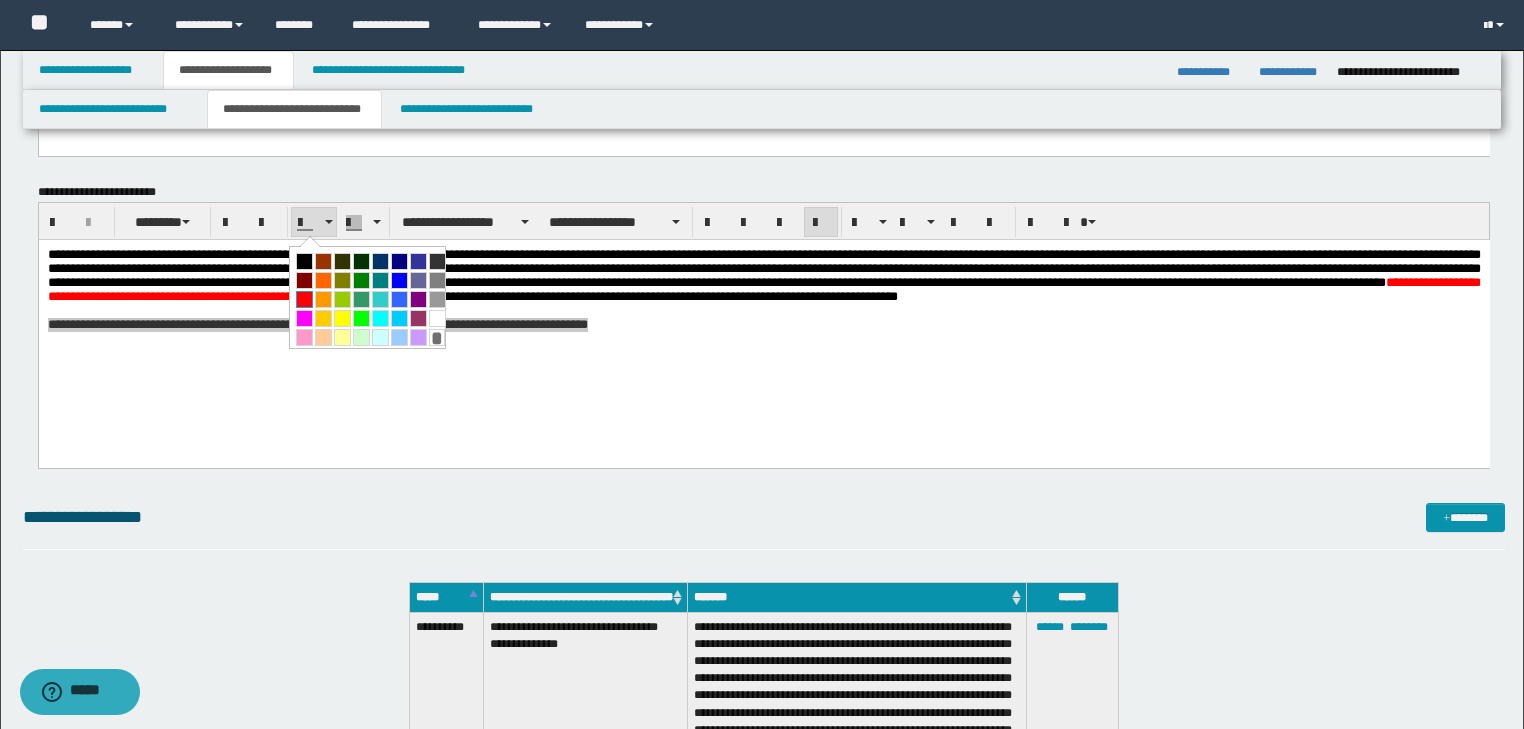 click at bounding box center (304, 299) 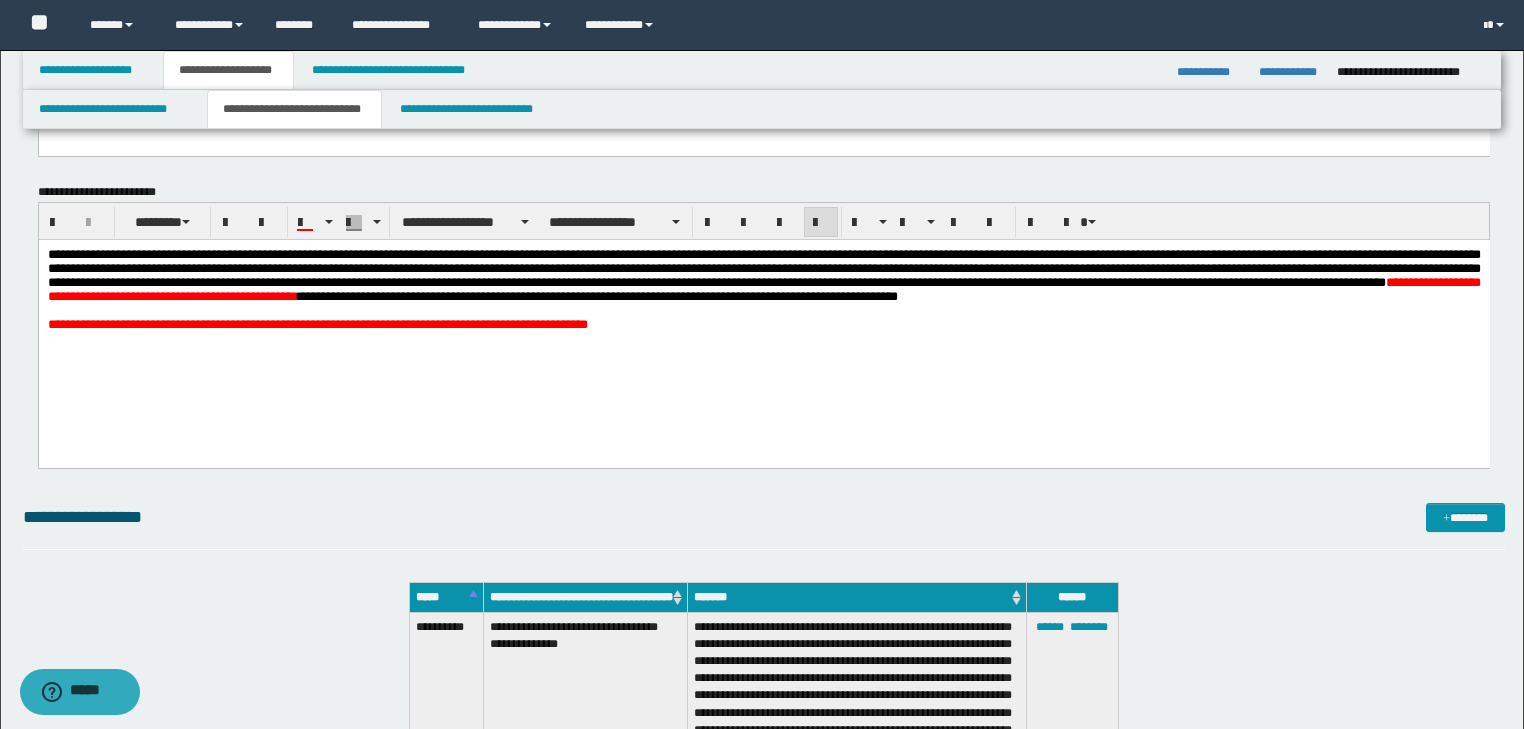click on "**********" at bounding box center (763, 314) 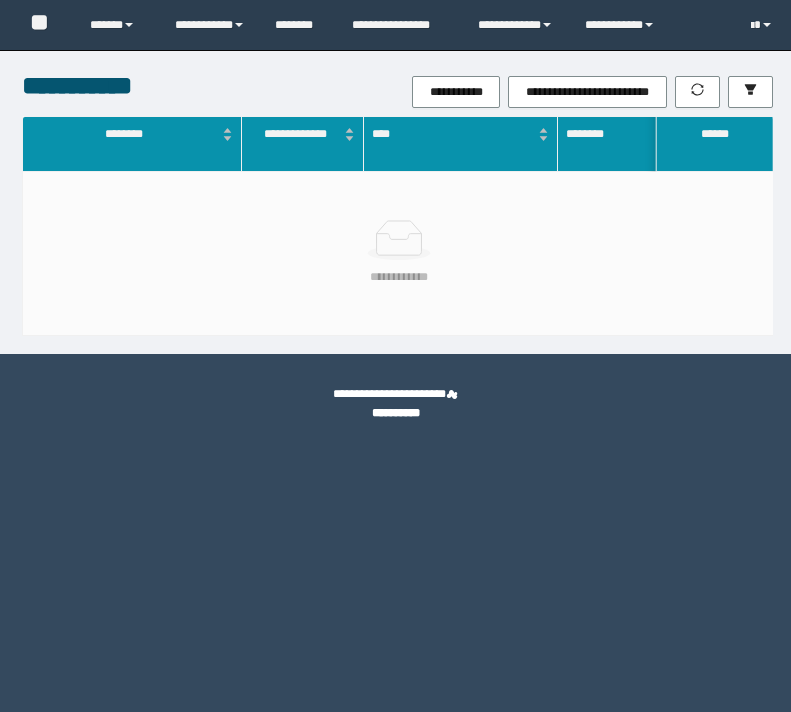 scroll, scrollTop: 0, scrollLeft: 0, axis: both 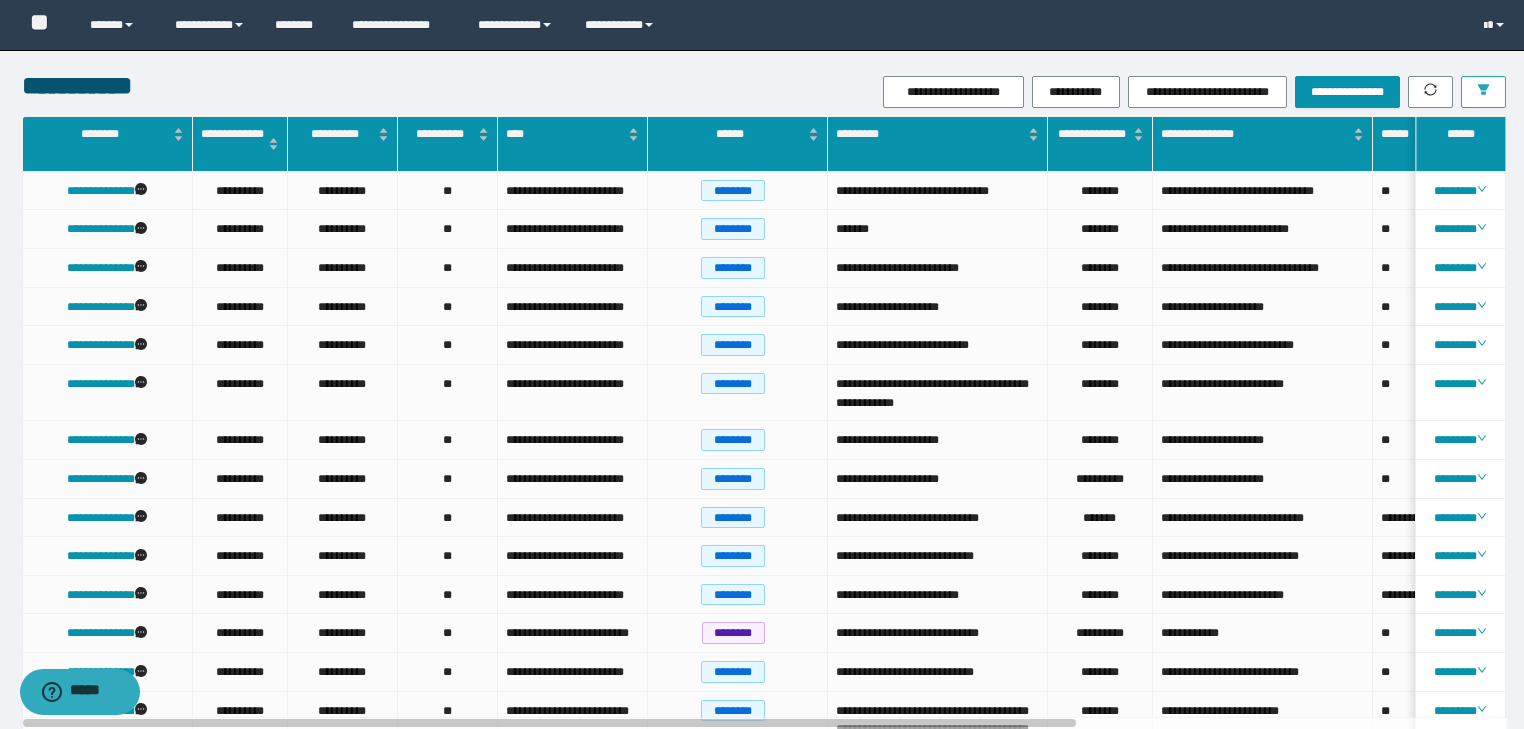 click at bounding box center (1483, 92) 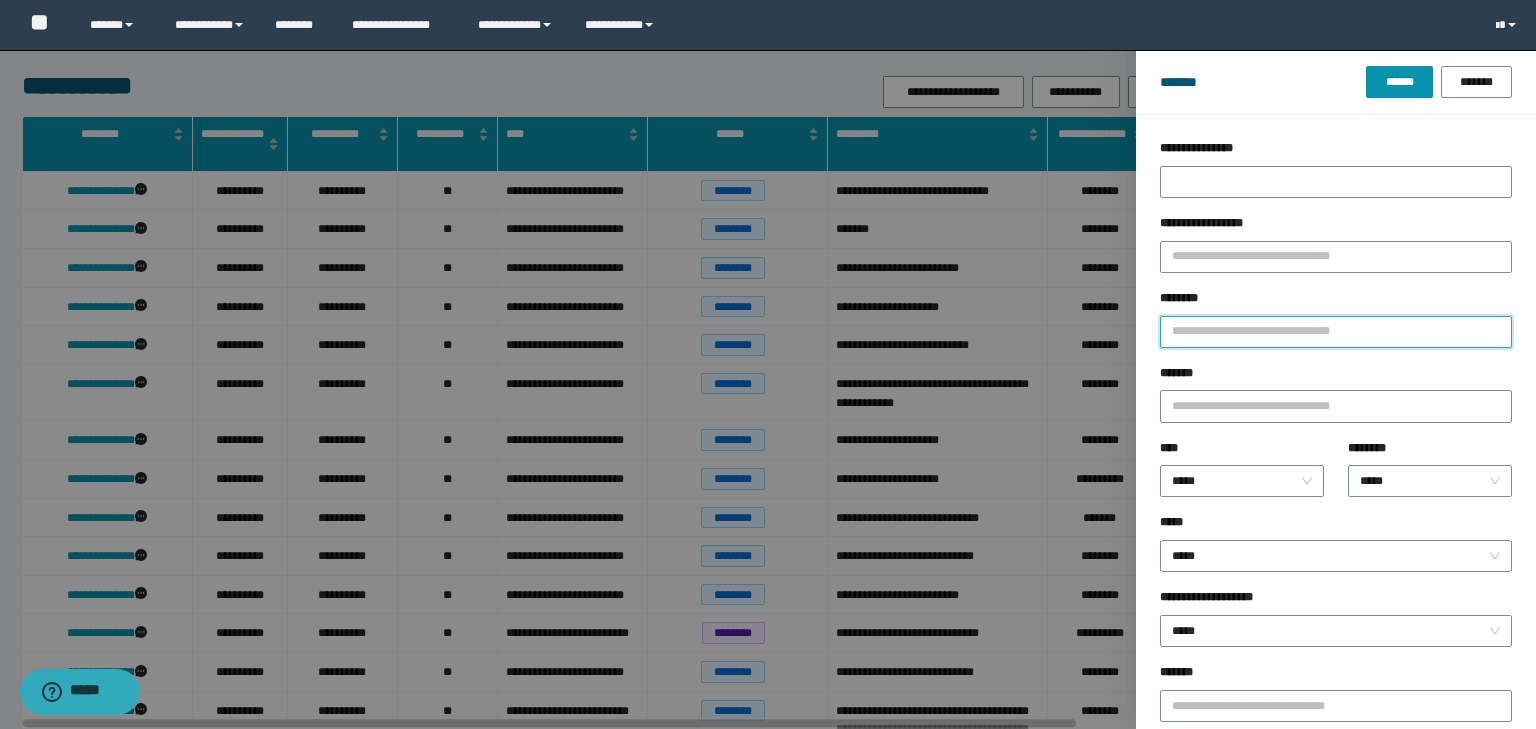 click on "********" at bounding box center [1336, 332] 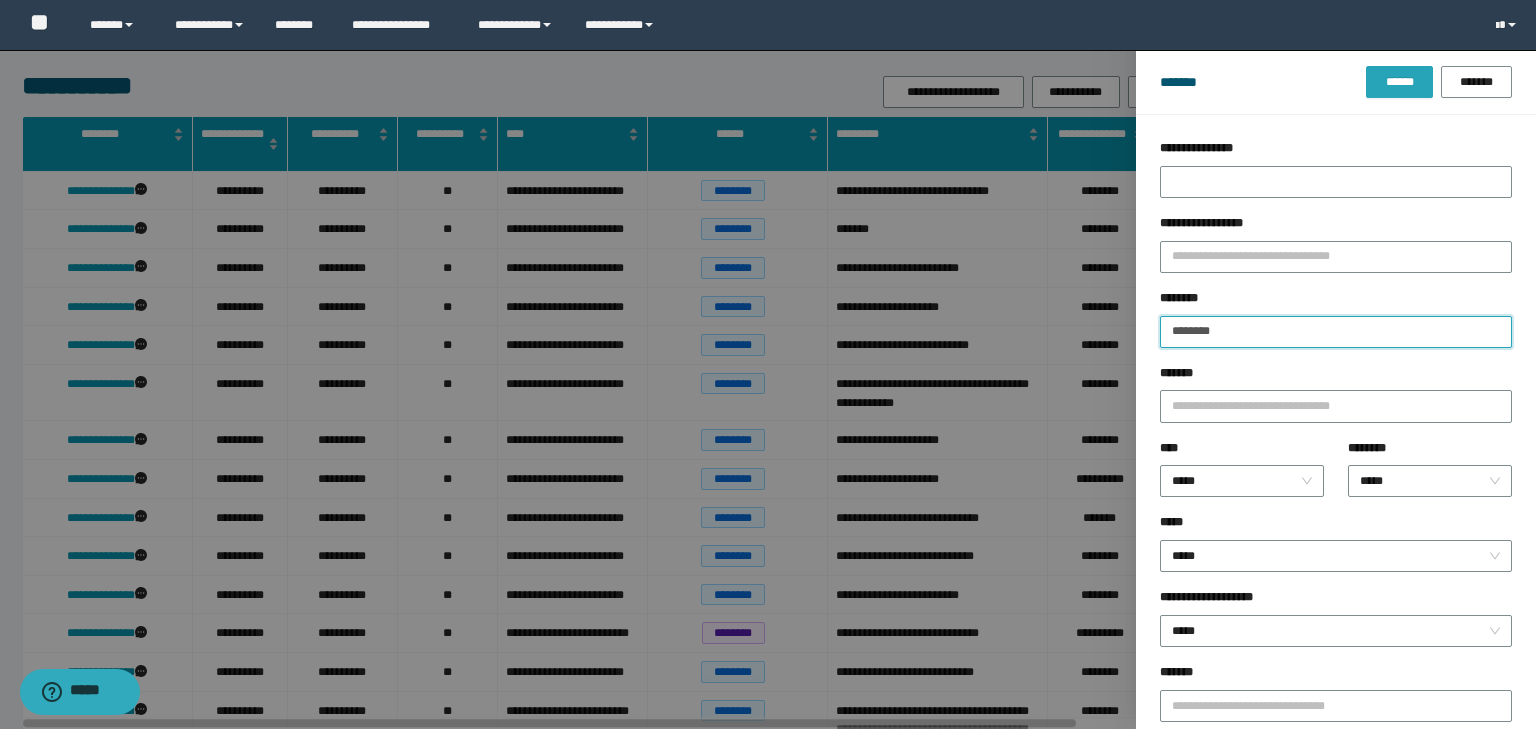 type on "********" 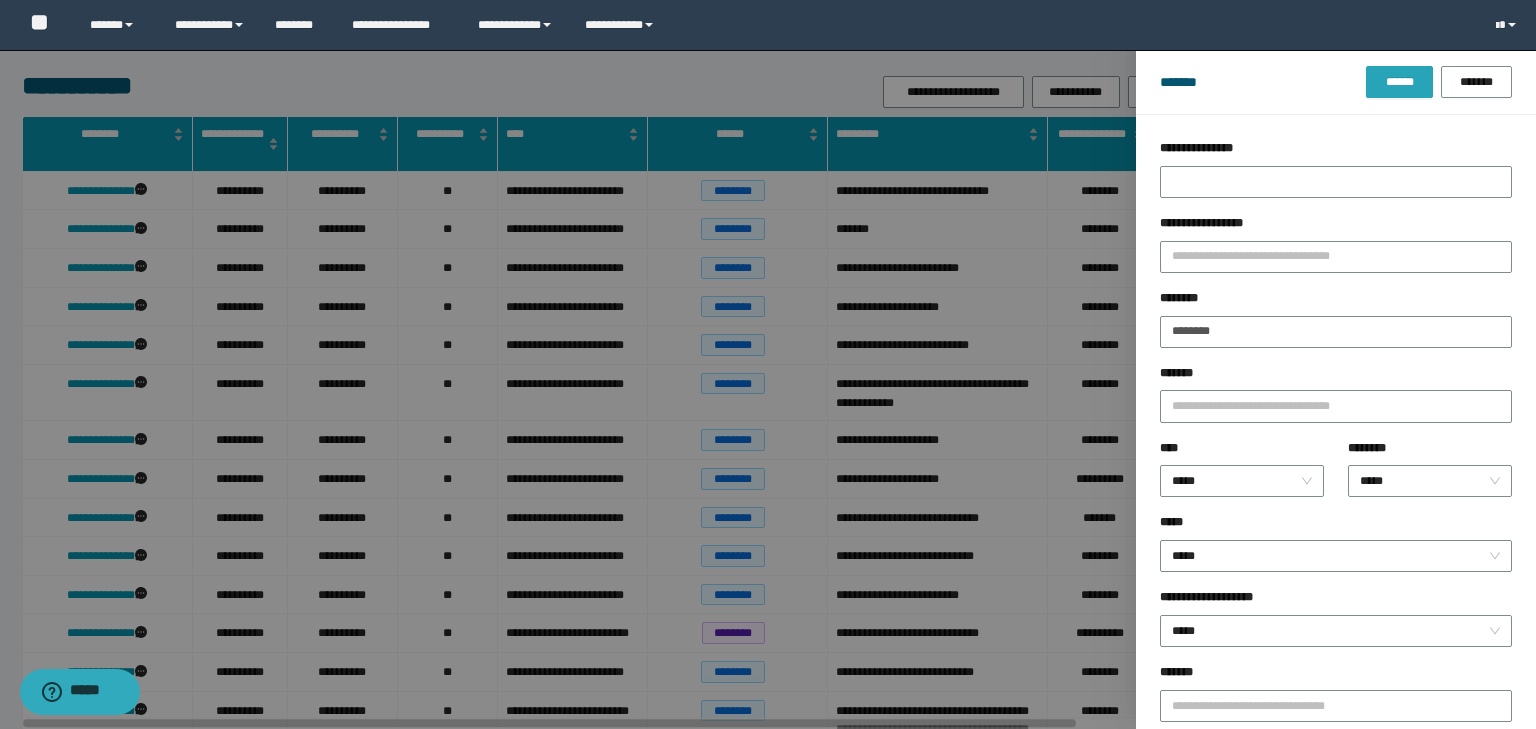 click on "******" at bounding box center [1399, 82] 